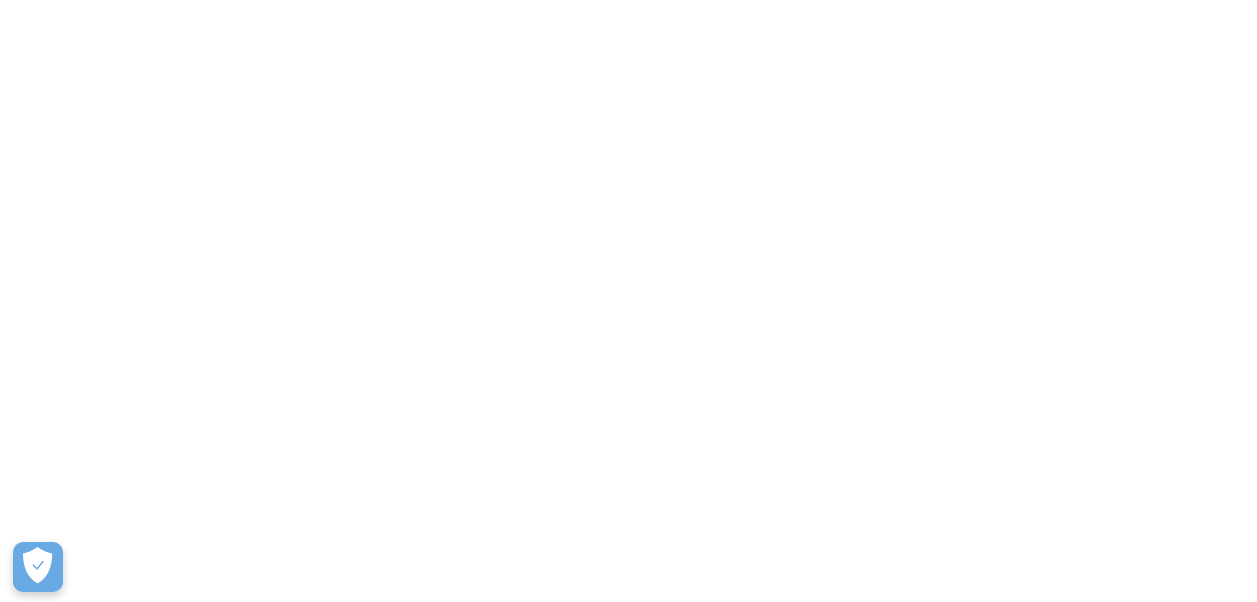 scroll, scrollTop: 0, scrollLeft: 0, axis: both 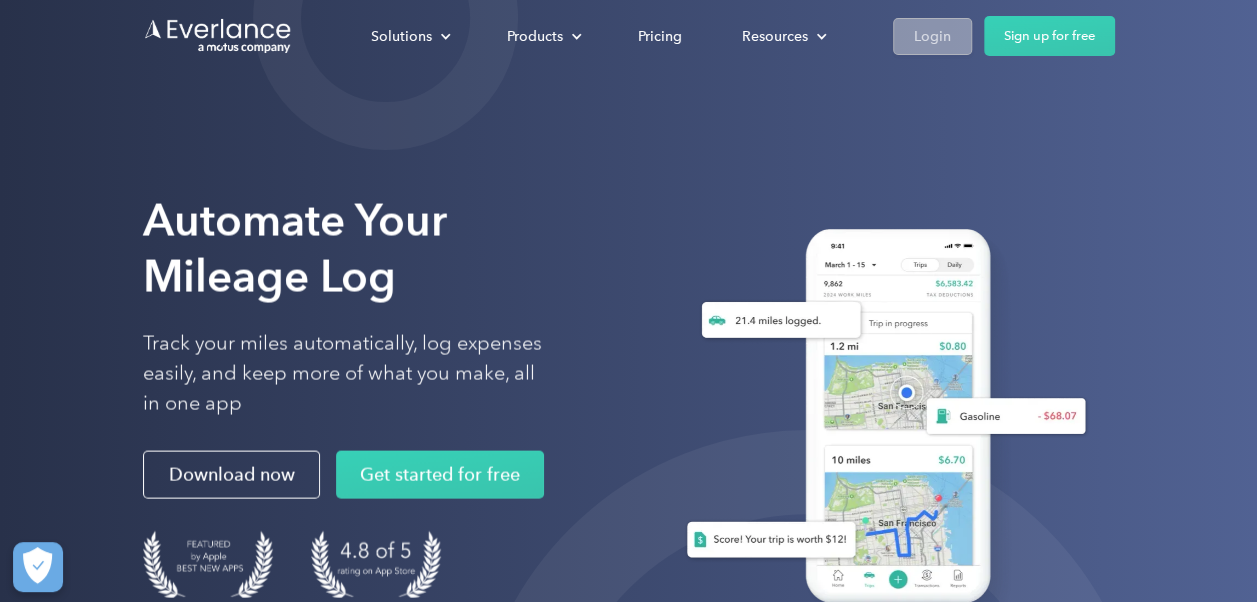 click on "Login" at bounding box center [932, 36] 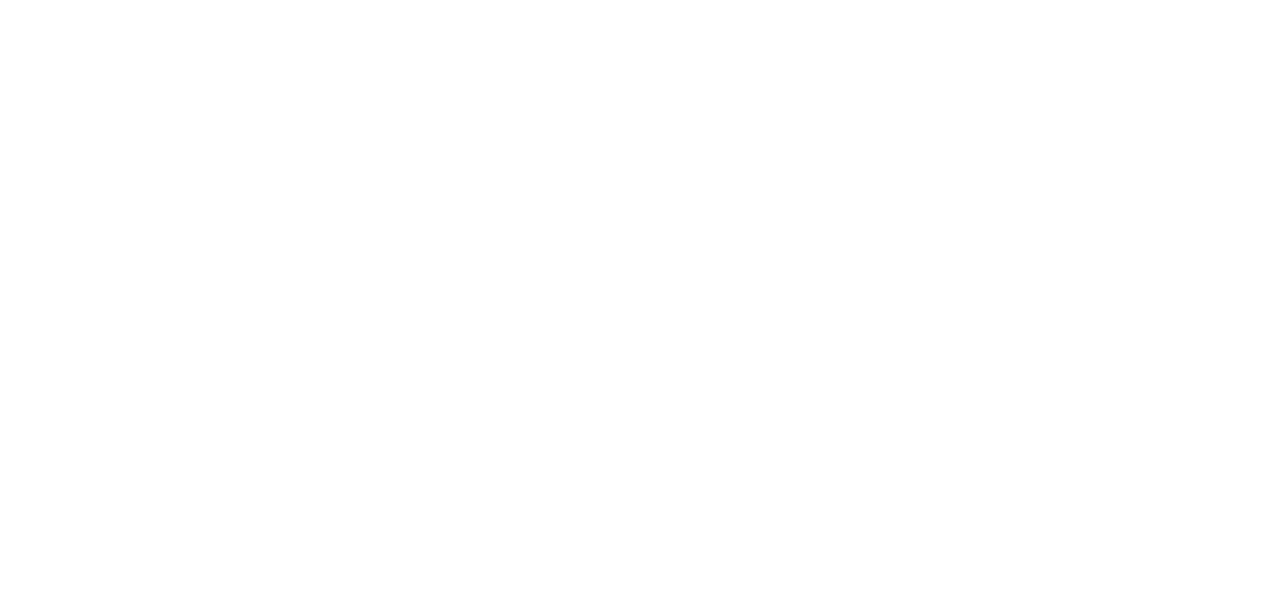 scroll, scrollTop: 0, scrollLeft: 0, axis: both 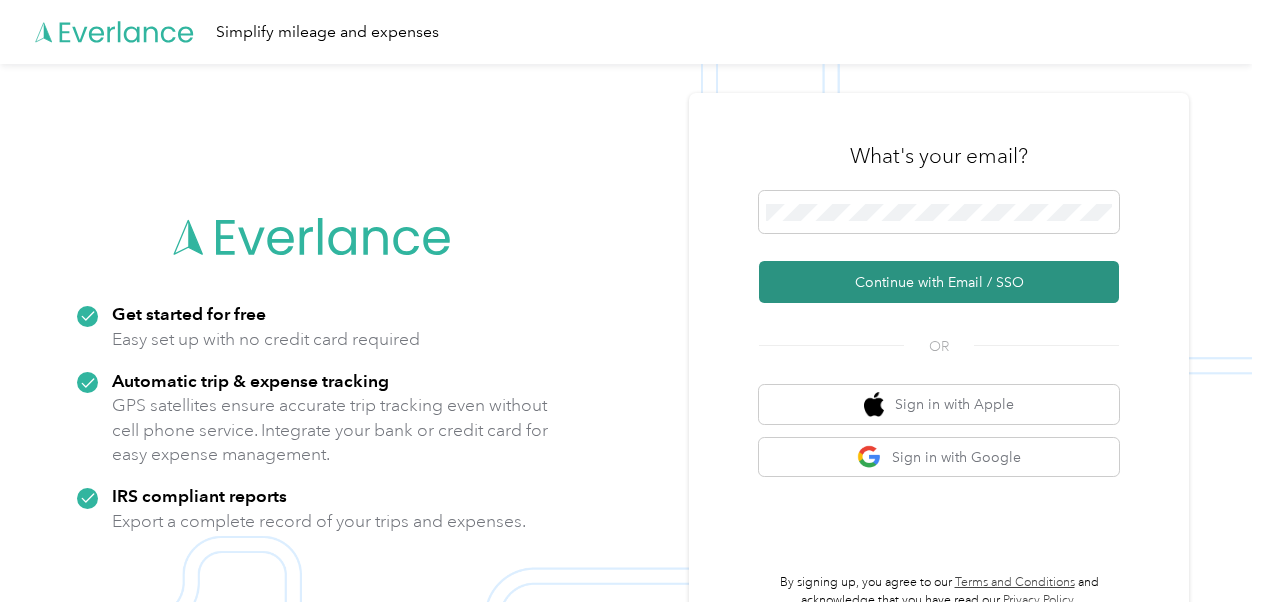 click on "Continue with Email / SSO" at bounding box center (939, 282) 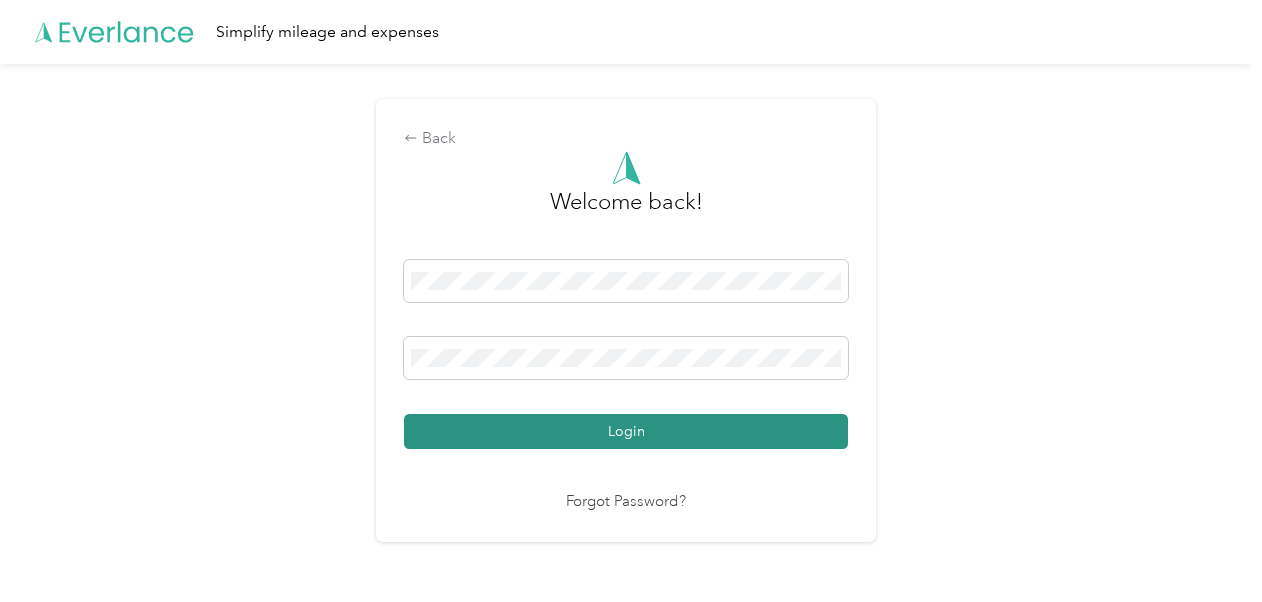 click on "Login" at bounding box center [626, 431] 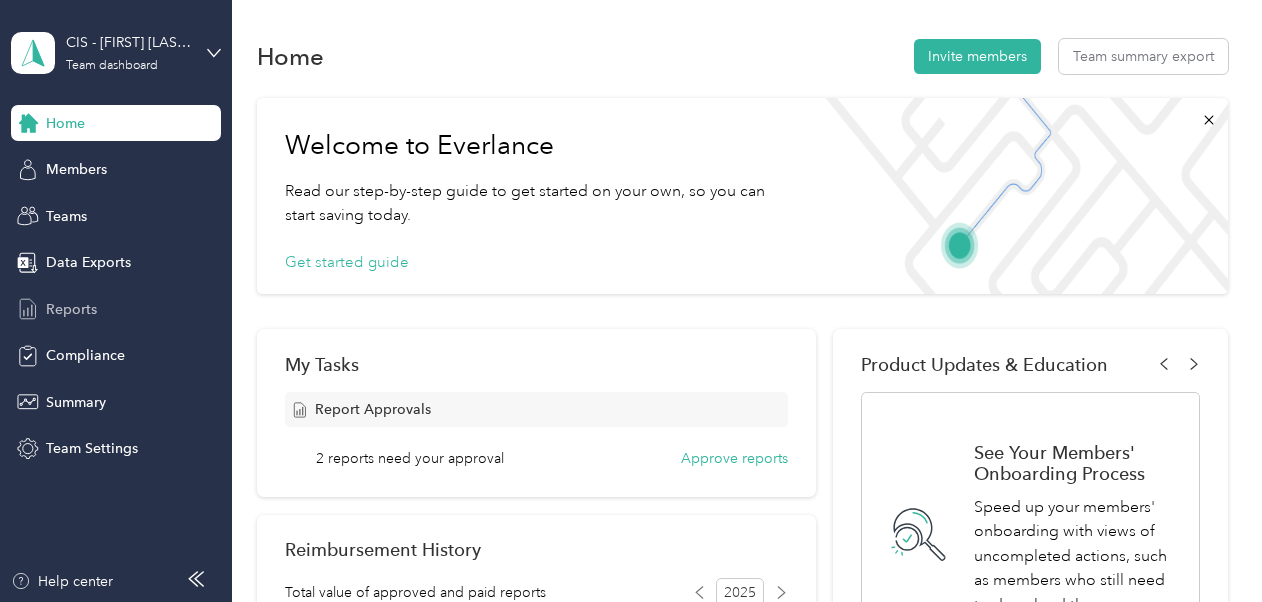 click on "Reports" at bounding box center [71, 309] 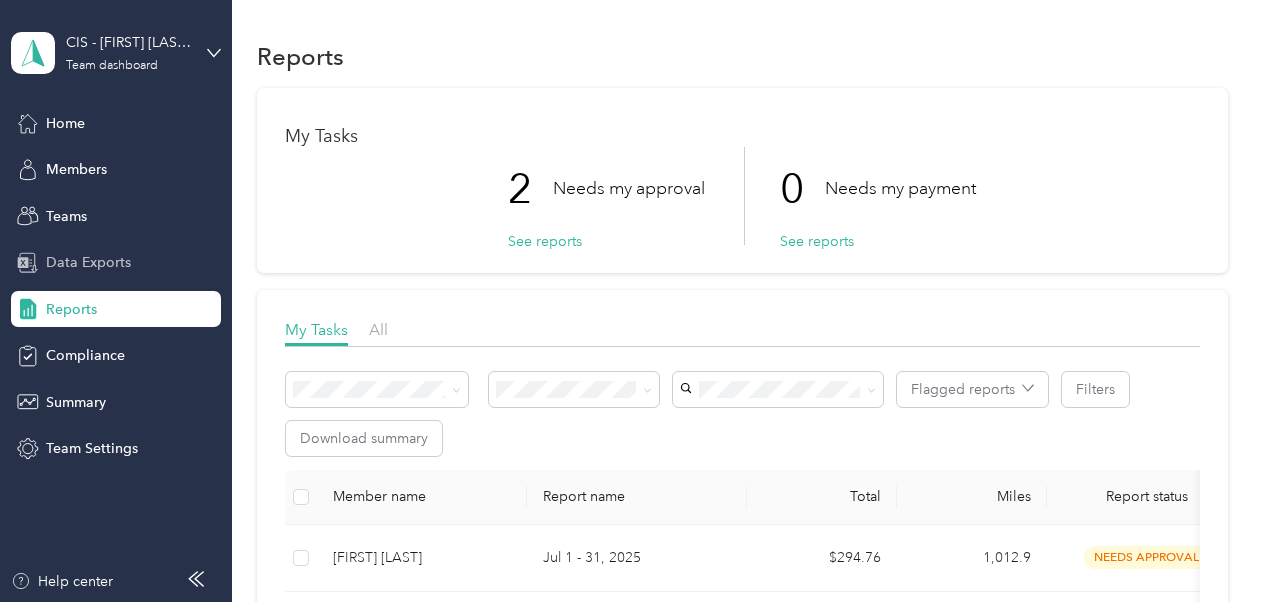click on "Data Exports" at bounding box center (88, 262) 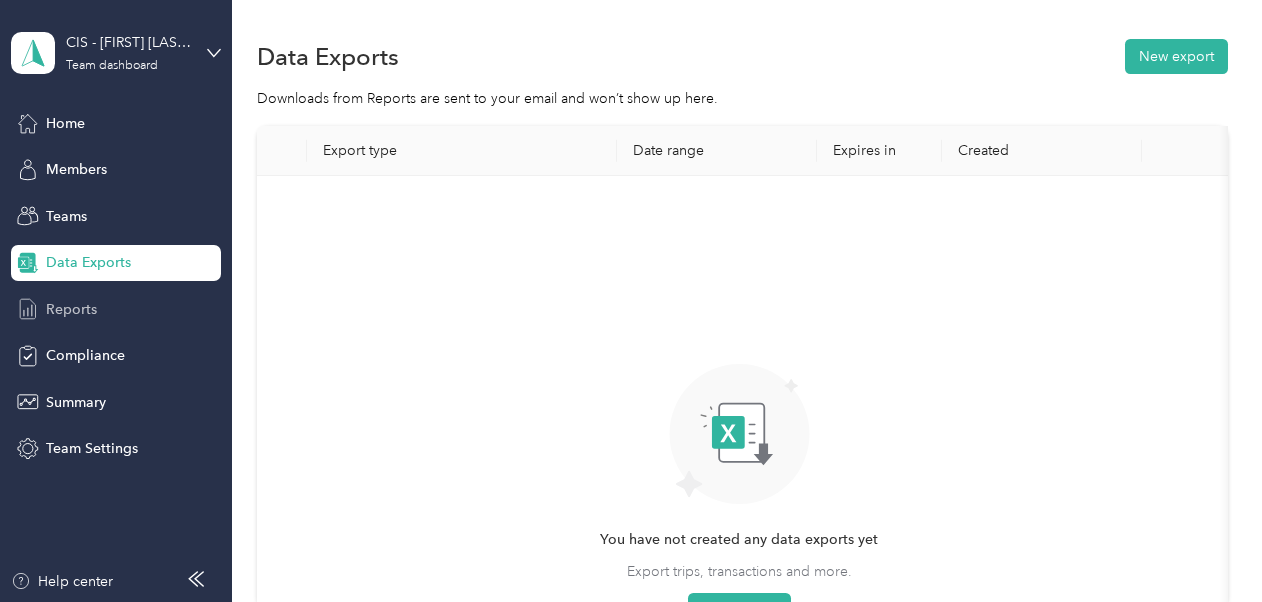 click on "Reports" at bounding box center (71, 309) 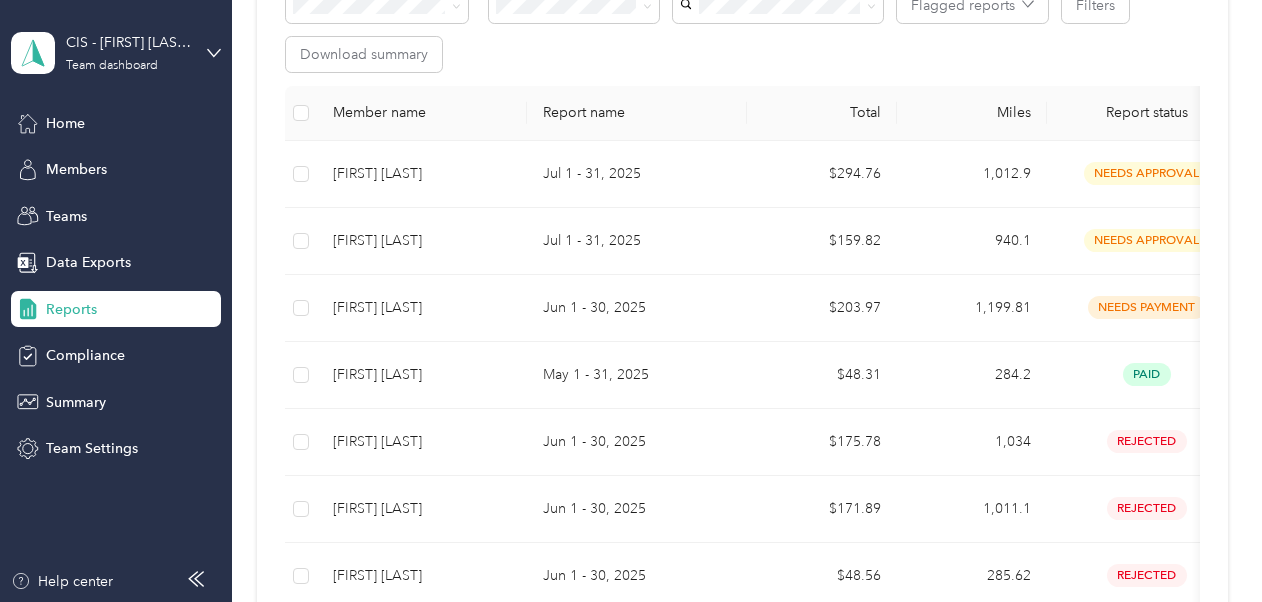 scroll, scrollTop: 383, scrollLeft: 0, axis: vertical 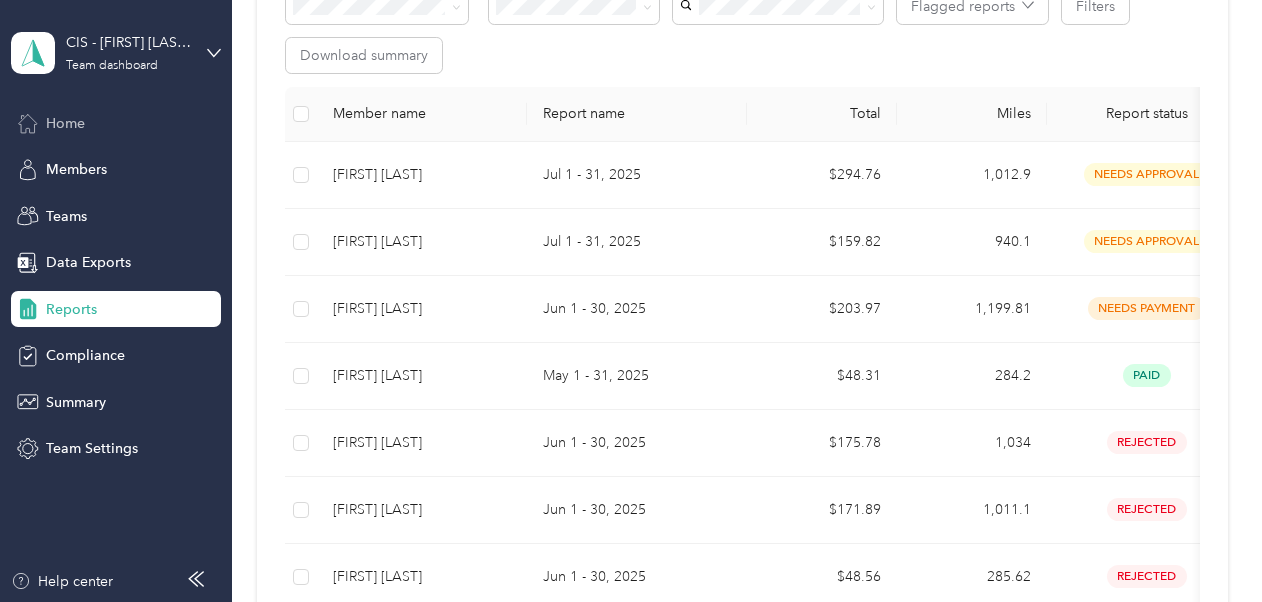 click on "Home" at bounding box center [65, 123] 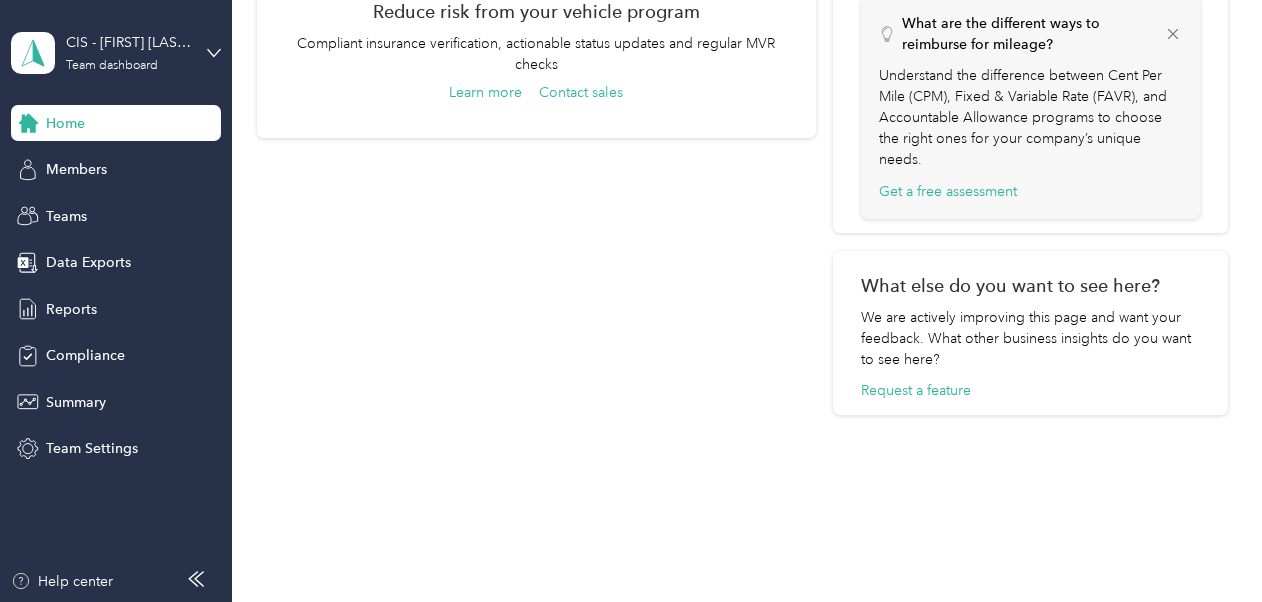 scroll, scrollTop: 1127, scrollLeft: 0, axis: vertical 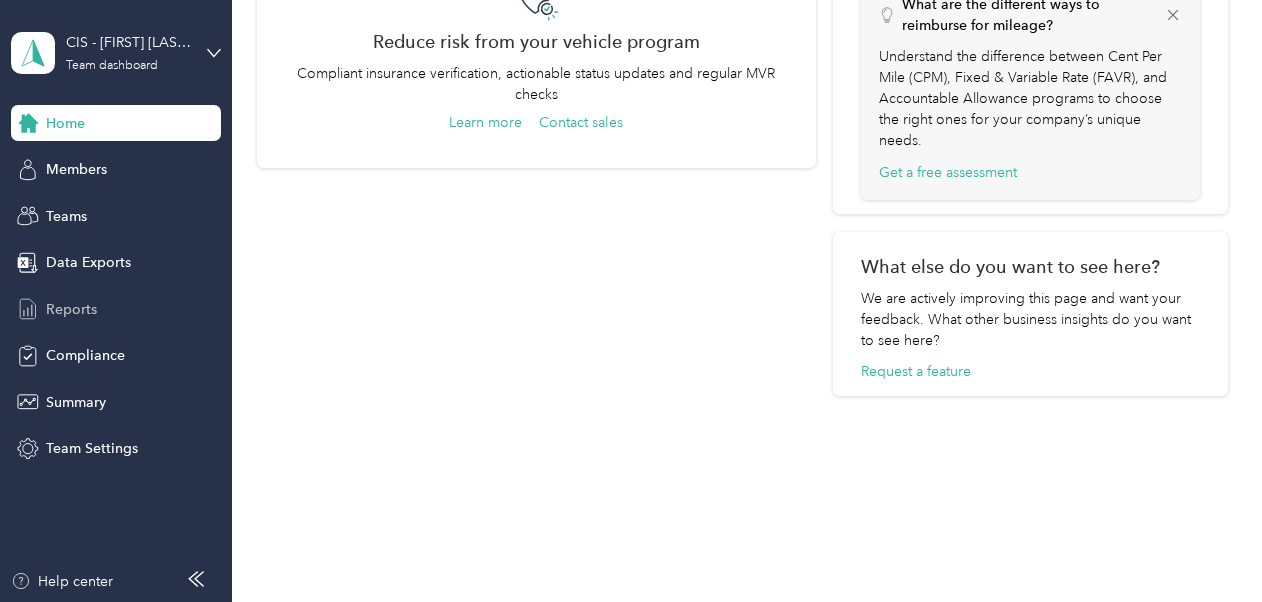 click on "Reports" at bounding box center [71, 309] 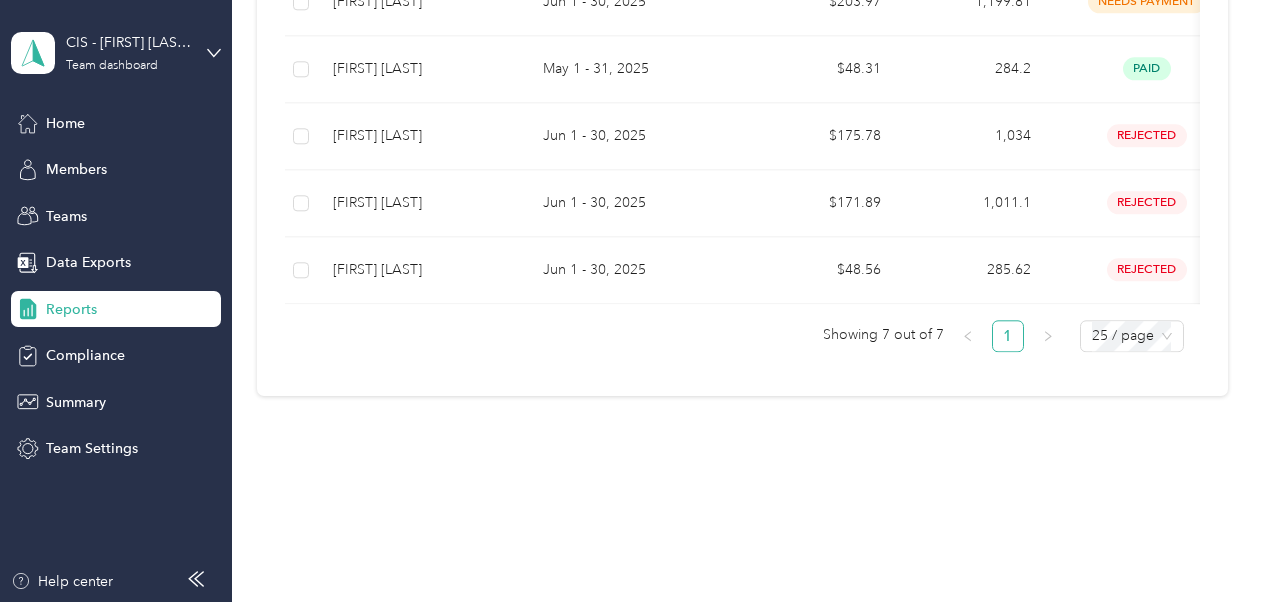 scroll, scrollTop: 702, scrollLeft: 0, axis: vertical 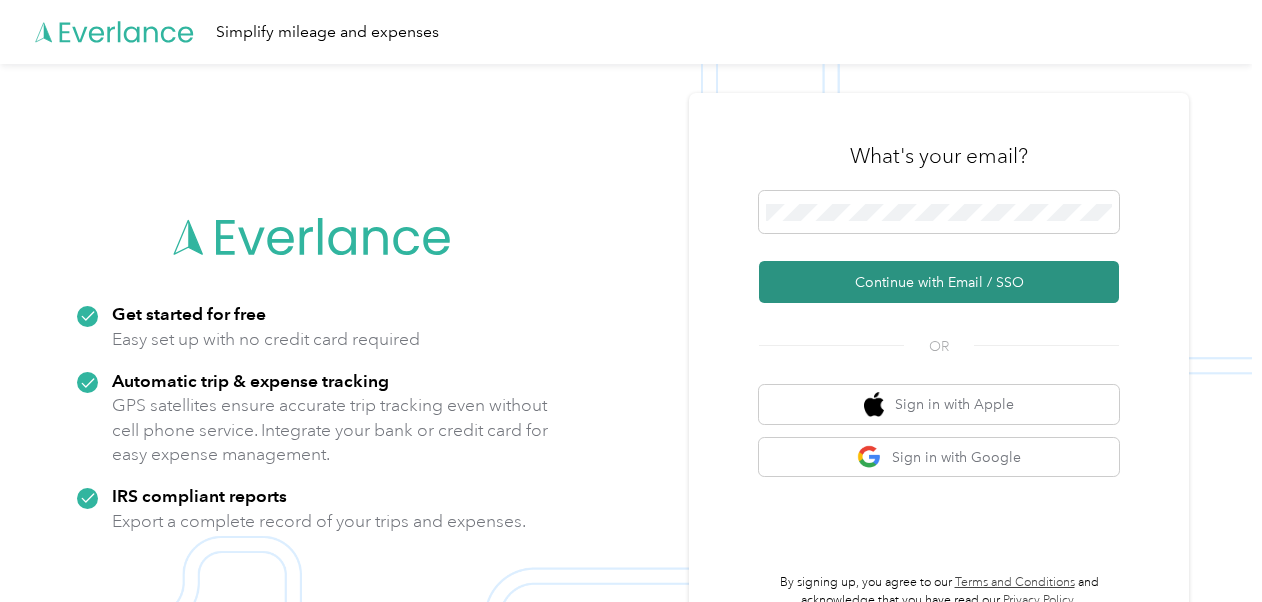 click on "Continue with Email / SSO" at bounding box center [939, 282] 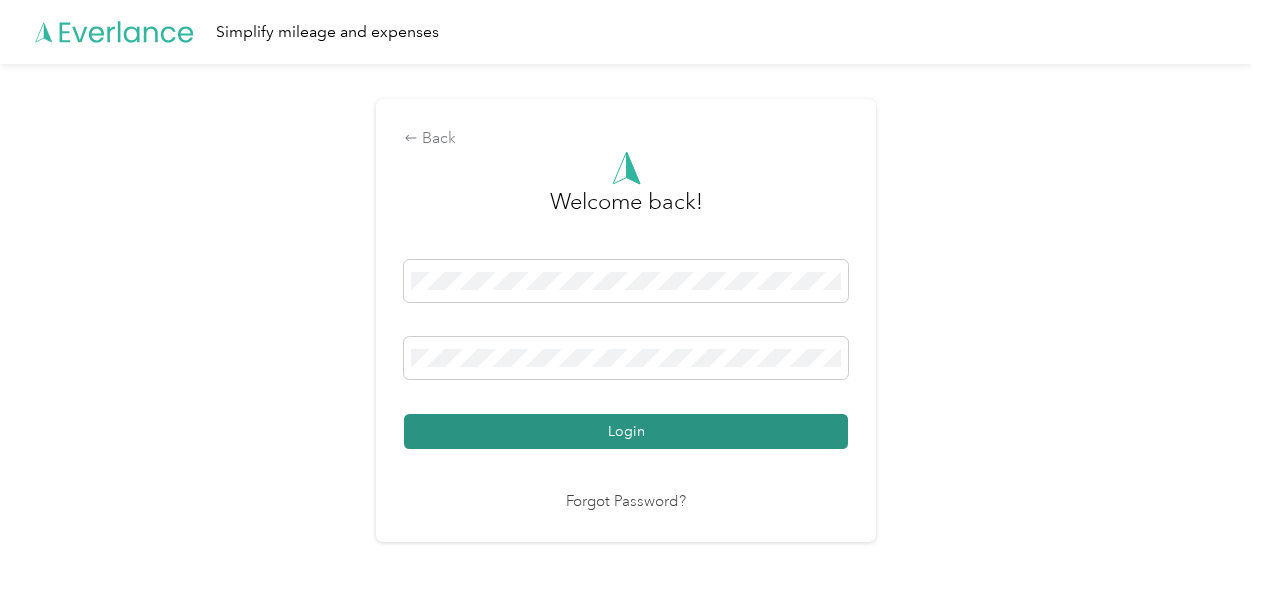 click on "Login" at bounding box center (626, 431) 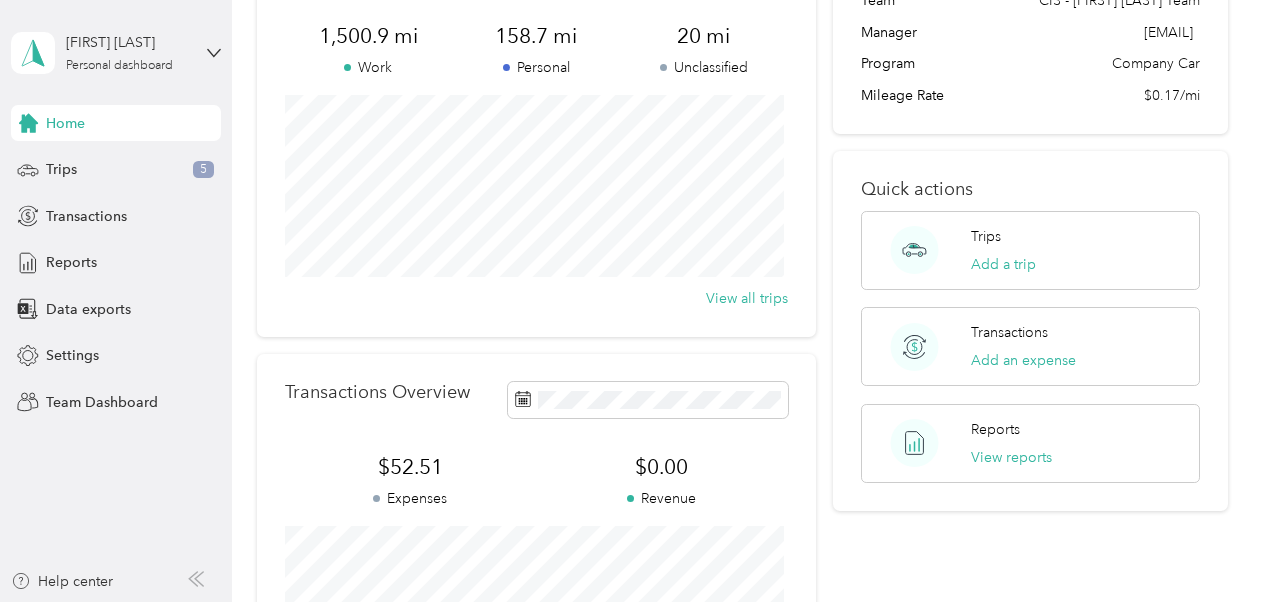 scroll, scrollTop: 151, scrollLeft: 0, axis: vertical 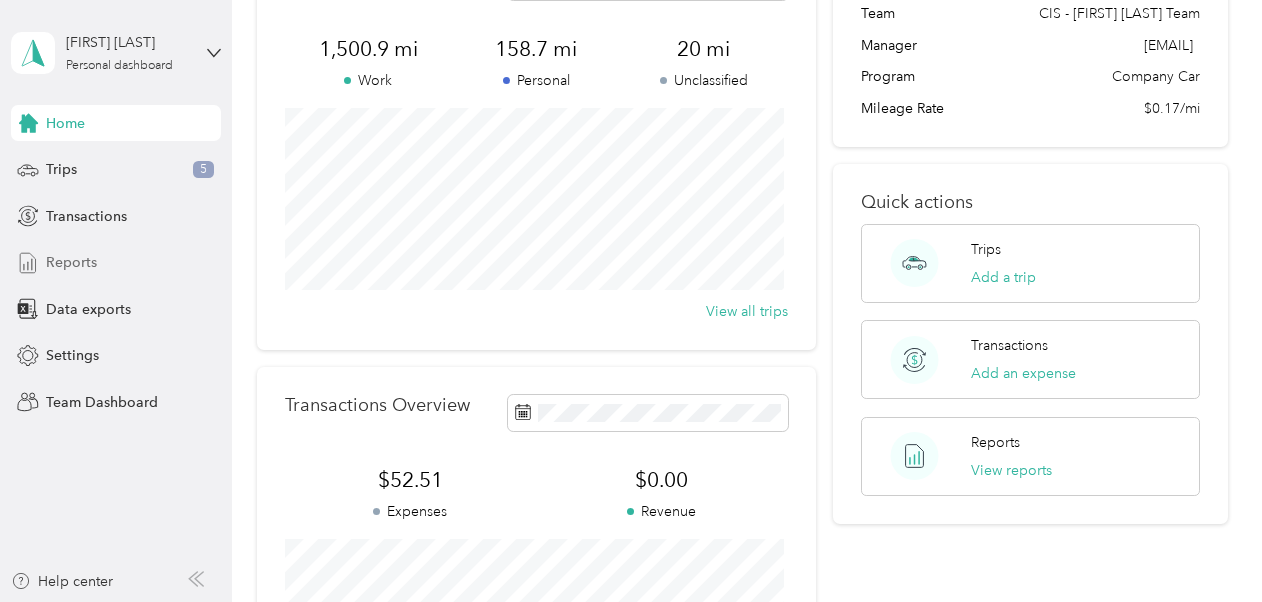 click on "Reports" at bounding box center [71, 262] 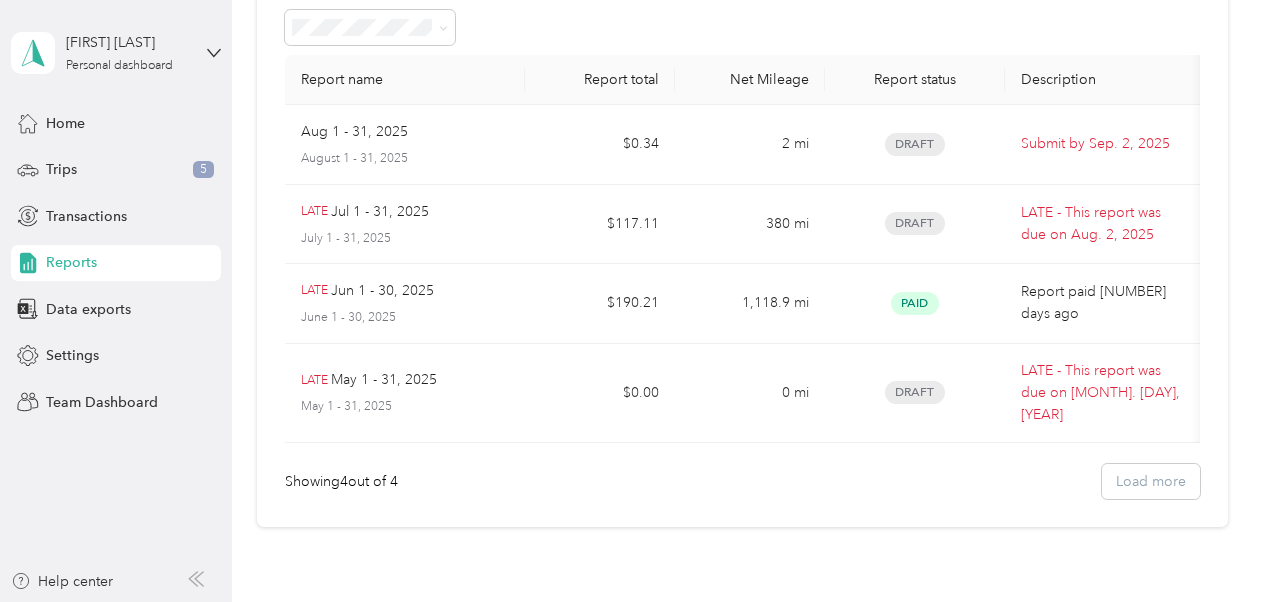 scroll, scrollTop: 108, scrollLeft: 0, axis: vertical 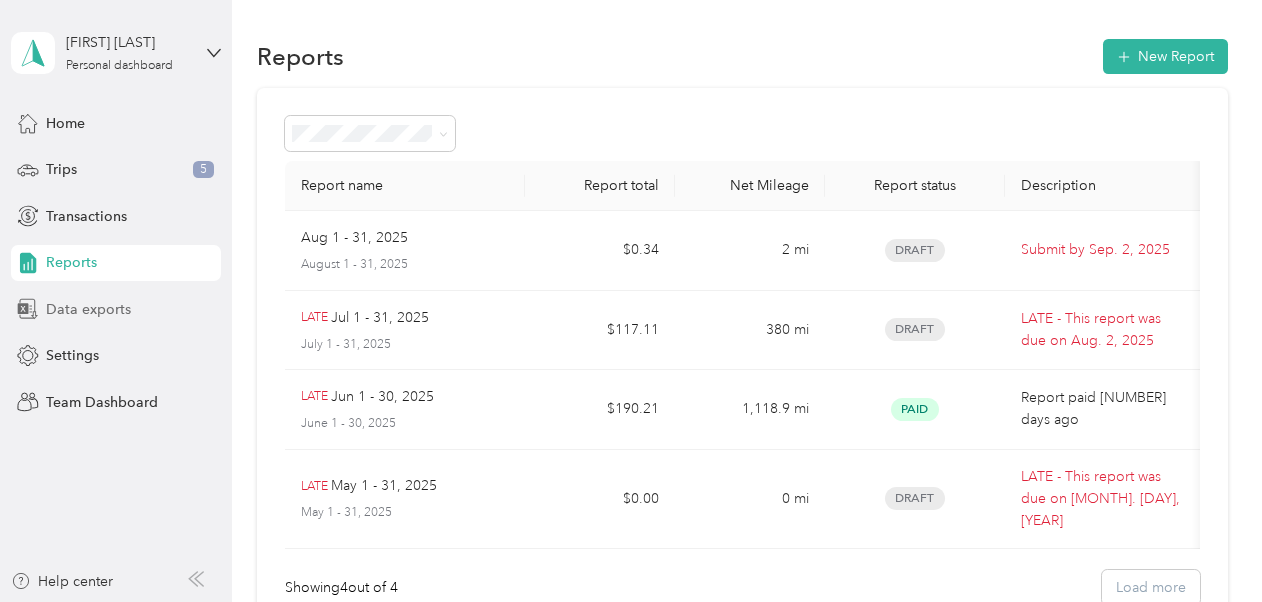 click on "Data exports" at bounding box center (88, 309) 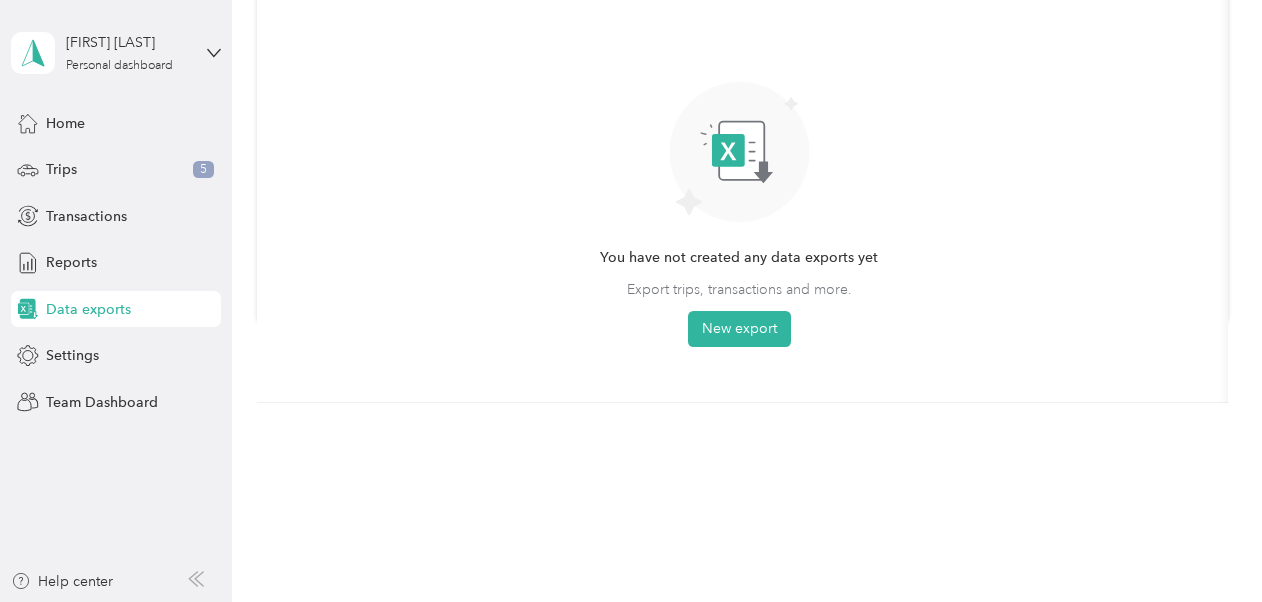 scroll, scrollTop: 0, scrollLeft: 0, axis: both 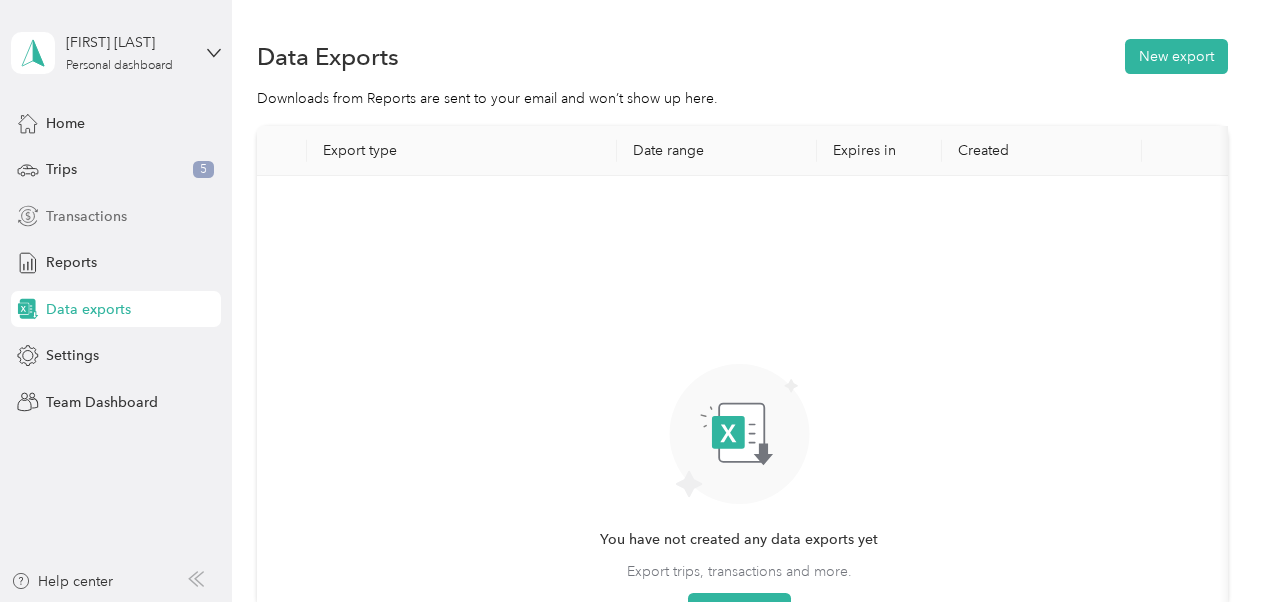 click on "Transactions" at bounding box center [86, 216] 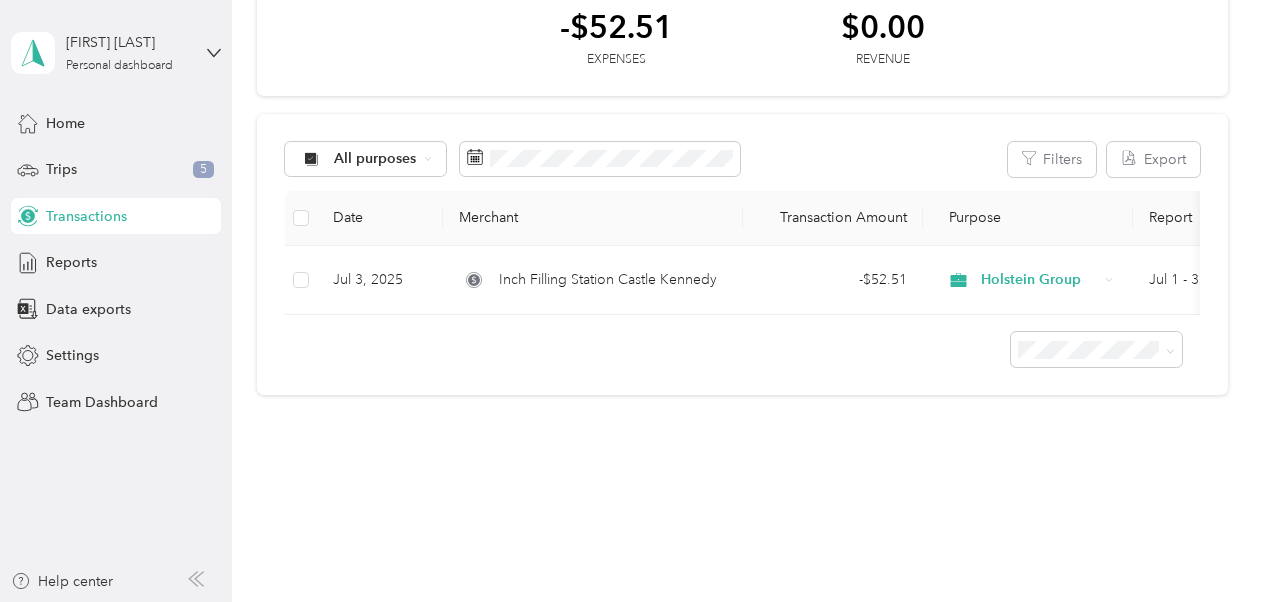 scroll, scrollTop: 0, scrollLeft: 0, axis: both 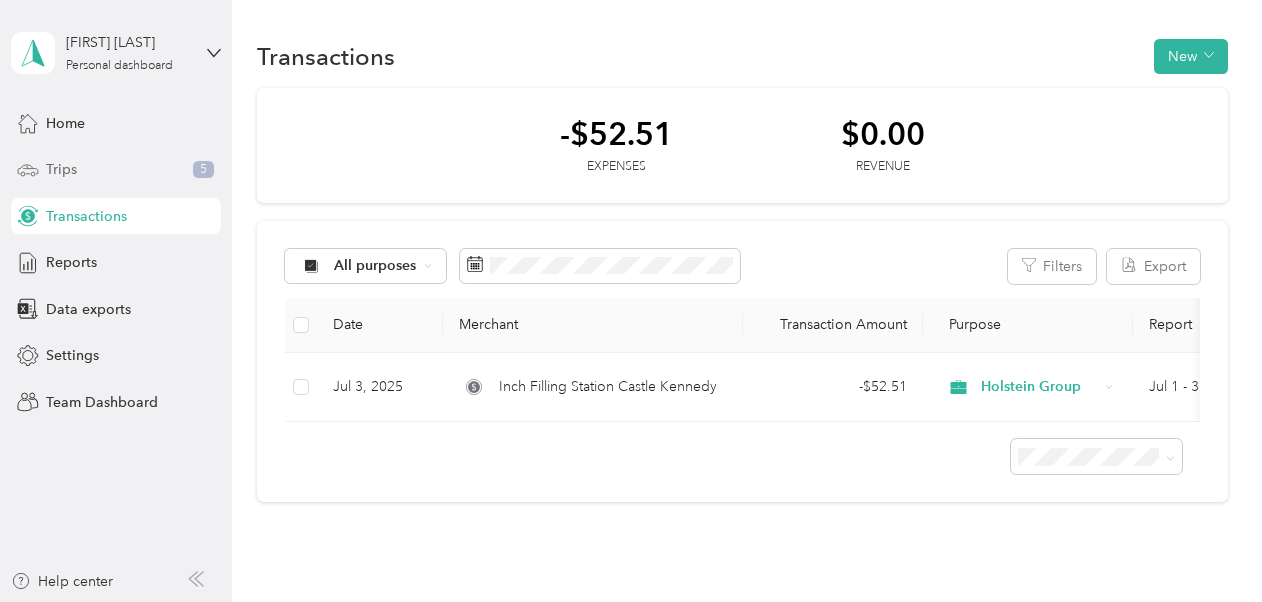 click on "Trips" at bounding box center (61, 169) 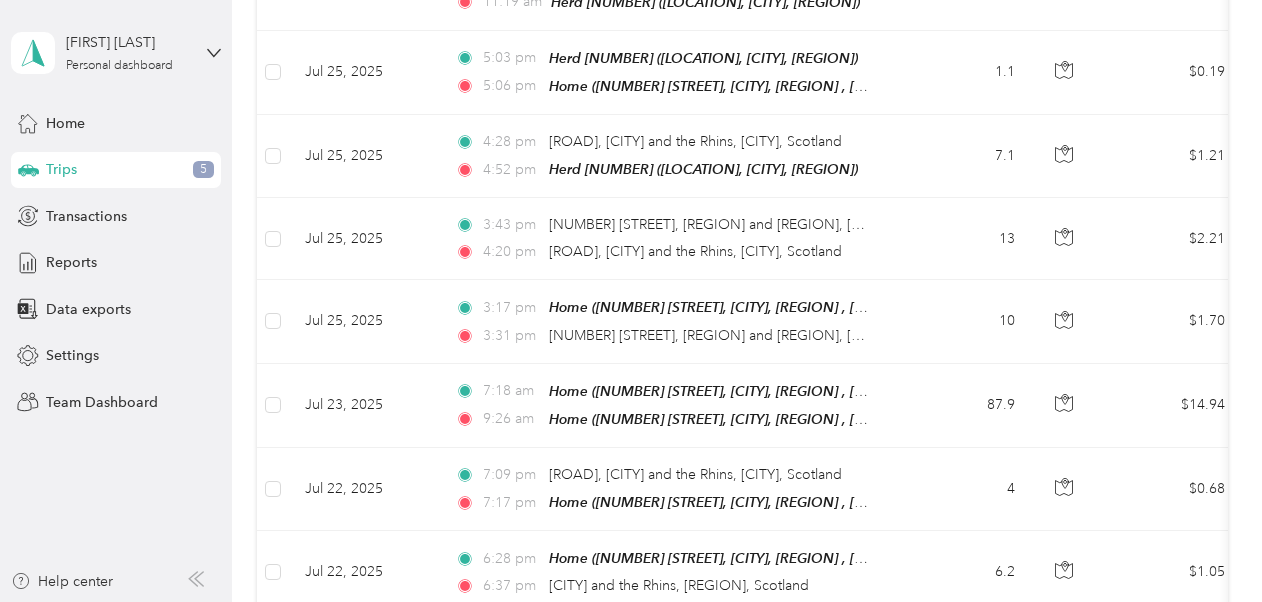 scroll, scrollTop: 956, scrollLeft: 0, axis: vertical 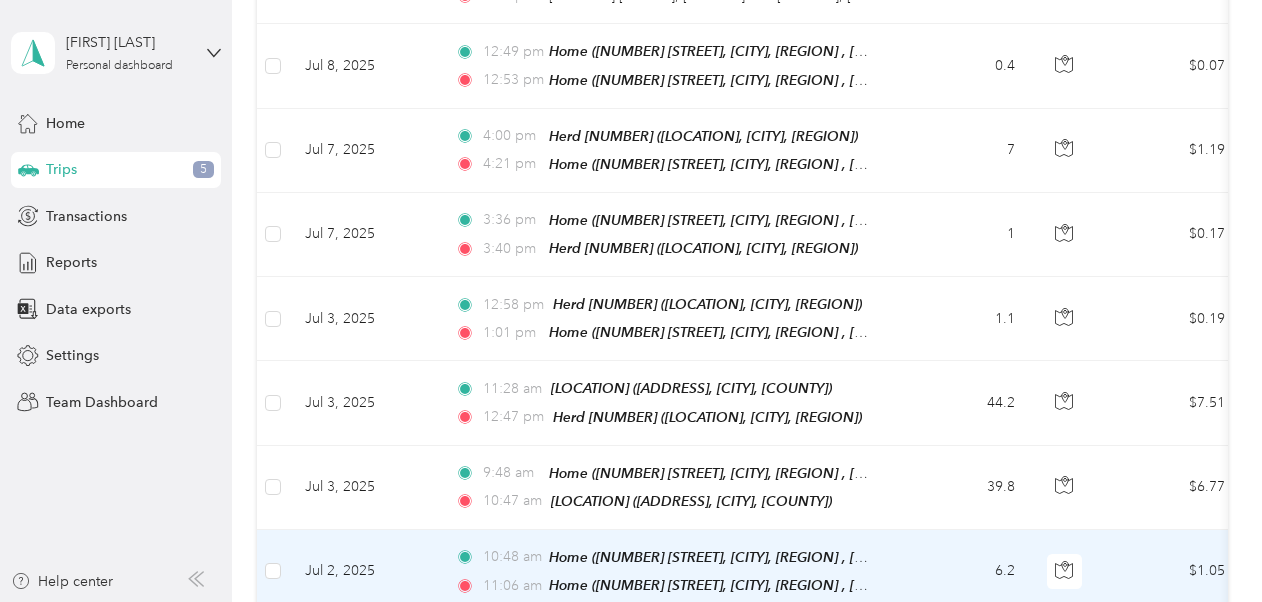 click on "6.2" at bounding box center (965, 572) 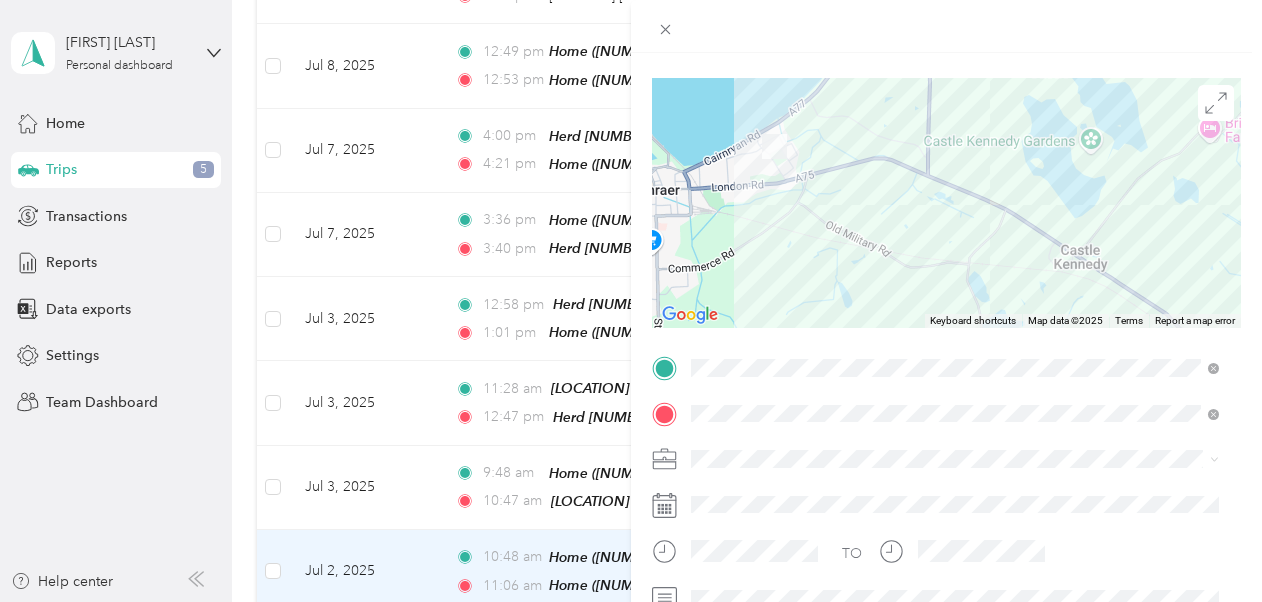 scroll, scrollTop: 152, scrollLeft: 0, axis: vertical 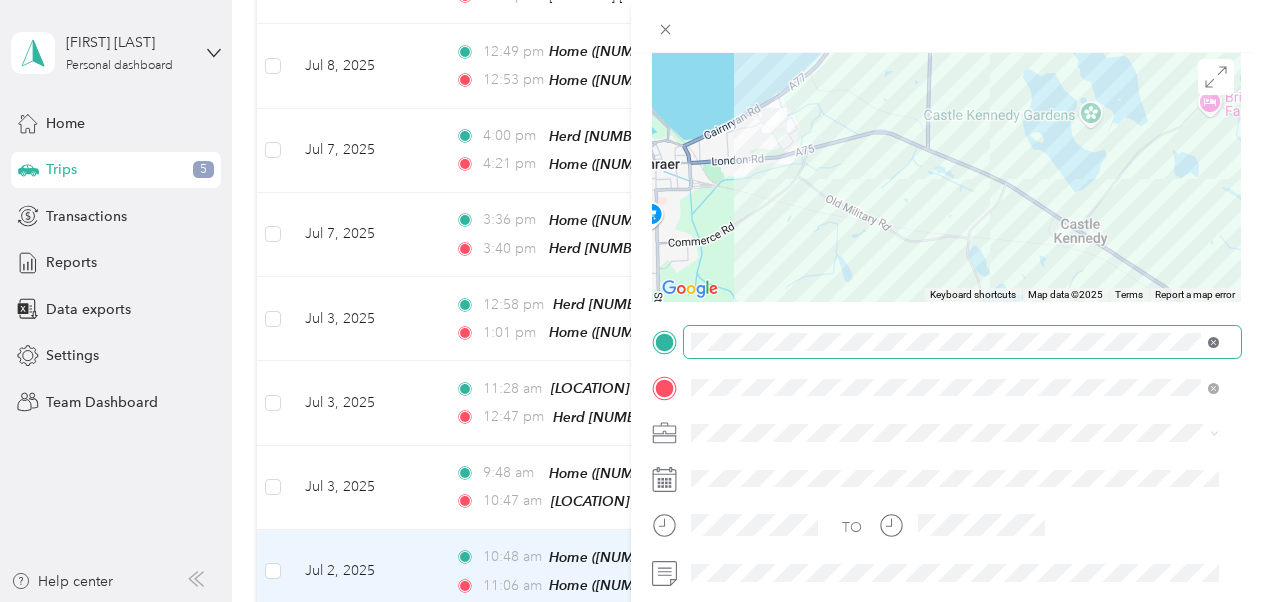 click 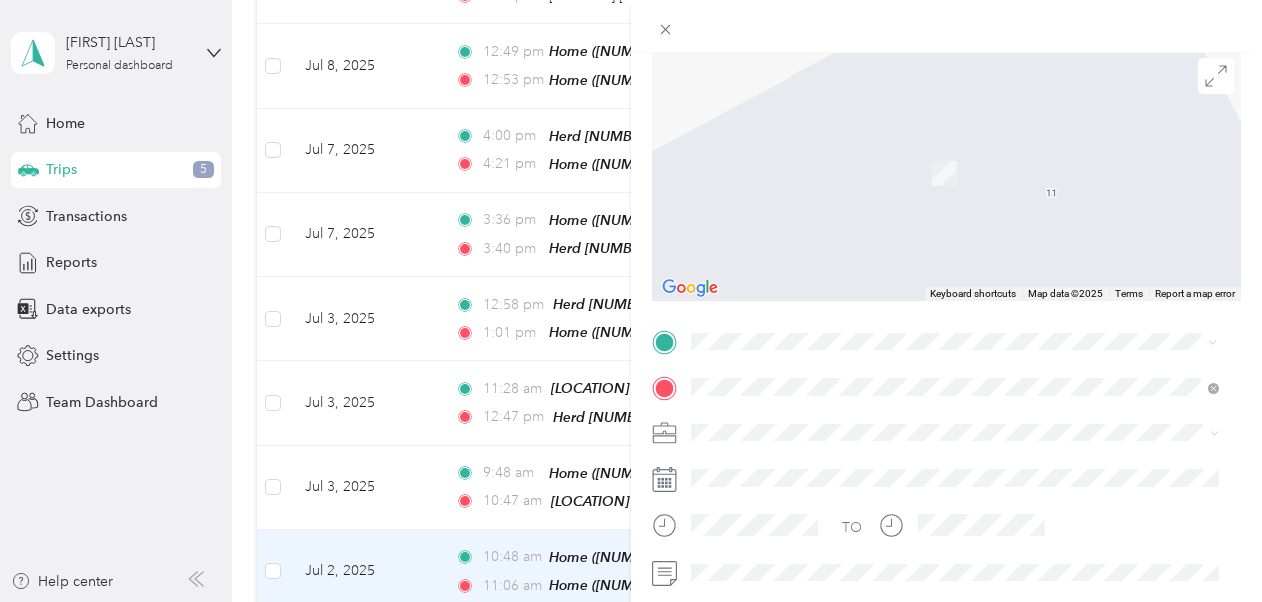 click on "[POSTCODE]
Stranraer, [COUNTY], Scotland, United Kingdom" at bounding box center (955, 106) 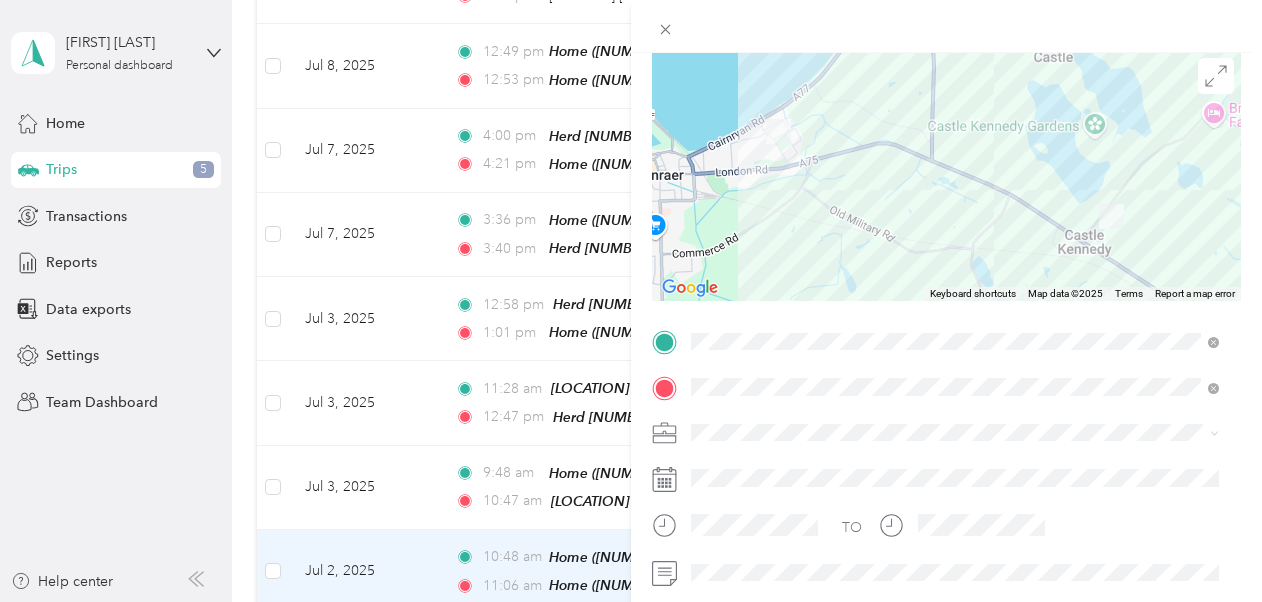 drag, startPoint x: 1254, startPoint y: 288, endPoint x: 1243, endPoint y: 100, distance: 188.32153 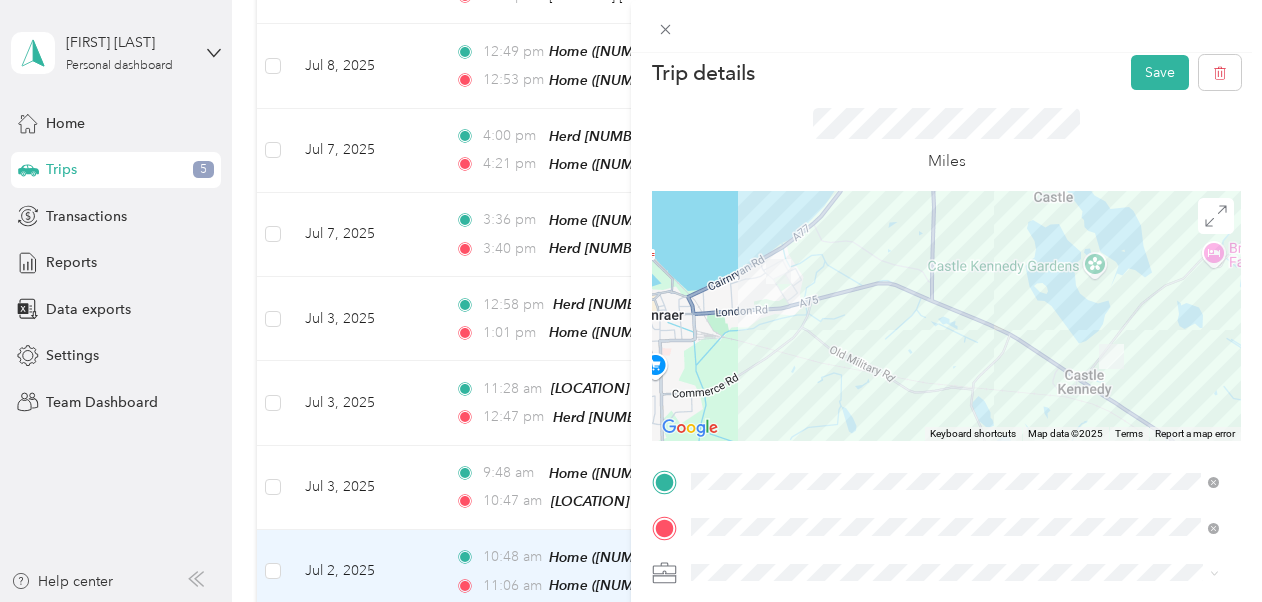 scroll, scrollTop: 0, scrollLeft: 0, axis: both 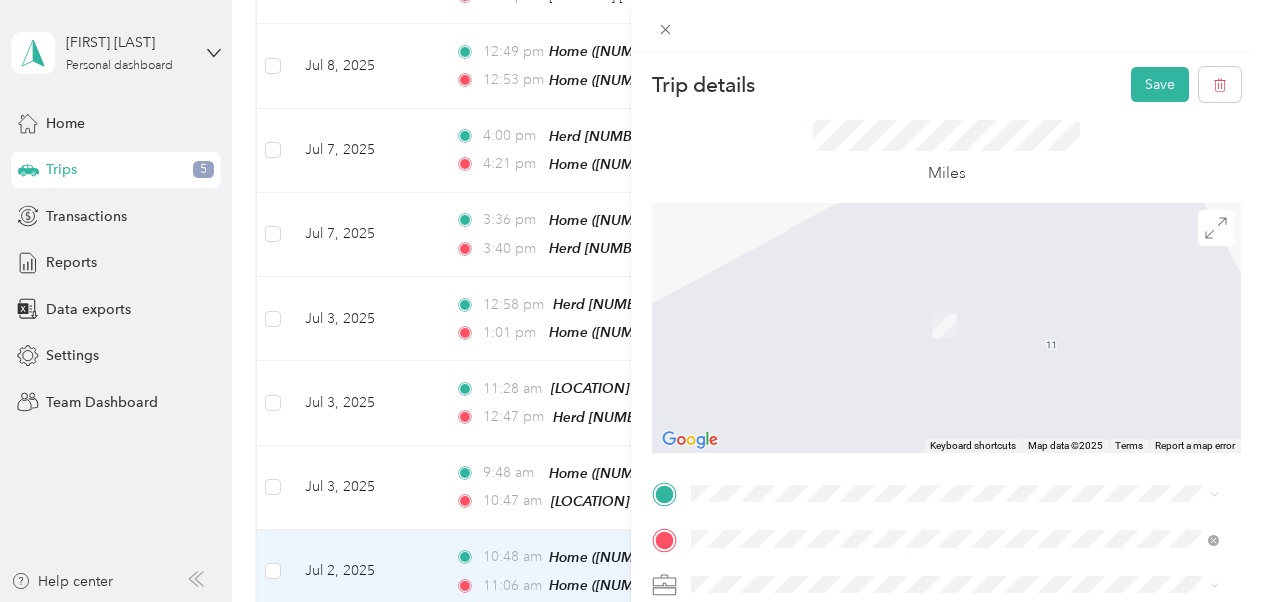 click on "Home [NUMBER] [STREET], [CITY], [STATE] , [POSTCODE], [CITY], [STATE], [COUNTRY]" at bounding box center (970, 269) 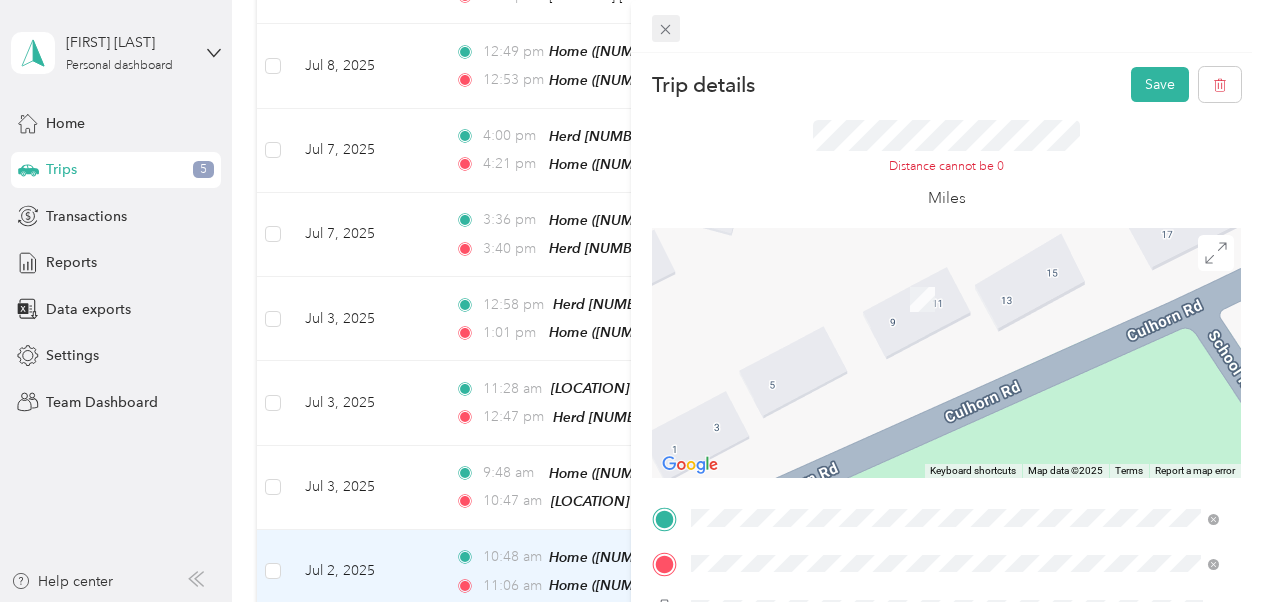 drag, startPoint x: 1253, startPoint y: 243, endPoint x: 666, endPoint y: 29, distance: 624.792 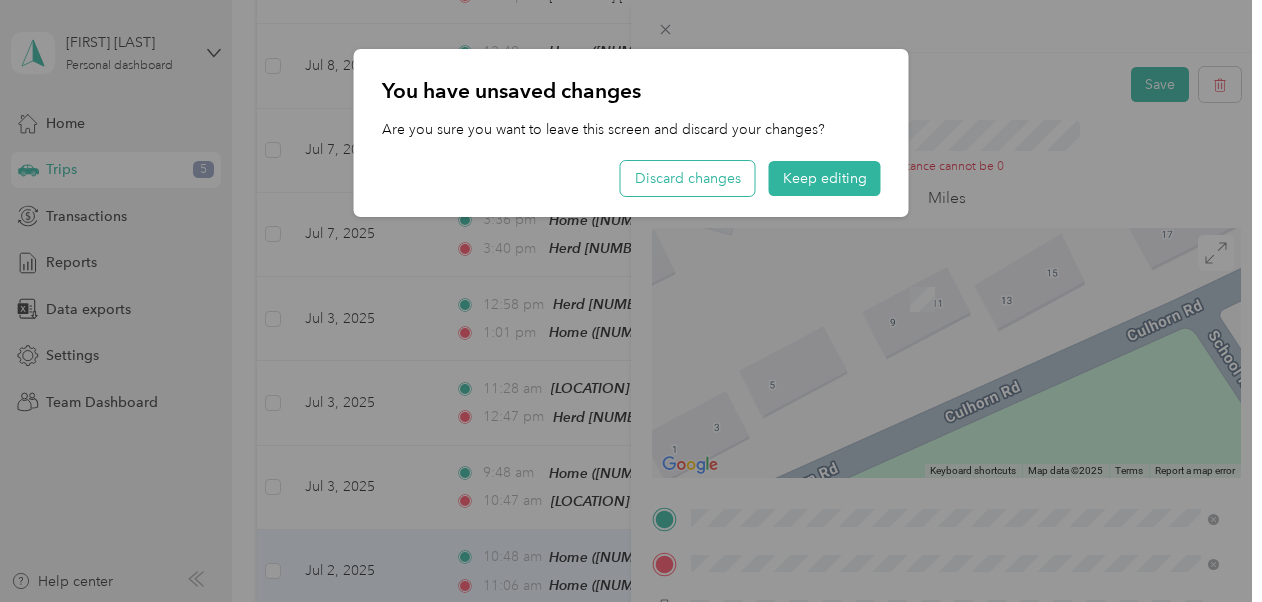 click on "Discard changes" at bounding box center [688, 178] 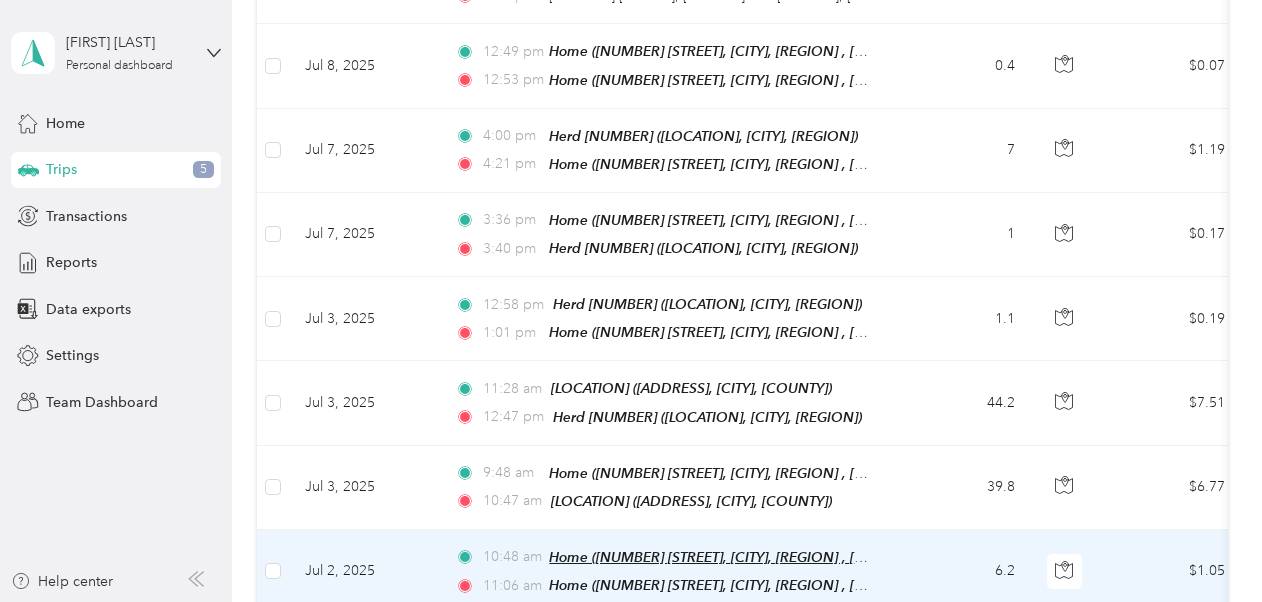 click on "Home ([NUMBER] [STREET], [CITY], [STATE] , [CITY], [STATE])" at bounding box center (755, 557) 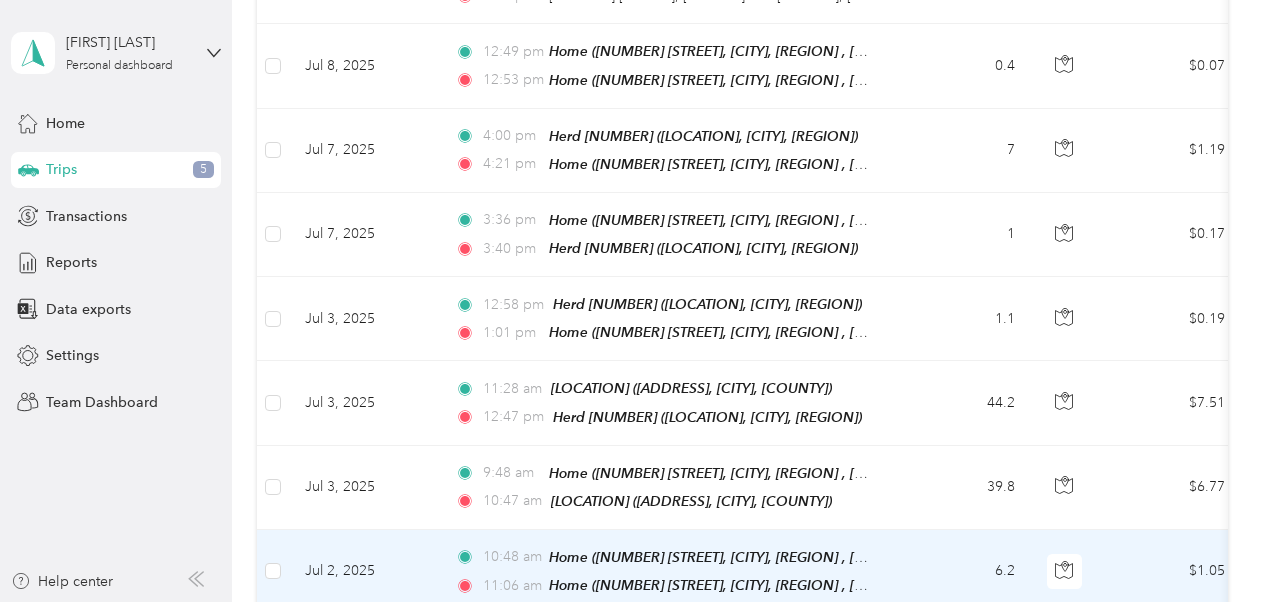 click on "6.2" at bounding box center (965, 572) 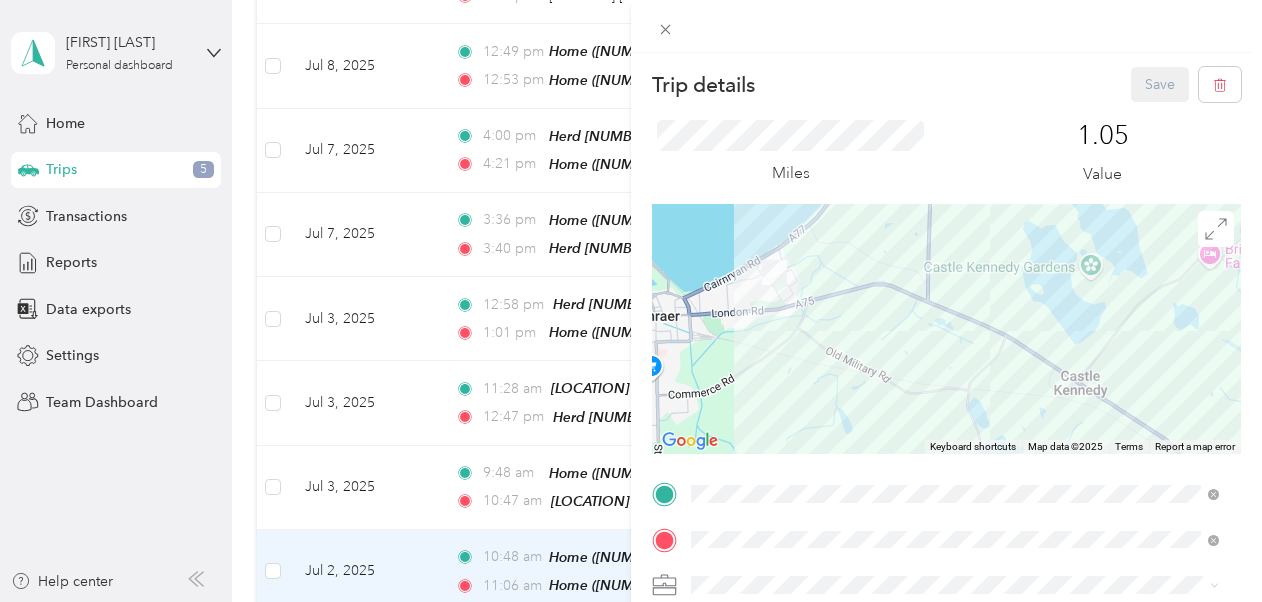 drag, startPoint x: 1254, startPoint y: 181, endPoint x: 963, endPoint y: 114, distance: 298.61346 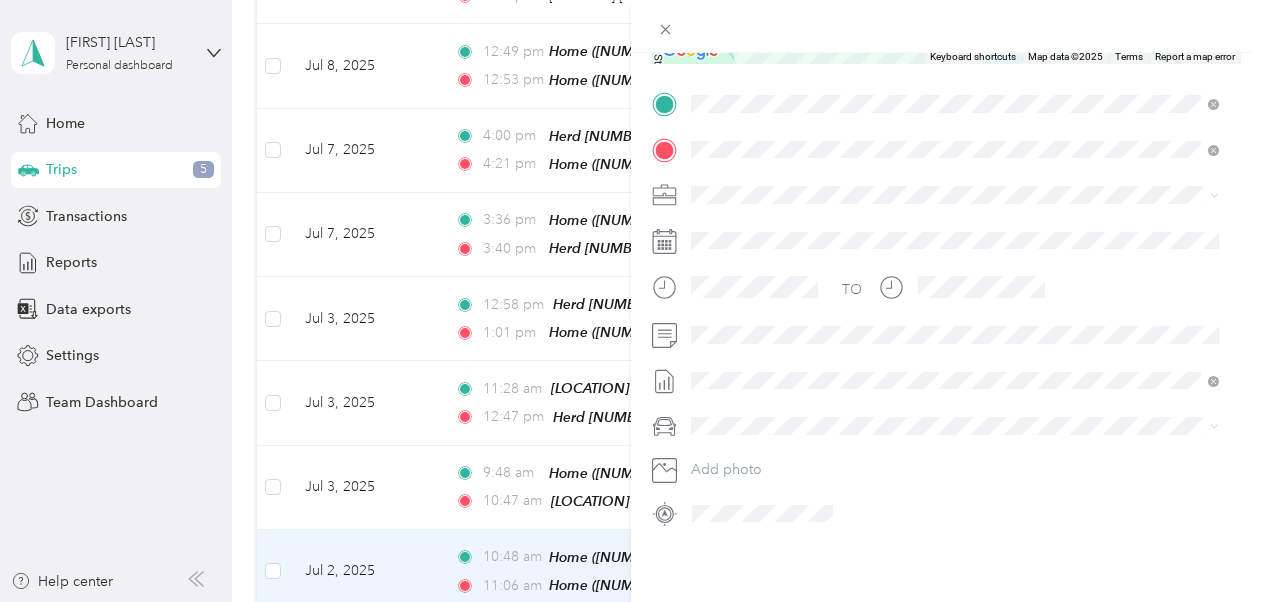 scroll, scrollTop: 404, scrollLeft: 0, axis: vertical 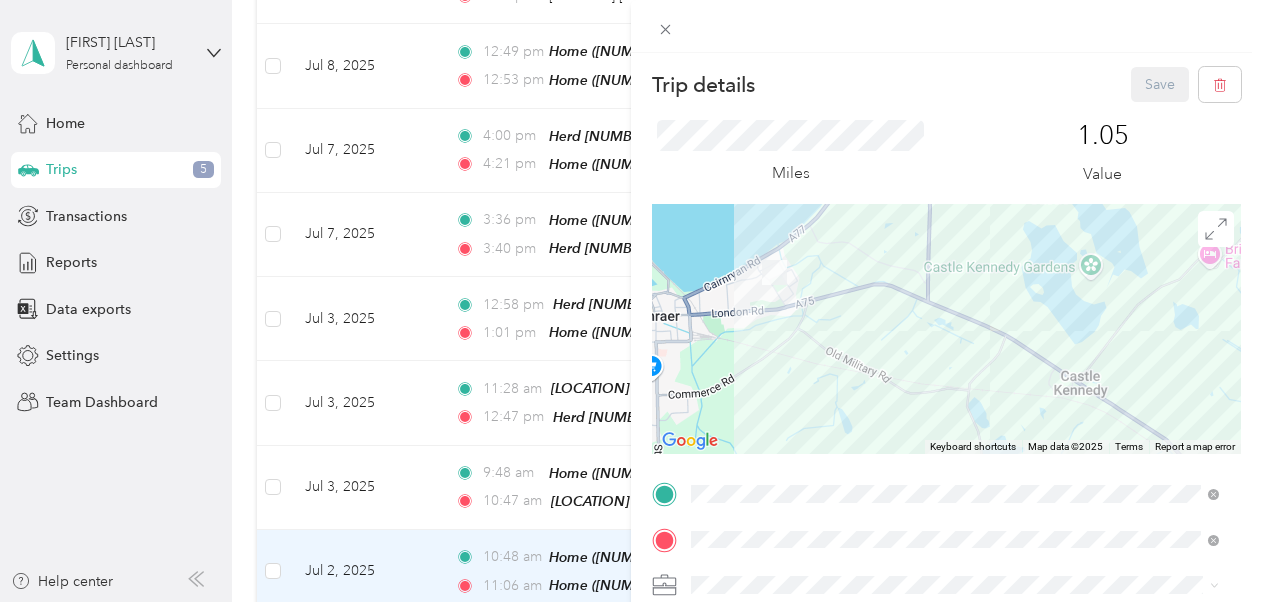 click on "Trip details Save This trip cannot be edited because it is either under review, approved, or paid. Contact your Team Manager to edit it. Miles 1.05 Value  ← Move left → Move right ↑ Move up ↓ Move down + Zoom in - Zoom out Home Jump left by 75% End Jump right by 75% Page Up Jump up by 75% Page Down Jump down by 75% Keyboard shortcuts Map Data Map data ©2025 Map data ©2025 500 m  Click to toggle between metric and imperial units Terms Report a map error TO Add photo" at bounding box center [631, 301] 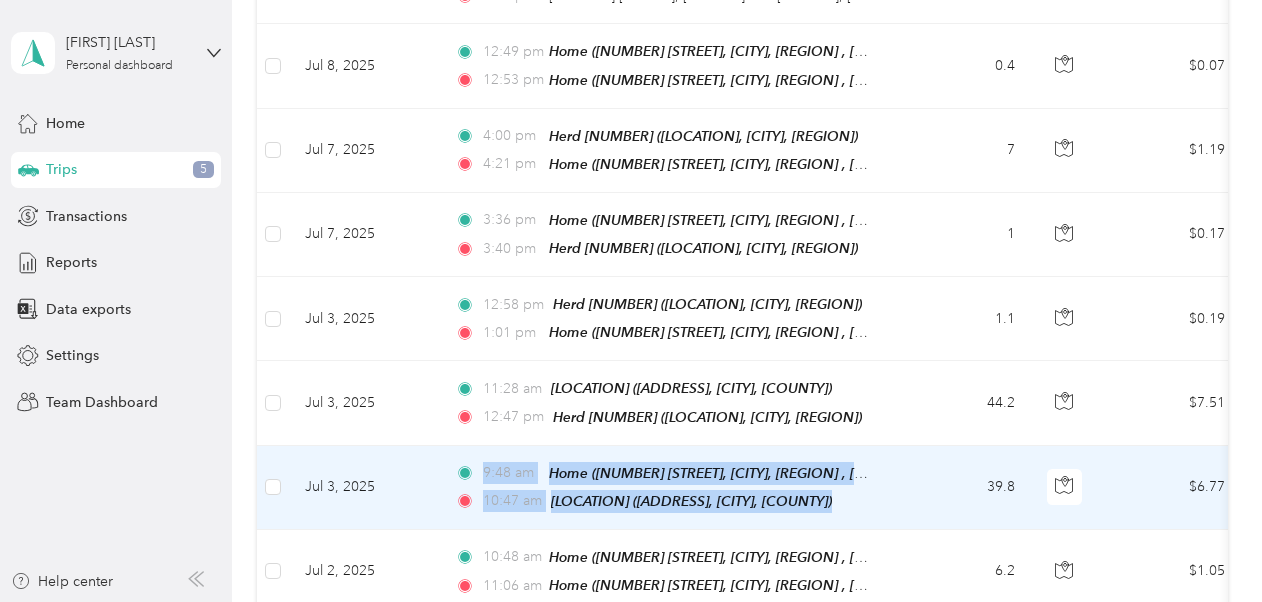 drag, startPoint x: 436, startPoint y: 464, endPoint x: 972, endPoint y: 445, distance: 536.3367 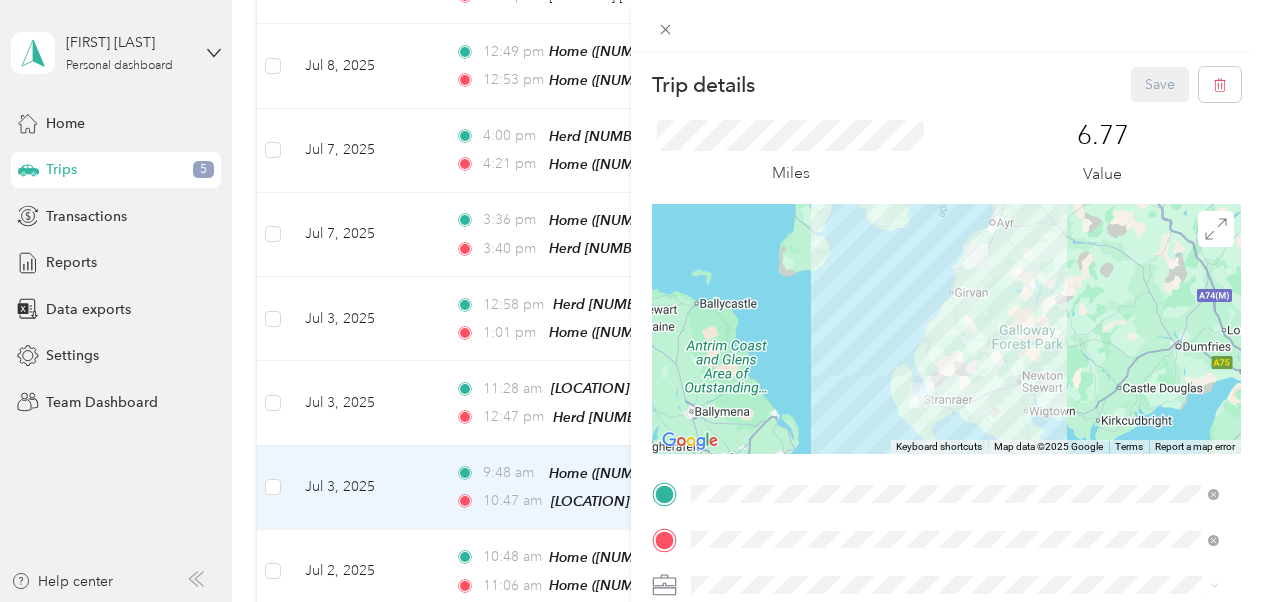 click on "Trip details Save This trip cannot be edited because it is either under review, approved, or paid. Contact your Team Manager to edit it. Miles 6.77 Value  ← Move left → Move right ↑ Move up ↓ Move down + Zoom in - Zoom out Home Jump left by 75% End Jump right by 75% Page Up Jump up by 75% Page Down Jump down by 75% Keyboard shortcuts Map Data Map data ©2025 Google Map data ©2025 Google 20 km  Click to toggle between metric and imperial units Terms Report a map error TO Add photo" at bounding box center (631, 301) 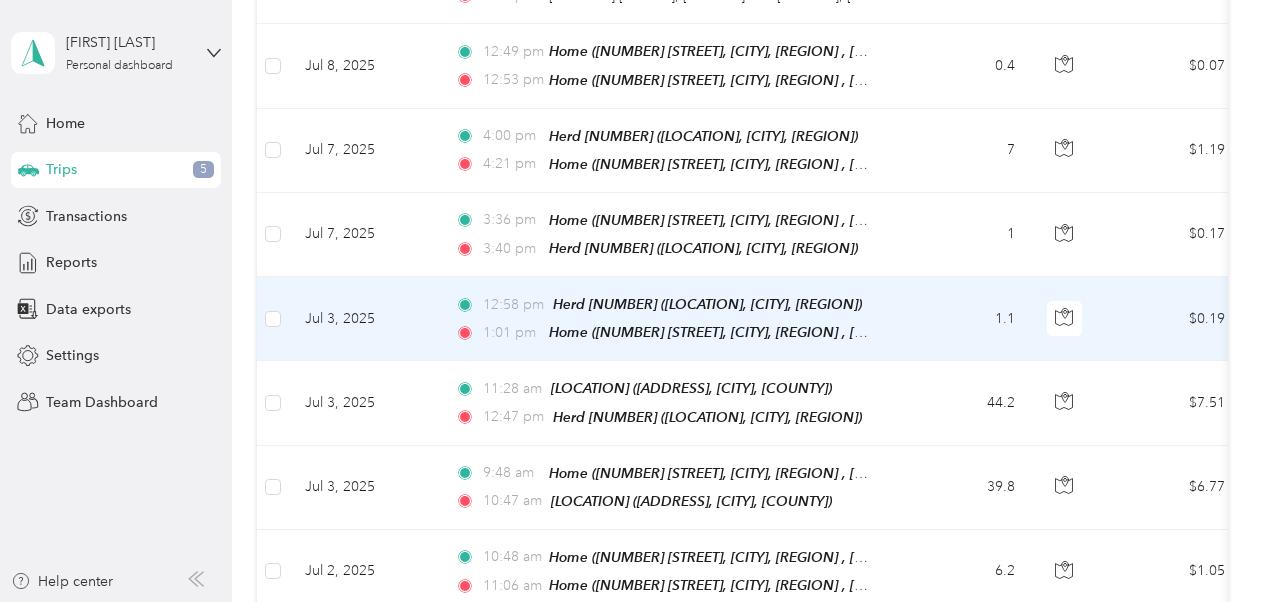 click on "1.1" at bounding box center [965, 319] 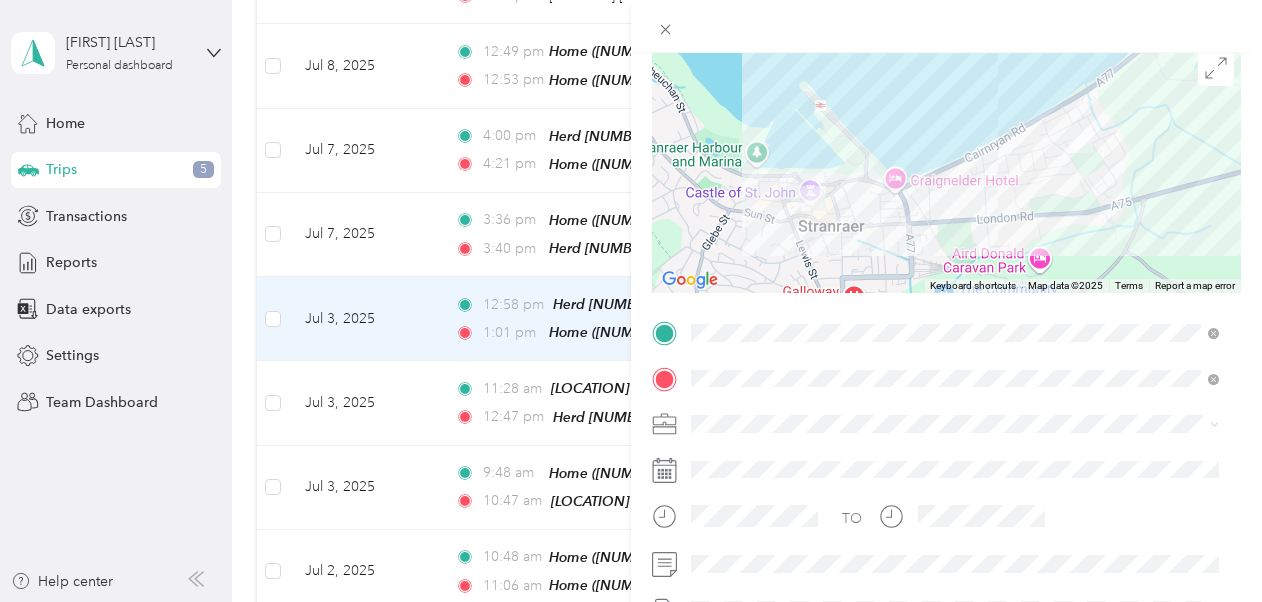 scroll, scrollTop: 162, scrollLeft: 0, axis: vertical 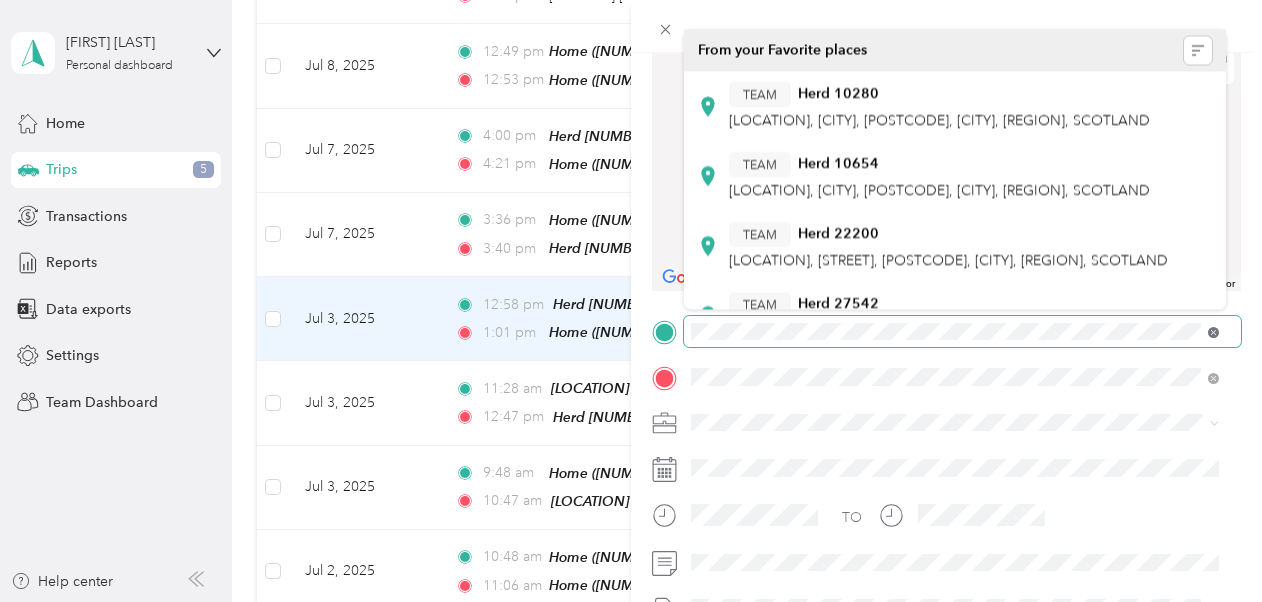 click 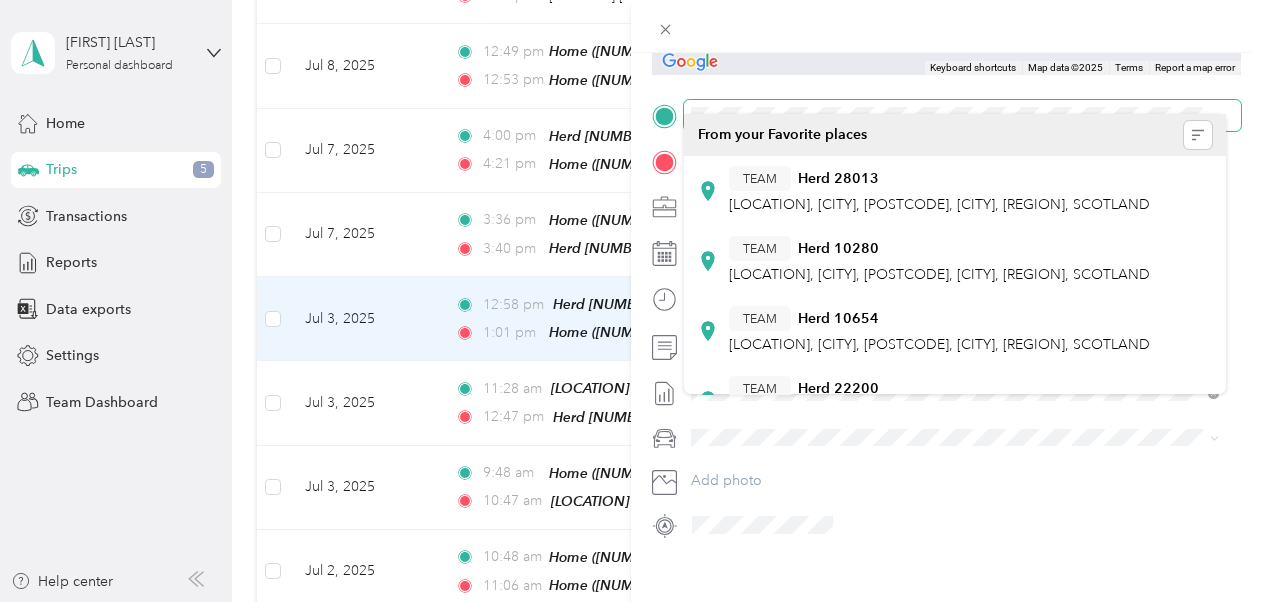 scroll, scrollTop: 404, scrollLeft: 0, axis: vertical 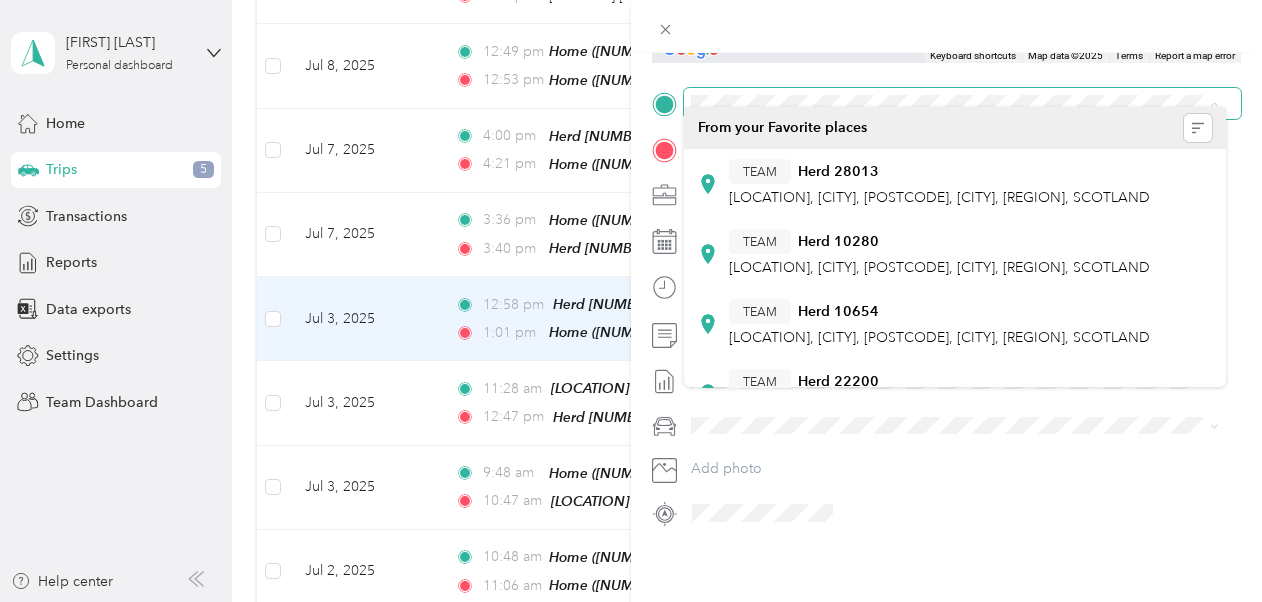 click on "TO Add photo" at bounding box center [946, 308] 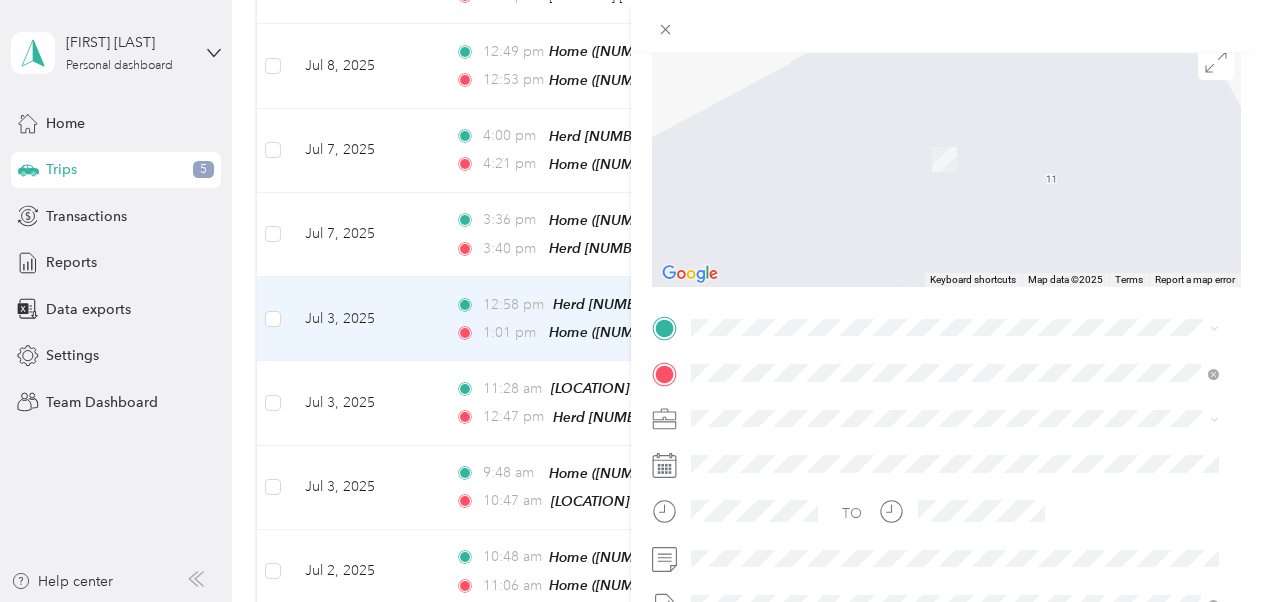 scroll, scrollTop: 190, scrollLeft: 0, axis: vertical 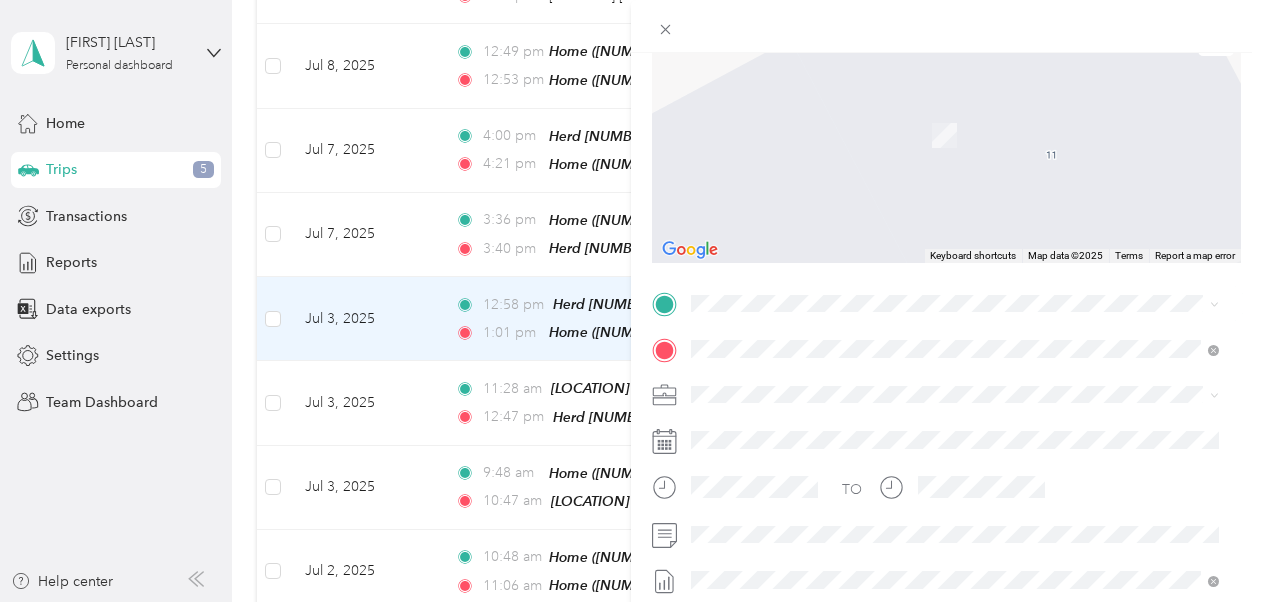 click on "[POSTCODE]
Stranraer, [COUNTY], Scotland, United Kingdom" at bounding box center (871, 382) 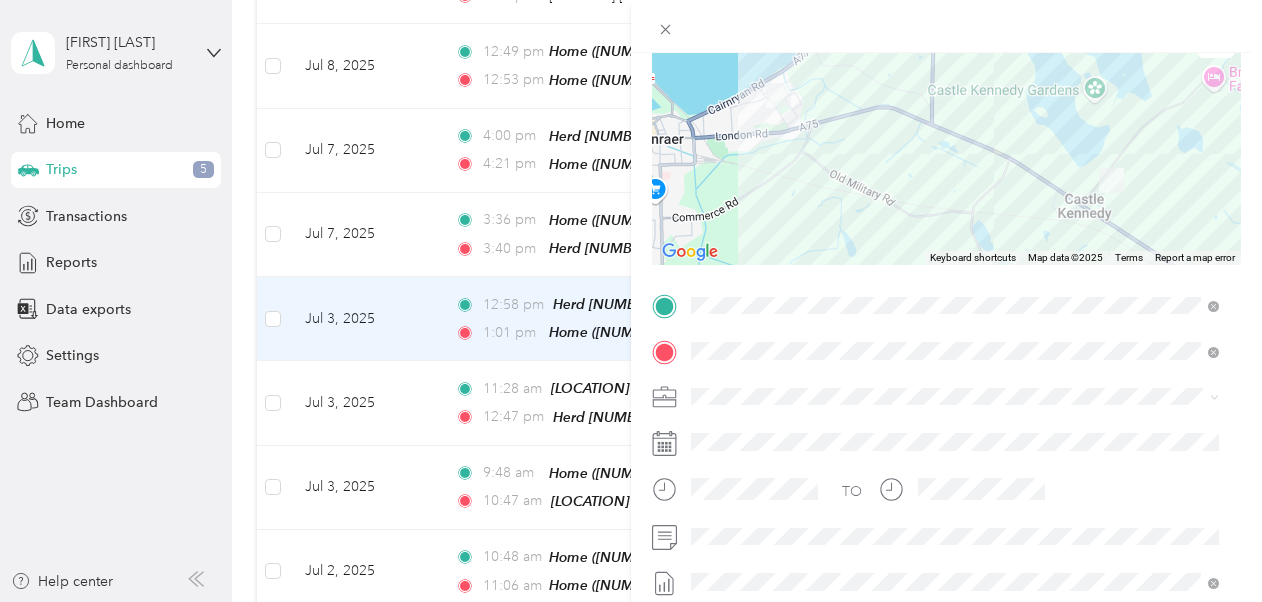 scroll, scrollTop: 184, scrollLeft: 0, axis: vertical 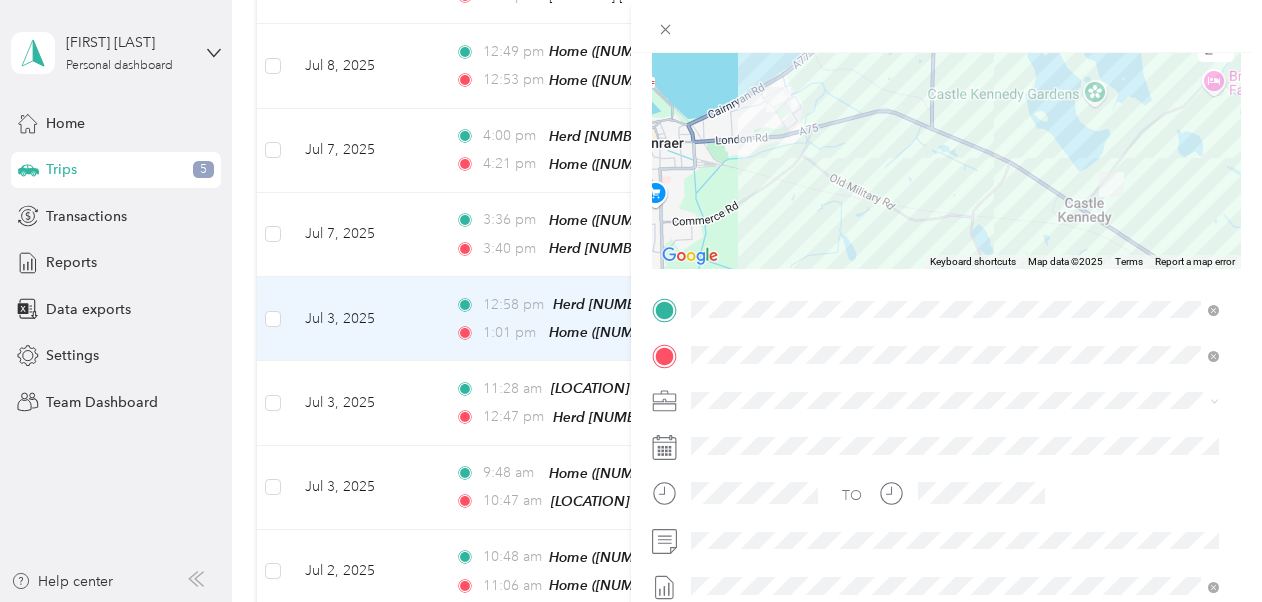 click on "Trip details Save This trip cannot be edited because it is either under review, approved, or paid. Contact your Team Manager to edit it. Miles ← Move left → Move right ↑ Move up ↓ Move down + Zoom in - Zoom out Home Jump left by 75% End Jump right by 75% Page Up Jump up by 75% Page Down Jump down by 75% Keyboard shortcuts Map Data Map data ©2025 Map data ©2025 500 m  Click to toggle between metric and imperial units Terms Report a map error TO Add photo" at bounding box center (631, 301) 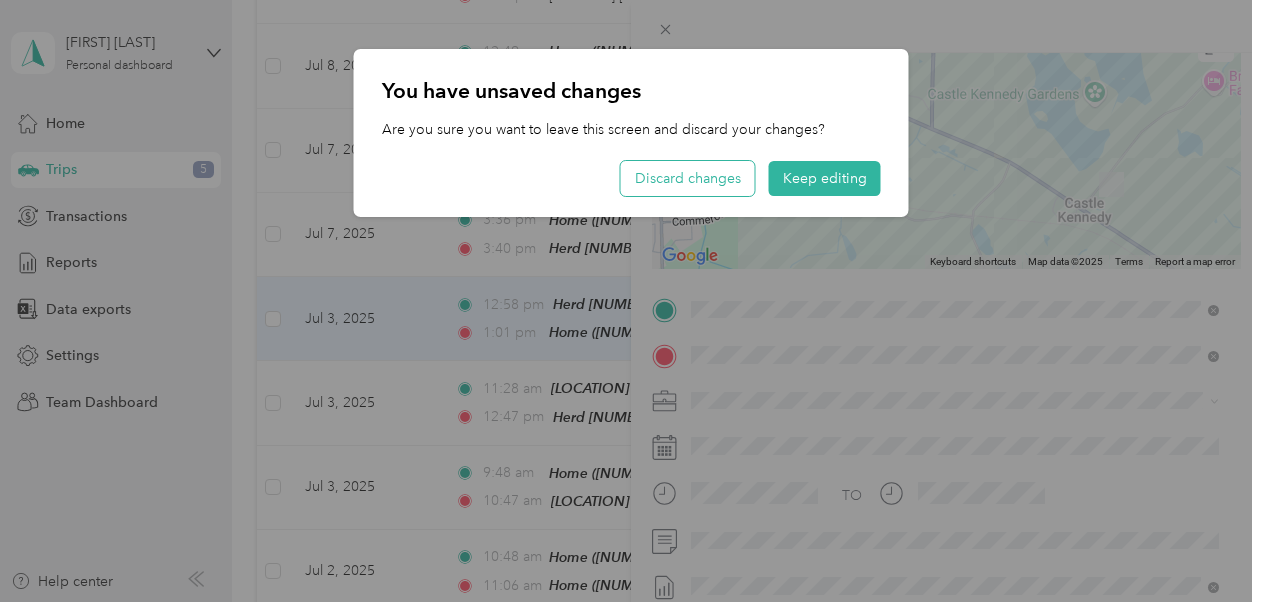 click on "Discard changes" at bounding box center [688, 178] 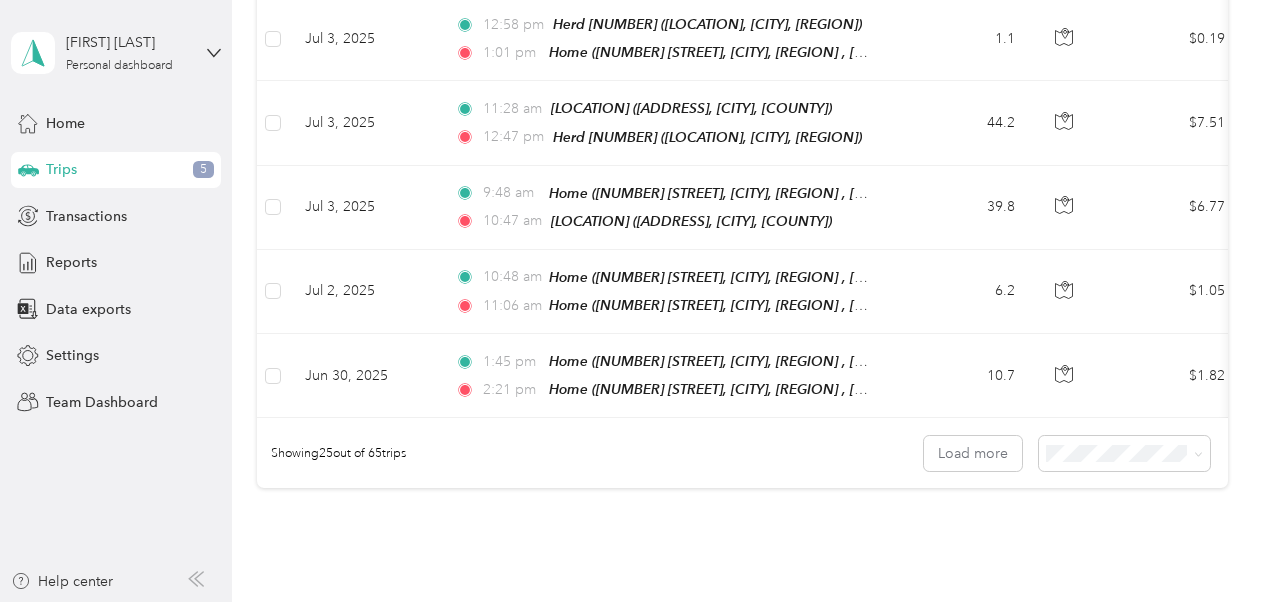 scroll, scrollTop: 1995, scrollLeft: 0, axis: vertical 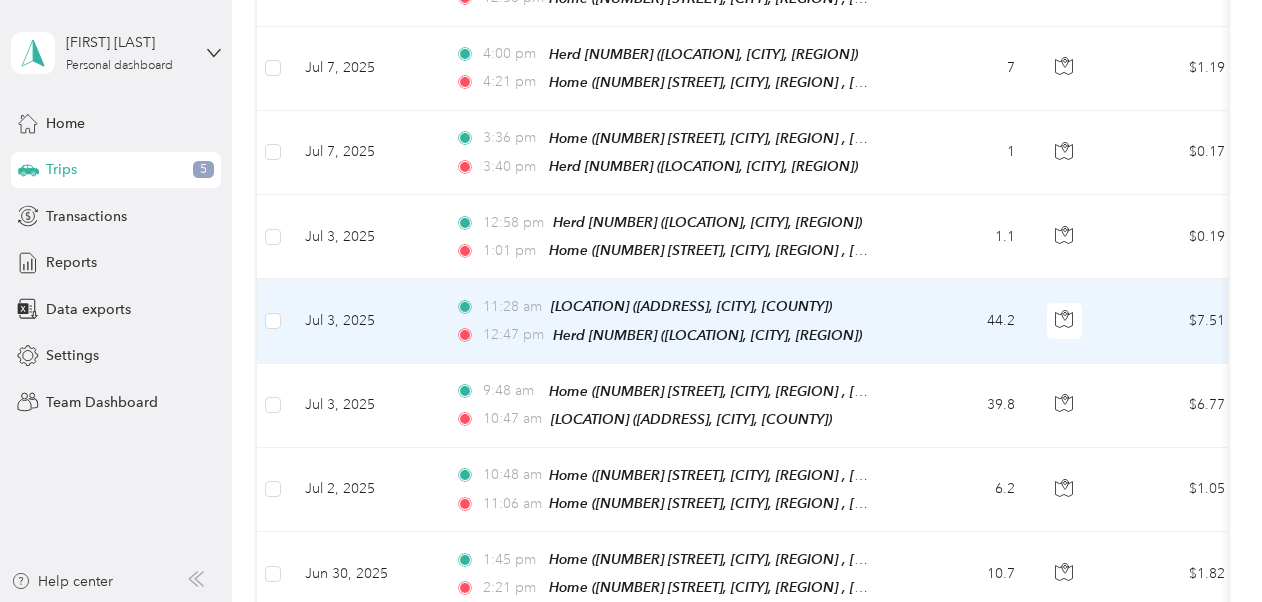 click on "44.2" at bounding box center (965, 321) 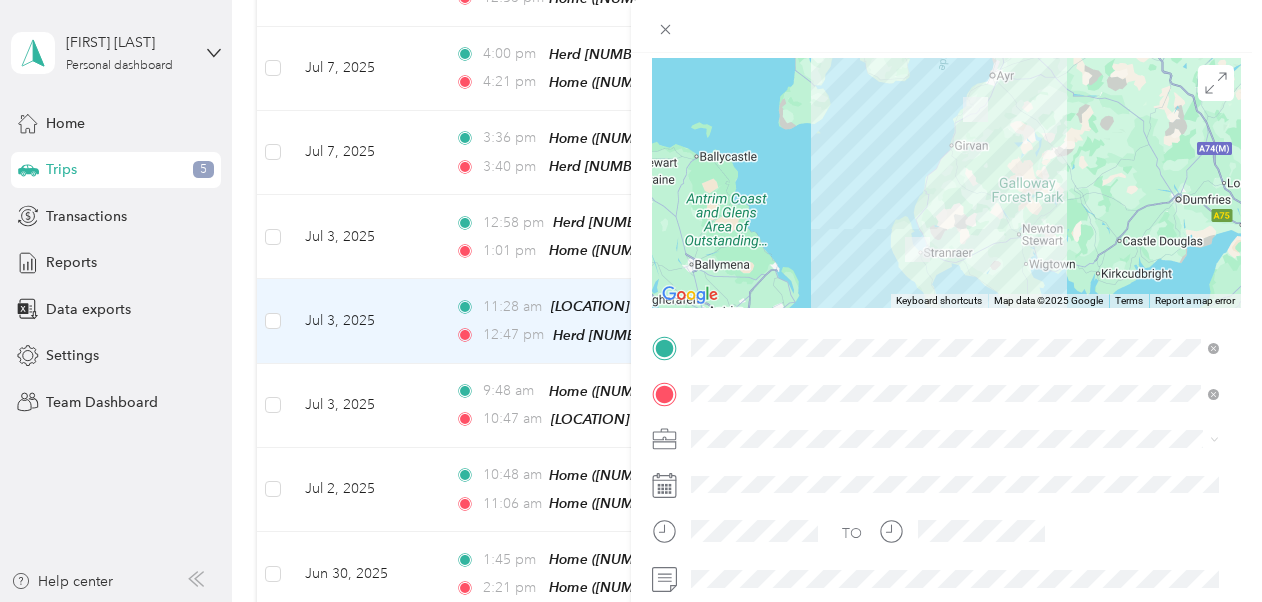 scroll, scrollTop: 146, scrollLeft: 0, axis: vertical 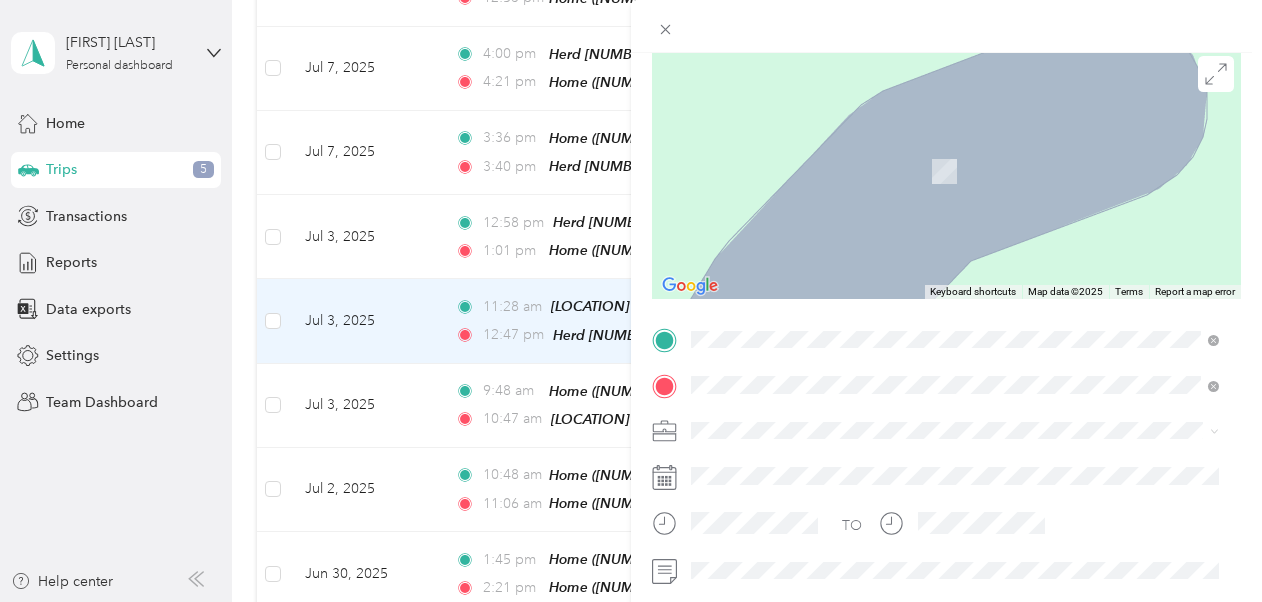 click on "[POSTCODE]
Stranraer, [COUNTY], Scotland, United Kingdom" at bounding box center [871, 150] 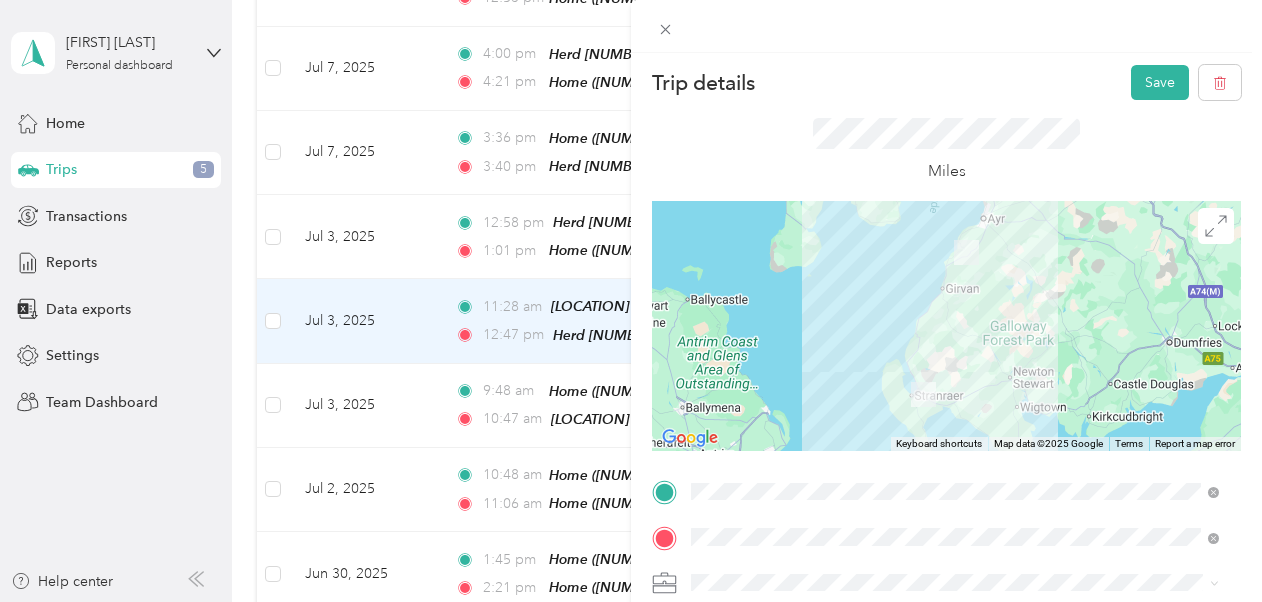 scroll, scrollTop: 0, scrollLeft: 0, axis: both 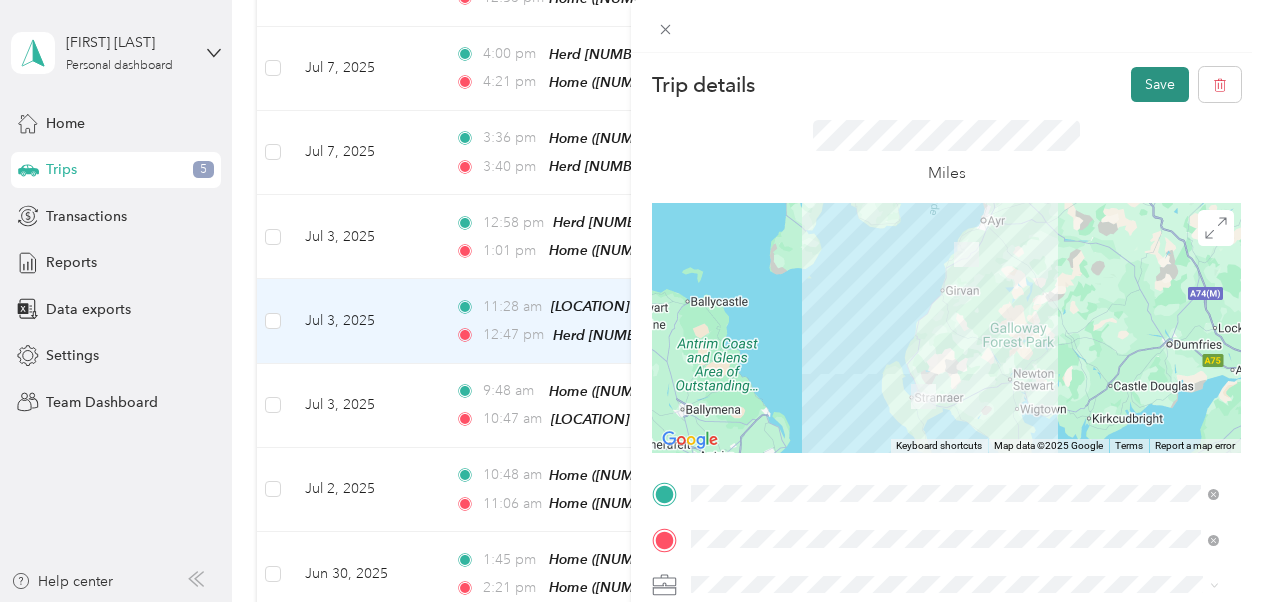 click on "Save" at bounding box center [1160, 84] 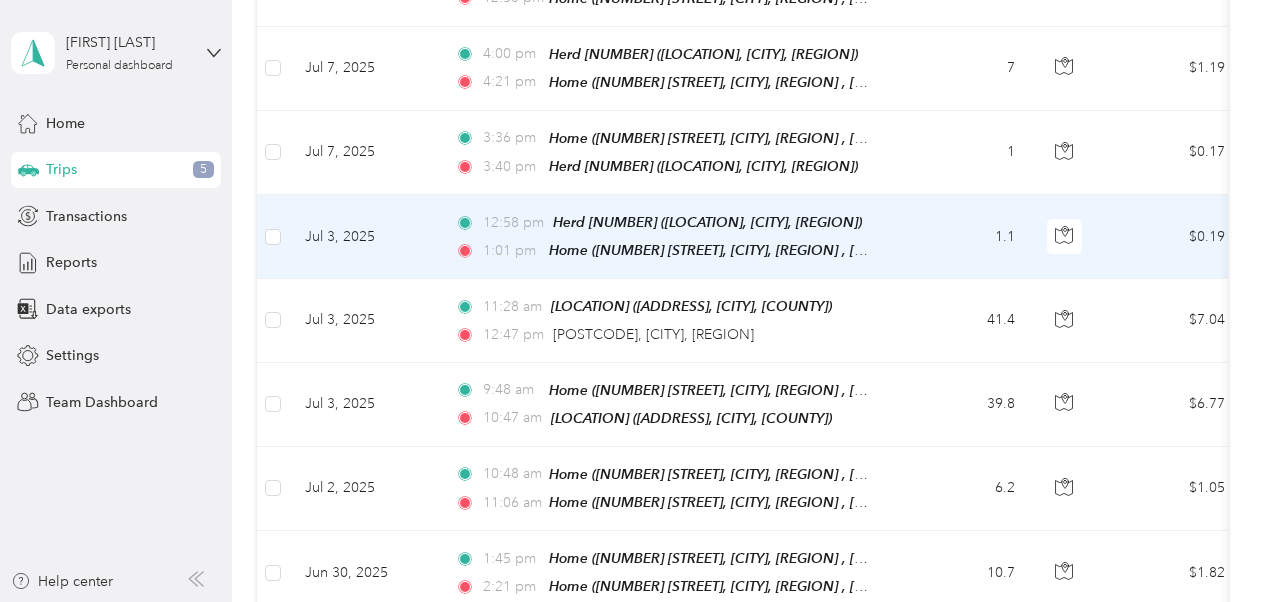 click on "1.1" at bounding box center [965, 237] 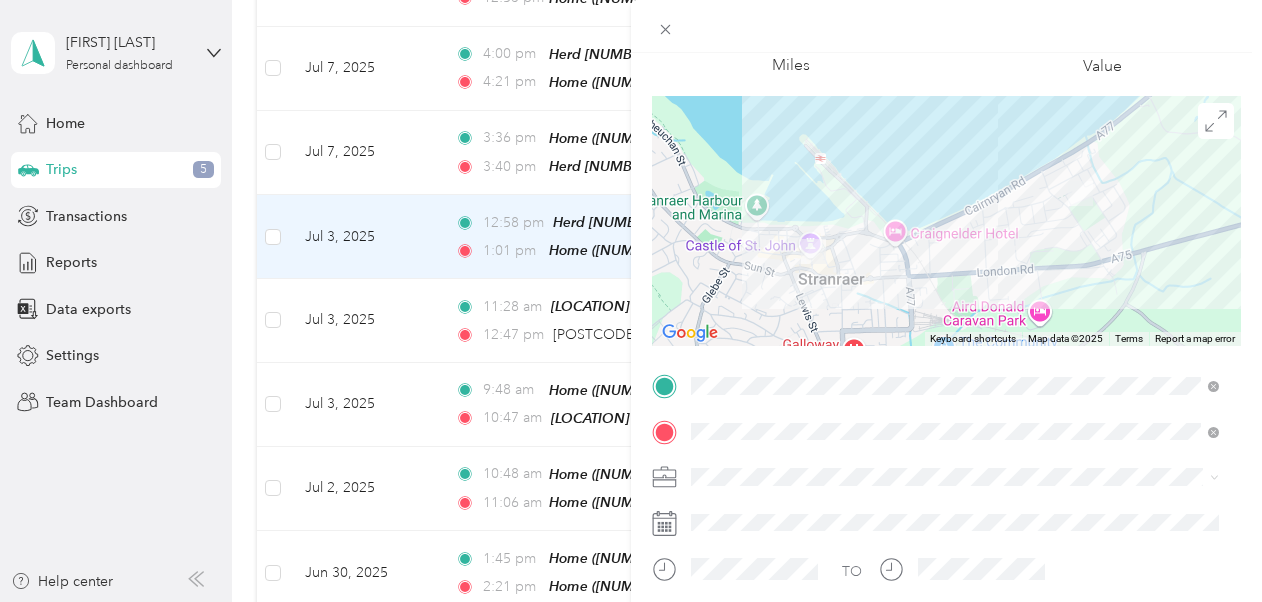 scroll, scrollTop: 111, scrollLeft: 0, axis: vertical 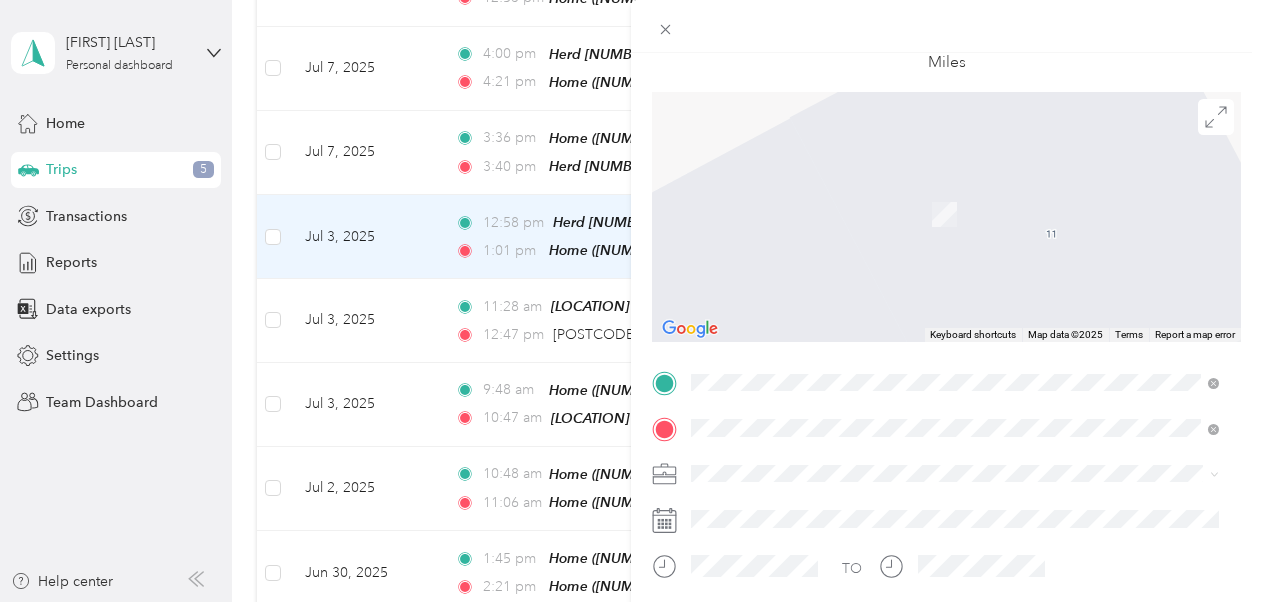 click on "[POSTCODE]
Stranraer, [COUNTY], Scotland, United Kingdom" at bounding box center [871, 147] 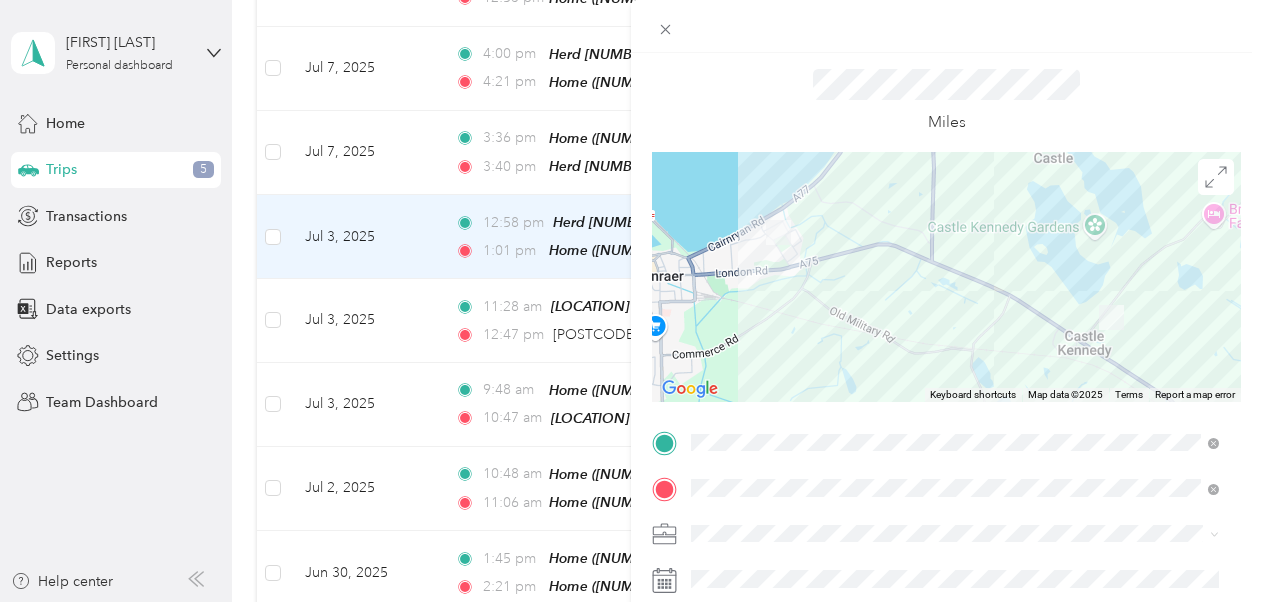 scroll, scrollTop: 0, scrollLeft: 0, axis: both 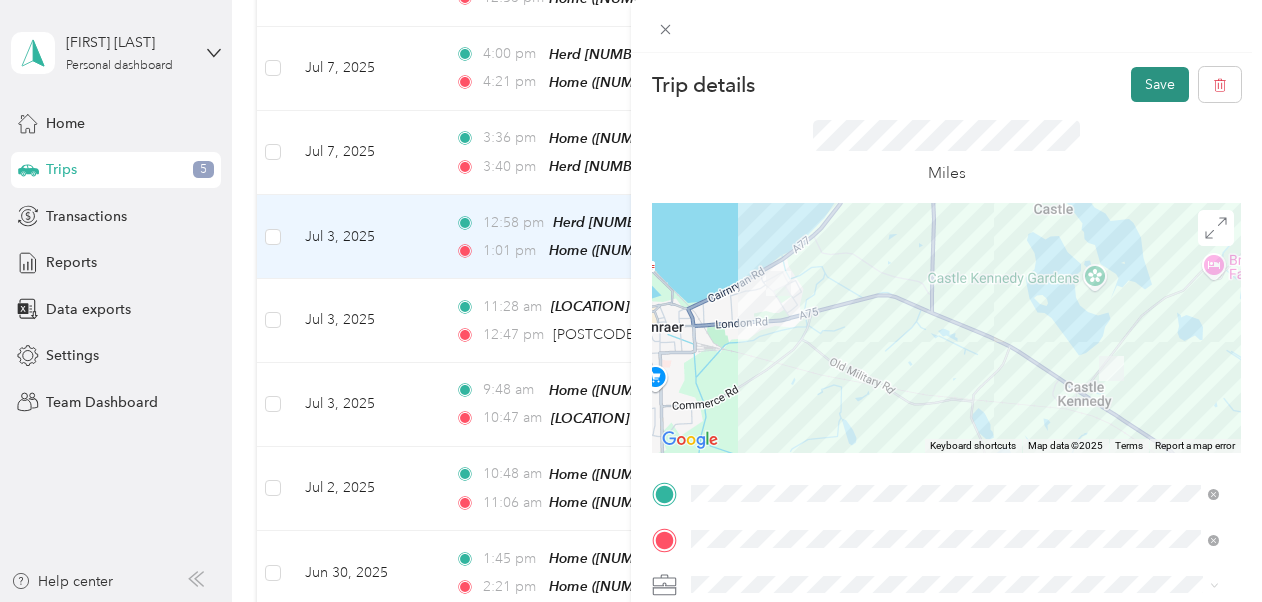 click on "Save" at bounding box center [1160, 84] 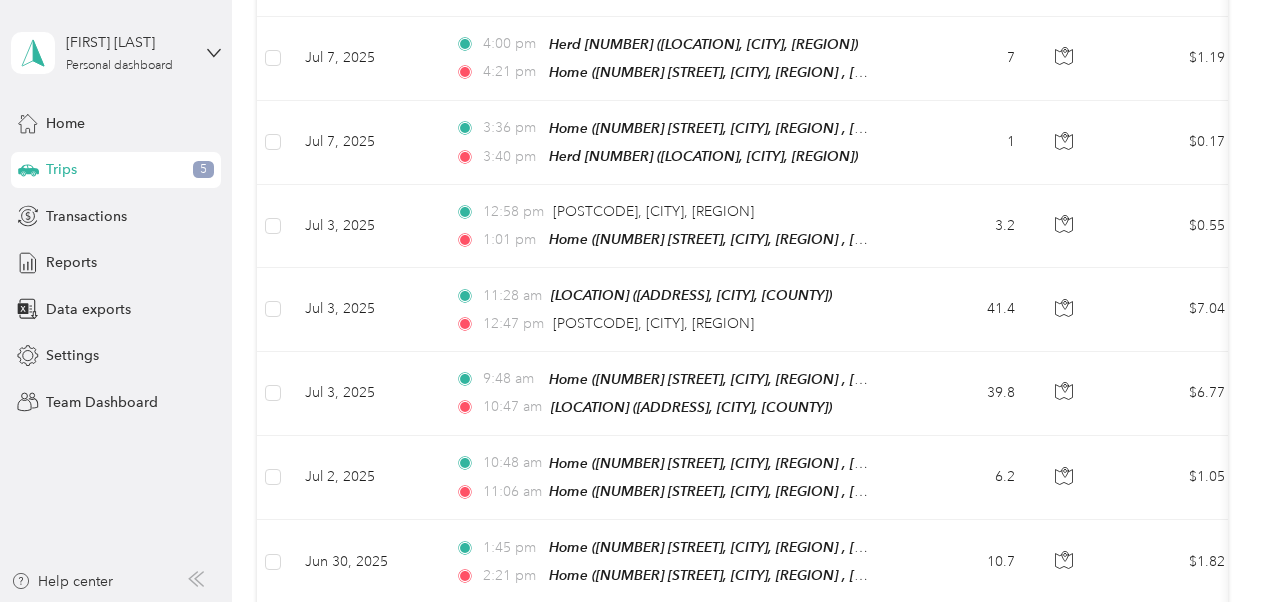 scroll, scrollTop: 1817, scrollLeft: 0, axis: vertical 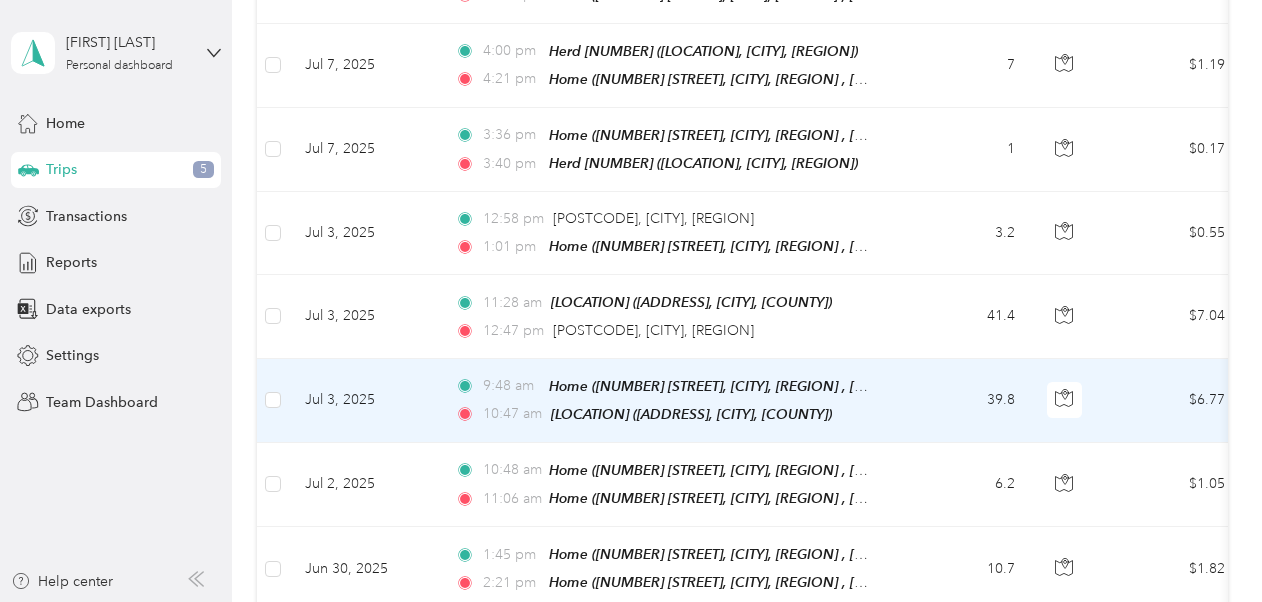 click on "39.8" at bounding box center (965, 401) 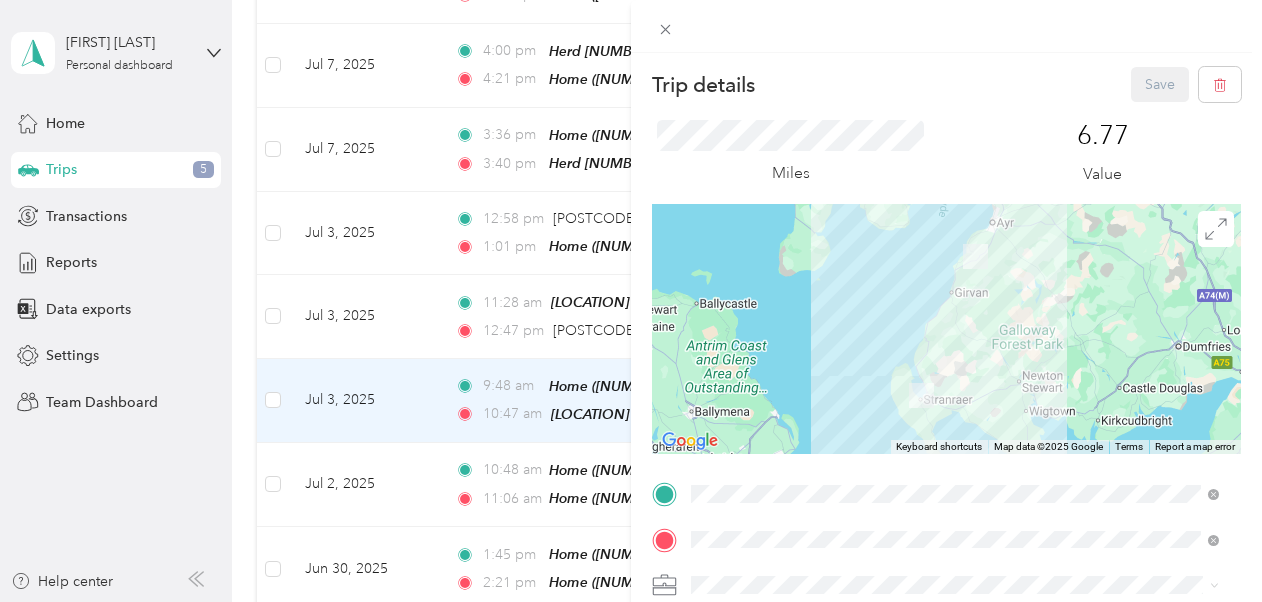 click on "BALTERSAN MAINS, KA19 8HQ, MAYBOLE, AYRSHIRE, SCOTLAND" at bounding box center [912, 332] 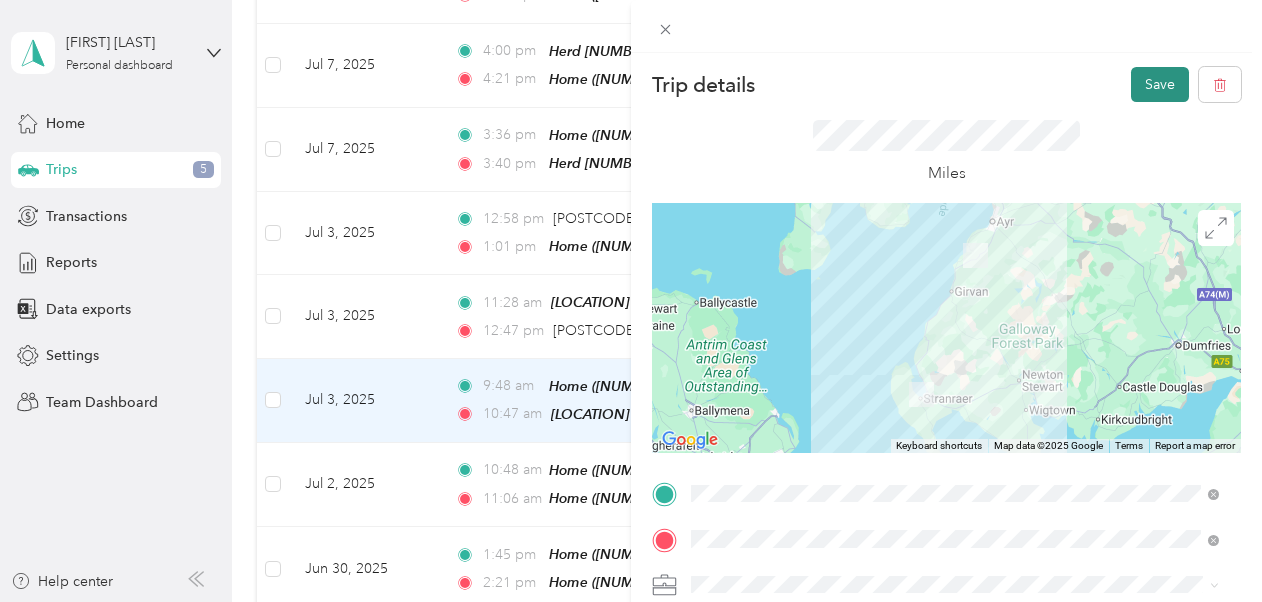 click on "Save" at bounding box center (1160, 84) 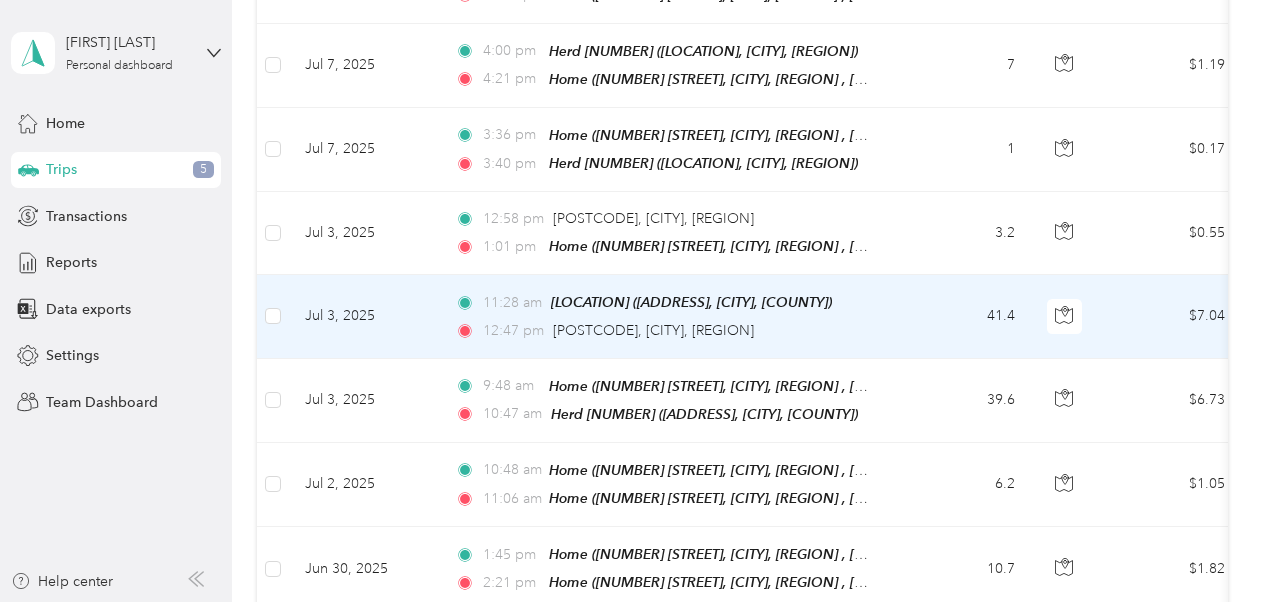 click on "41.4" at bounding box center (965, 316) 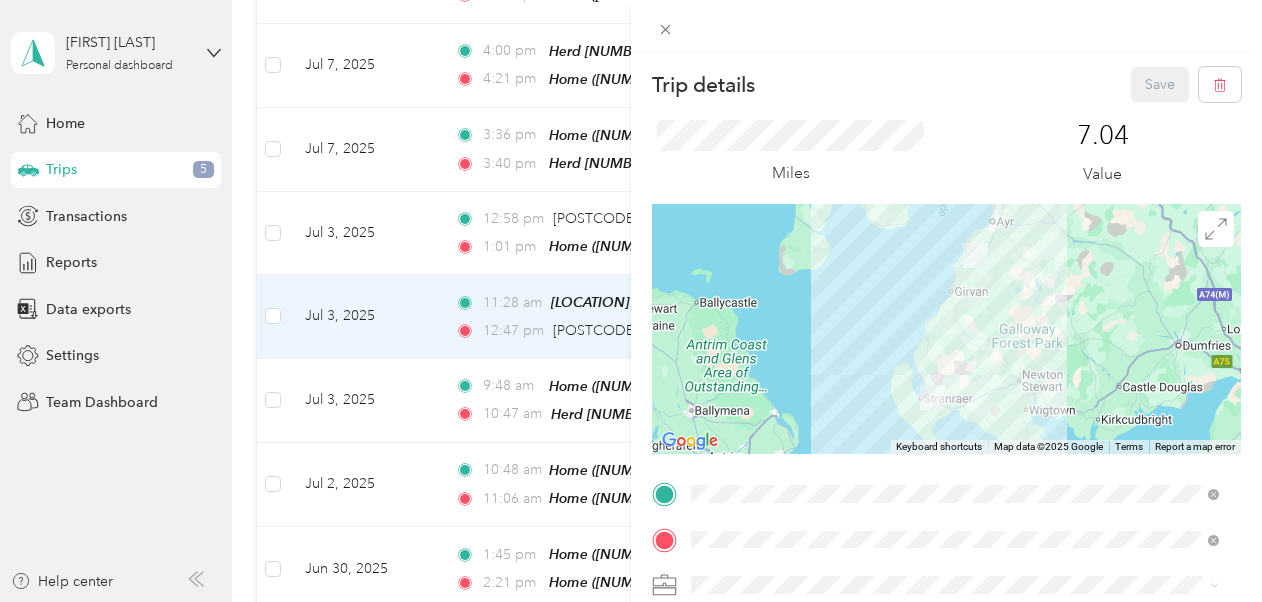 click on "TEAM Herd 05773 BALTERSAN MAINS, KA19 8HQ, MAYBOLE, AYRSHIRE, SCOTLAND" at bounding box center [912, 272] 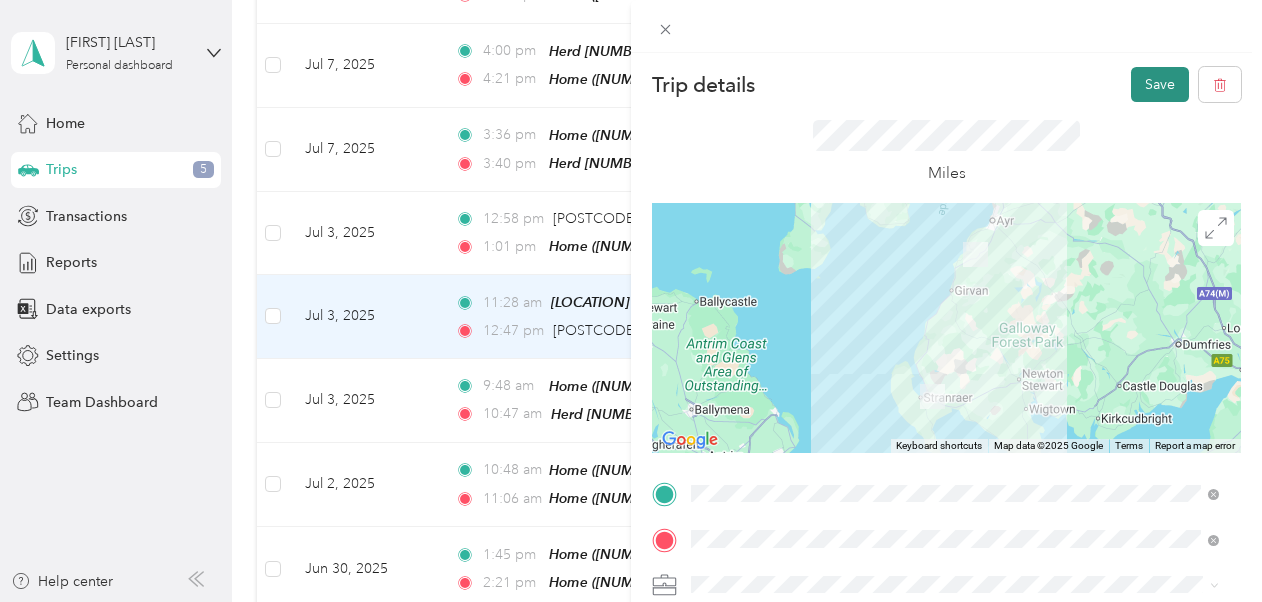 click on "Save" at bounding box center (1160, 84) 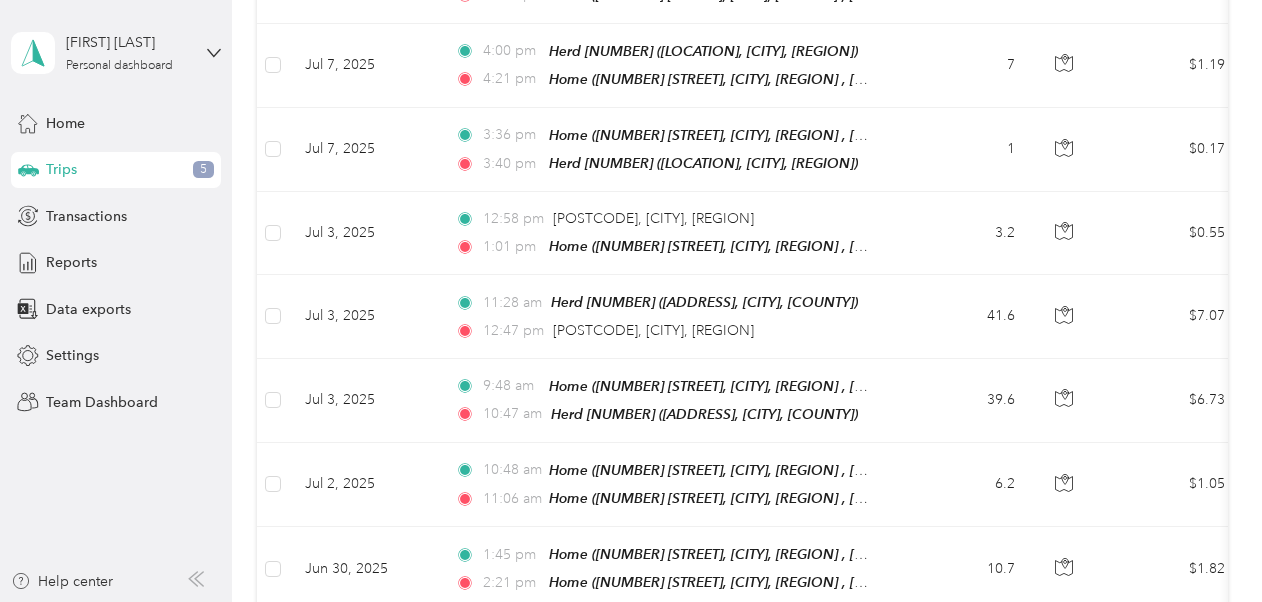 scroll, scrollTop: 1814, scrollLeft: 0, axis: vertical 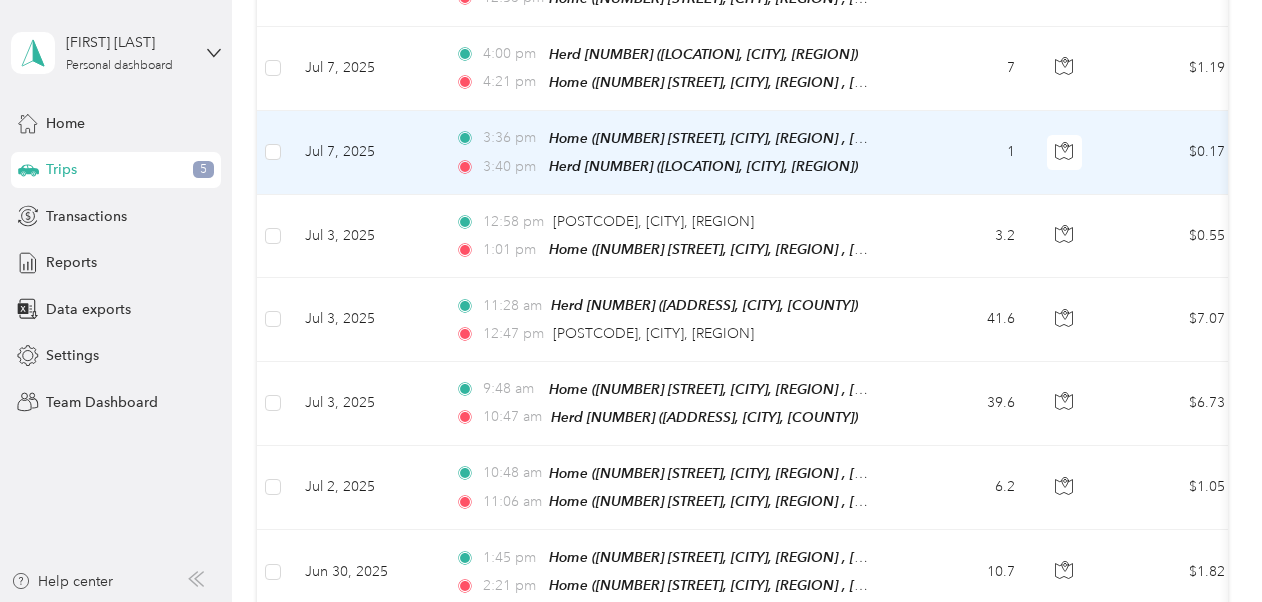 click on "1" at bounding box center (965, 153) 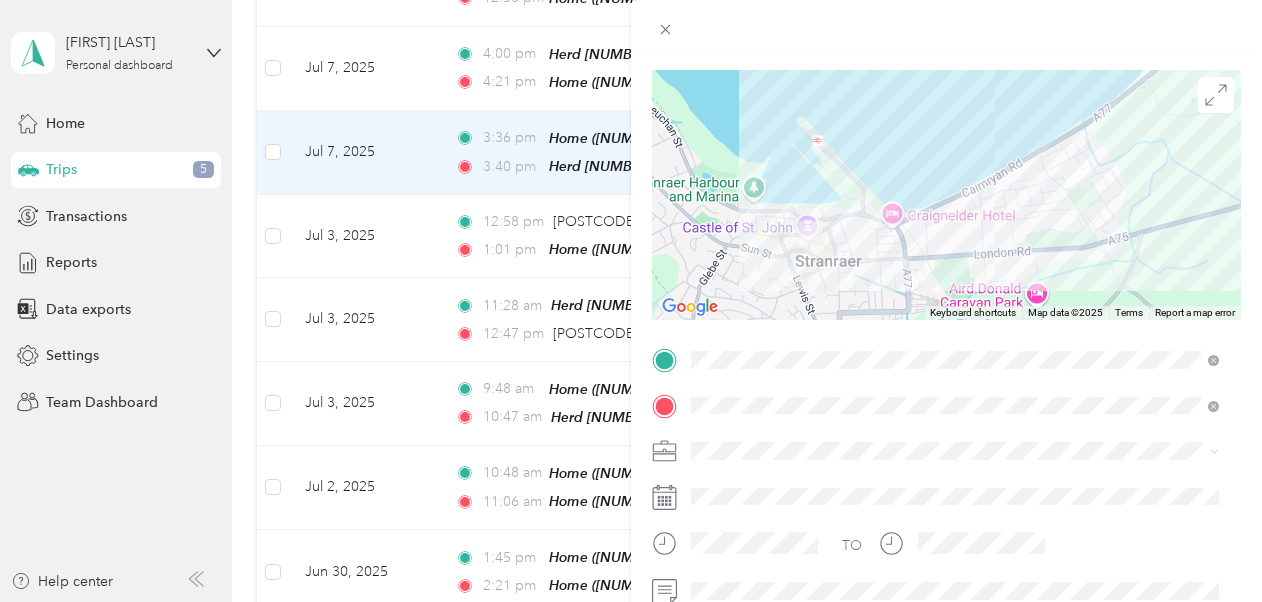 scroll, scrollTop: 138, scrollLeft: 0, axis: vertical 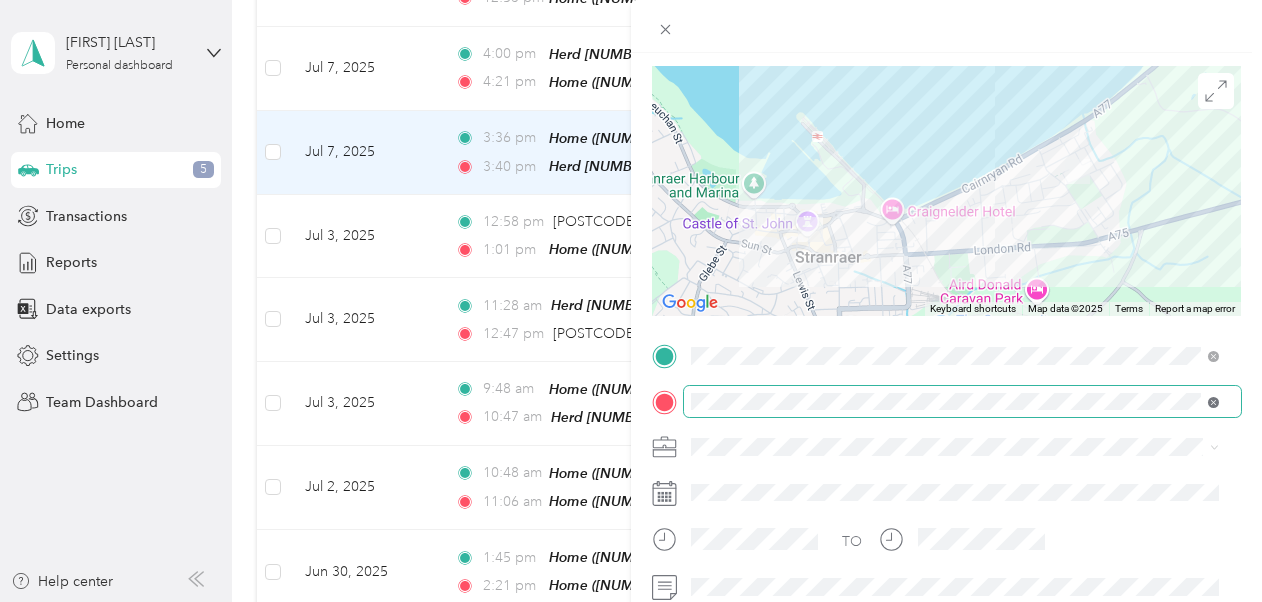 click 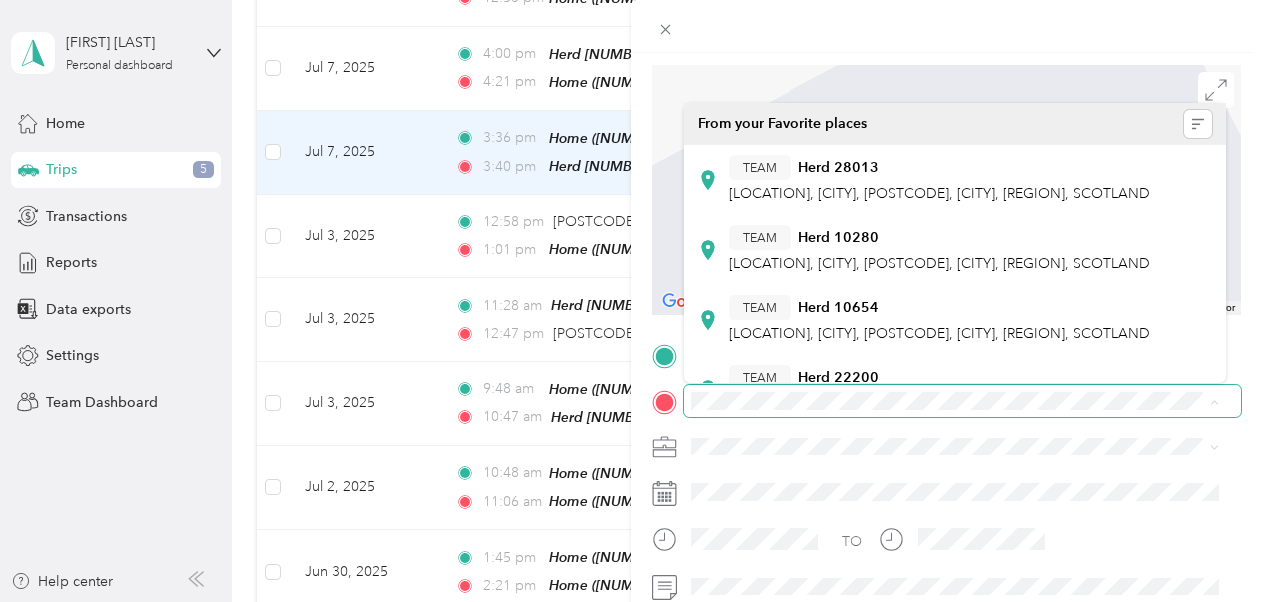 scroll, scrollTop: 404, scrollLeft: 0, axis: vertical 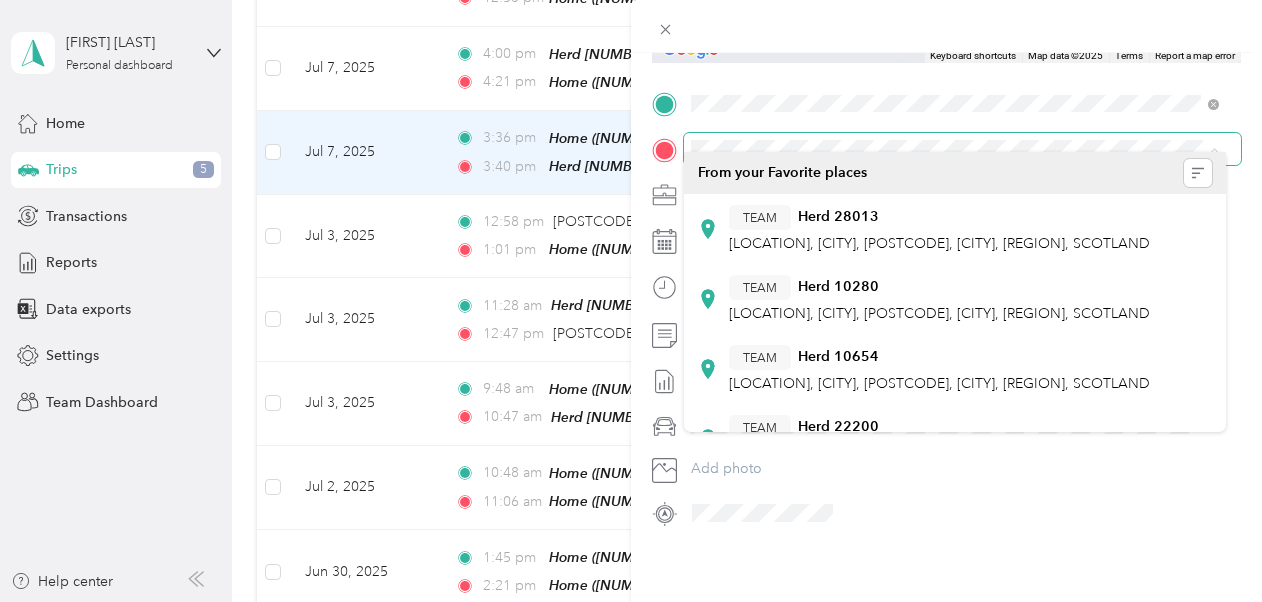 click at bounding box center [962, 149] 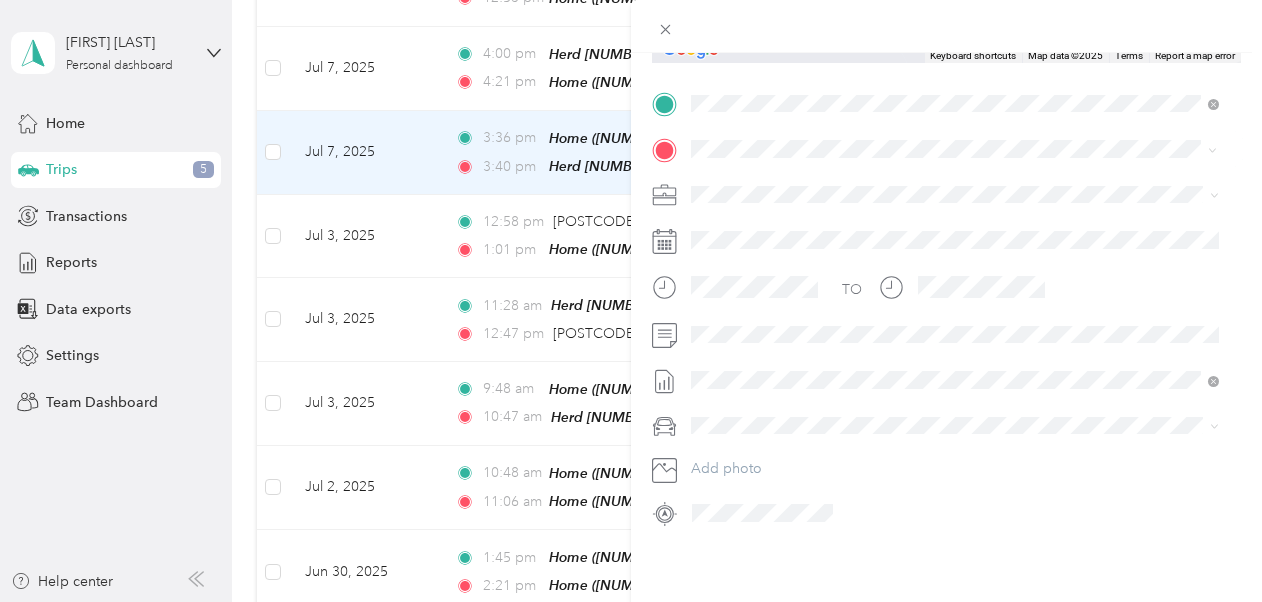 click on "[POSTCODE]
Stranraer, [COUNTY], Scotland, United Kingdom" at bounding box center (871, 214) 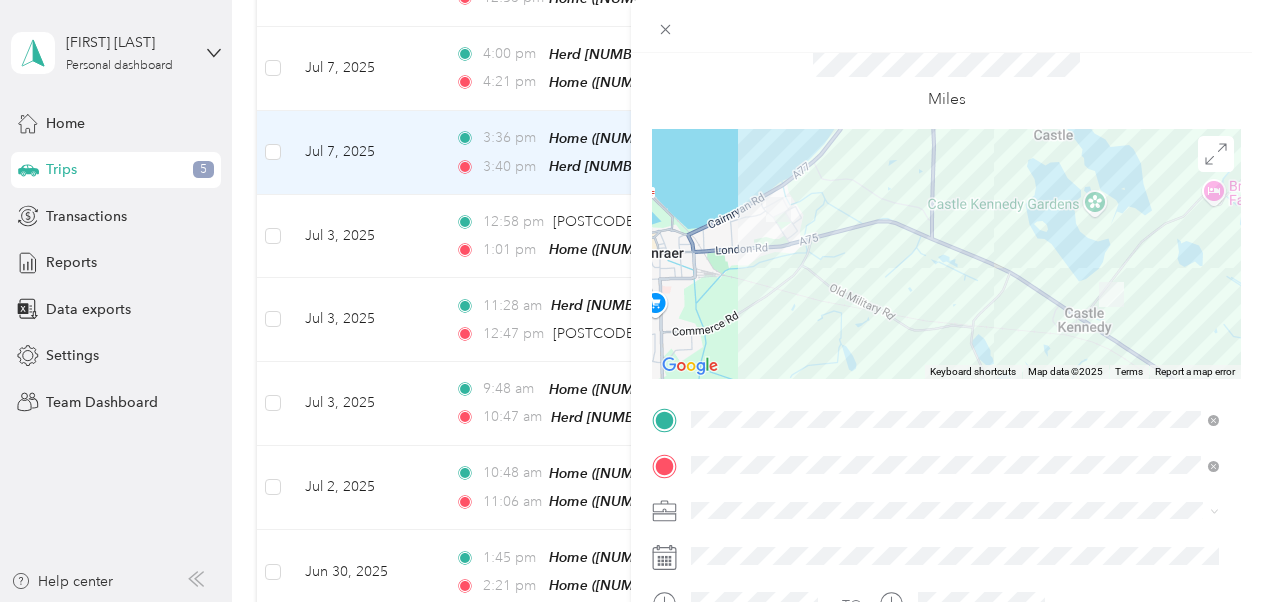scroll, scrollTop: 0, scrollLeft: 0, axis: both 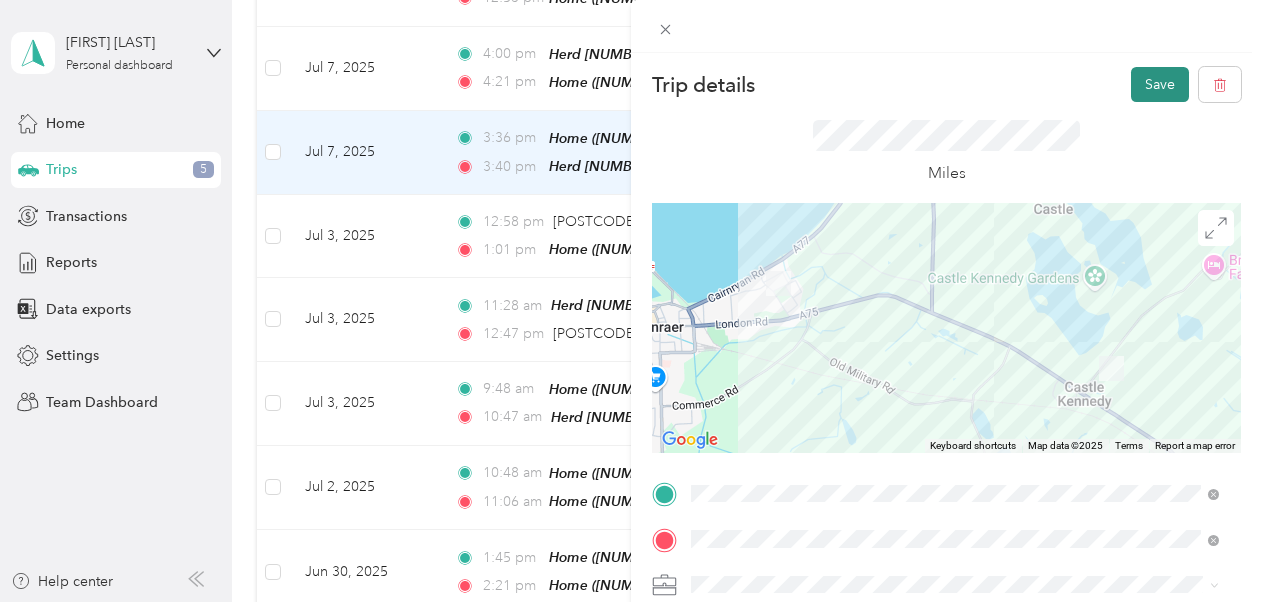 click on "Save" at bounding box center (1160, 84) 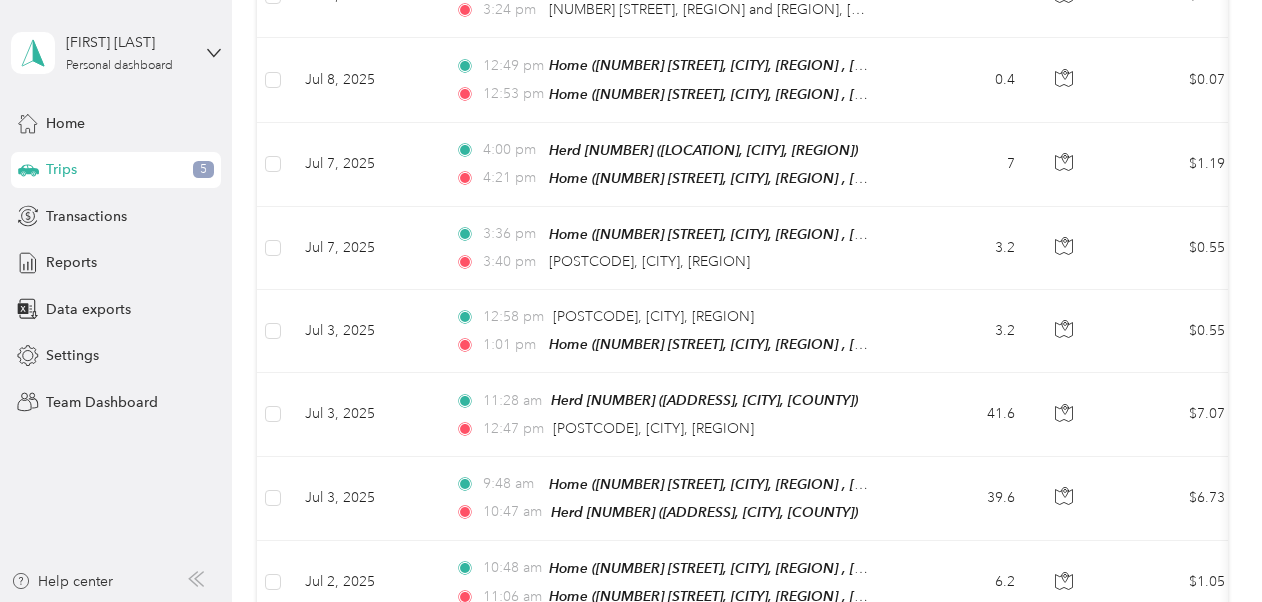 scroll, scrollTop: 1698, scrollLeft: 0, axis: vertical 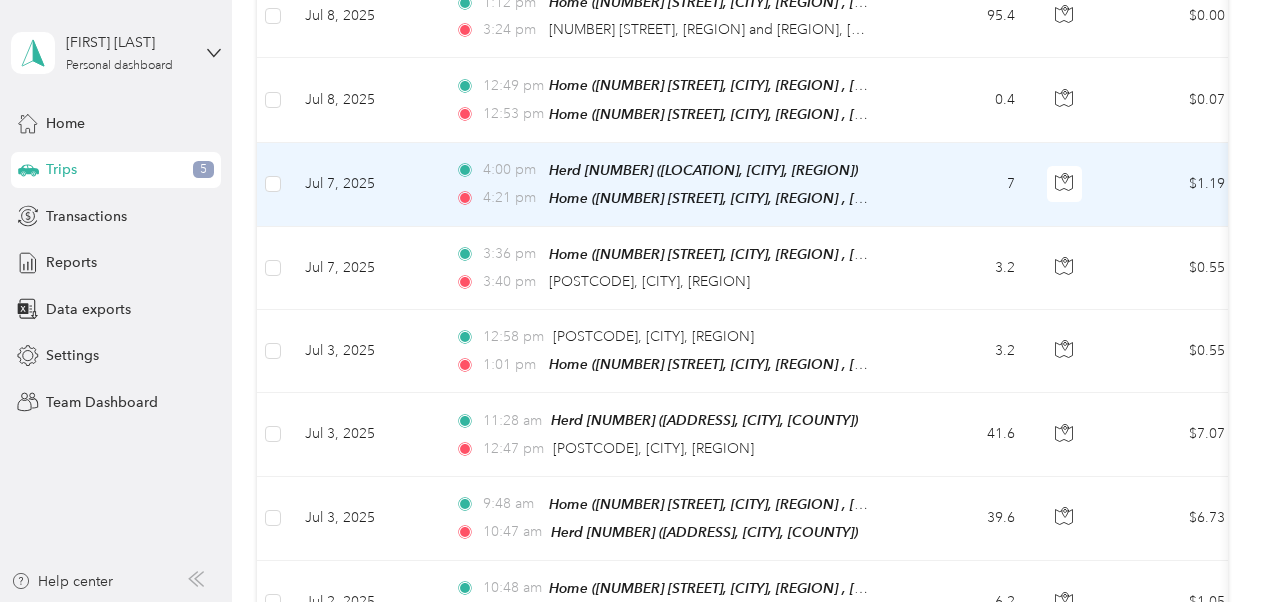 click on "7" at bounding box center [965, 185] 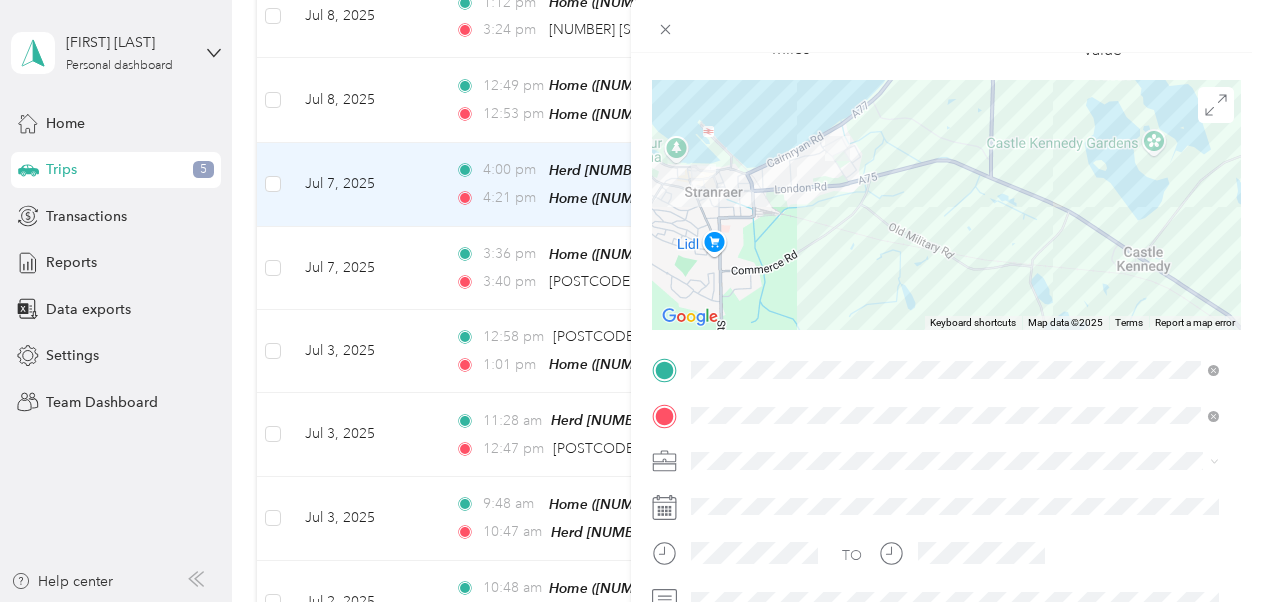 scroll, scrollTop: 144, scrollLeft: 0, axis: vertical 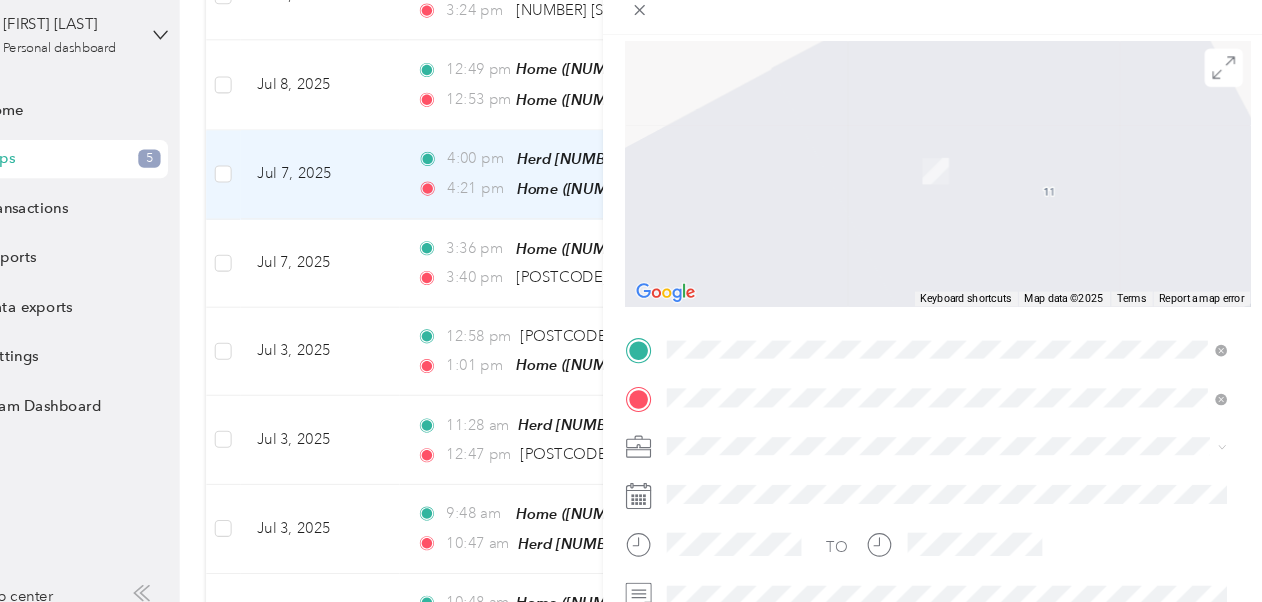 click on "[POSTCODE]
Stranraer, [COUNTY], Scotland, United Kingdom" at bounding box center (955, 114) 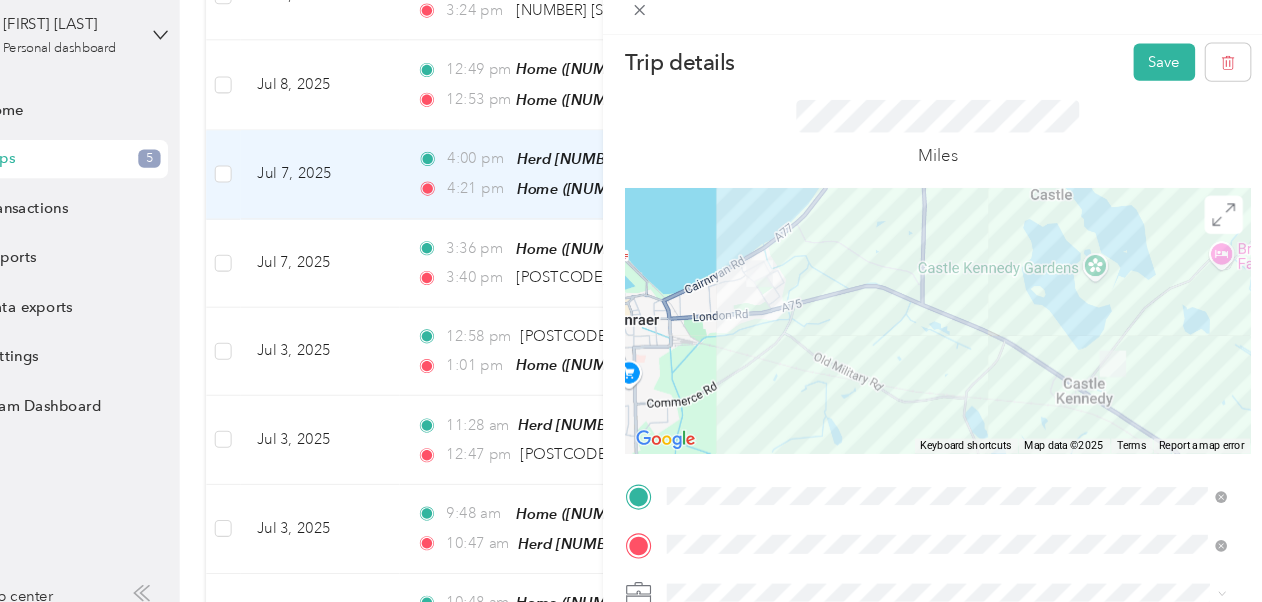 scroll, scrollTop: 0, scrollLeft: 0, axis: both 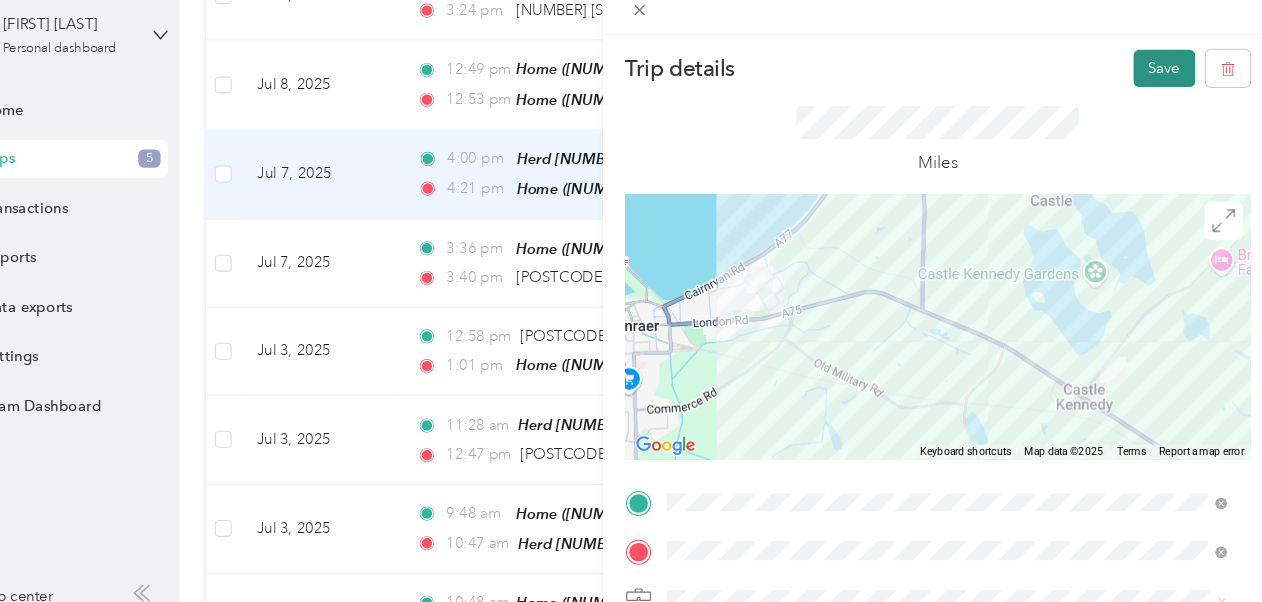click on "Save" at bounding box center (1160, 84) 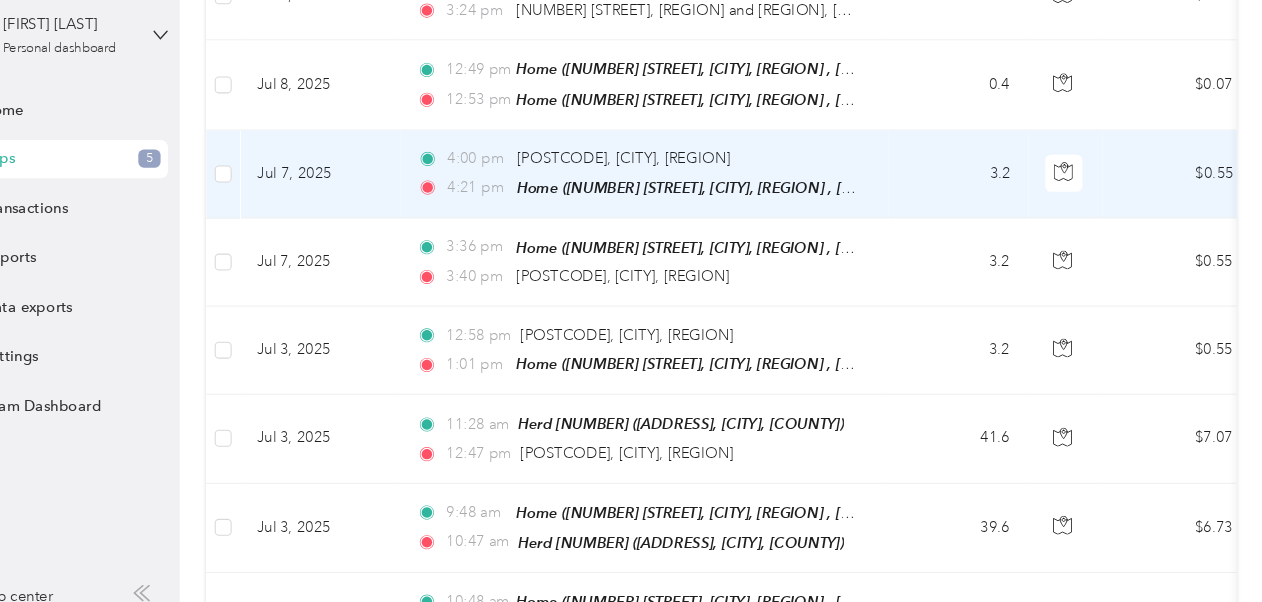 click on "3.2" at bounding box center [965, 184] 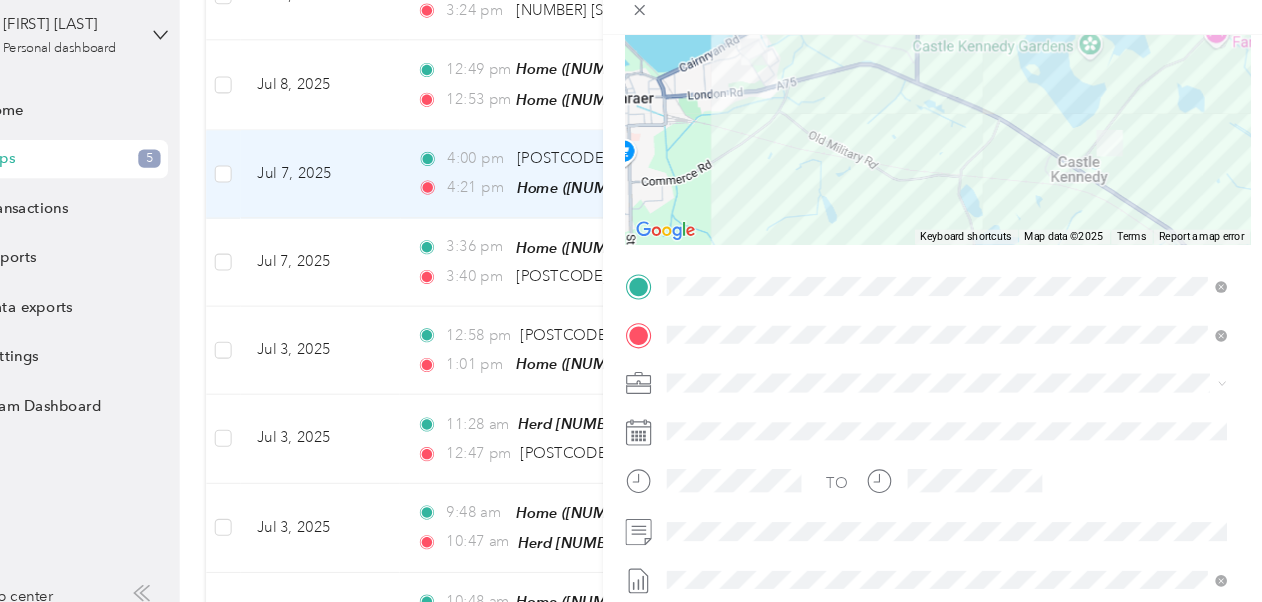 scroll, scrollTop: 213, scrollLeft: 0, axis: vertical 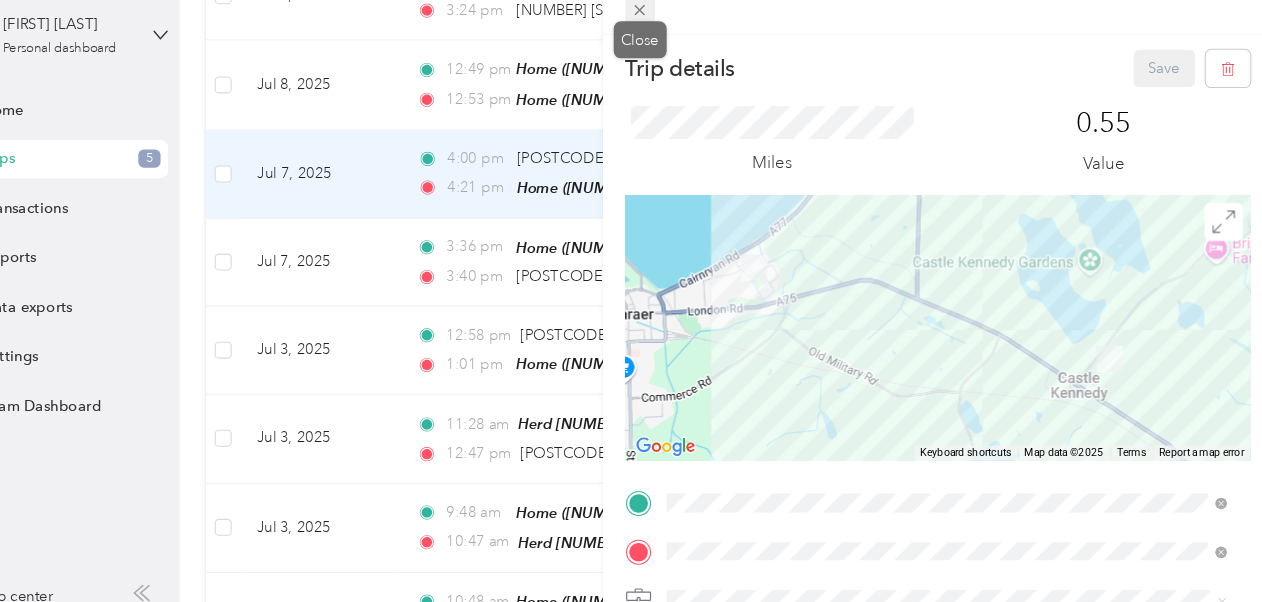 click 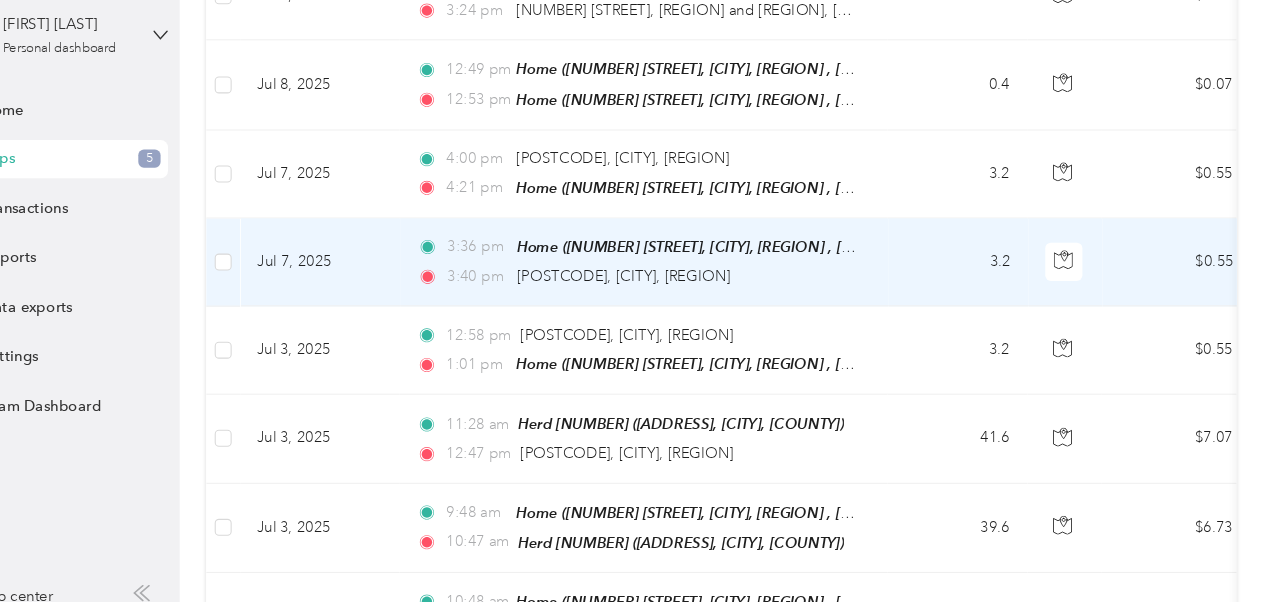 click on "3.2" at bounding box center (965, 267) 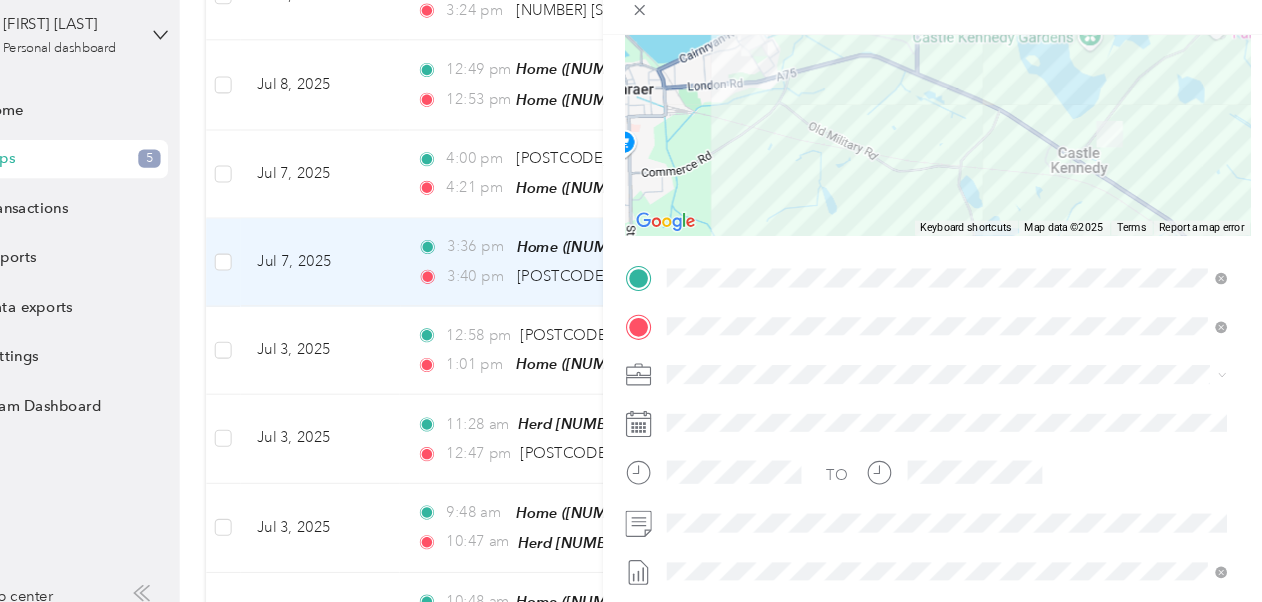 scroll, scrollTop: 211, scrollLeft: 0, axis: vertical 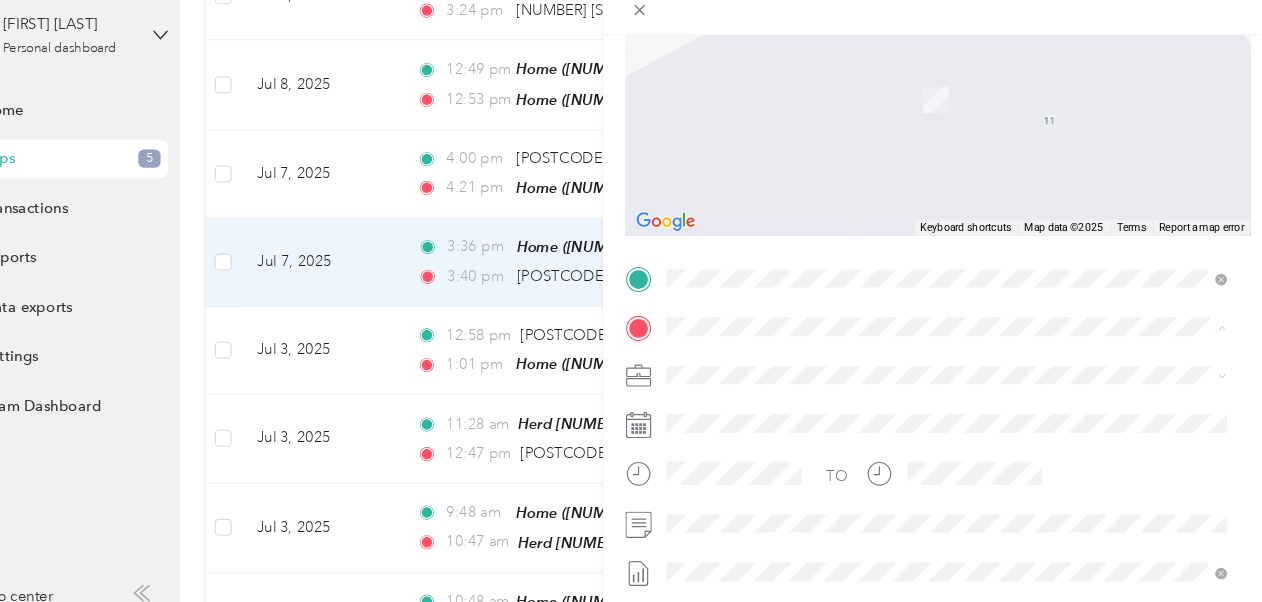 click on "Trip details Save This trip cannot be edited because it is either under review, approved, or paid. Contact your Team Manager to edit it. Miles ← Move left → Move right ↑ Move up ↓ Move down + Zoom in - Zoom out Home Jump left by 75% End Jump right by 75% Page Up Jump up by 75% Page Down Jump down by 75% Keyboard shortcuts Map Data Map data ©2025 Map data ©2025 1 m  Click to toggle between metric and imperial units Terms Report a map error TO Add photo" at bounding box center [946, 282] 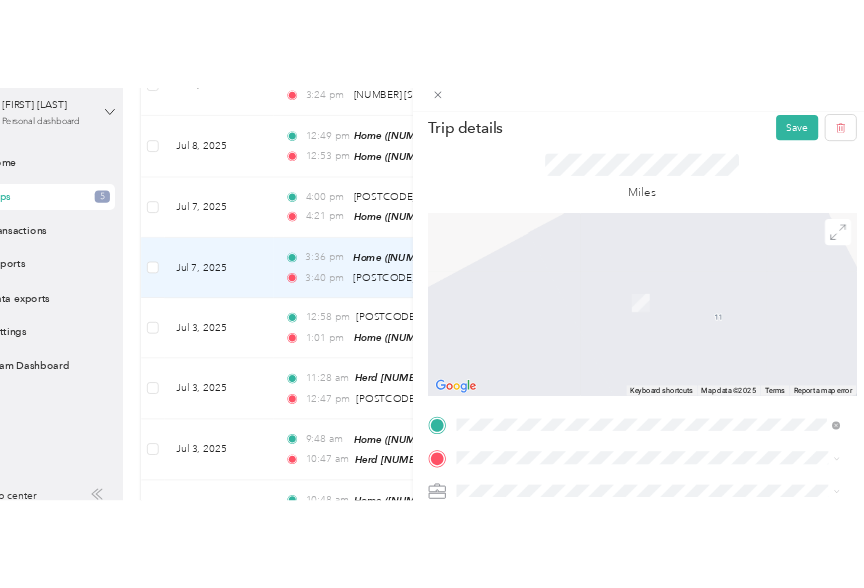 scroll, scrollTop: 0, scrollLeft: 0, axis: both 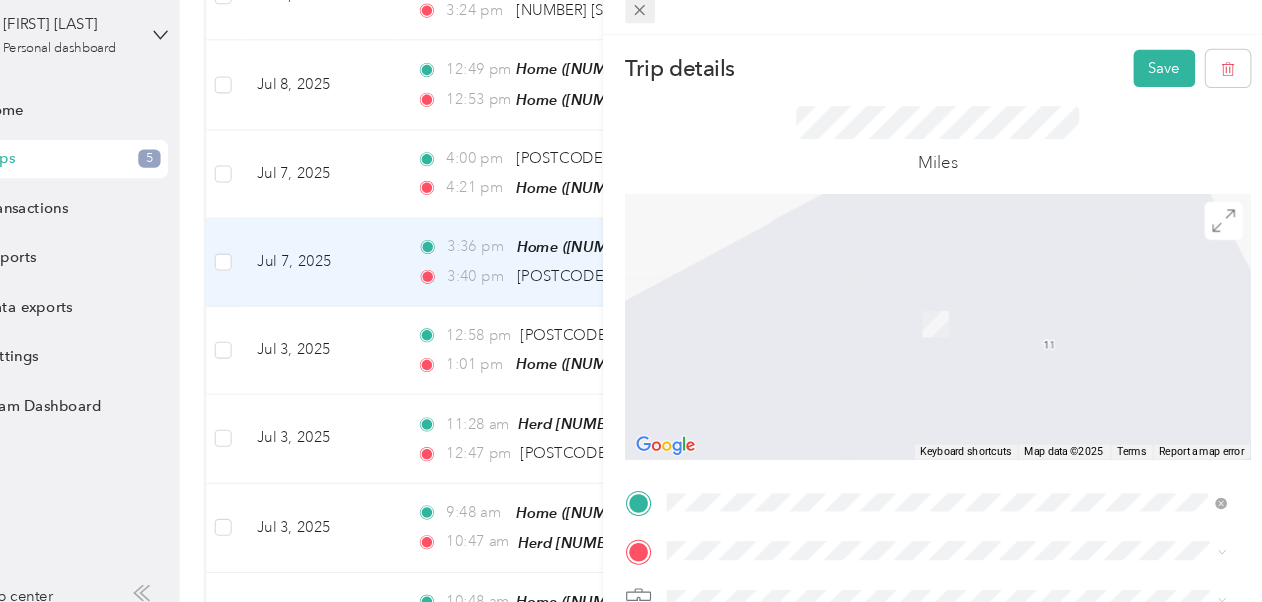 click 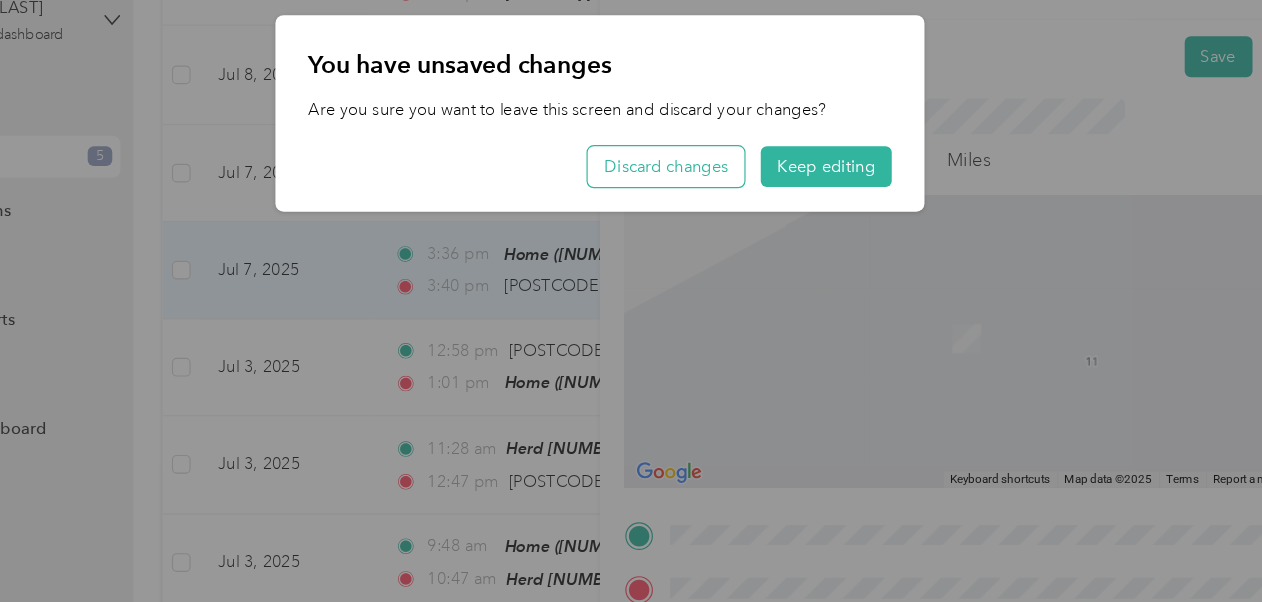click on "Discard changes" at bounding box center (688, 178) 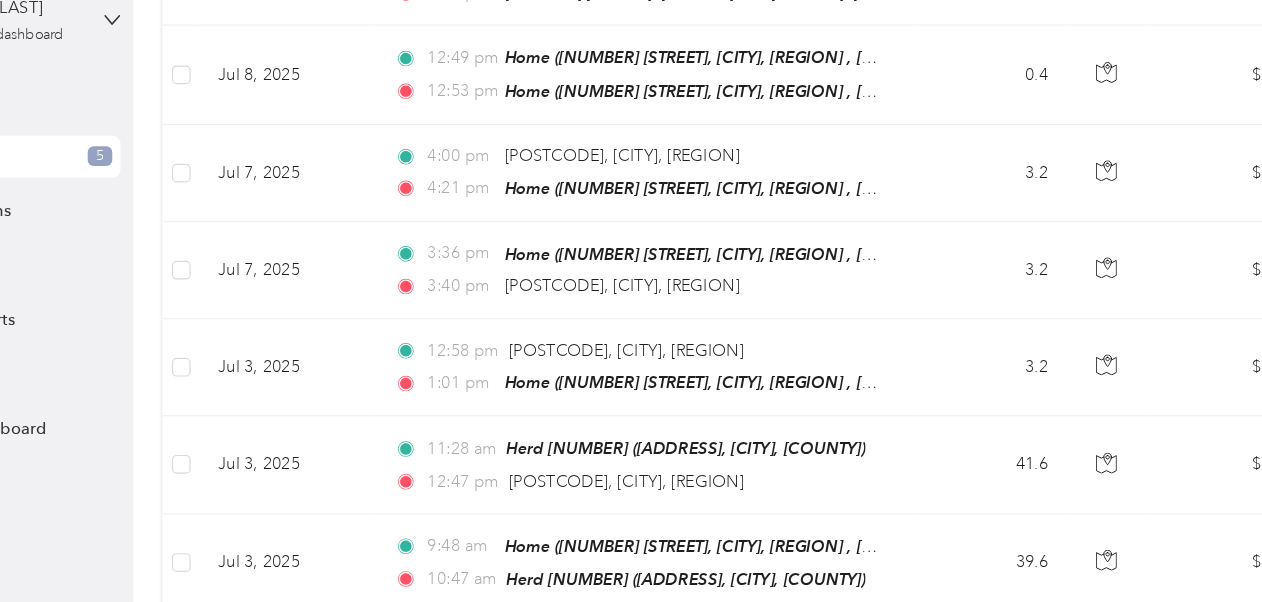 click on "Elizabeth Brown Personal dashboard Home Trips 5 Transactions Reports Data exports Settings Team Dashboard   Help center" at bounding box center [116, 301] 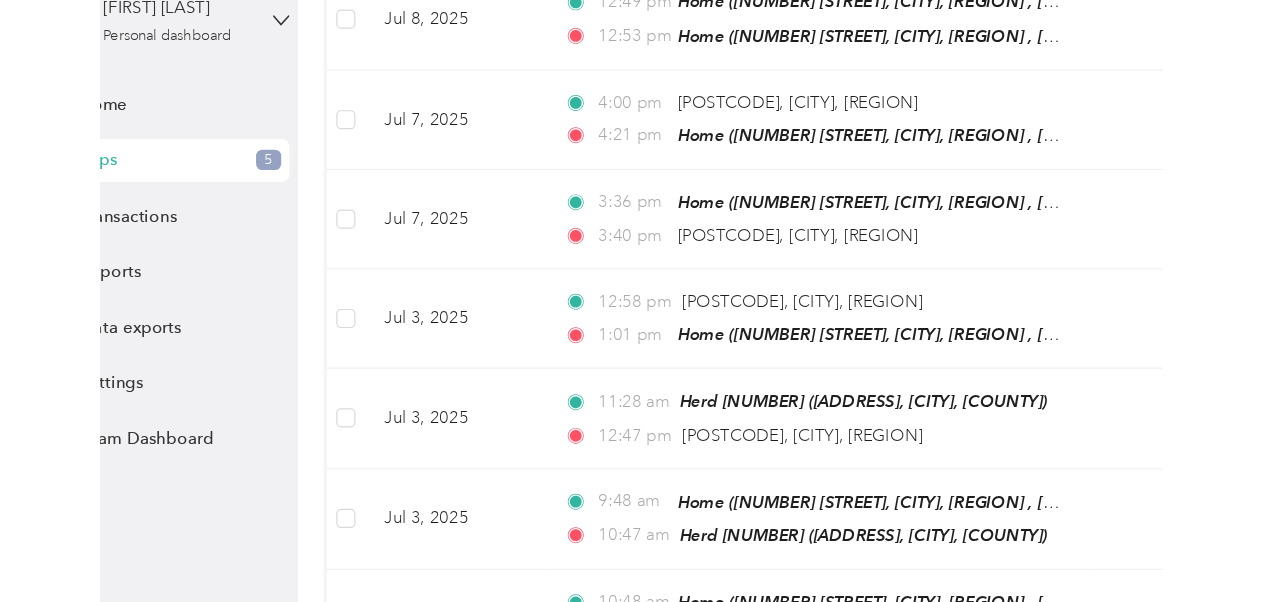 scroll, scrollTop: 1698, scrollLeft: 0, axis: vertical 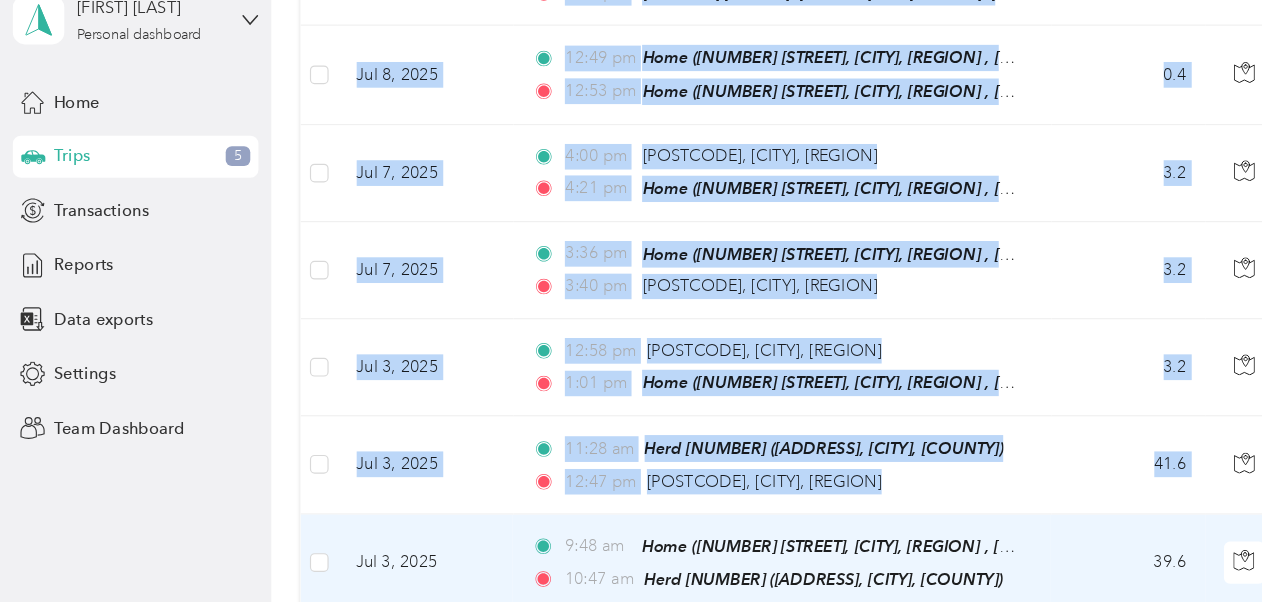 drag, startPoint x: 254, startPoint y: 472, endPoint x: 261, endPoint y: 447, distance: 25.96151 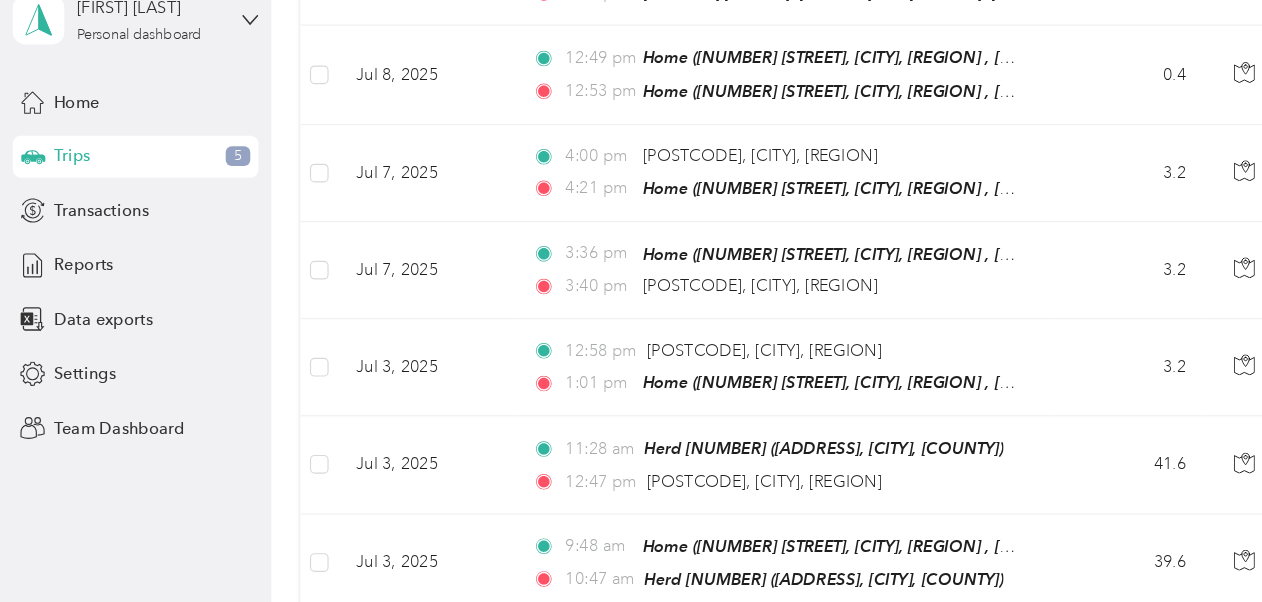 drag, startPoint x: 261, startPoint y: 447, endPoint x: 176, endPoint y: 464, distance: 86.683334 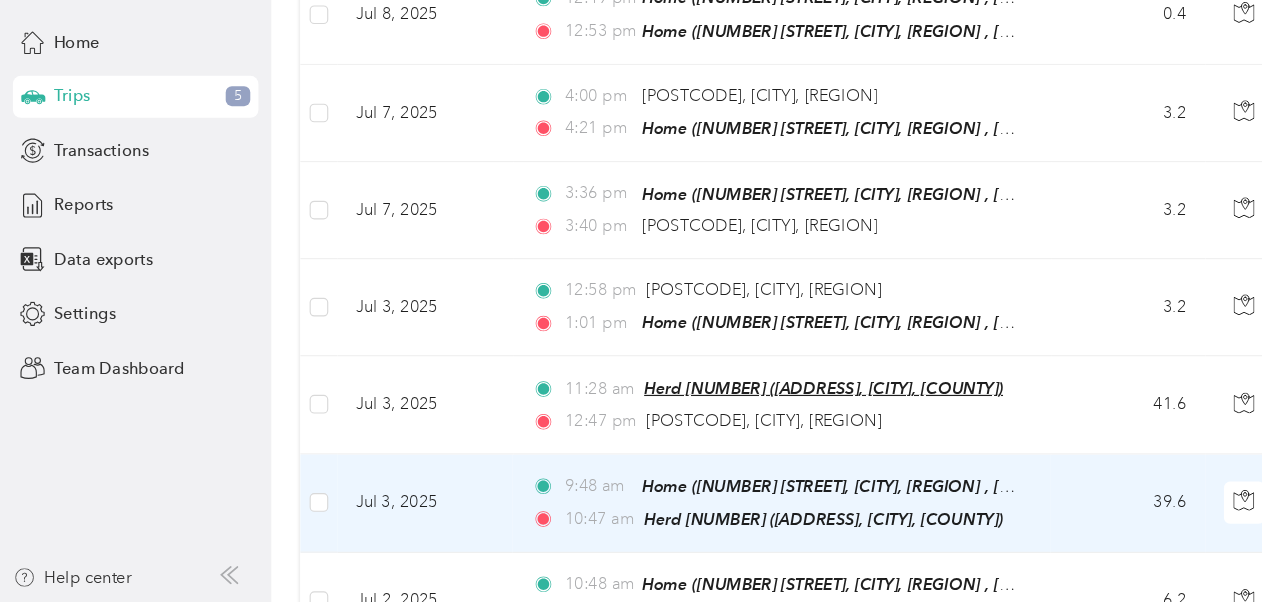 scroll, scrollTop: 0, scrollLeft: 0, axis: both 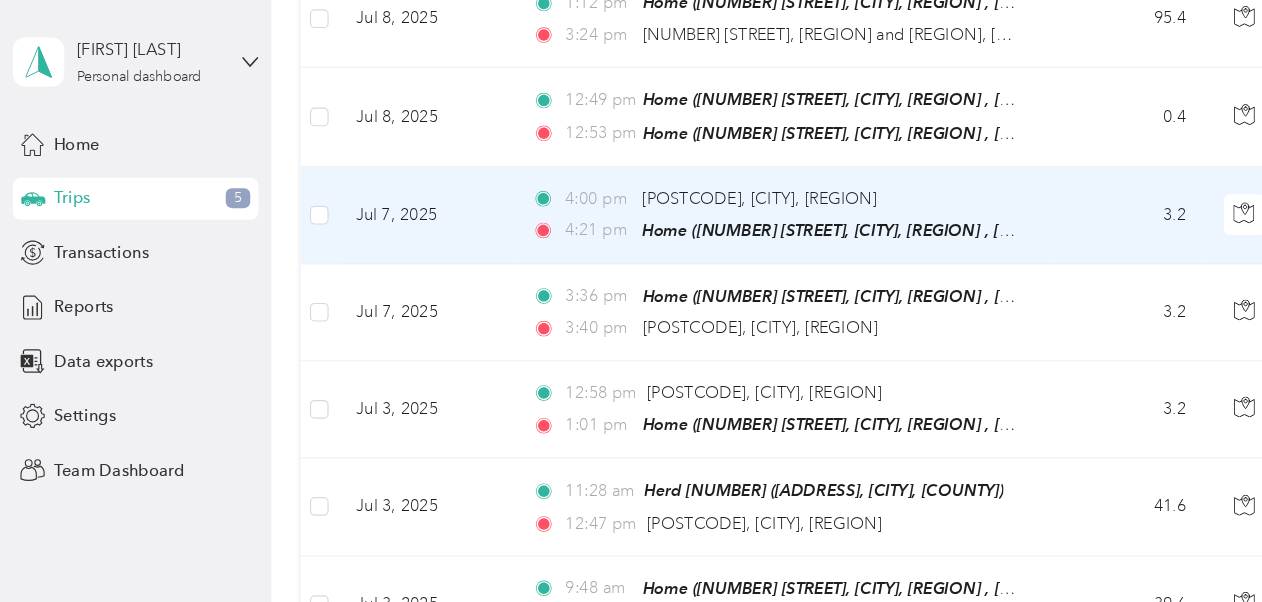 click on "3.2" at bounding box center [965, 184] 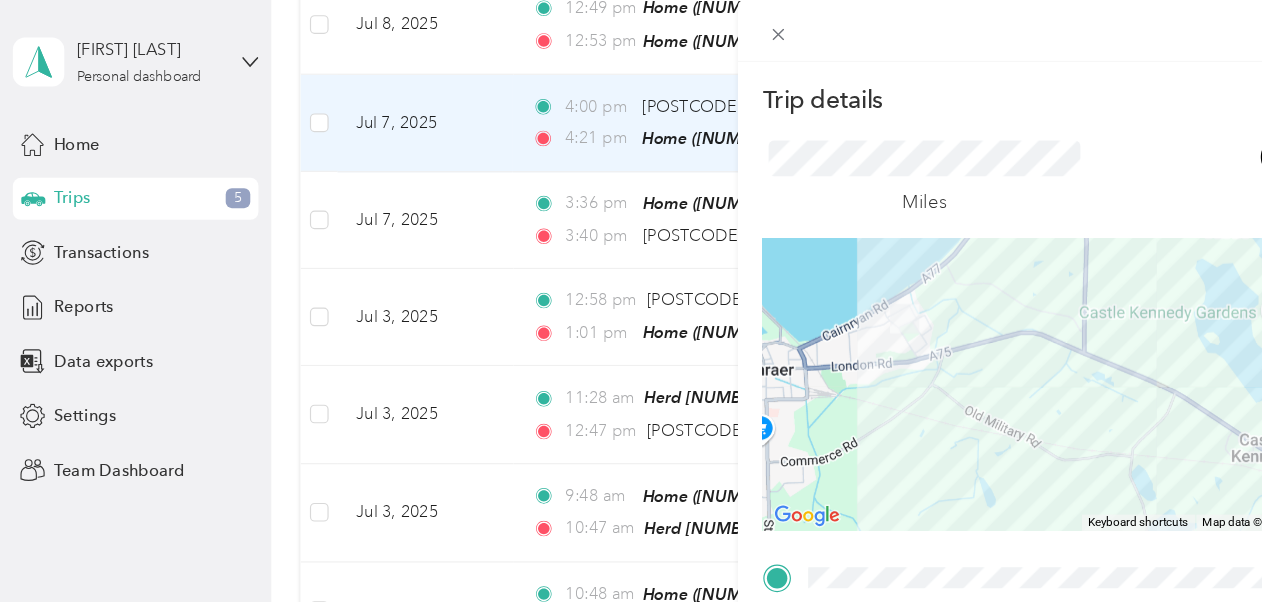 scroll, scrollTop: 1818, scrollLeft: 0, axis: vertical 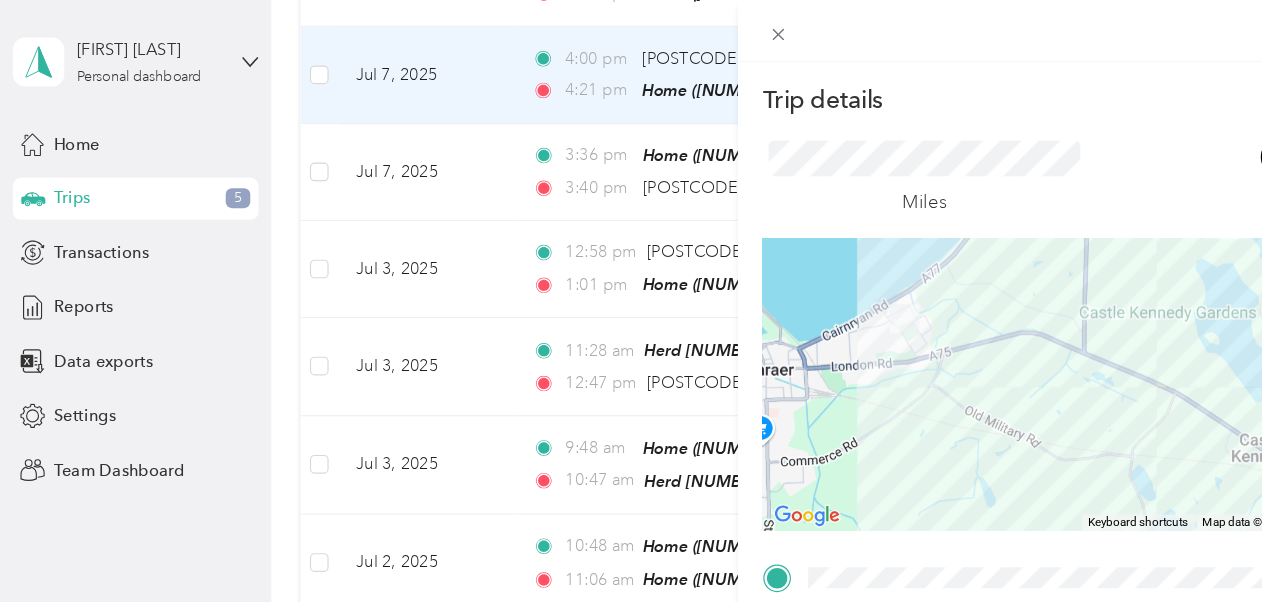 click on "Trip details Save This trip cannot be edited because it is either under review, approved, or paid. Contact your Team Manager to edit it. Miles 0.55 Value  ← Move left → Move right ↑ Move up ↓ Move down + Zoom in - Zoom out Home Jump left by 75% End Jump right by 75% Page Up Jump up by 75% Page Down Jump down by 75% Keyboard shortcuts Map Data Map data ©2025 Map data ©2025 500 m  Click to toggle between metric and imperial units Terms Report a map error TO Add photo" at bounding box center [631, 301] 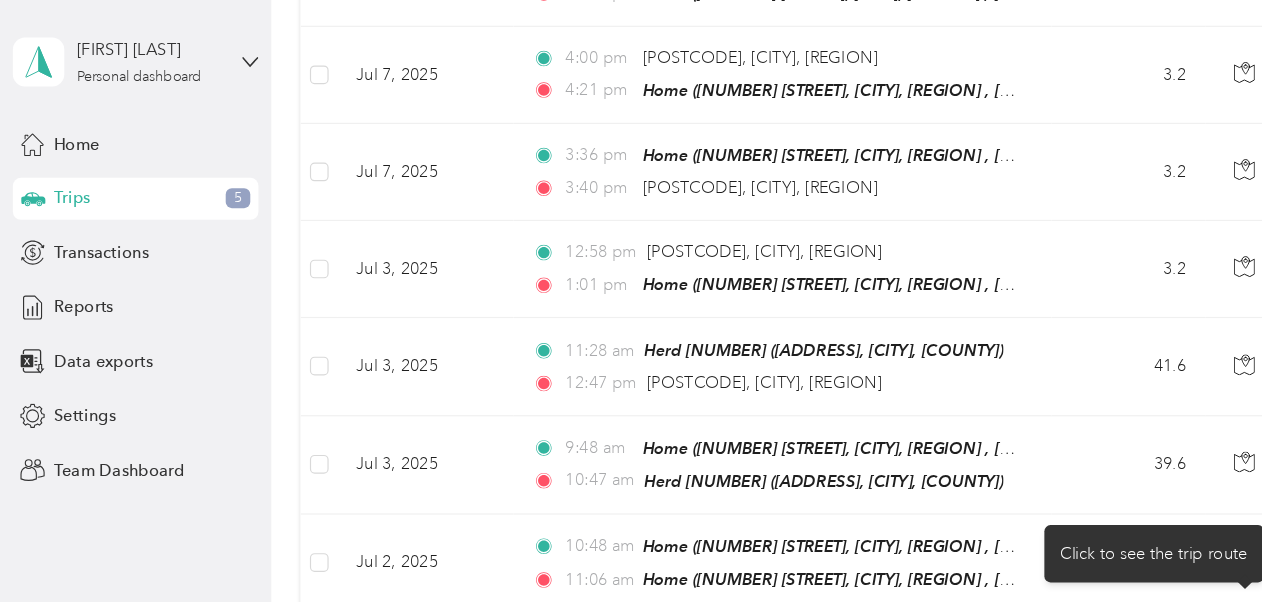 click 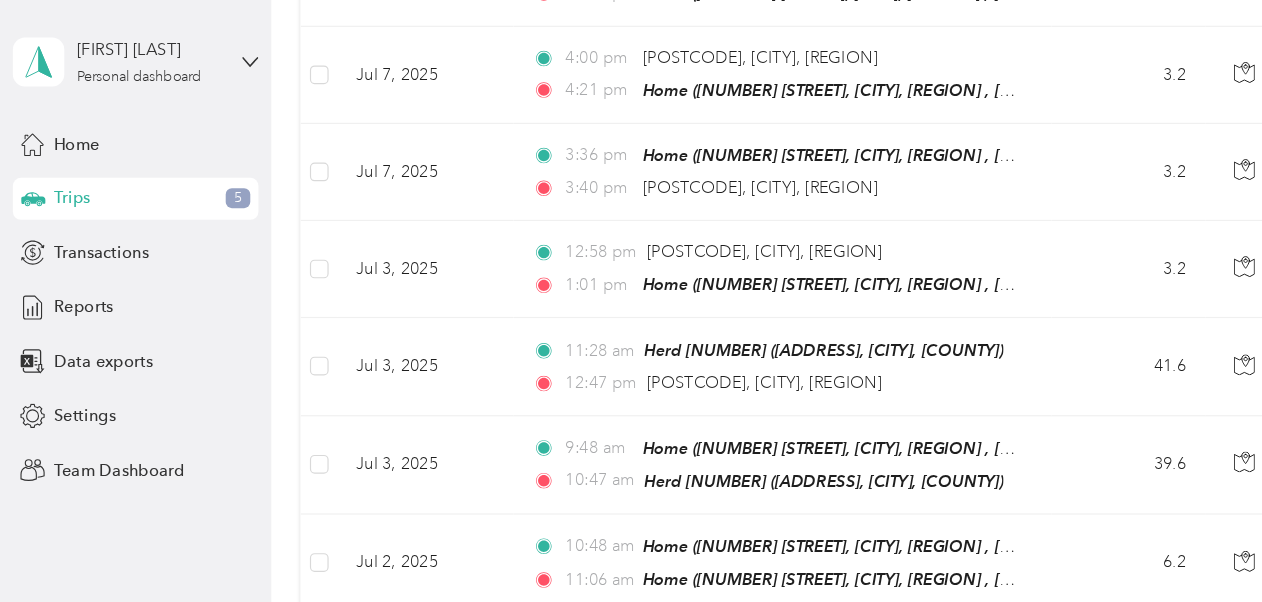 click on "Elizabeth Brown Personal dashboard Home Trips 5 Transactions Reports Data exports Settings Team Dashboard   Help center" at bounding box center [116, 301] 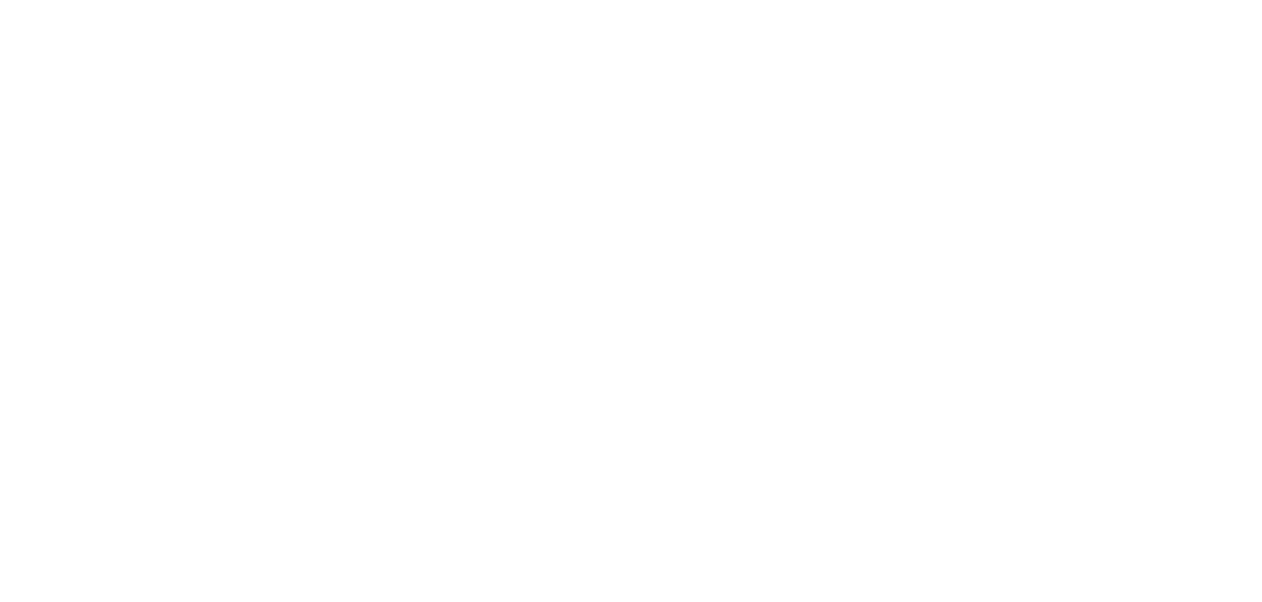 scroll, scrollTop: 0, scrollLeft: 0, axis: both 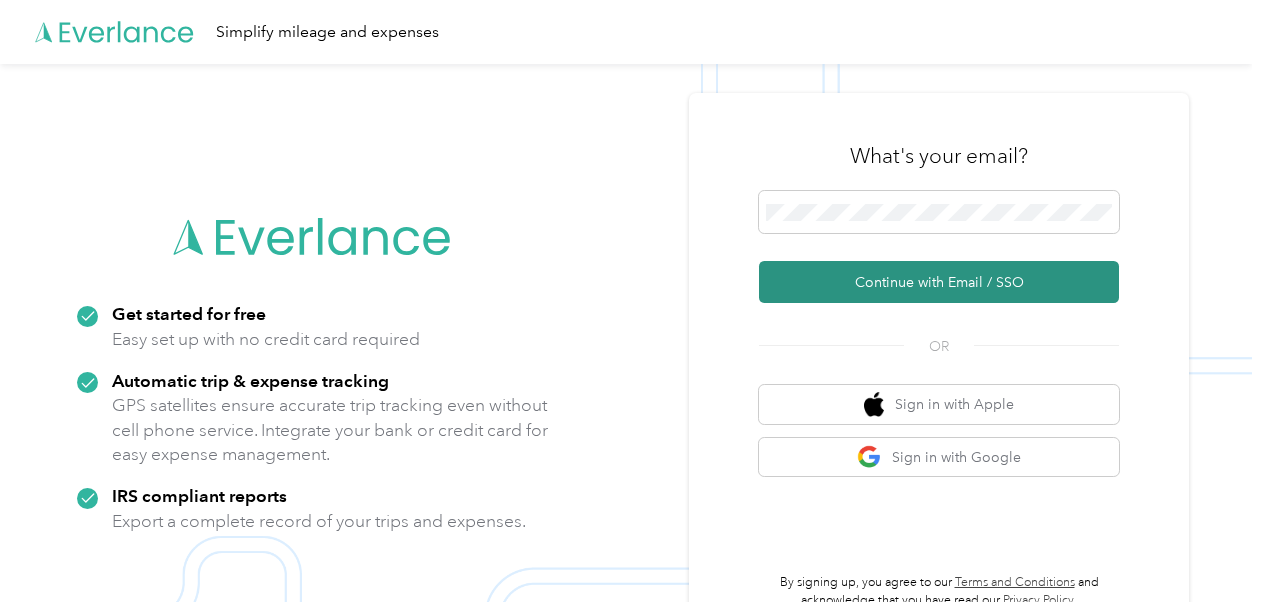 click on "Continue with Email / SSO" at bounding box center [939, 282] 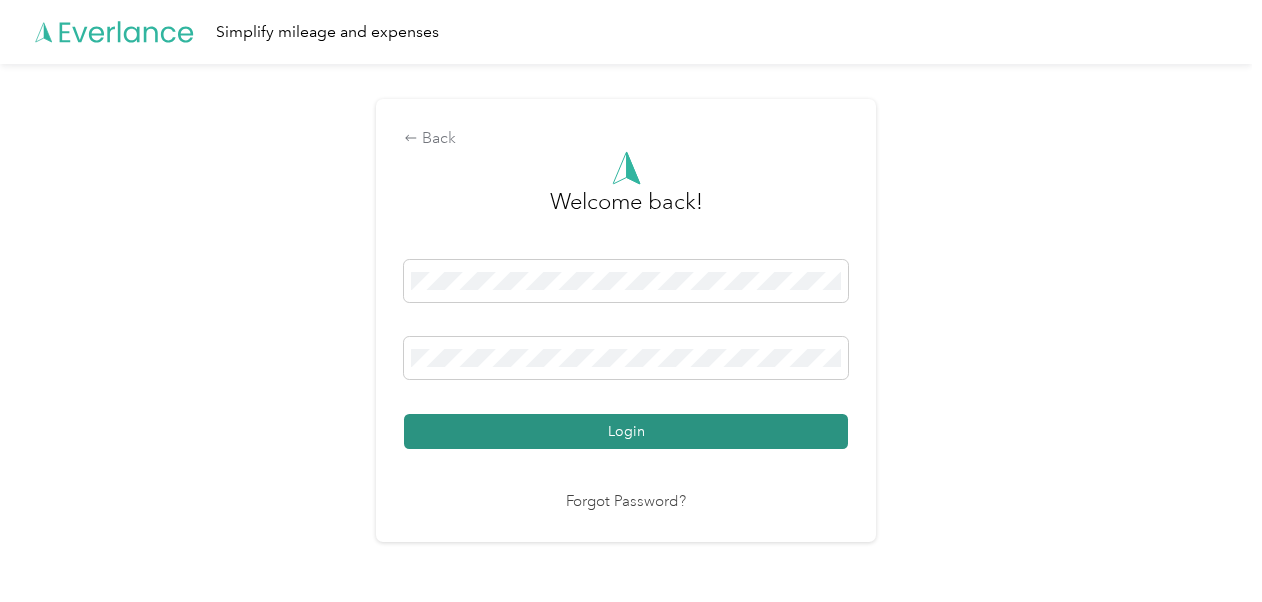 click on "Login" at bounding box center (626, 431) 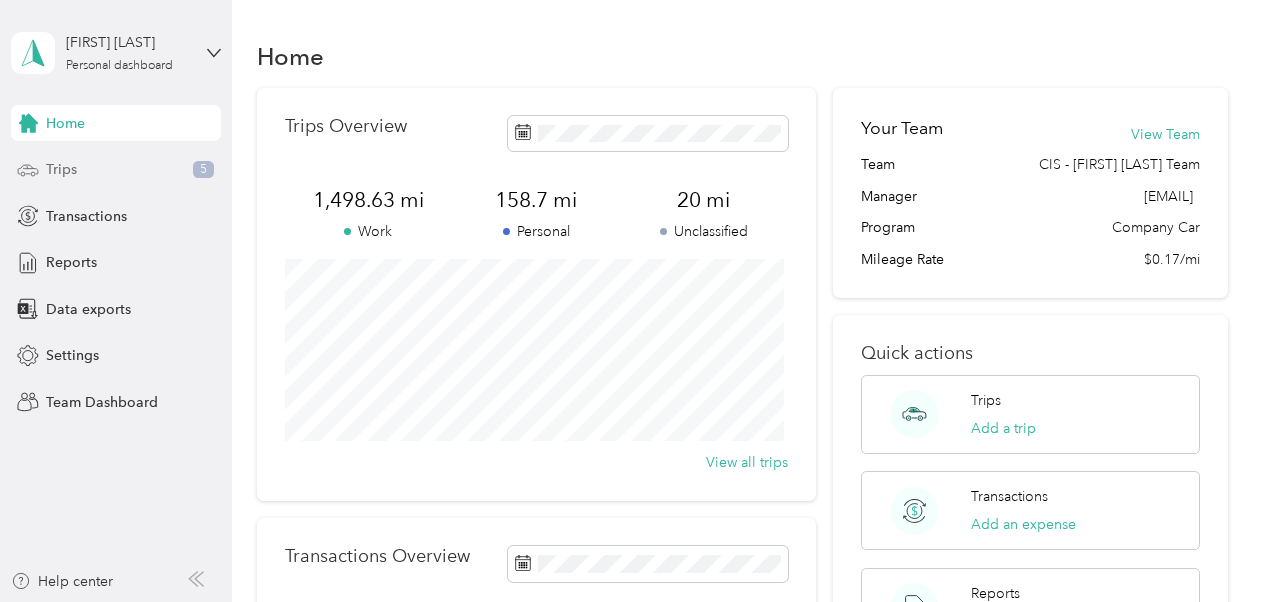 click on "Trips 5" at bounding box center (116, 170) 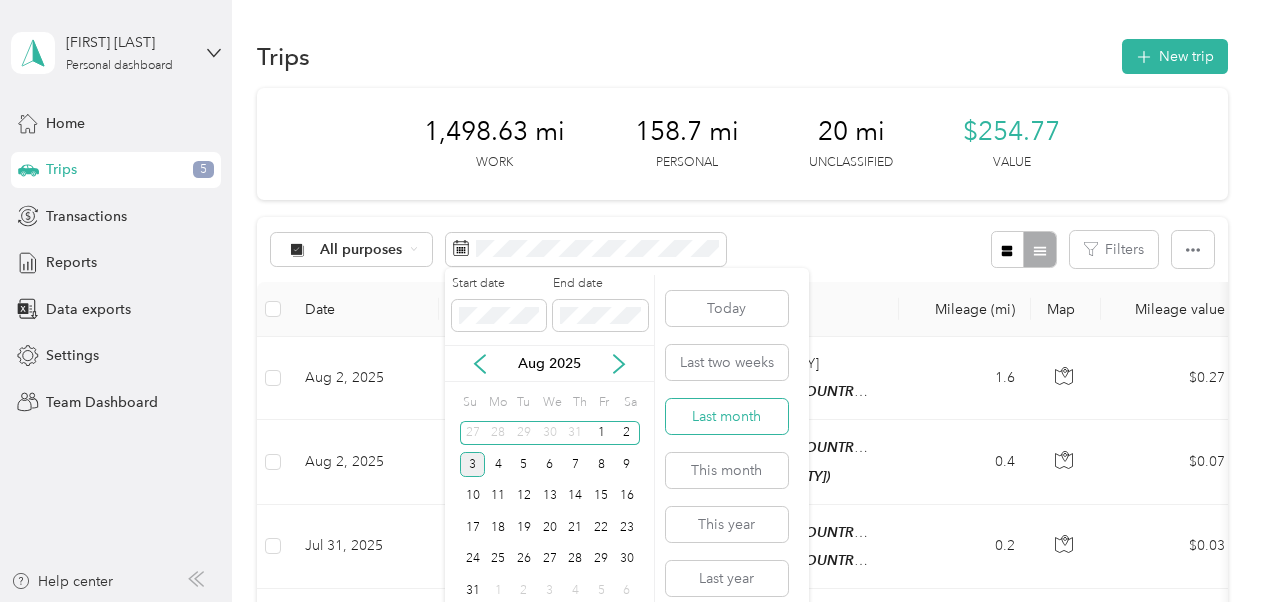 click on "Last month" at bounding box center (727, 416) 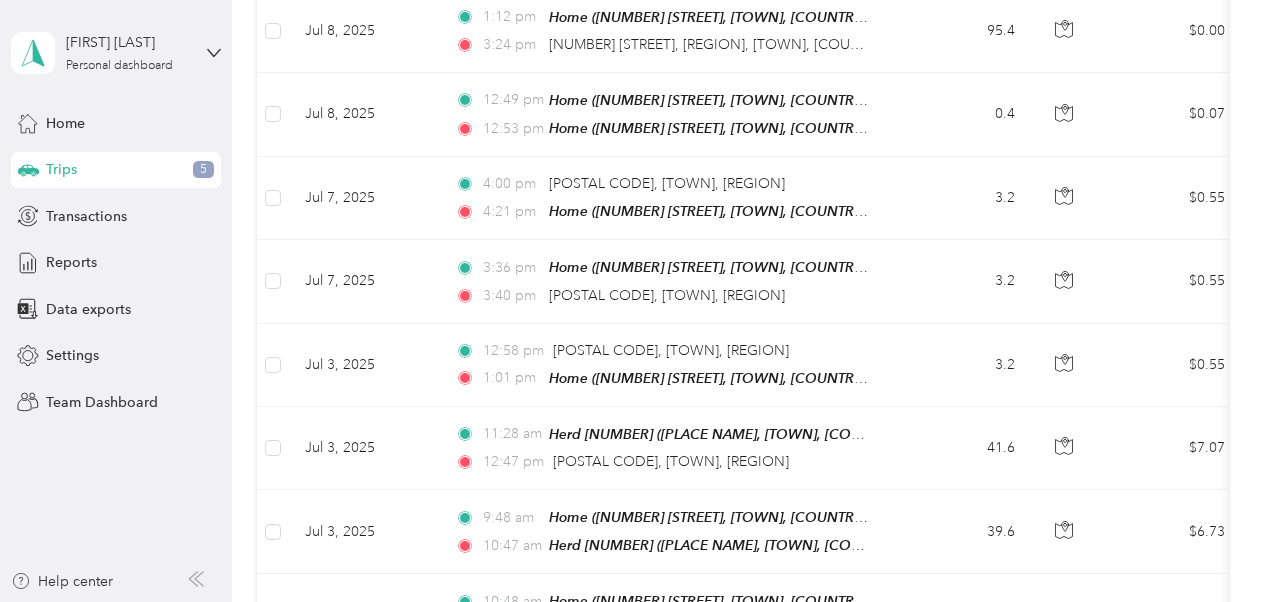 scroll, scrollTop: 1519, scrollLeft: 0, axis: vertical 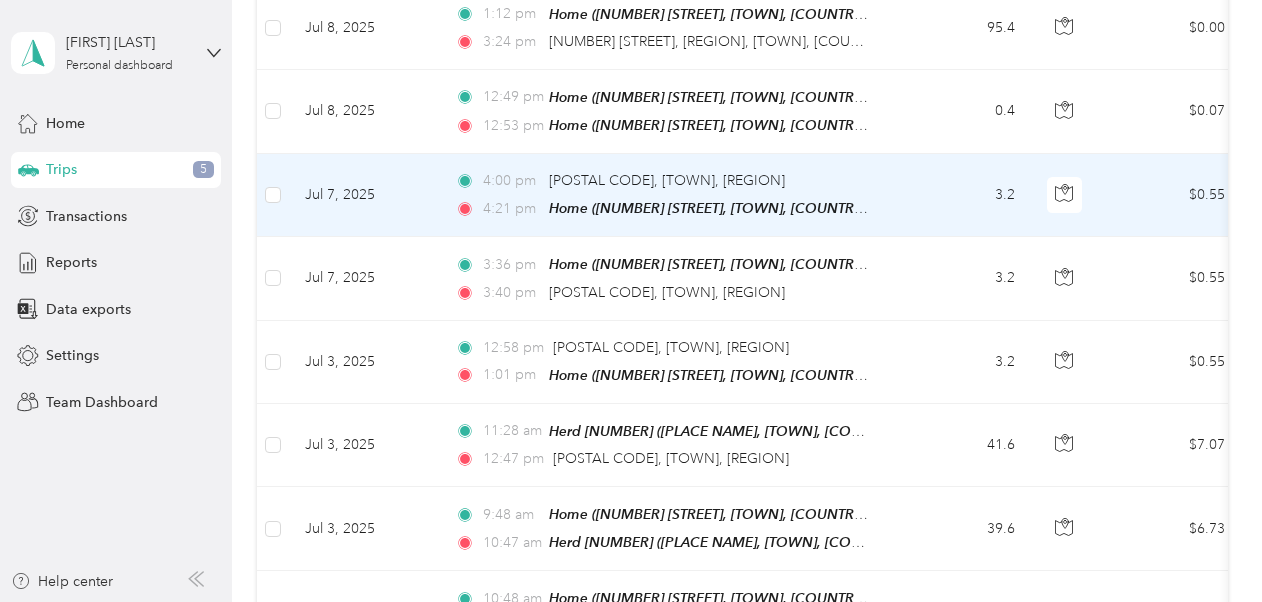 click on "3.2" at bounding box center (965, 195) 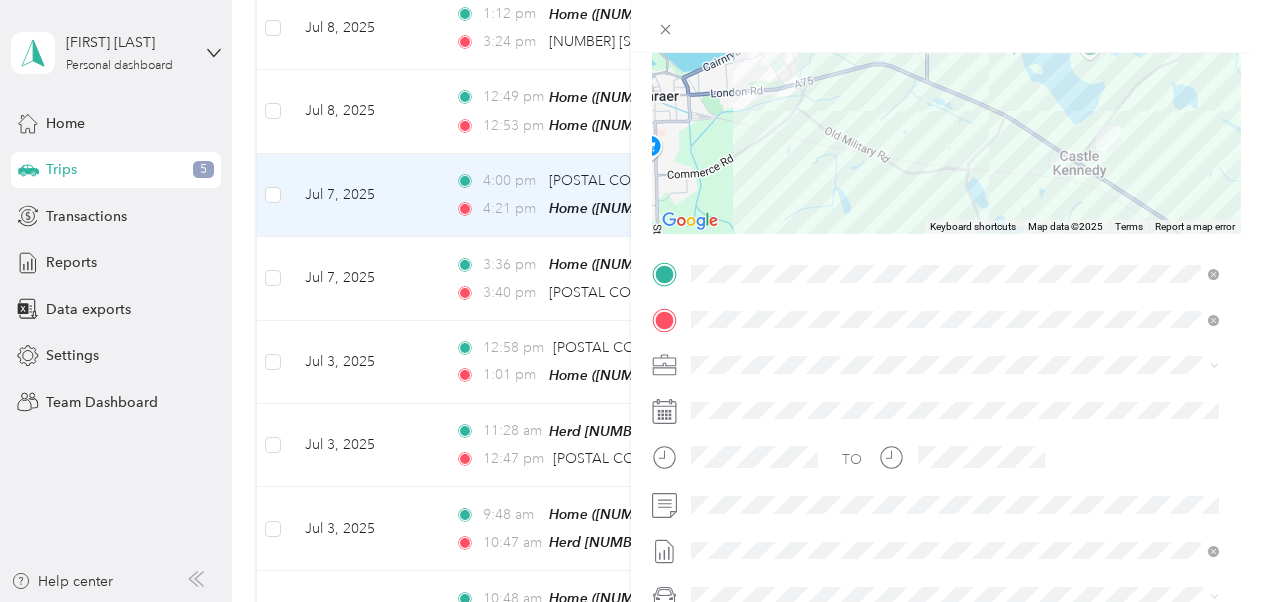scroll, scrollTop: 215, scrollLeft: 0, axis: vertical 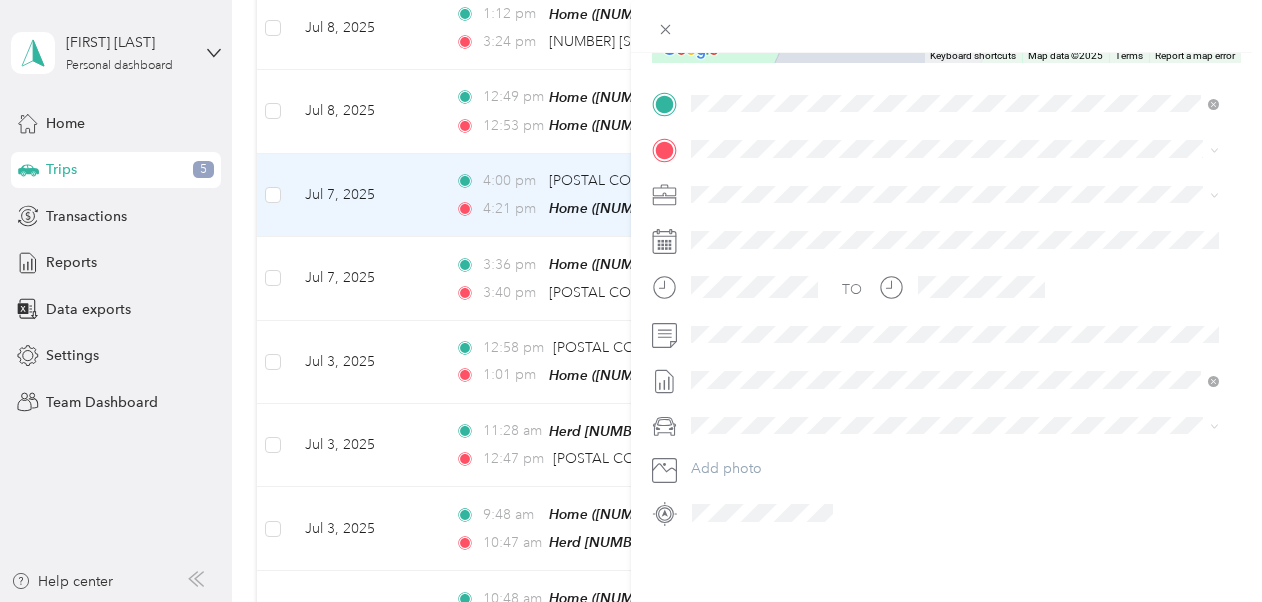 click on "[POSTCODE]
Stranraer, [COUNTY], Scotland, United Kingdom" at bounding box center (873, 205) 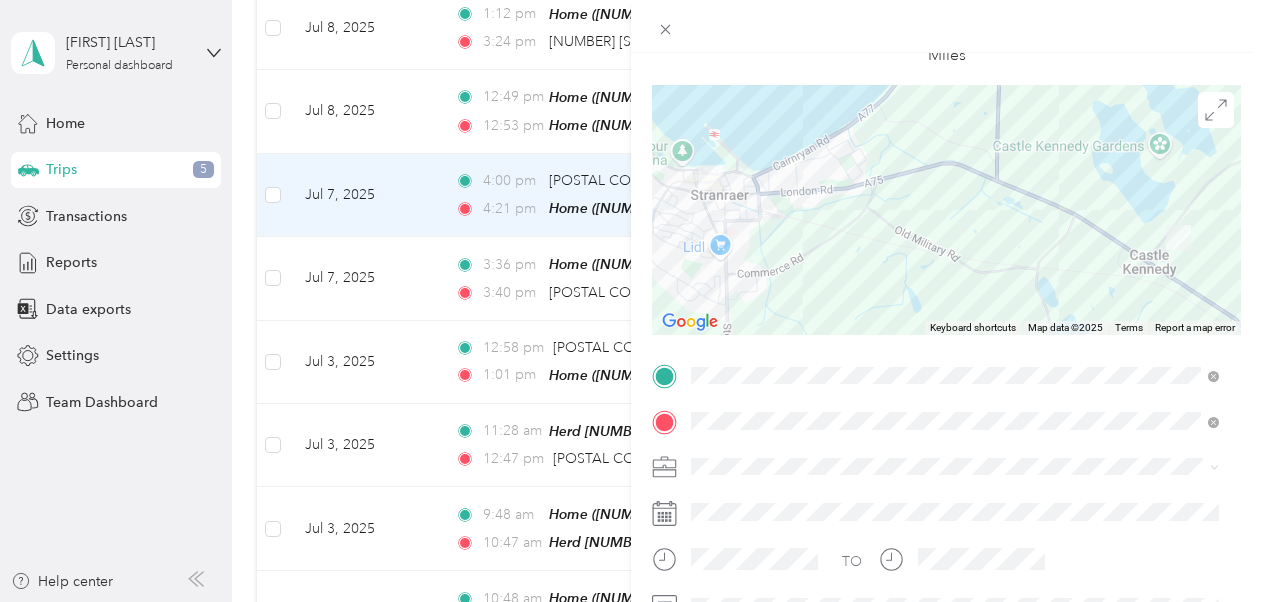 scroll, scrollTop: 0, scrollLeft: 0, axis: both 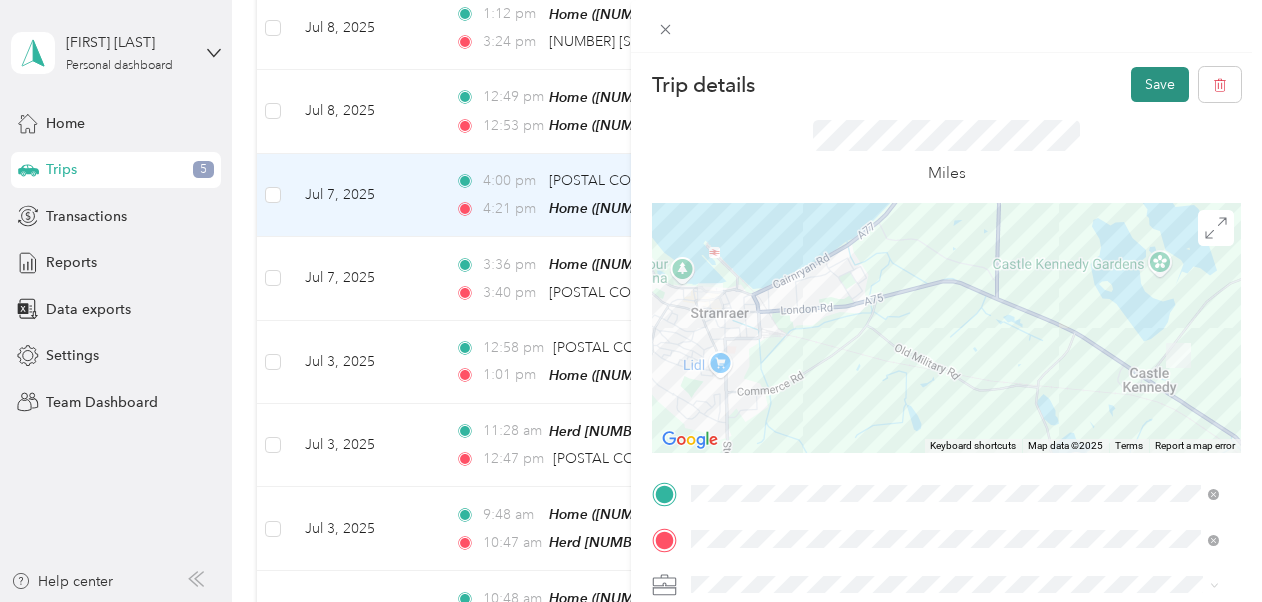click on "Save" at bounding box center [1160, 84] 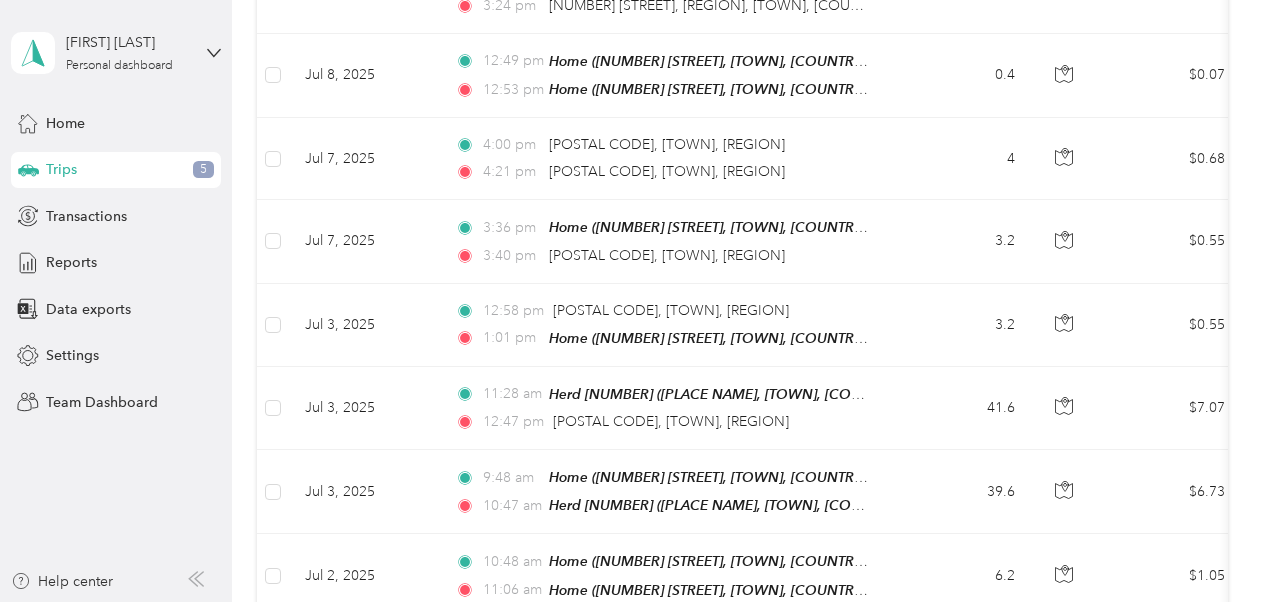 scroll, scrollTop: 1540, scrollLeft: 0, axis: vertical 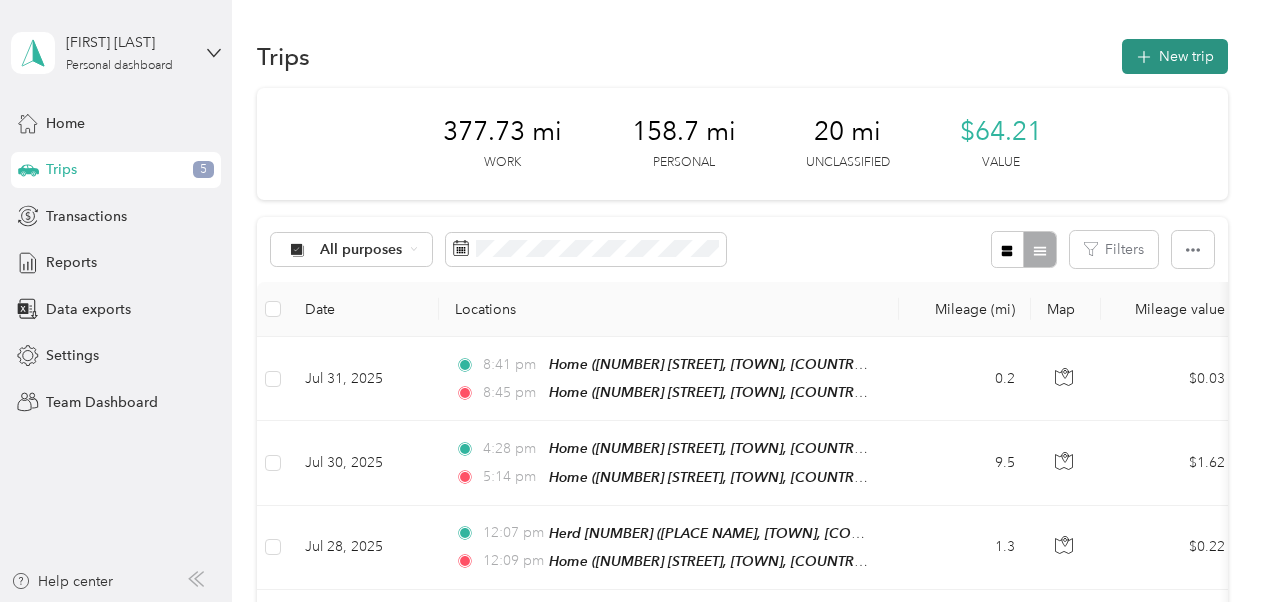 click 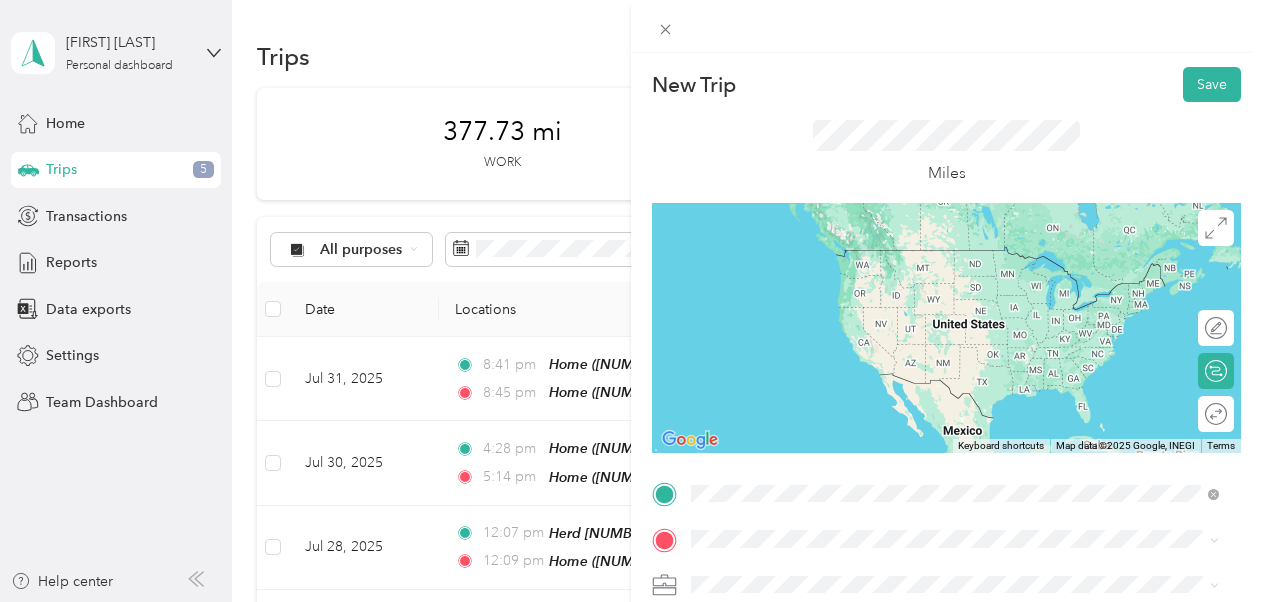click on "[POSTCODE]
Stranraer, [COUNTY], Scotland, United Kingdom" at bounding box center [873, 335] 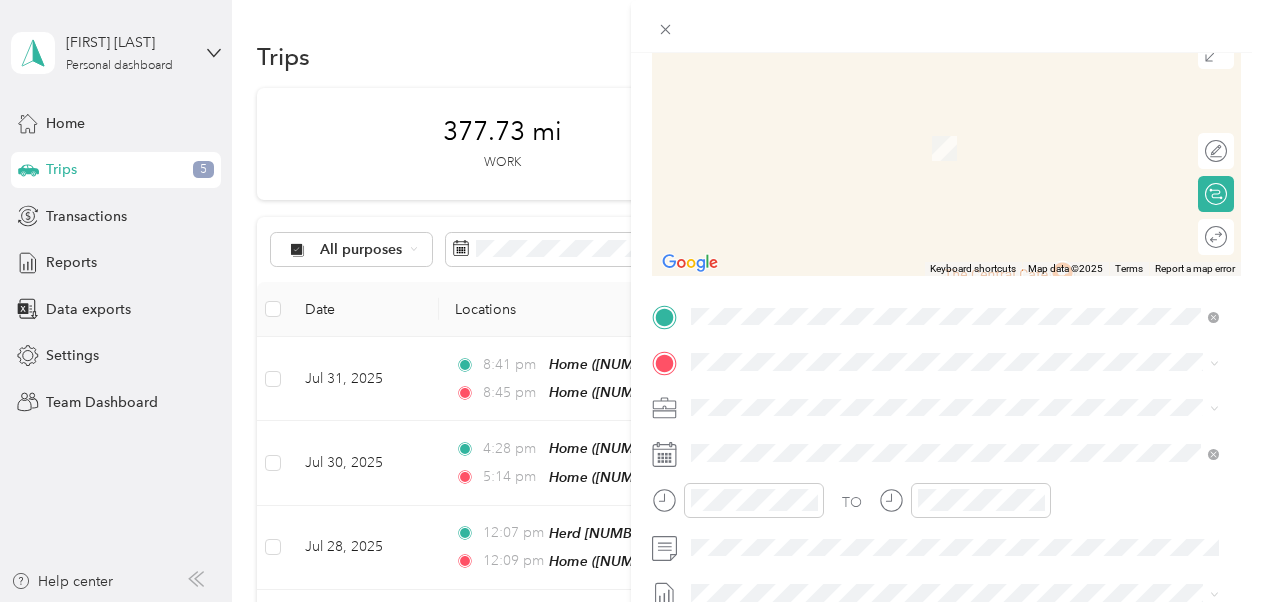 scroll, scrollTop: 176, scrollLeft: 0, axis: vertical 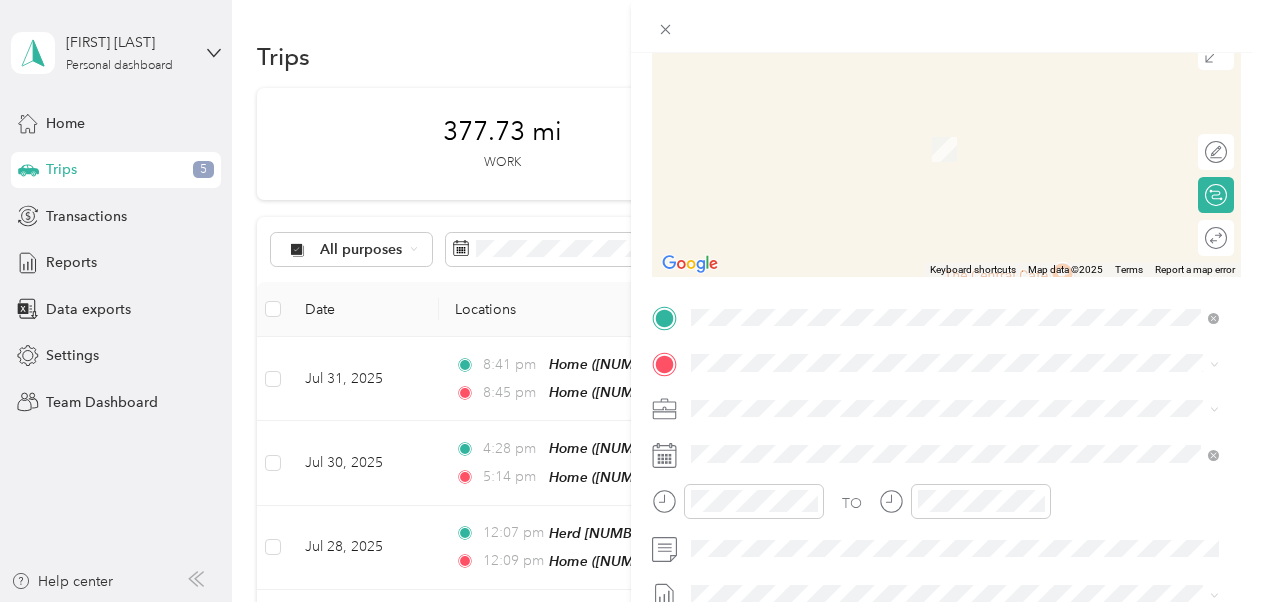 drag, startPoint x: 936, startPoint y: 146, endPoint x: 938, endPoint y: 131, distance: 15.132746 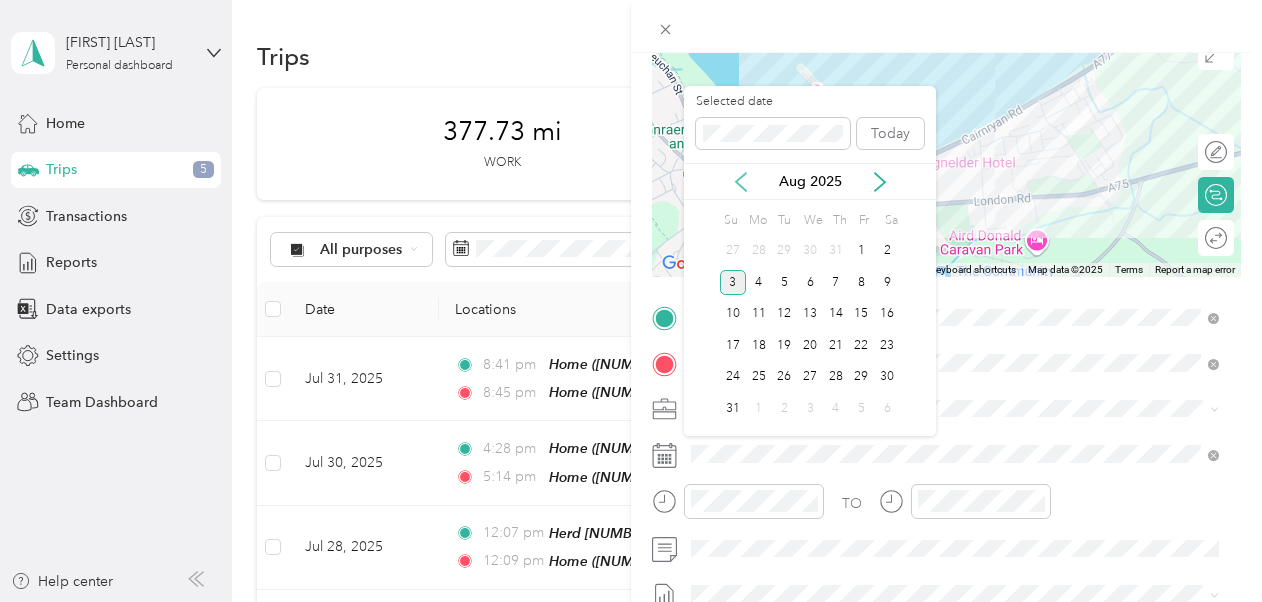 click 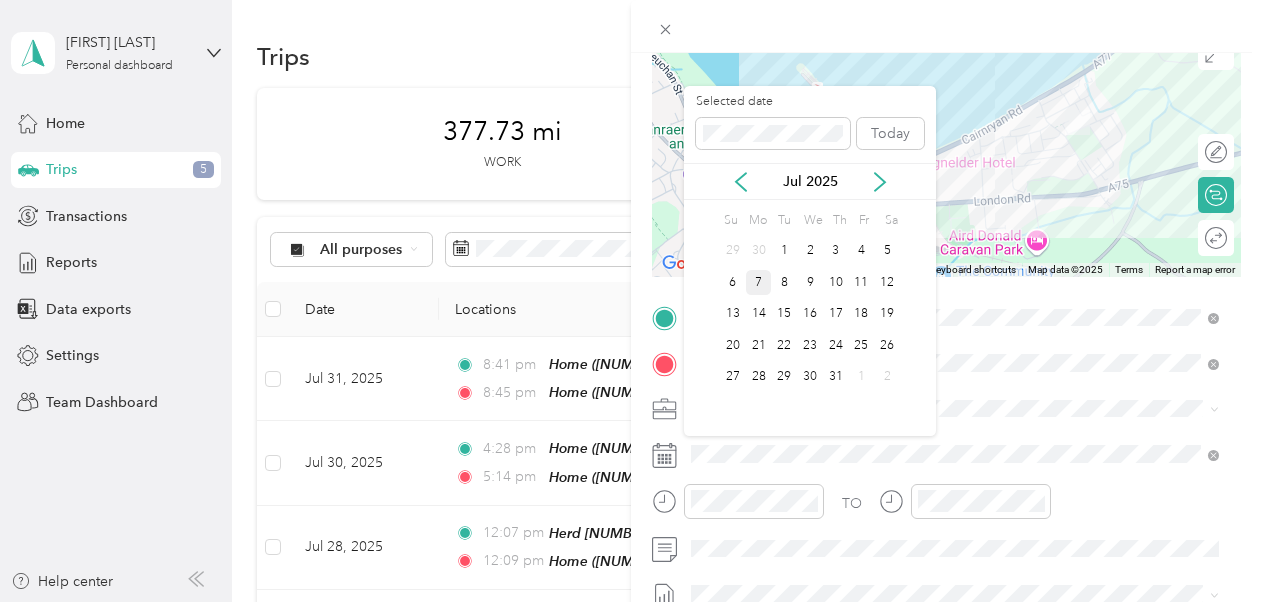 click on "7" at bounding box center (759, 282) 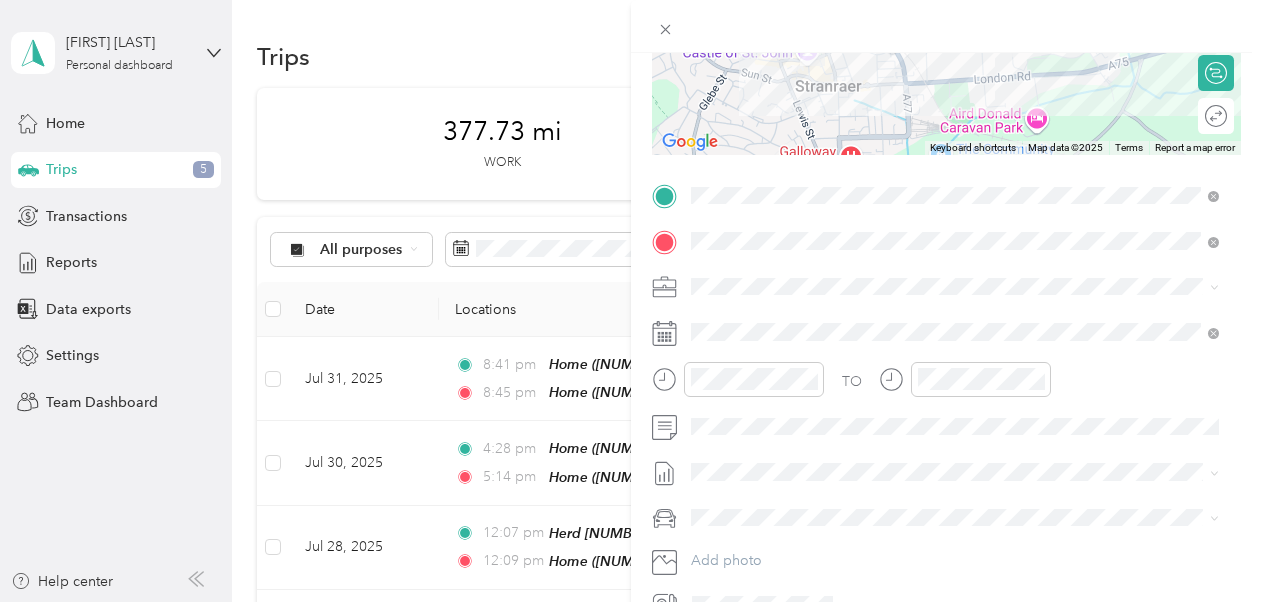 scroll, scrollTop: 299, scrollLeft: 0, axis: vertical 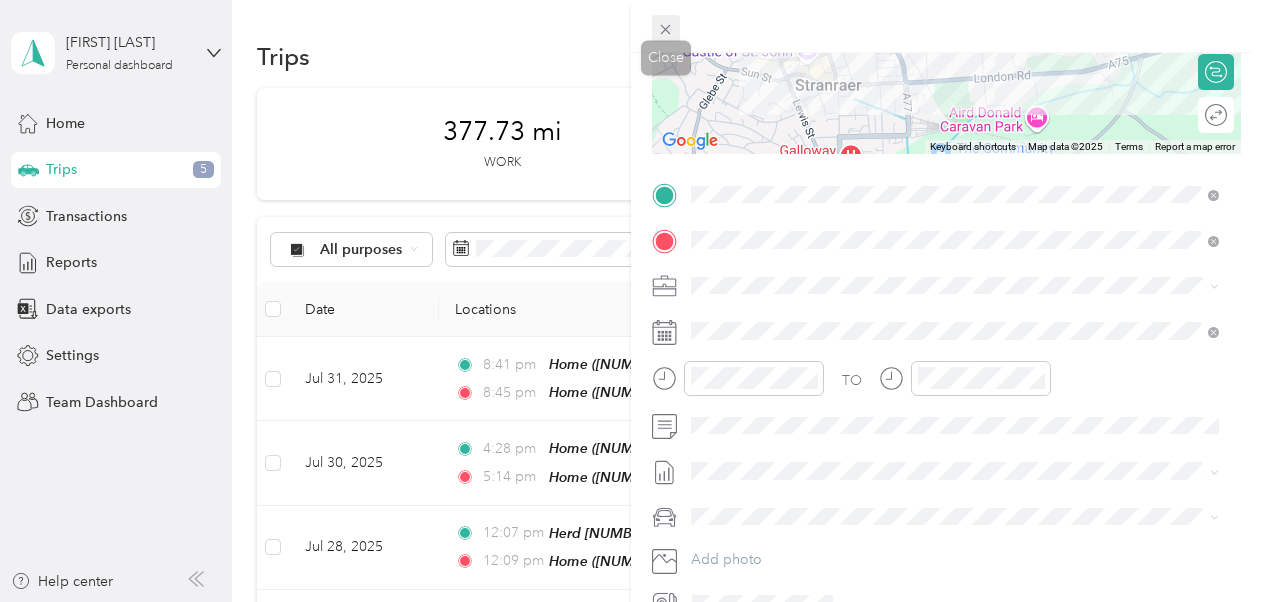 click 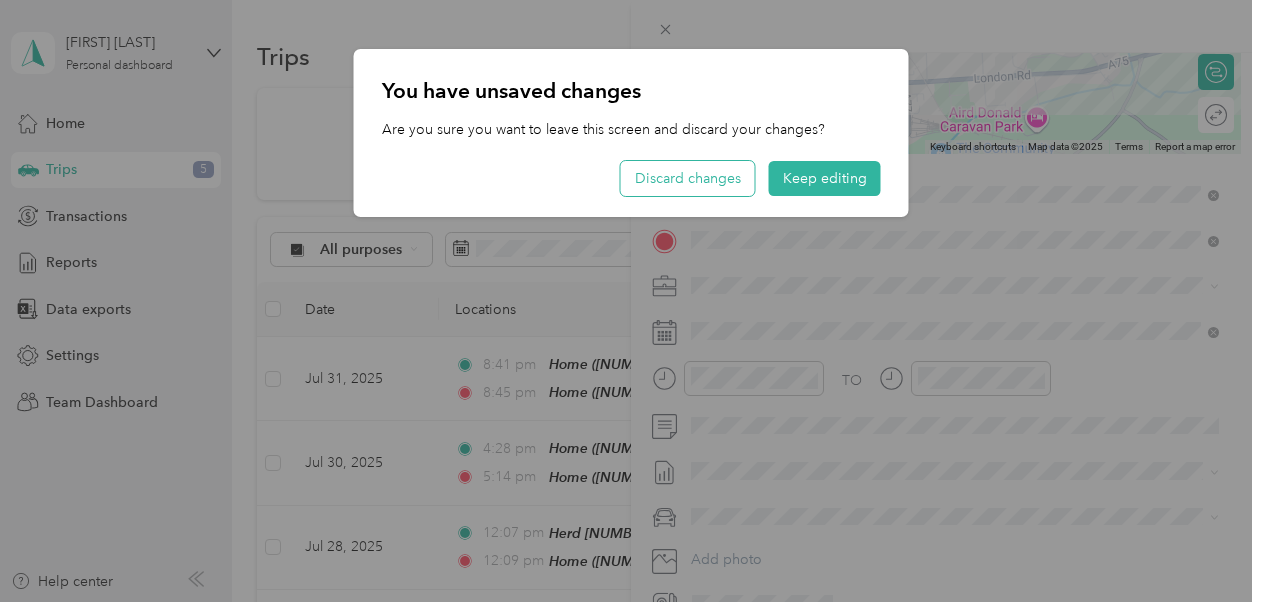 click on "Discard changes" at bounding box center (688, 178) 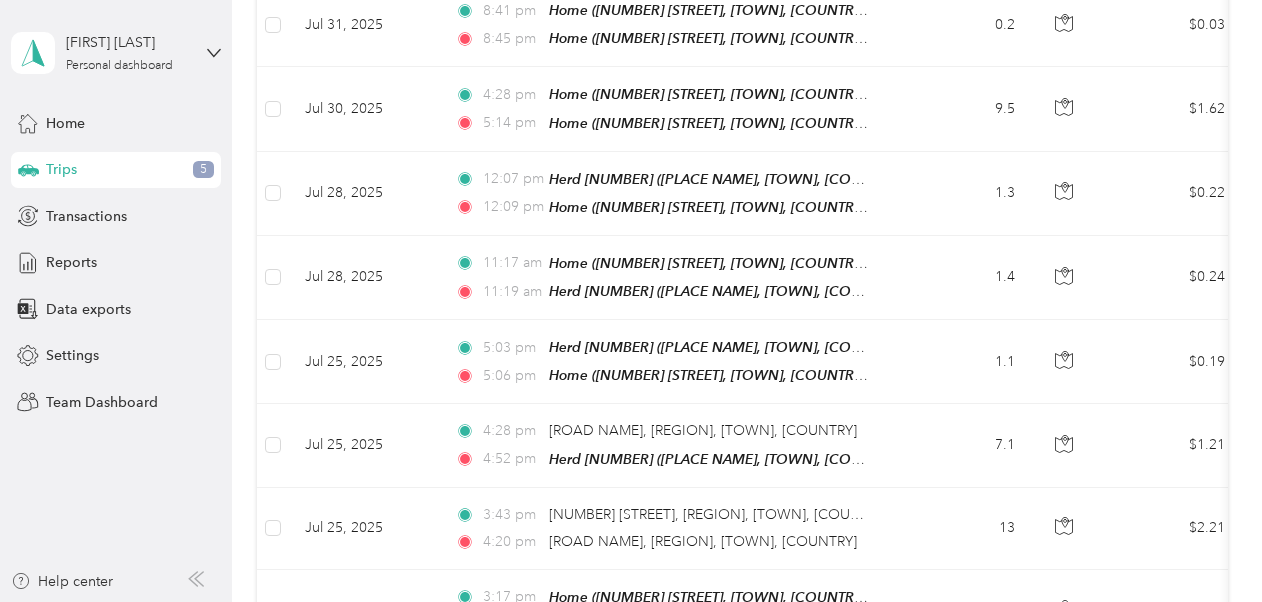 scroll, scrollTop: 0, scrollLeft: 0, axis: both 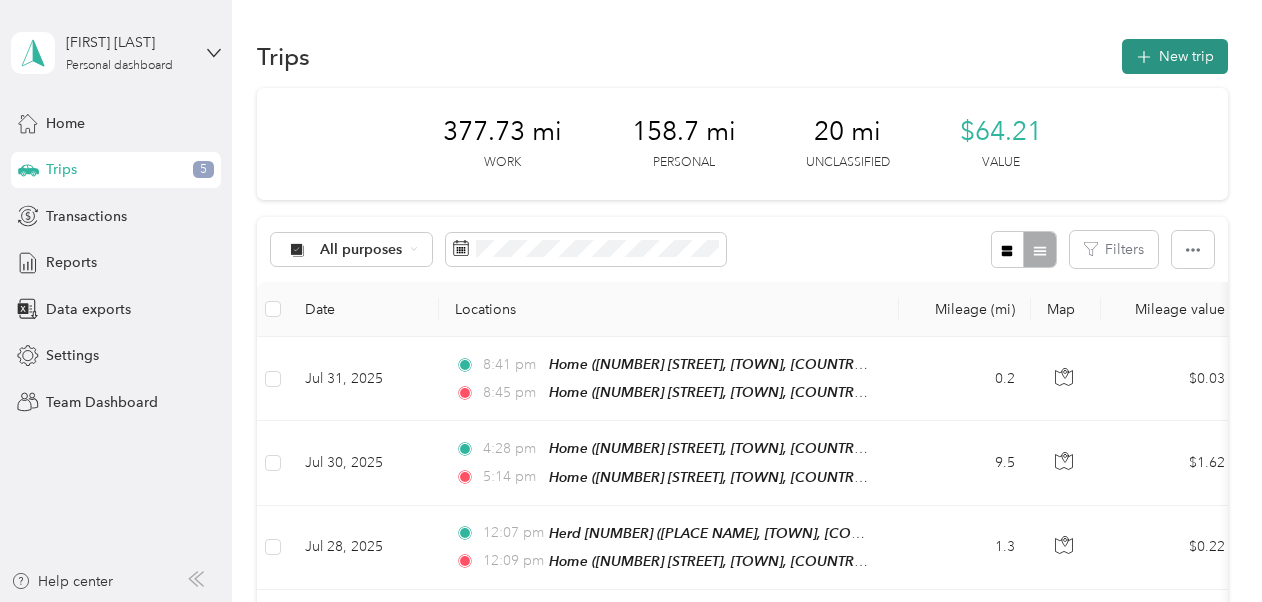 click on "New trip" at bounding box center [1175, 56] 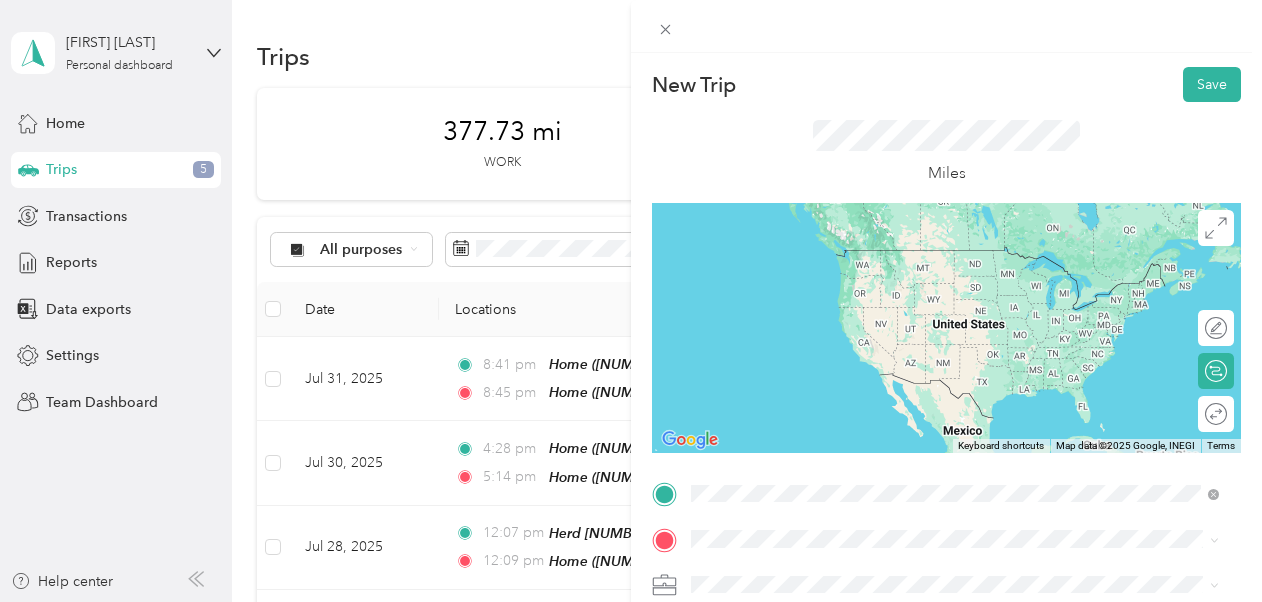 click on "[POSTCODE]
Stranraer, [COUNTY], Scotland, United Kingdom" at bounding box center (873, 335) 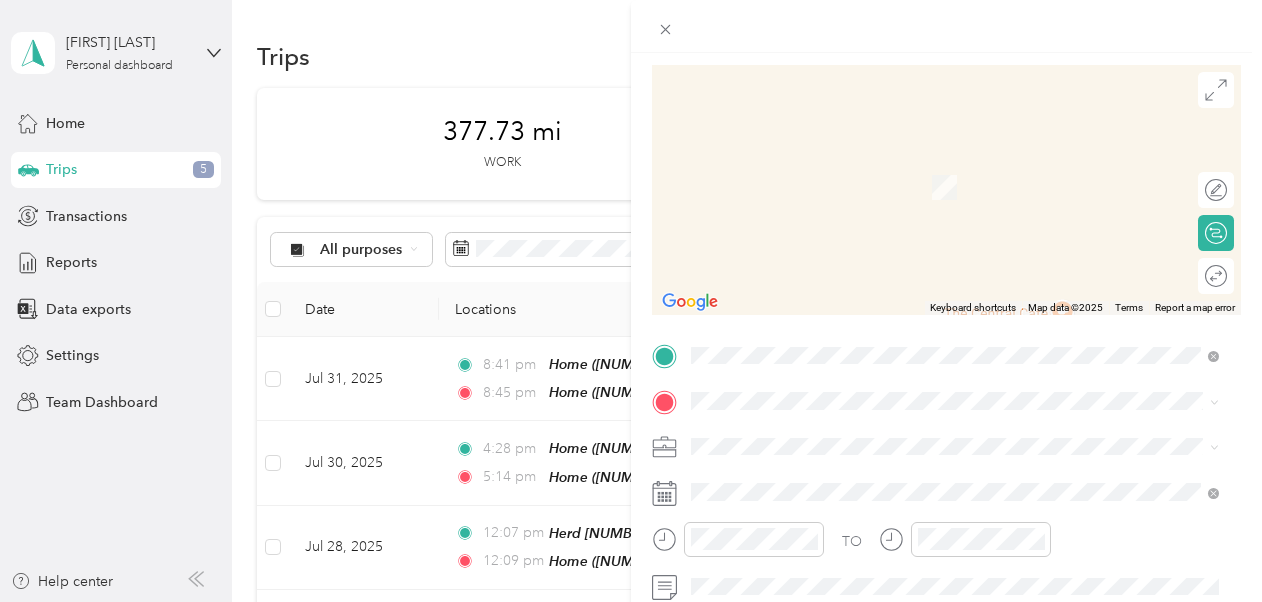 scroll, scrollTop: 165, scrollLeft: 0, axis: vertical 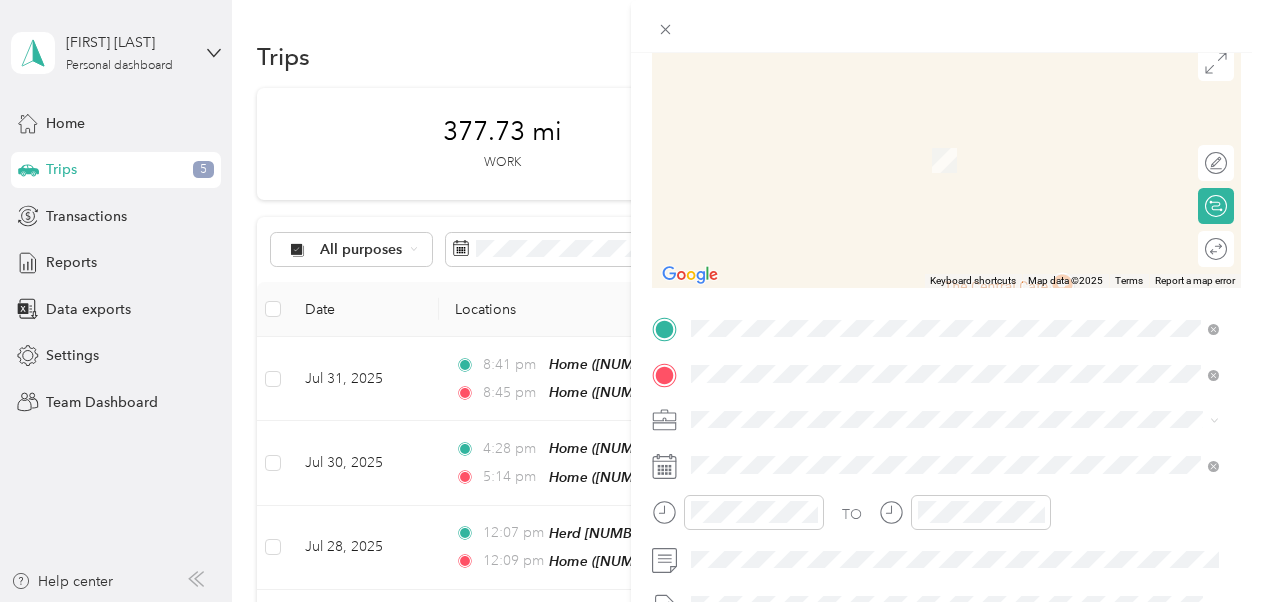 click on "[NUMBER] [STREET], Stranraer, Scotland , [POSTCODE], Stranraer, Scotland, United Kingdom" at bounding box center (955, 170) 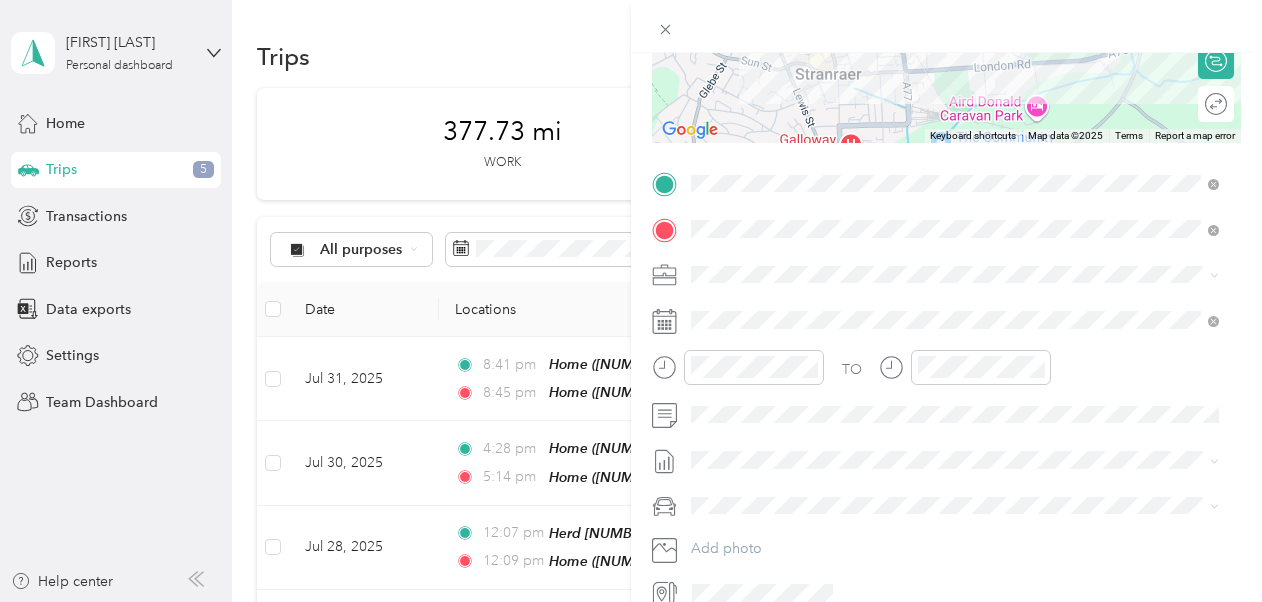 scroll, scrollTop: 343, scrollLeft: 0, axis: vertical 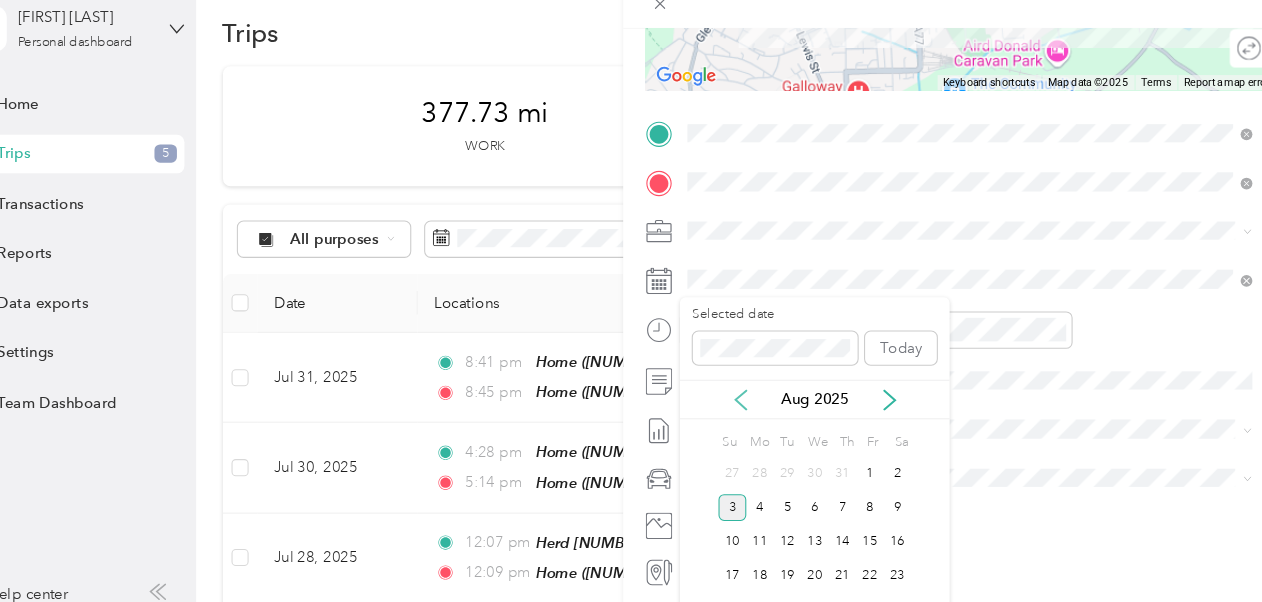 click 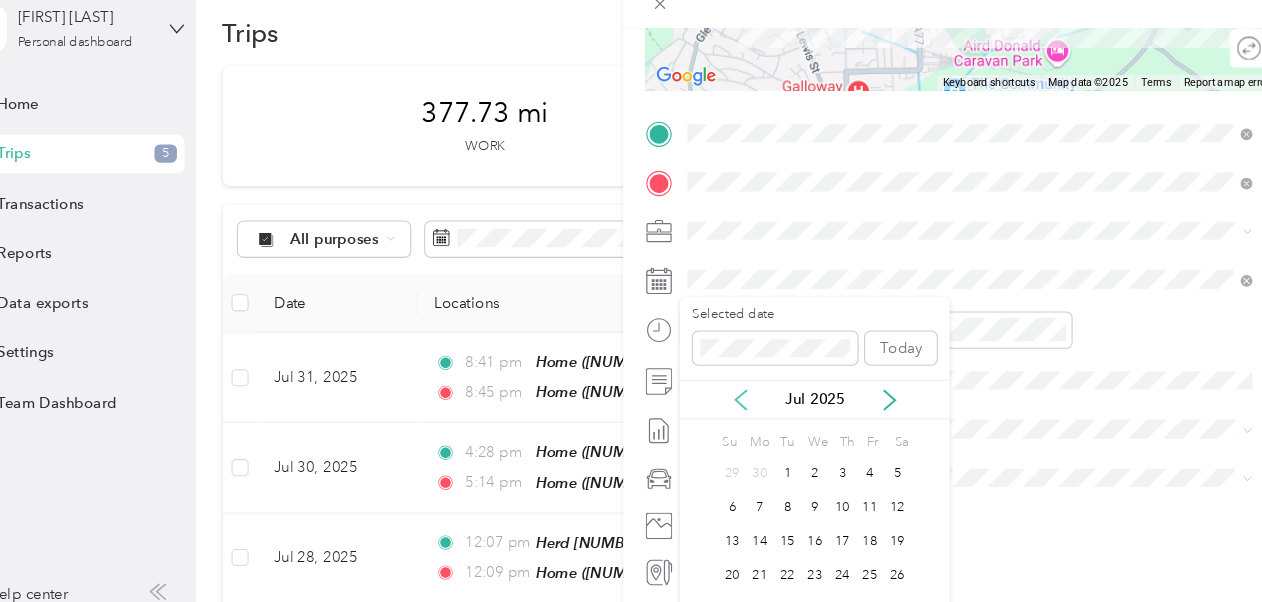 click 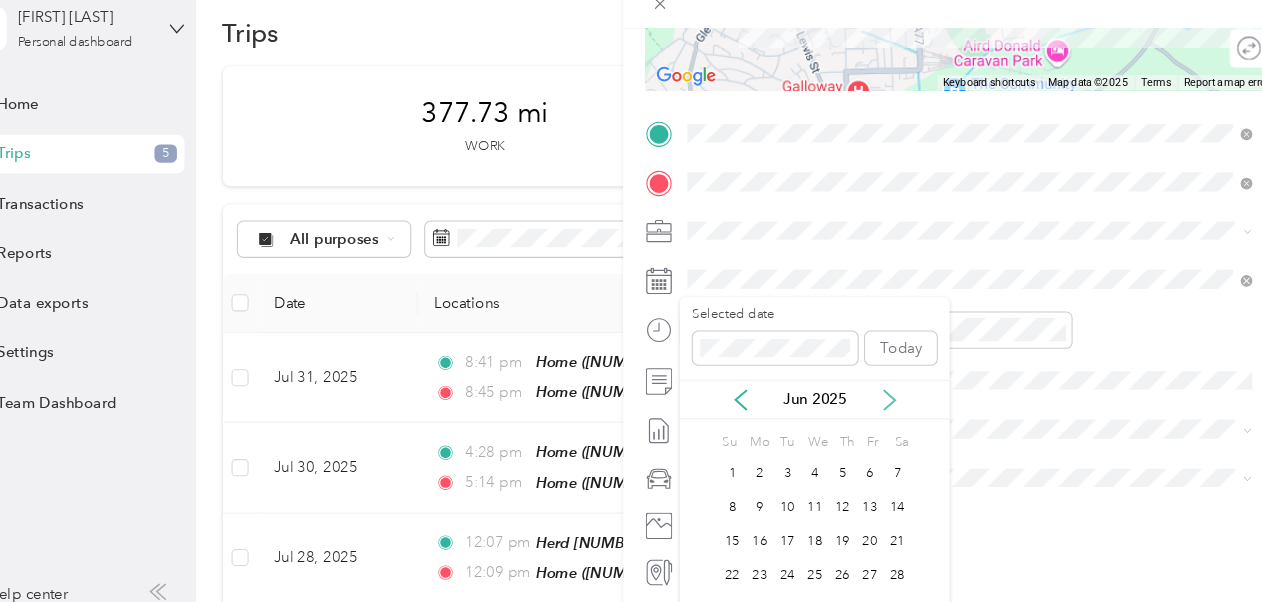 click 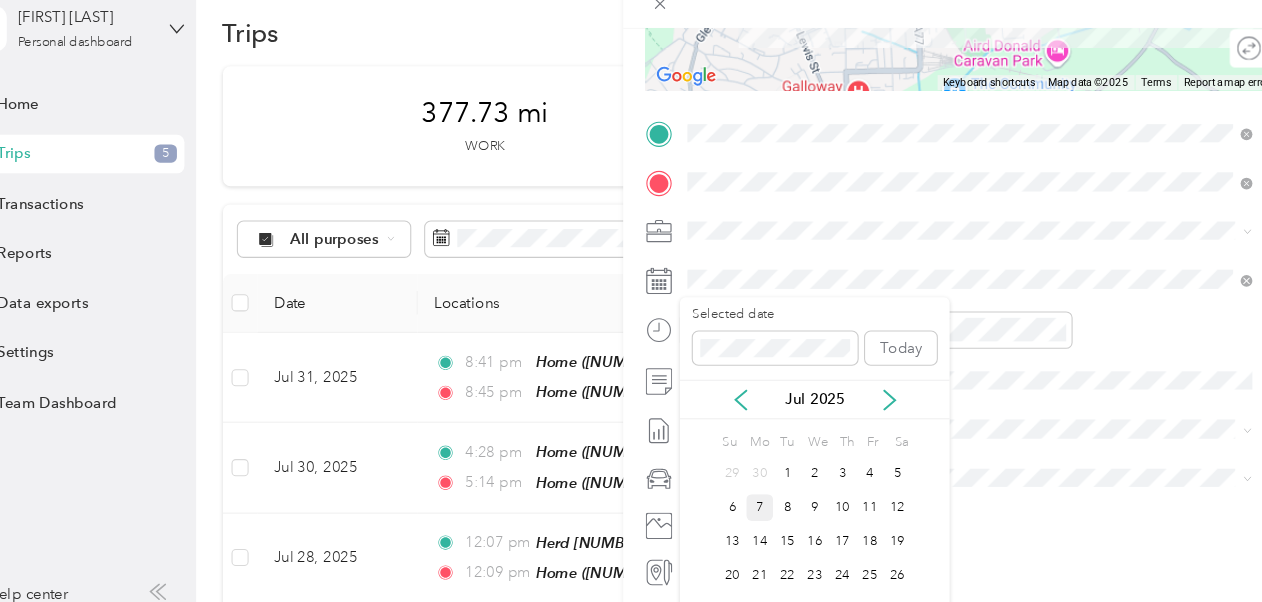 click on "7" at bounding box center [759, 500] 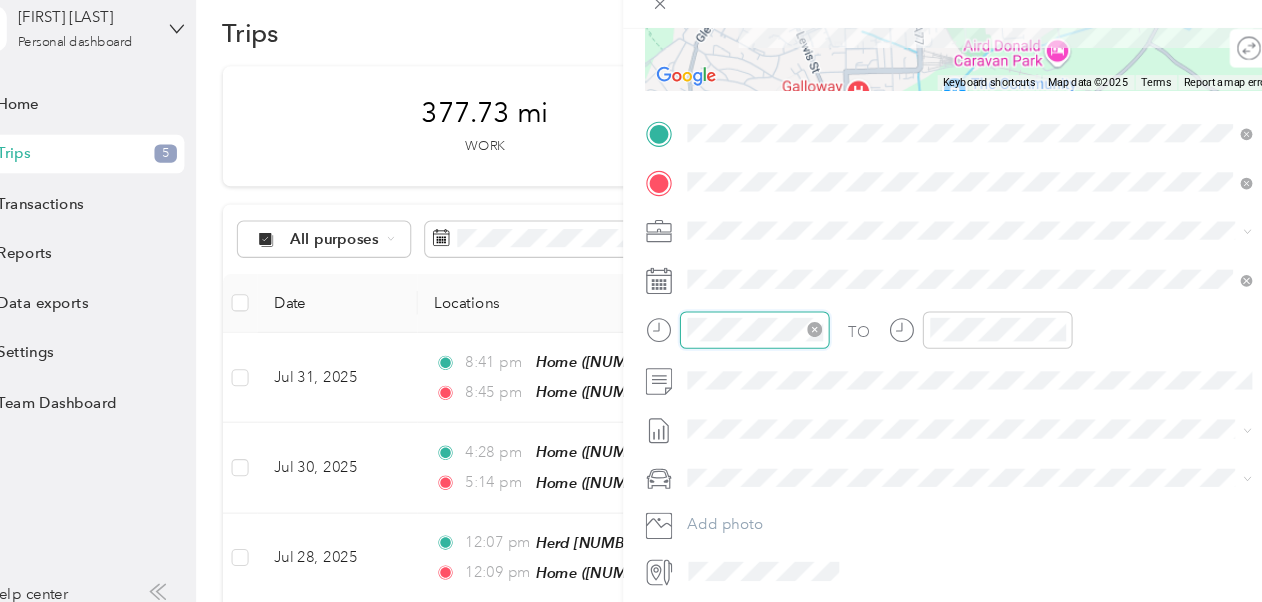 scroll, scrollTop: 120, scrollLeft: 0, axis: vertical 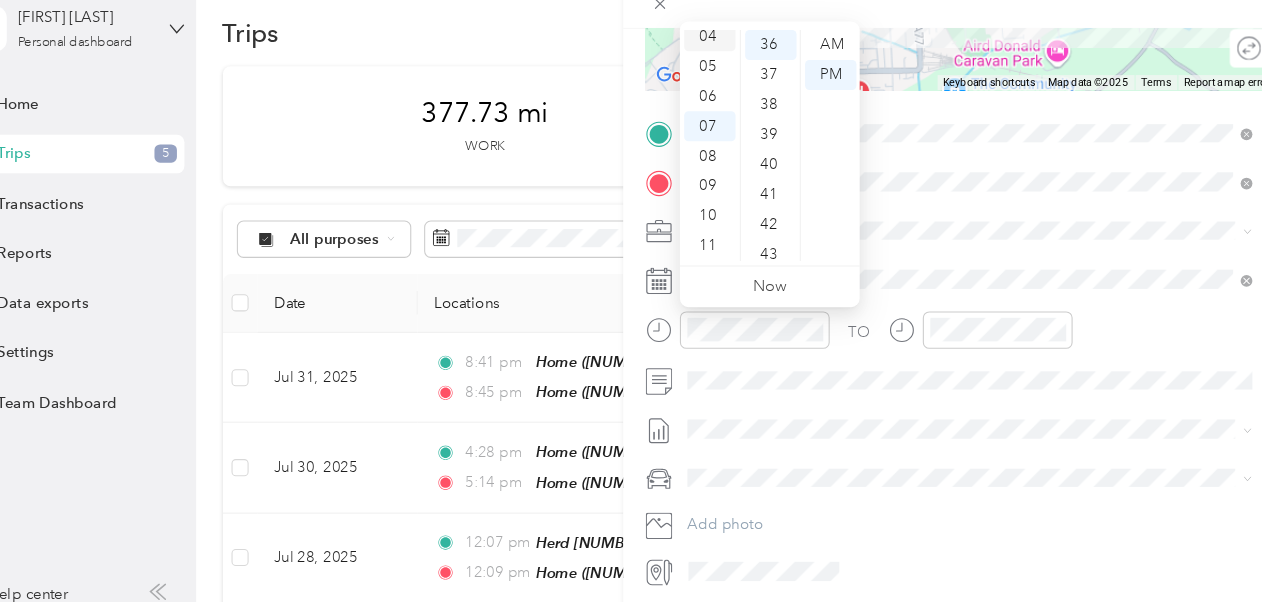 click on "04" at bounding box center [712, 60] 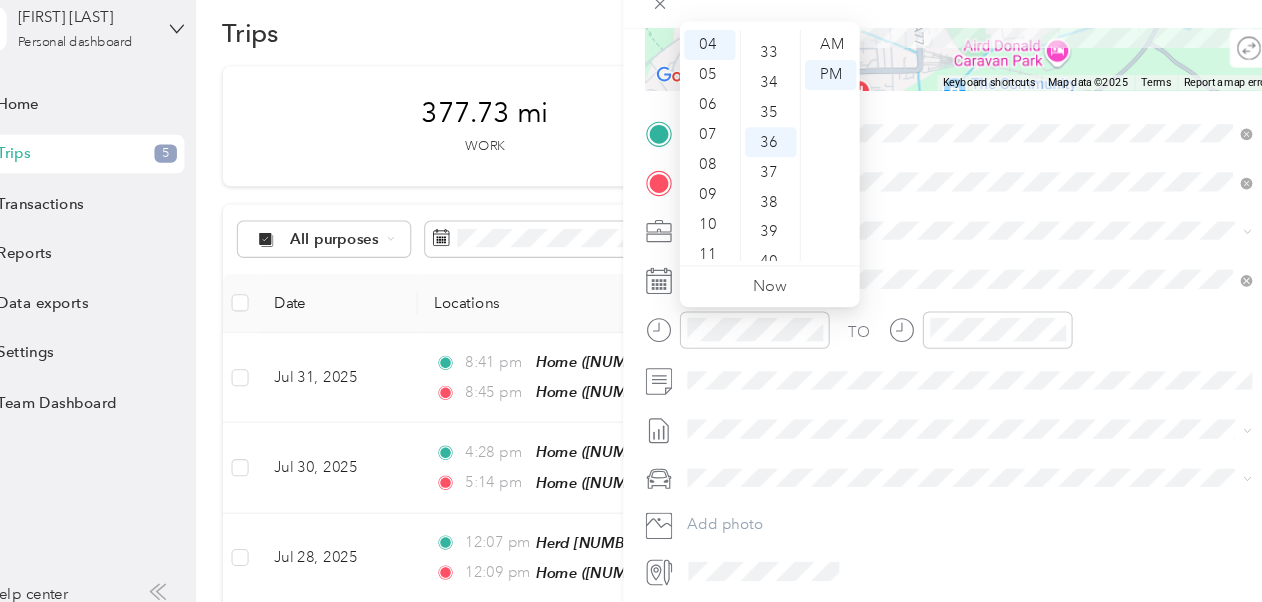 scroll, scrollTop: 821, scrollLeft: 0, axis: vertical 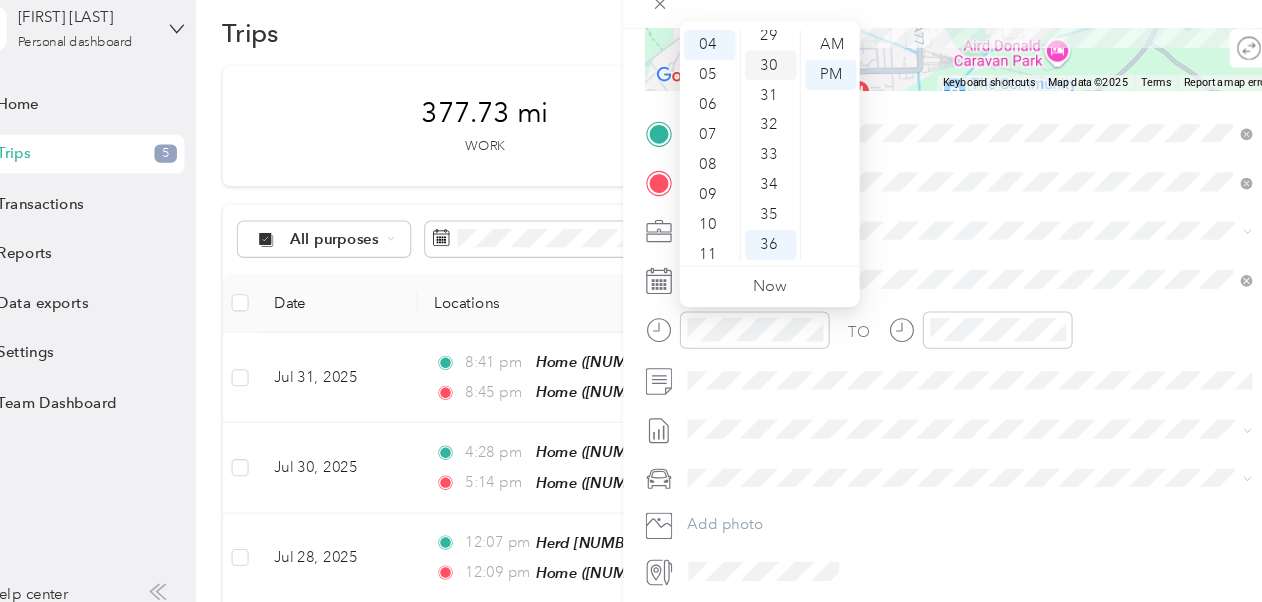 click on "30" at bounding box center [769, 87] 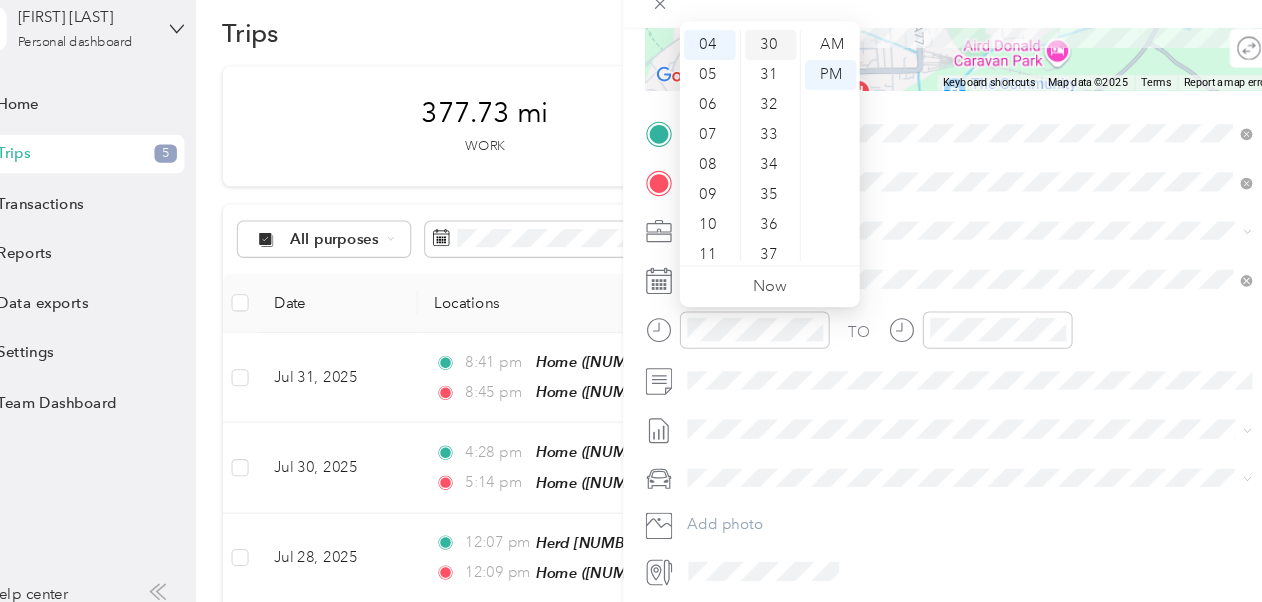 scroll, scrollTop: 840, scrollLeft: 0, axis: vertical 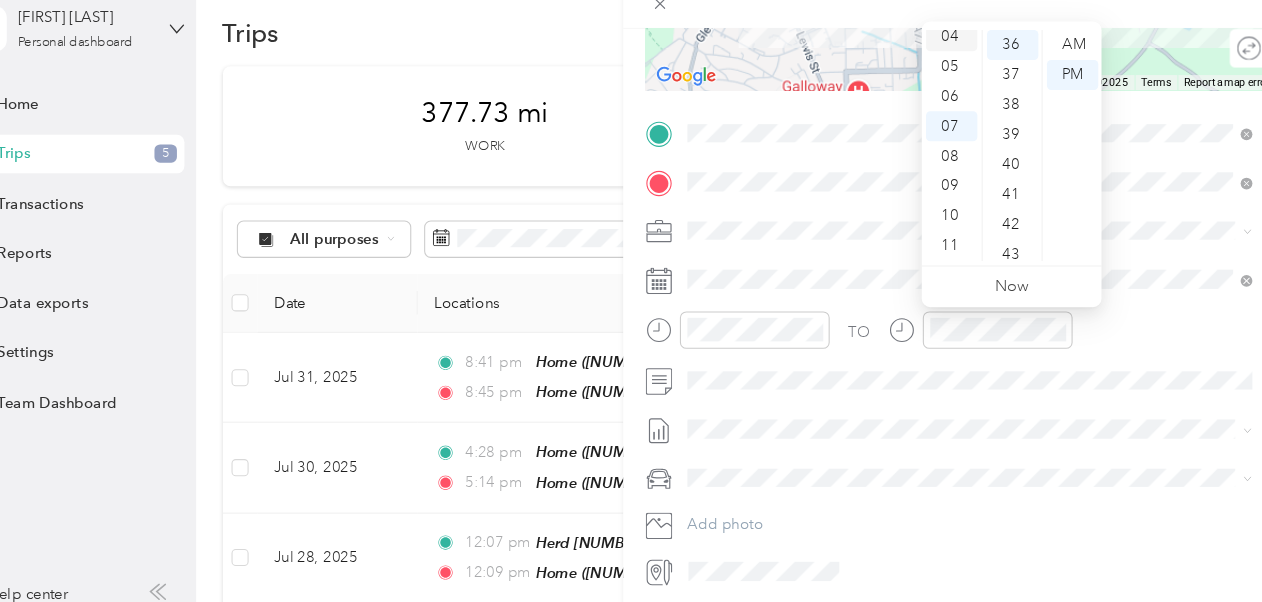 click on "04" at bounding box center (938, 60) 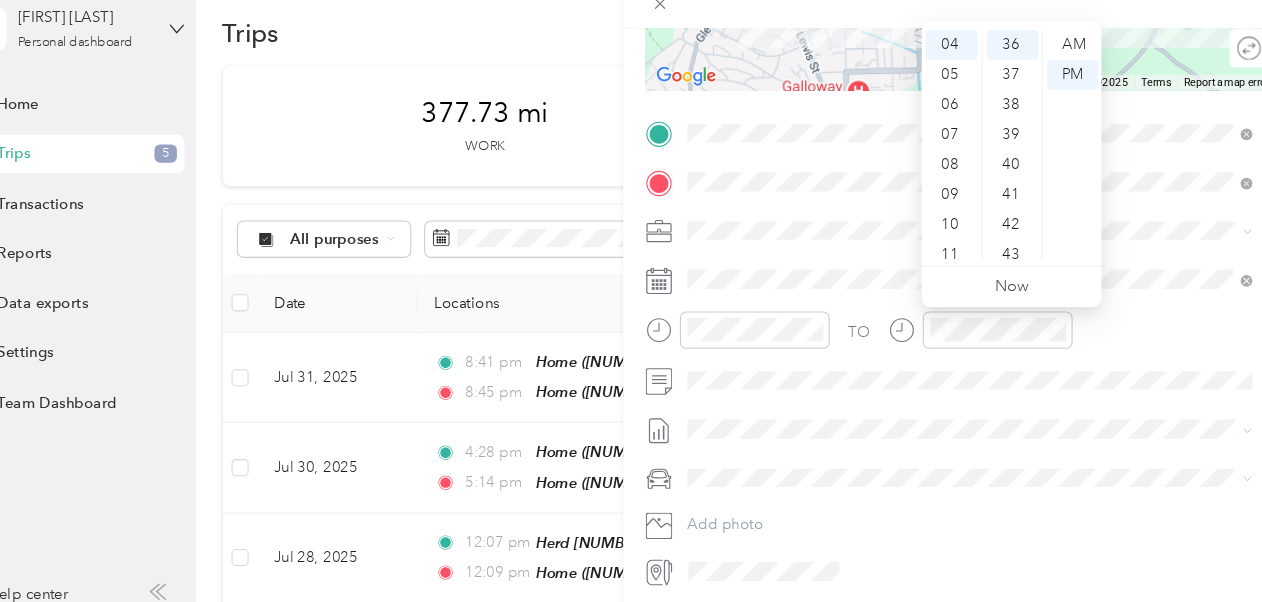 scroll, scrollTop: 1019, scrollLeft: 0, axis: vertical 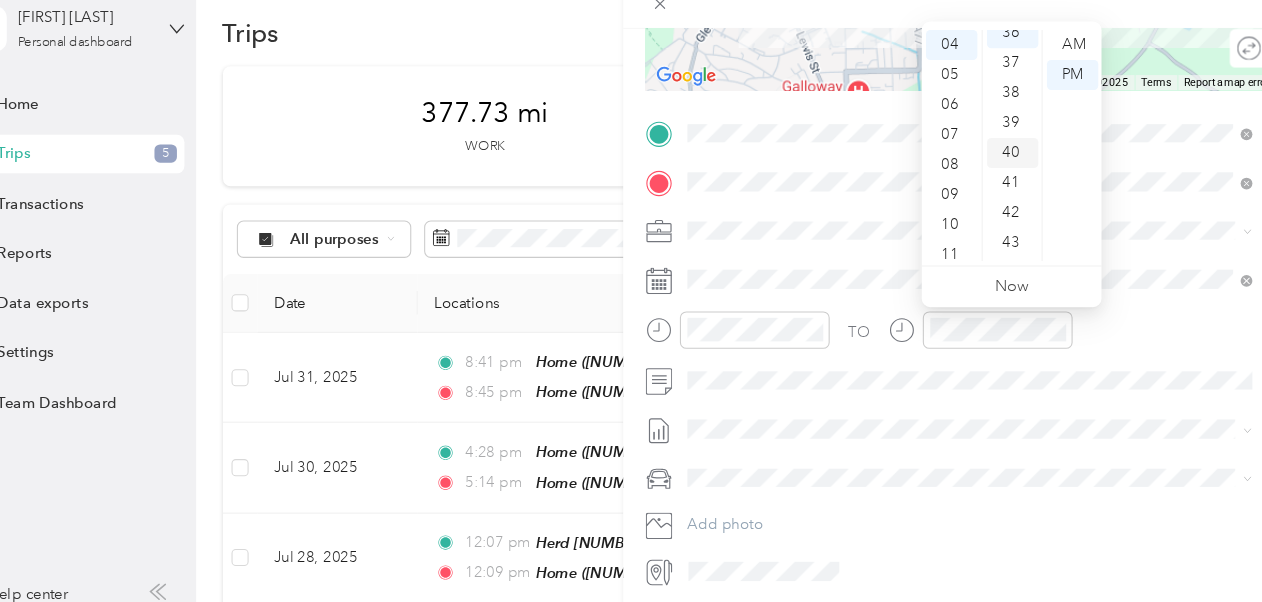 click on "40" at bounding box center [995, 169] 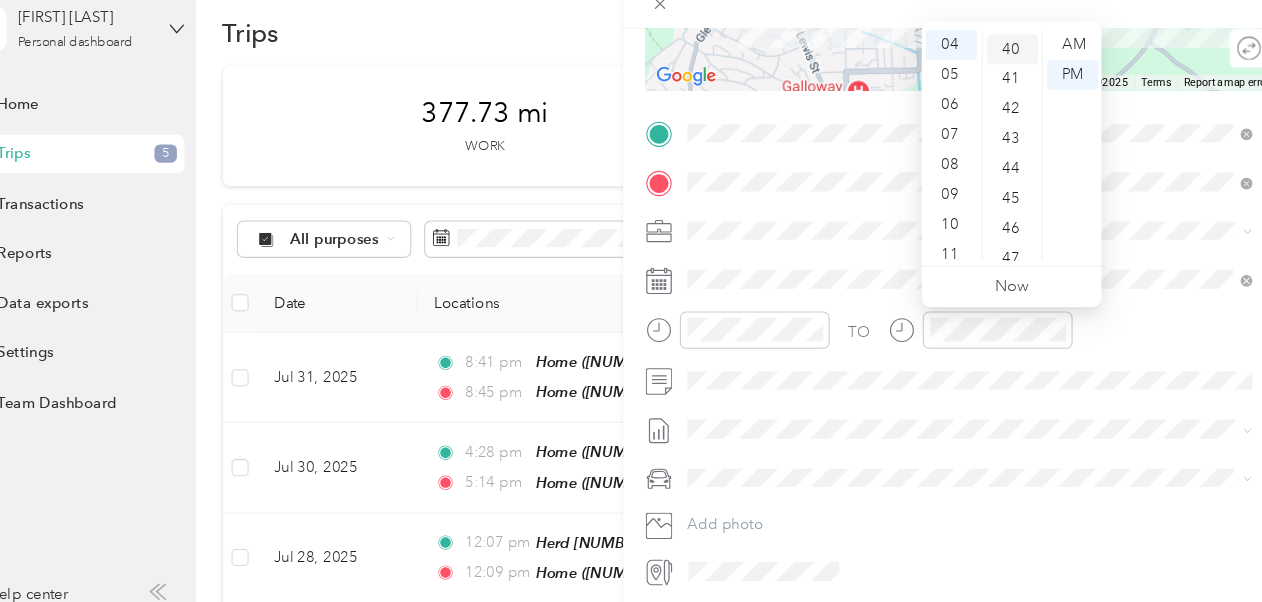 scroll, scrollTop: 1120, scrollLeft: 0, axis: vertical 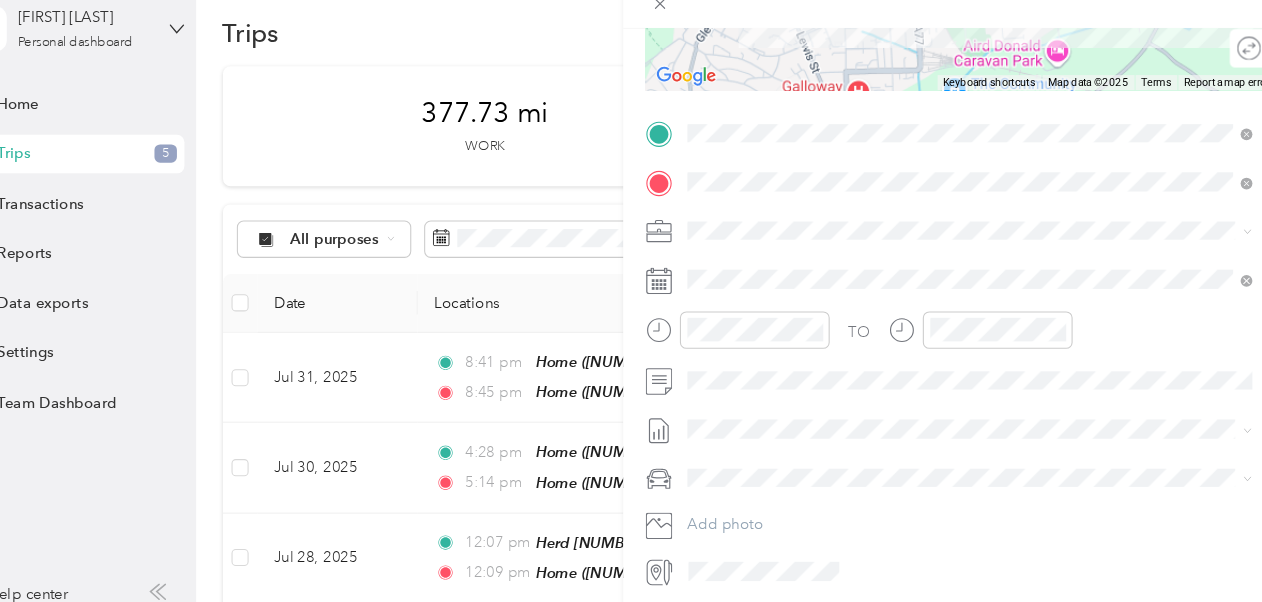 click at bounding box center (946, 26) 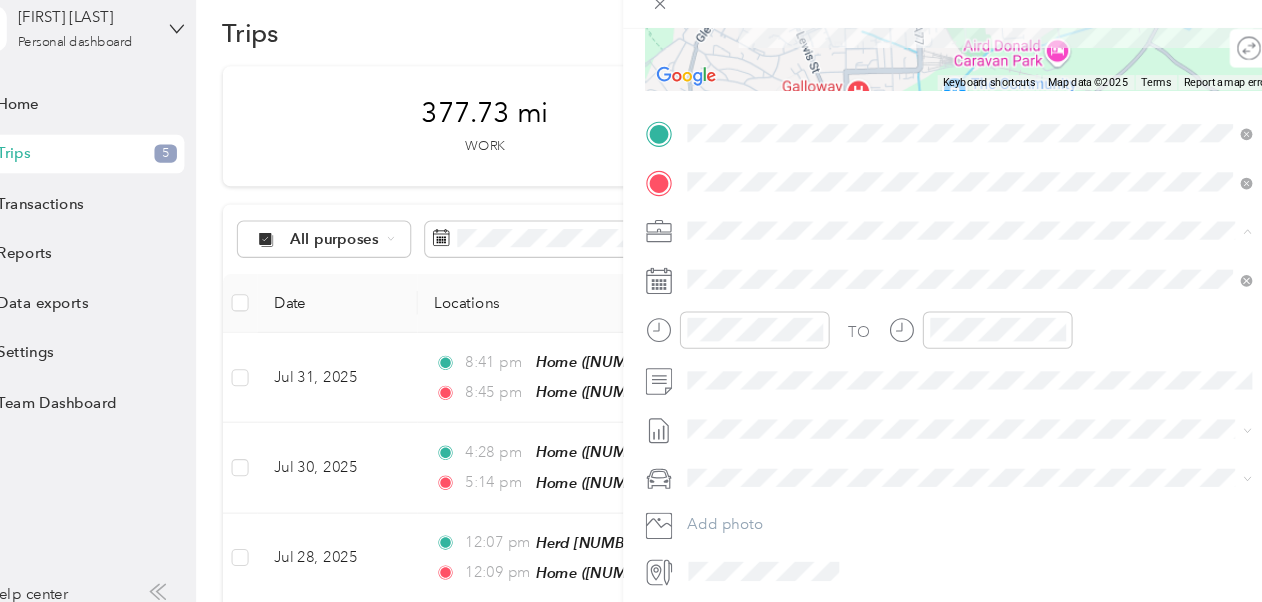 click at bounding box center (946, 26) 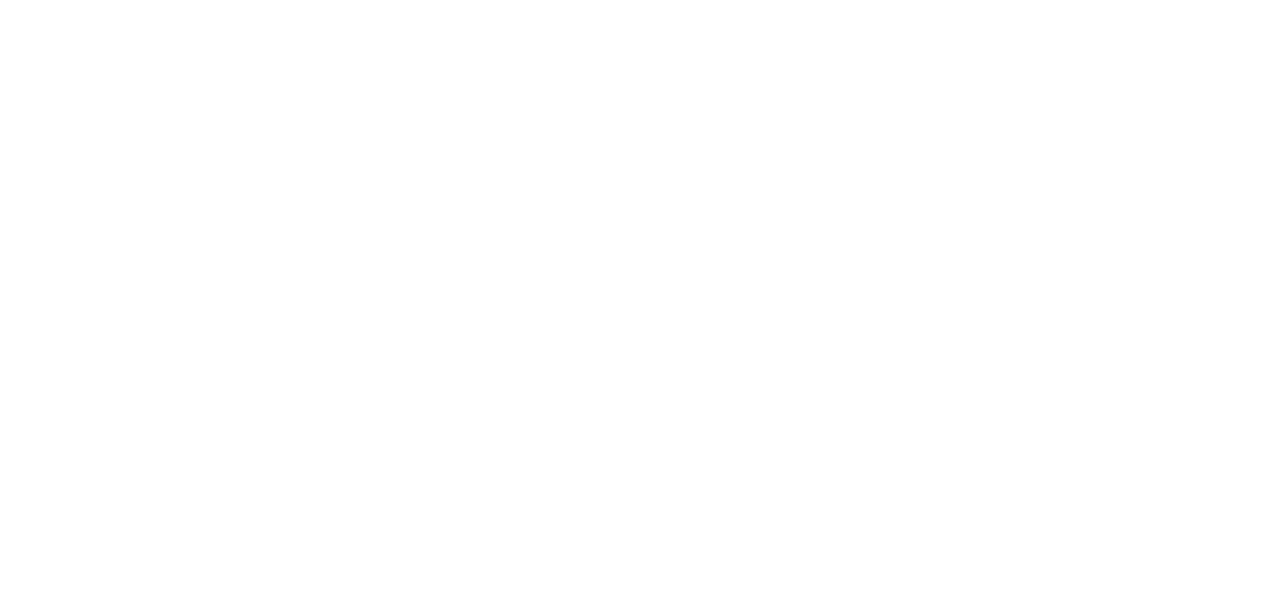 scroll, scrollTop: 0, scrollLeft: 0, axis: both 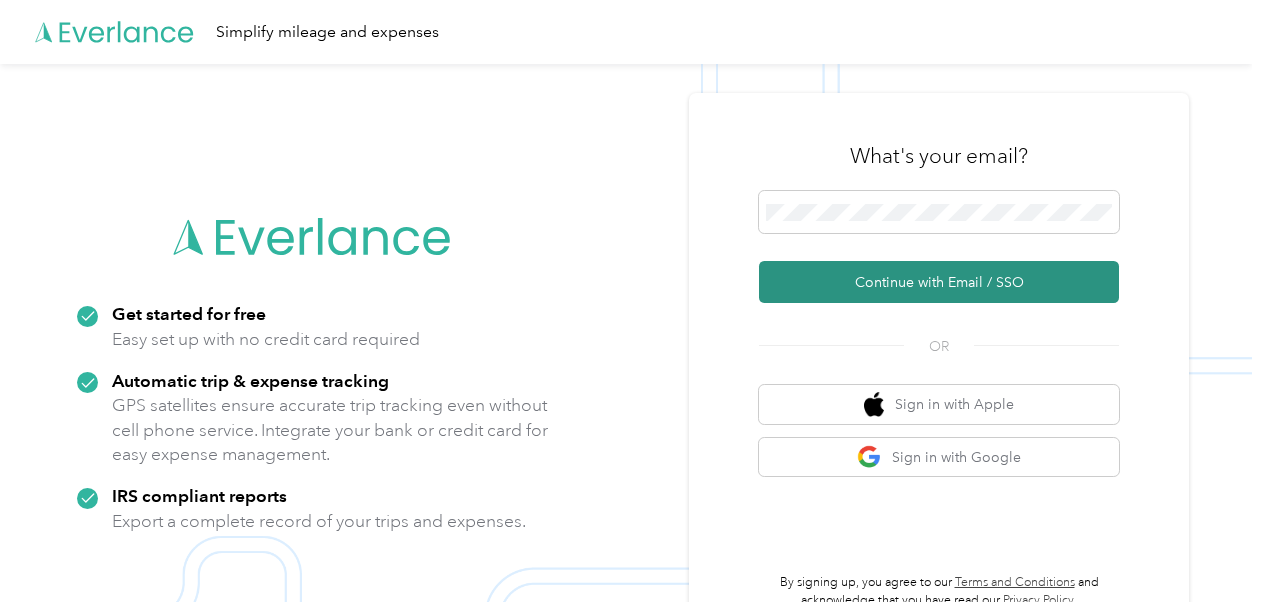 click on "Continue with Email / SSO" at bounding box center [939, 282] 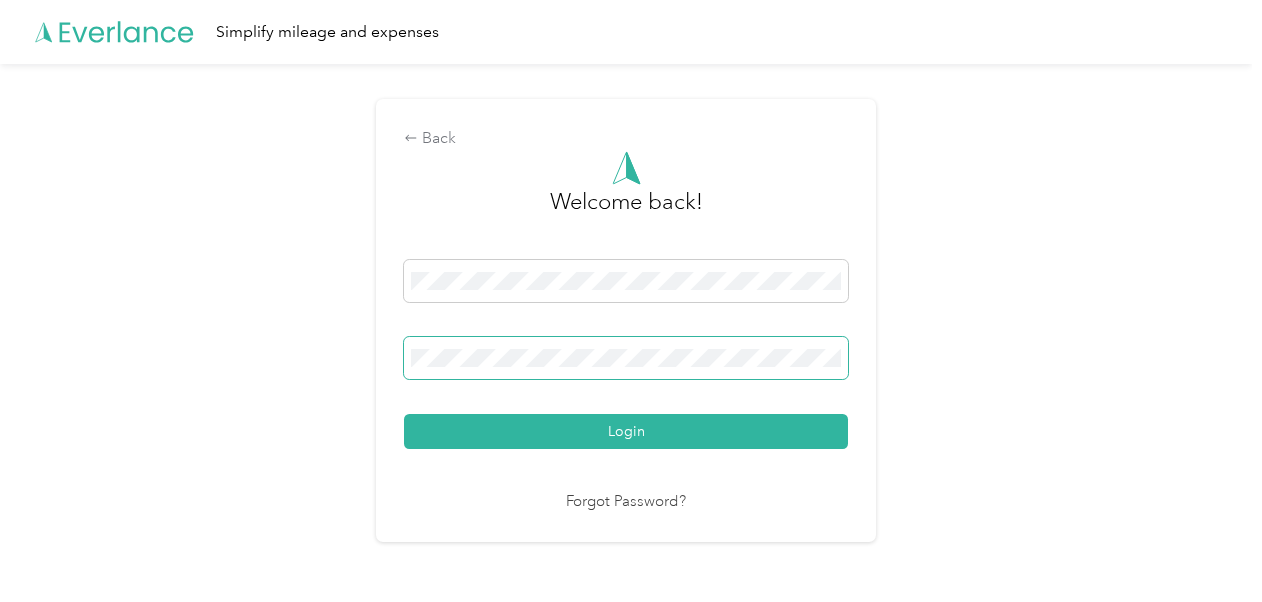 click on "Login" at bounding box center [626, 431] 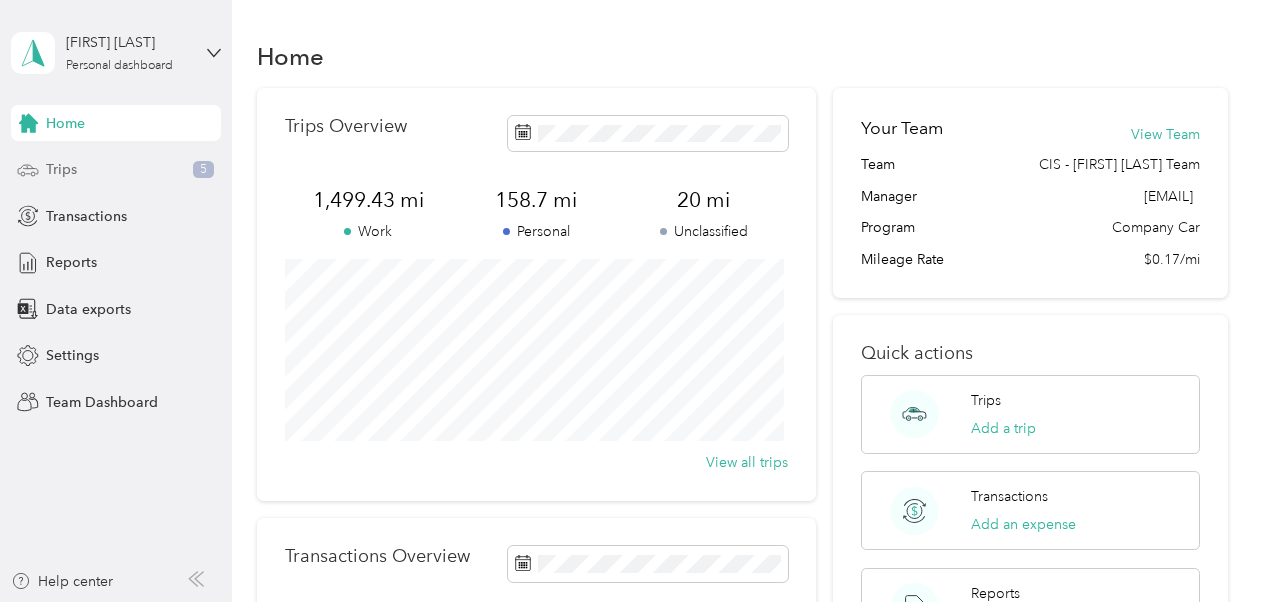 click on "Trips 5" at bounding box center [116, 170] 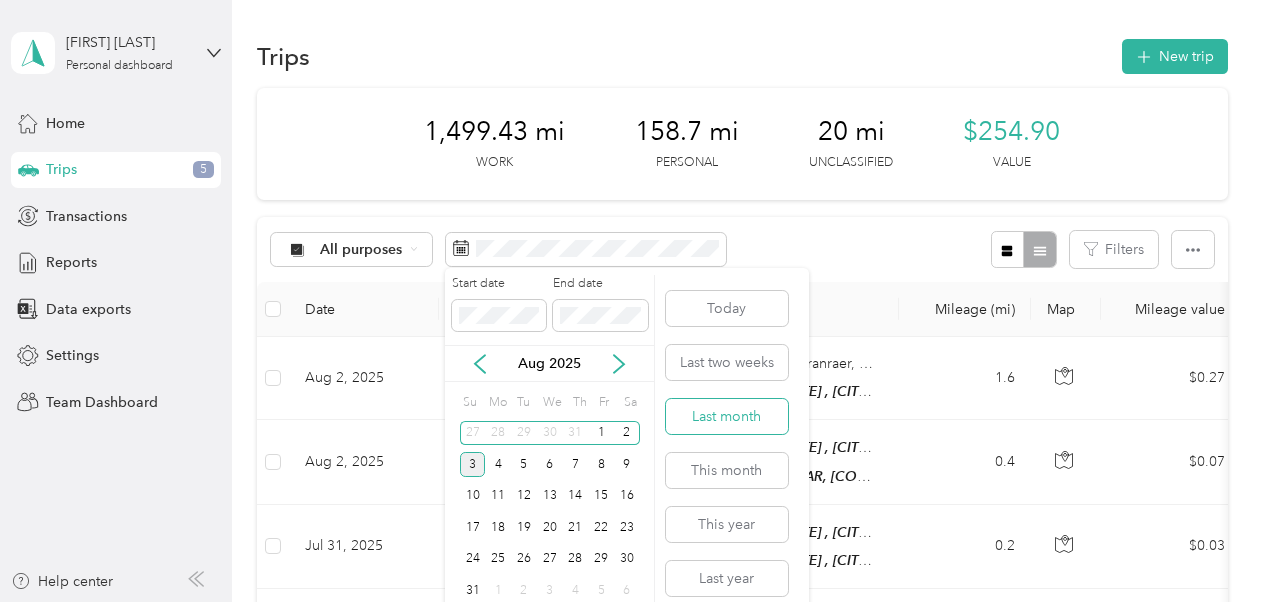 click on "Last month" at bounding box center [727, 416] 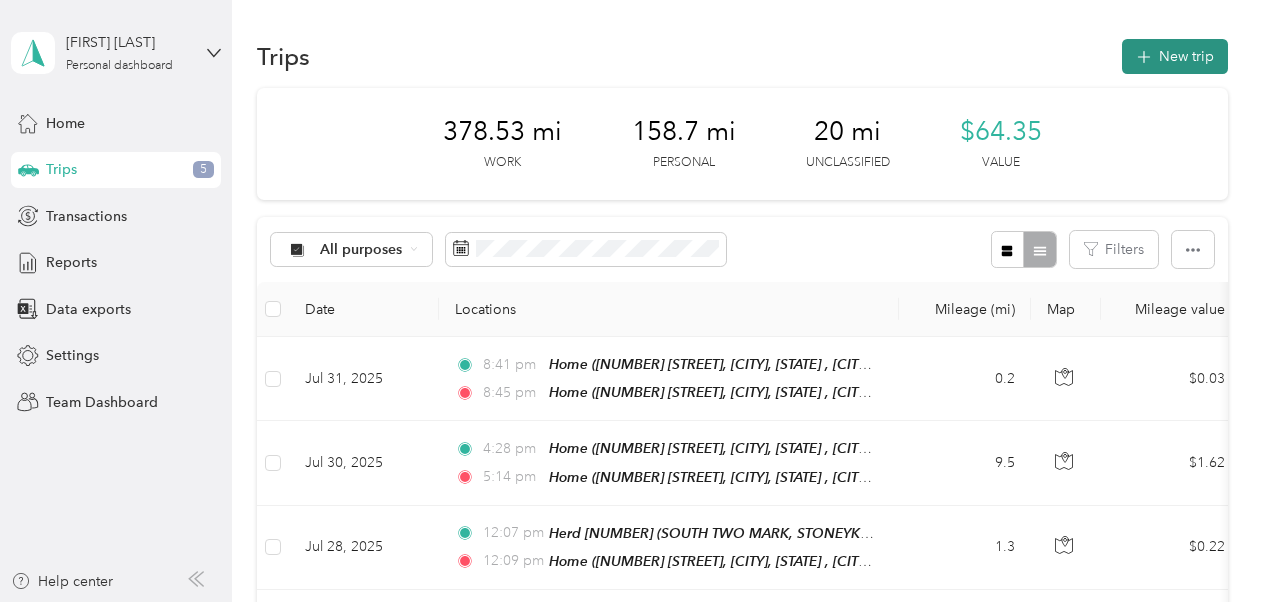 click 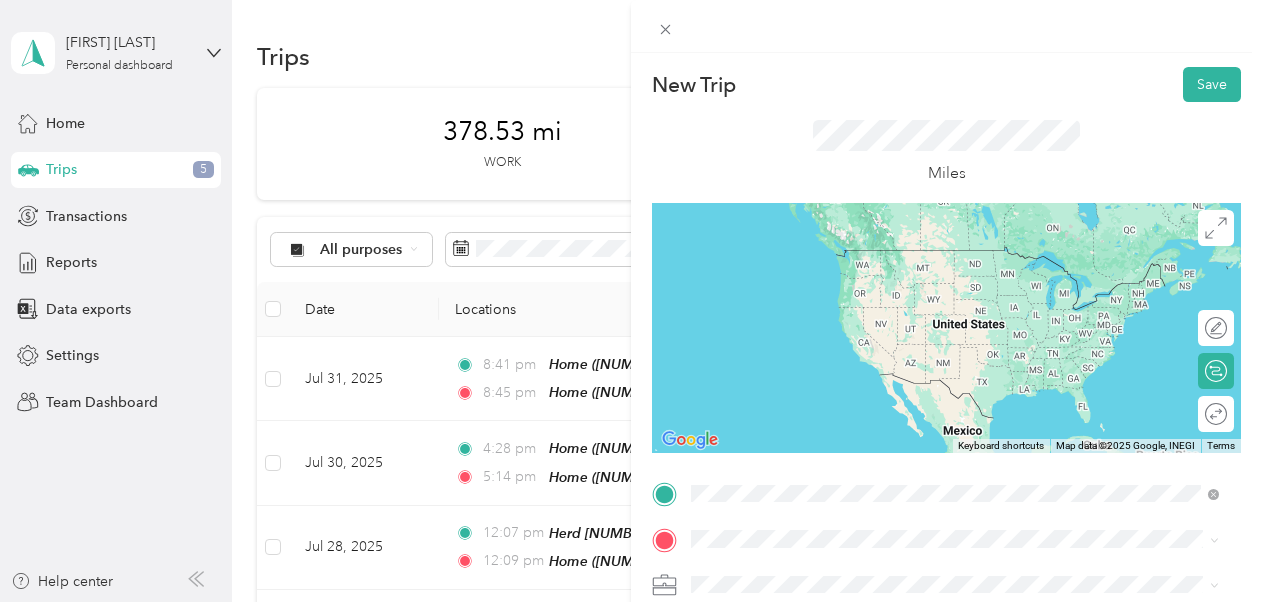 click on "[POSTCODE]
Stranraer, [COUNTY], Scotland, United Kingdom" at bounding box center [955, 336] 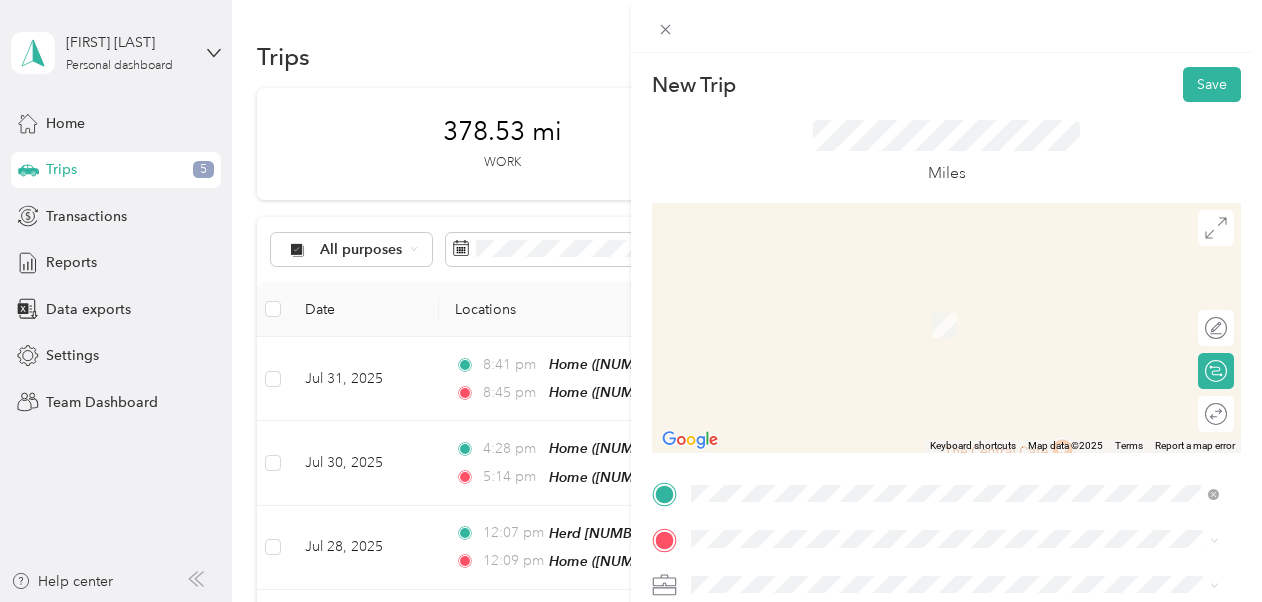 click on "Home [NUMBER] [STREET], [CITY], [STATE] , [POSTCODE], [CITY], [STATE], [COUNTRY]" at bounding box center (970, 314) 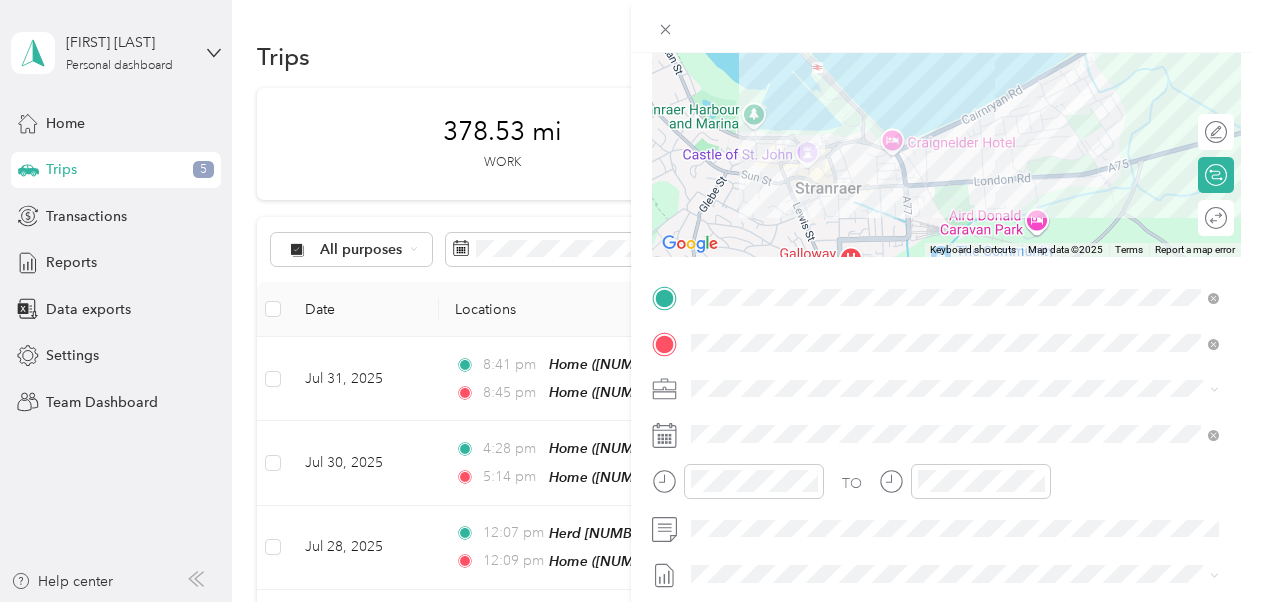 scroll, scrollTop: 202, scrollLeft: 0, axis: vertical 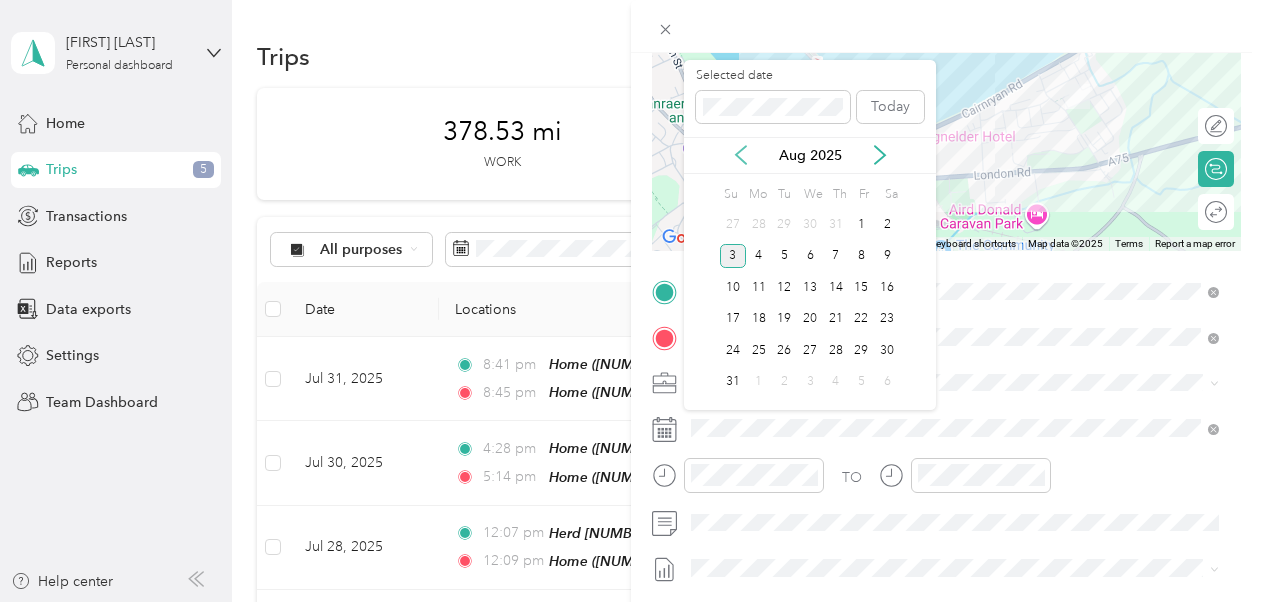 click 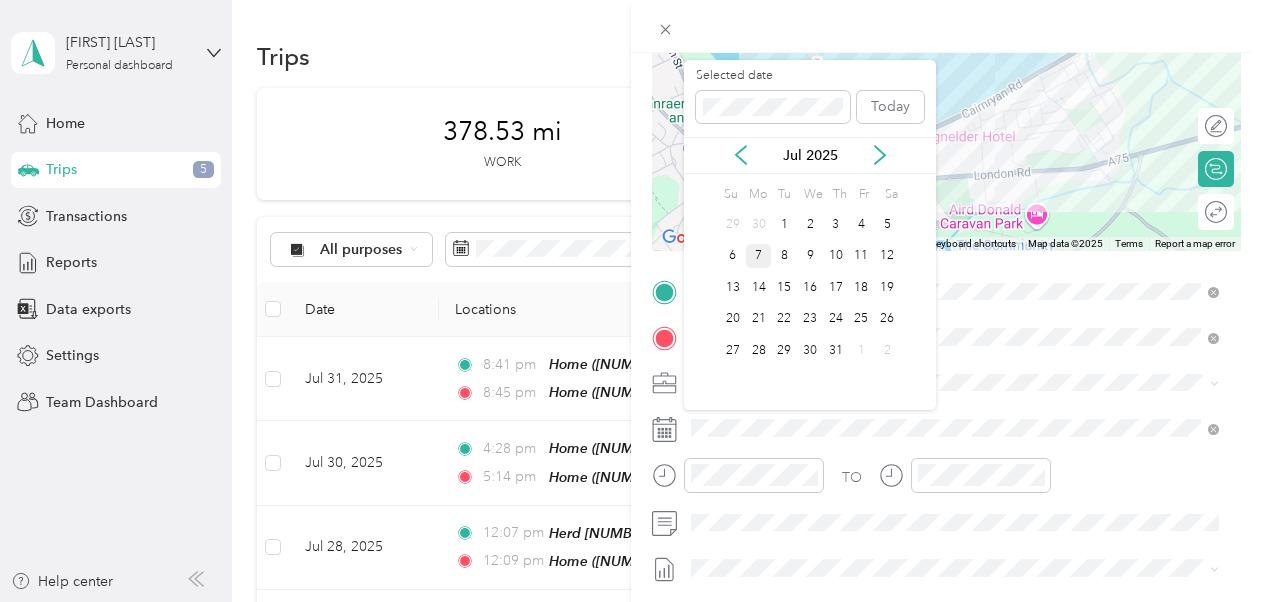 click on "7" at bounding box center (759, 256) 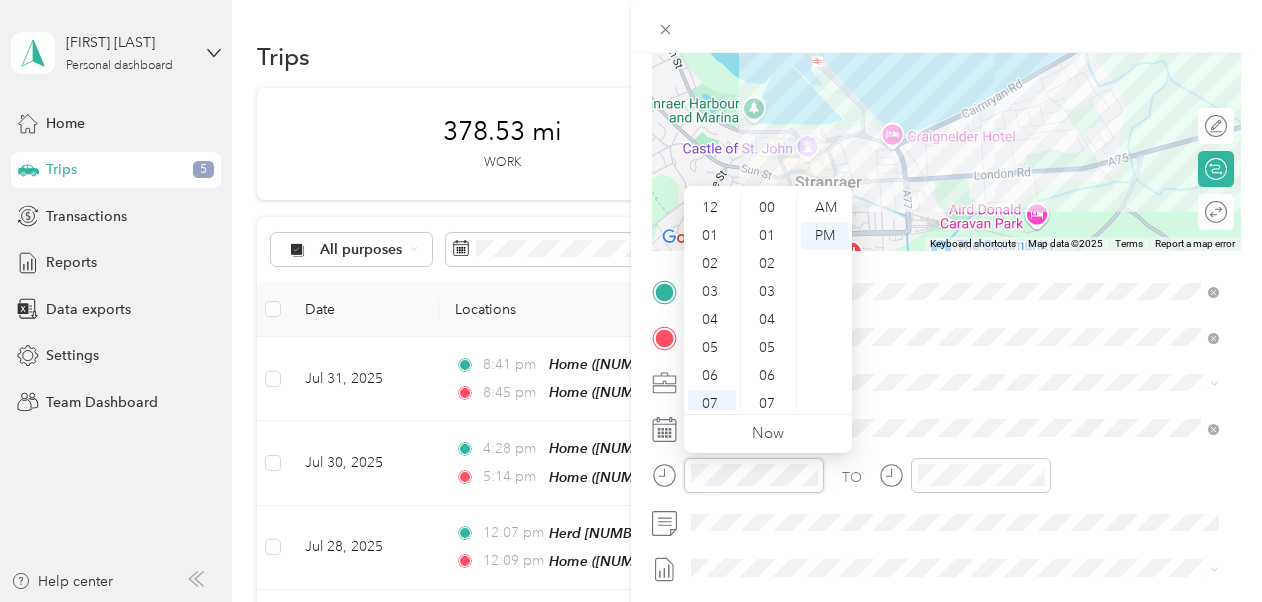 scroll, scrollTop: 1064, scrollLeft: 0, axis: vertical 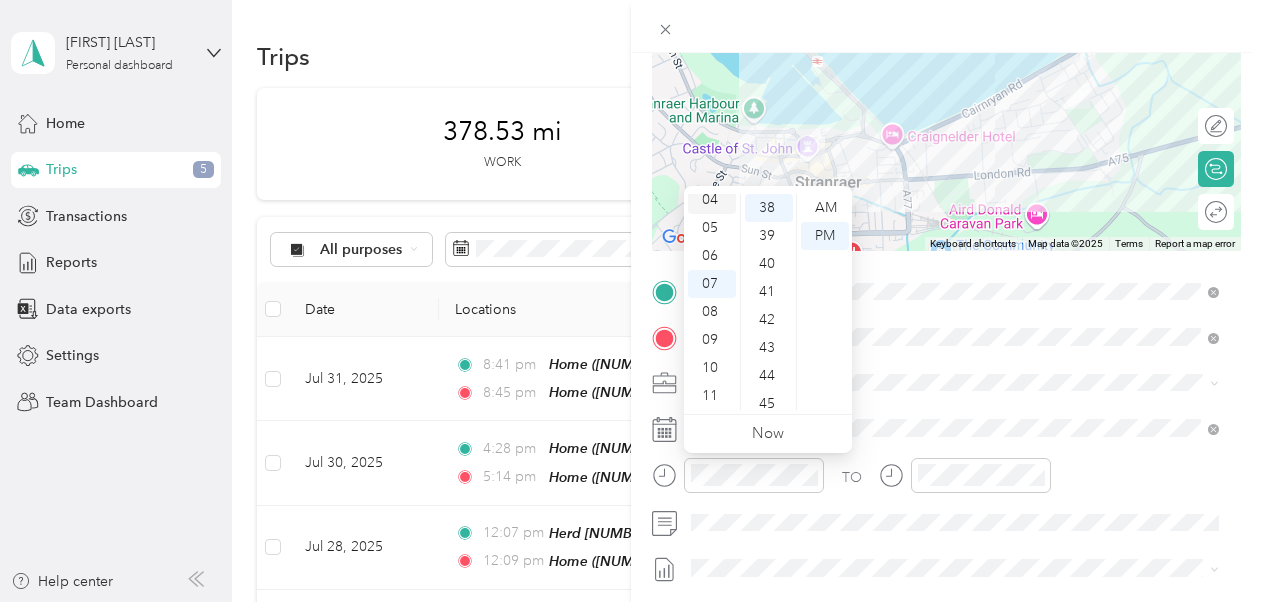 click on "04" at bounding box center (712, 200) 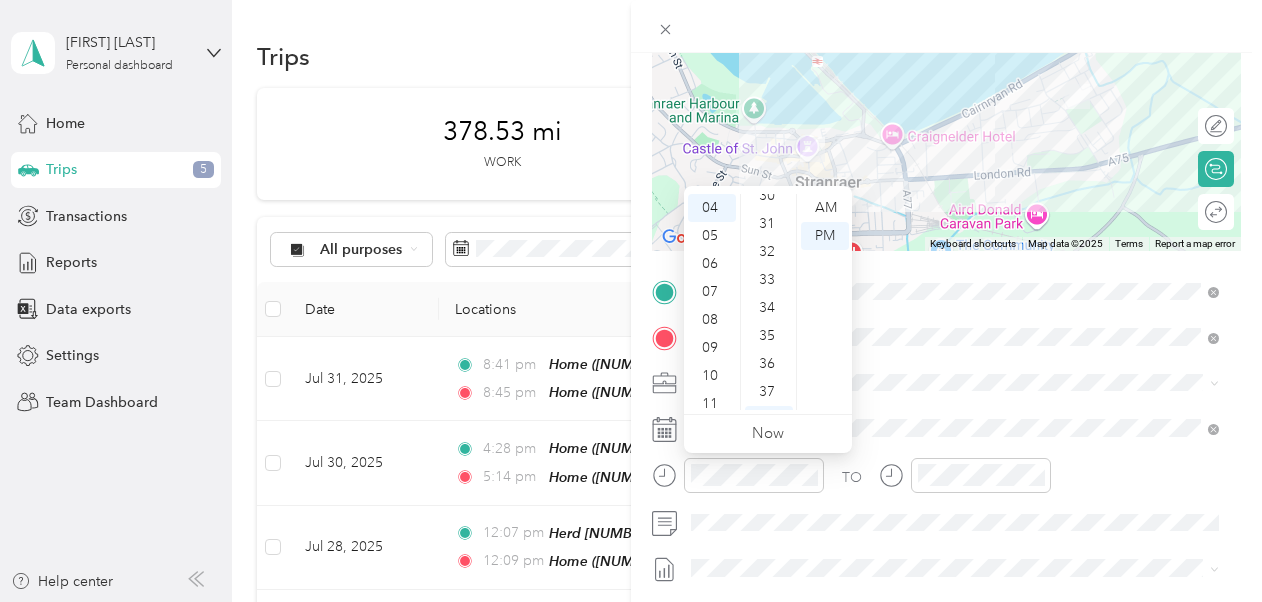 scroll, scrollTop: 719, scrollLeft: 0, axis: vertical 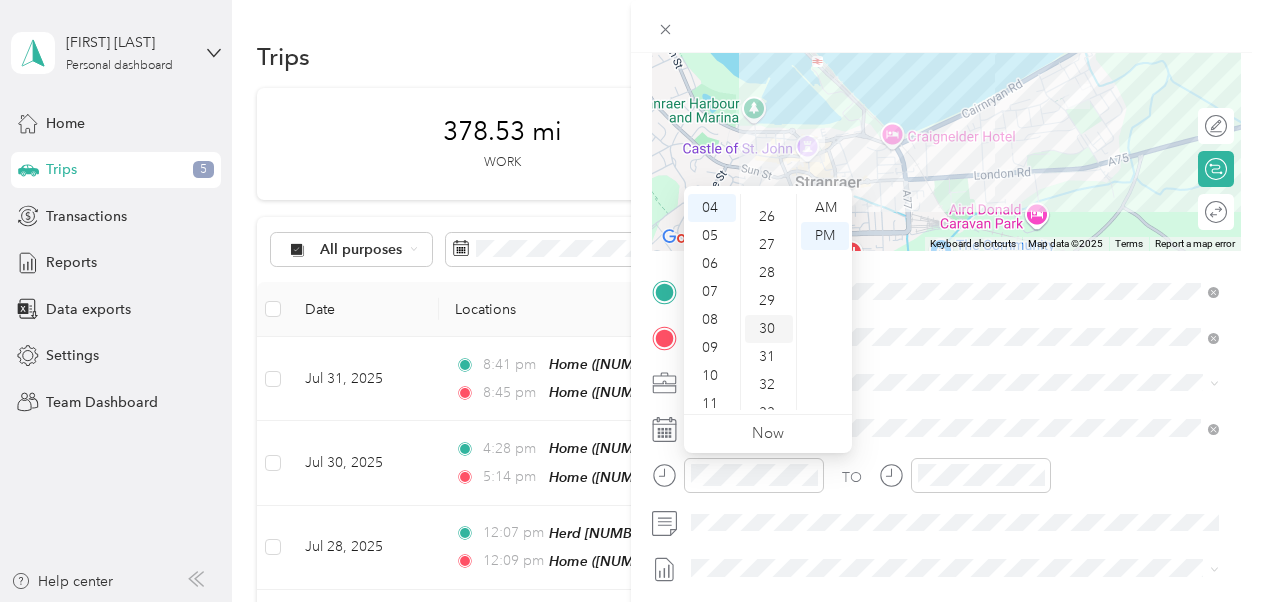 click on "30" at bounding box center (769, 329) 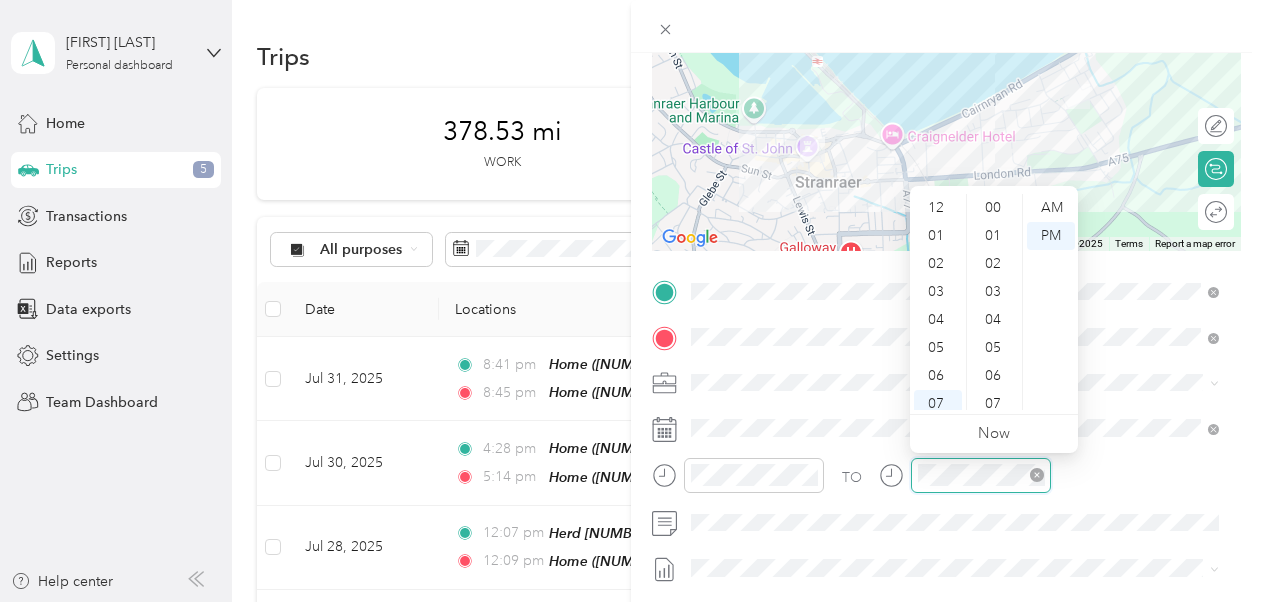 scroll, scrollTop: 1064, scrollLeft: 0, axis: vertical 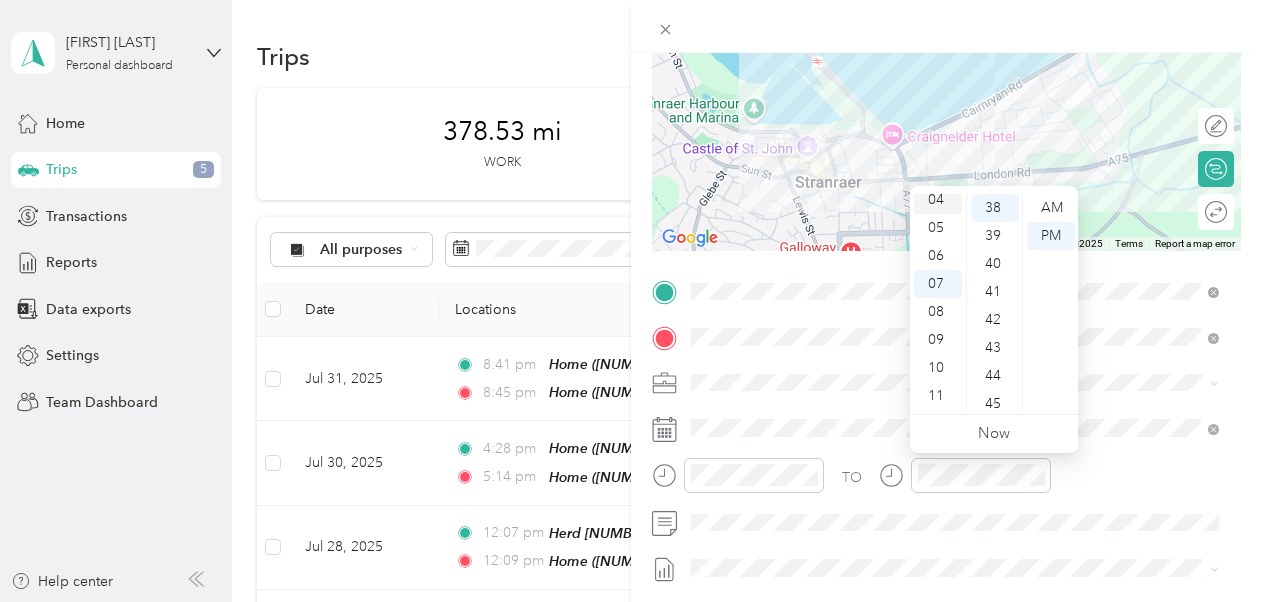 click on "04" at bounding box center [938, 200] 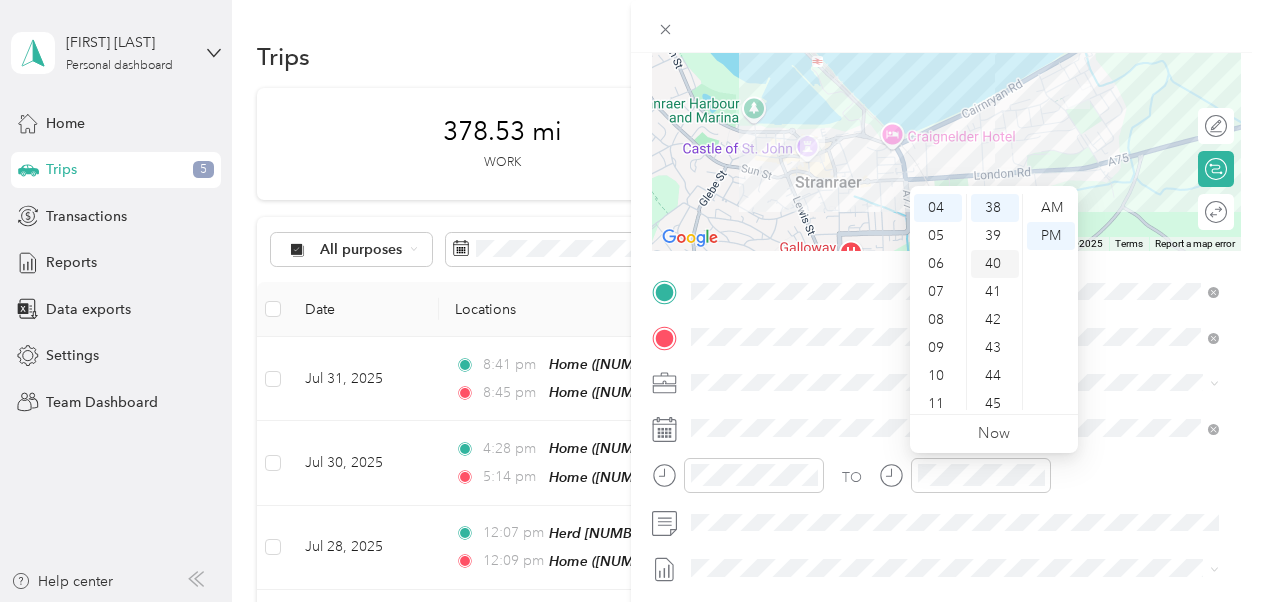click on "40" at bounding box center [995, 264] 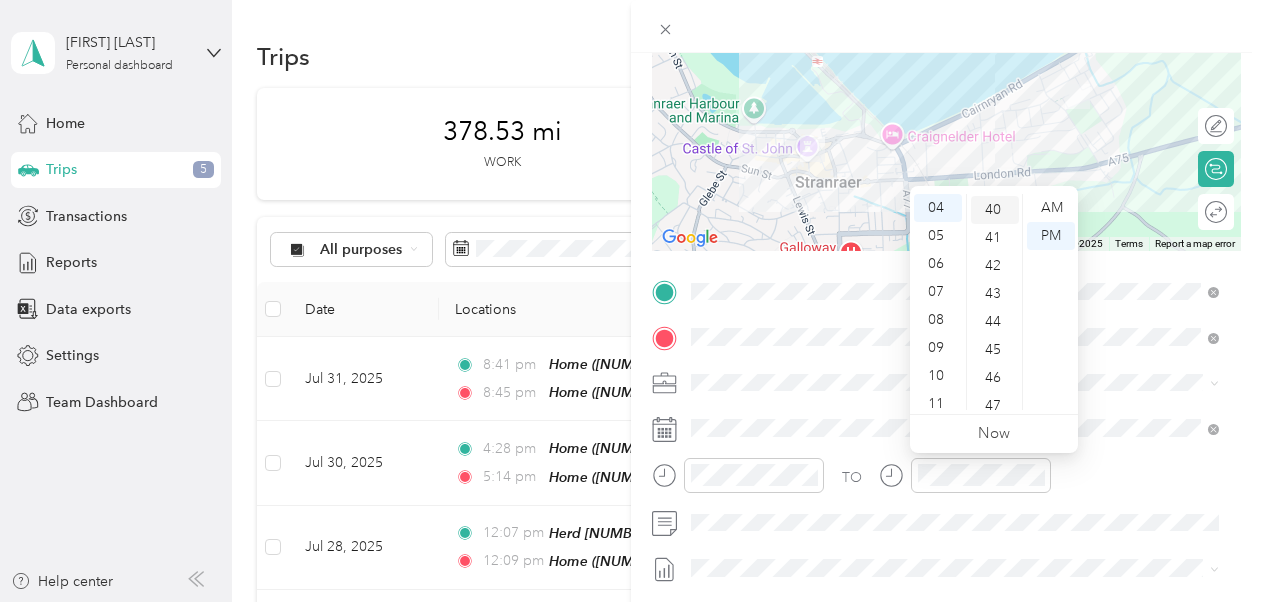 scroll, scrollTop: 1120, scrollLeft: 0, axis: vertical 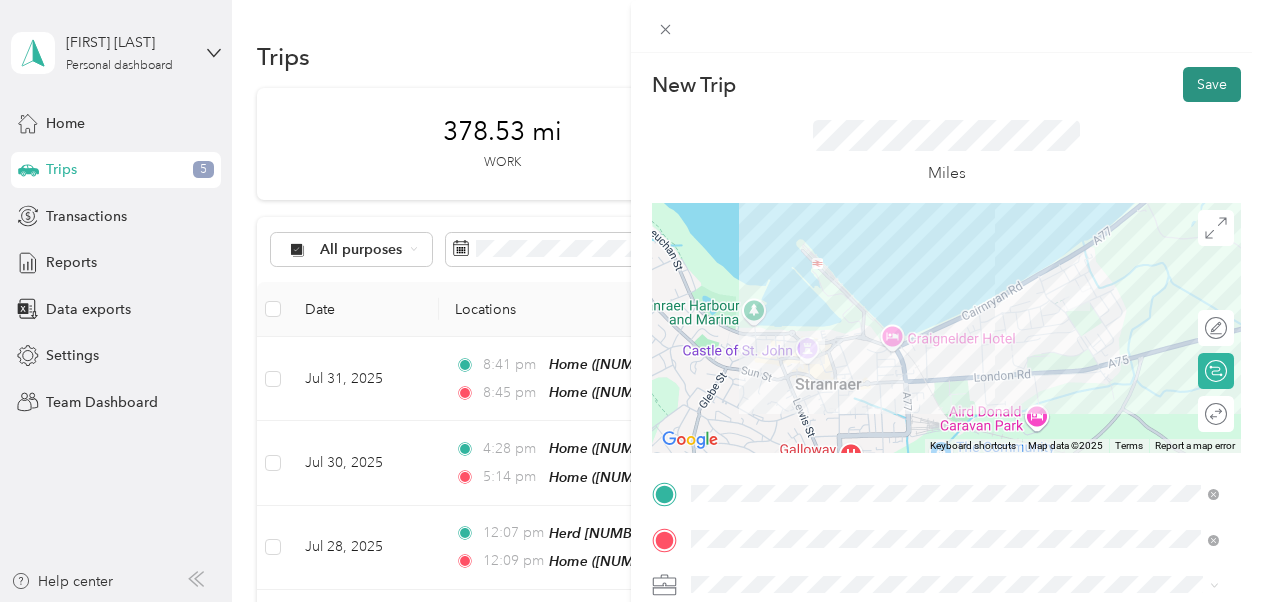 click on "Save" at bounding box center (1212, 84) 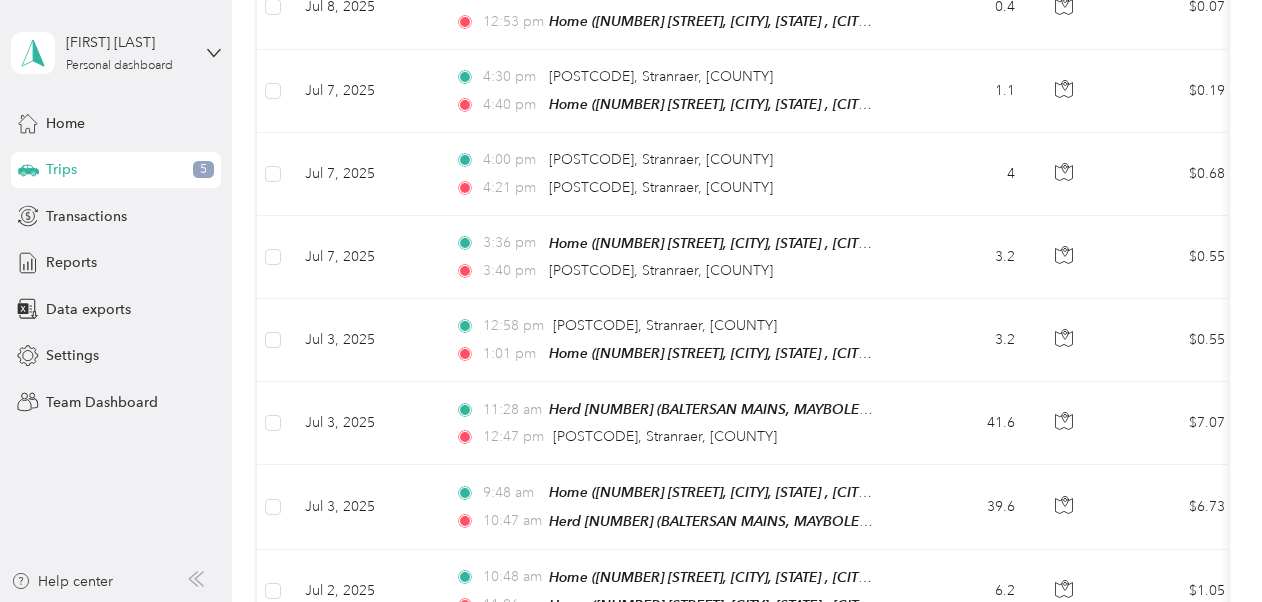 scroll, scrollTop: 1626, scrollLeft: 0, axis: vertical 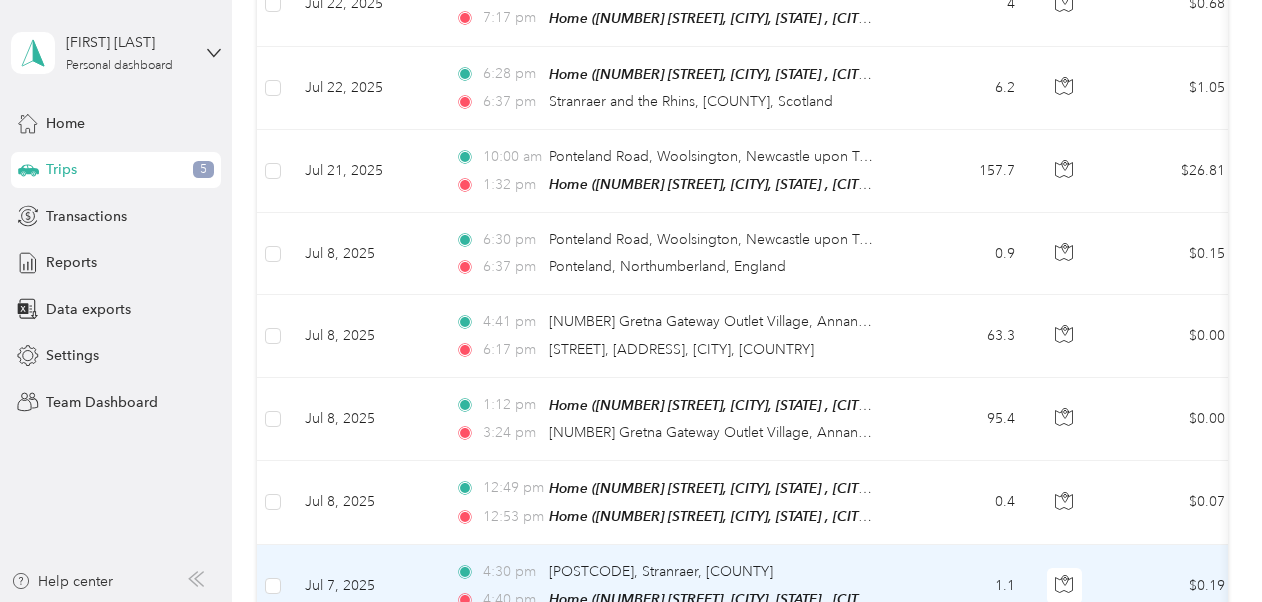 drag, startPoint x: 1027, startPoint y: 601, endPoint x: 1082, endPoint y: 601, distance: 55 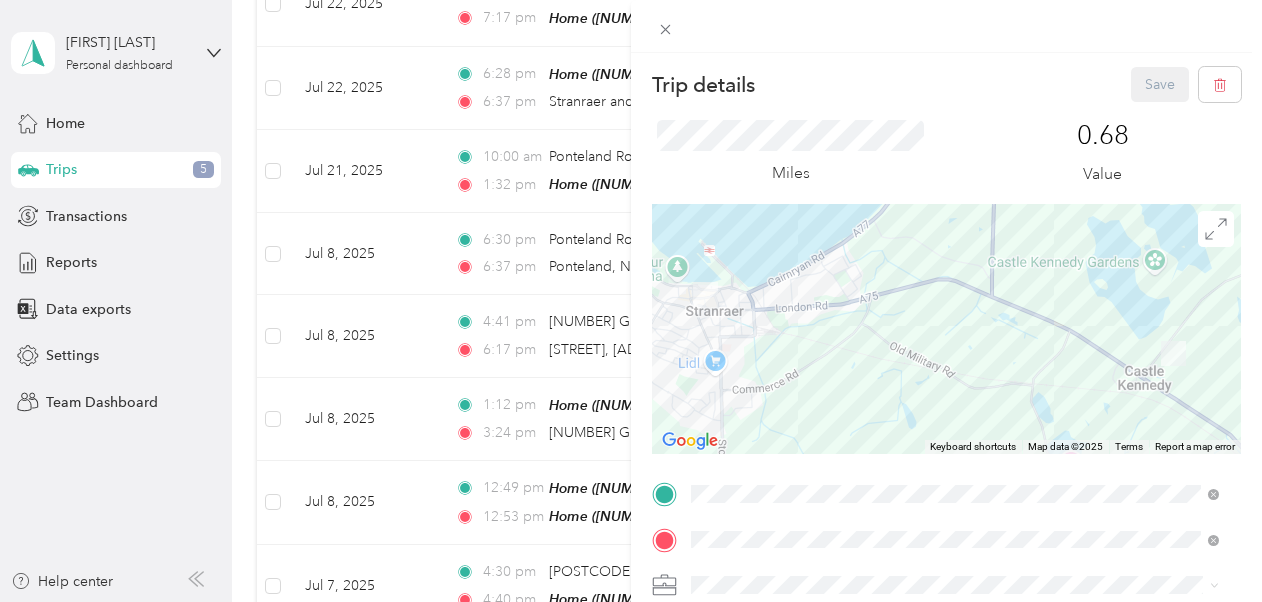 click on "Trip details Save This trip cannot be edited because it is either under review, approved, or paid. Contact your Team Manager to edit it. Miles 0.68 Value  ← Move left → Move right ↑ Move up ↓ Move down + Zoom in - Zoom out Home Jump left by 75% End Jump right by 75% Page Up Jump up by 75% Page Down Jump down by 75% Keyboard shortcuts Map Data Map data ©2025 Map data ©2025 500 m  Click to toggle between metric and imperial units Terms Report a map error TO Add photo" at bounding box center [631, 301] 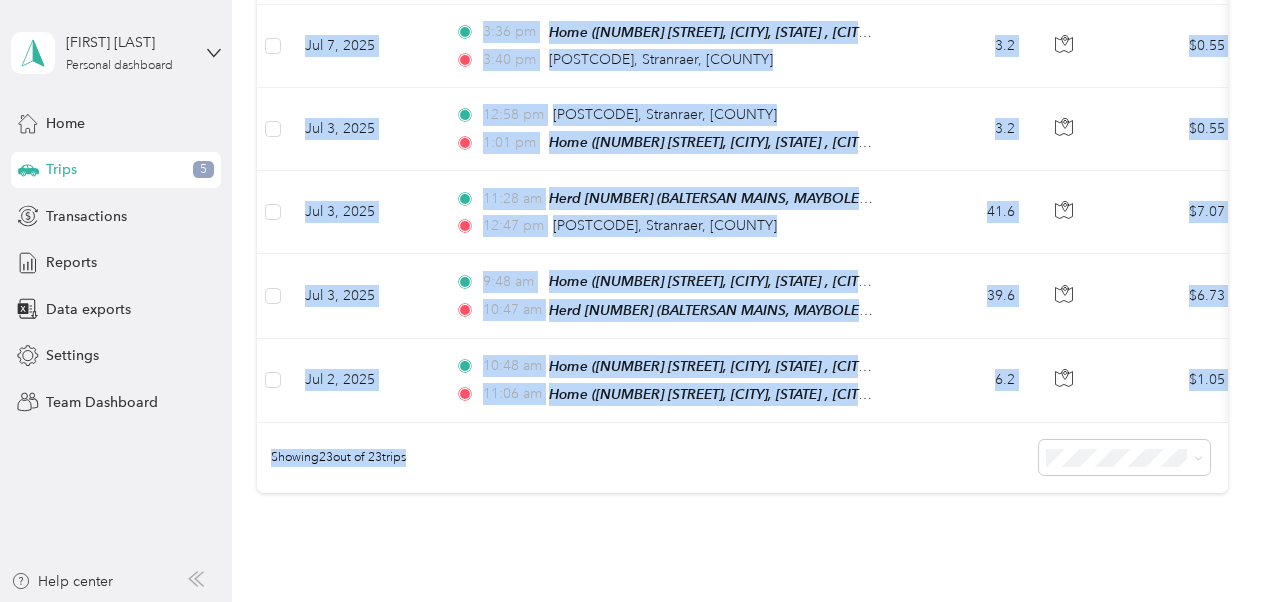 scroll, scrollTop: 1980, scrollLeft: 0, axis: vertical 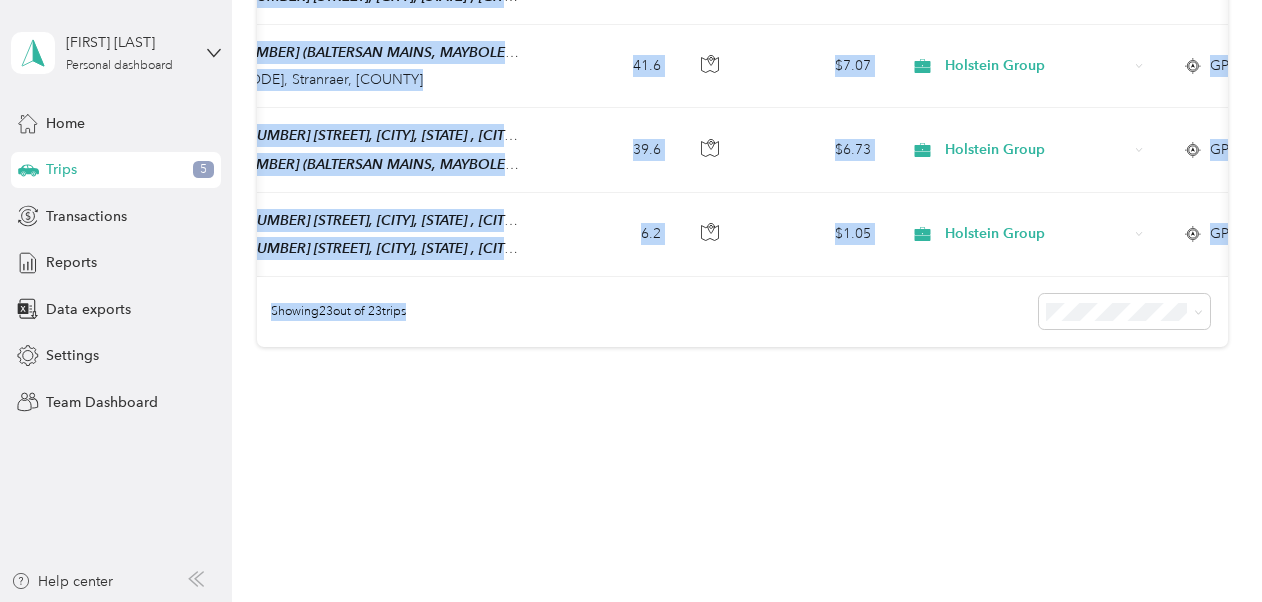 click on "242.5 mi Work 158.7   mi Personal 20   mi Unclassified $64.35 Value All purposes Filters Date Locations Mileage (mi) Map Mileage value Purpose Track Method Report                     Jul 31, 2025 8:41 pm Home ([NUMBER] [STREET], Stranraer, Scotland , Stranraer, Scotland) 8:45 pm Home ([NUMBER] [STREET], Stranraer, Scotland , Stranraer, Scotland) 0.2 $0.03 Holstein Group GPS Jul 1 - 31, 2025 Jul 30, 2025 4:28 pm Home ([NUMBER] [STREET], Stranraer, Scotland , Stranraer, Scotland) 5:14 pm Home ([NUMBER] [STREET], Stranraer, Scotland , Stranraer, Scotland) 9.5 $1.62 Holstein Group GPS Jul 1 - 31, 2025 Jul 28, 2025 12:07 pm Herd [NUMBER] (SOUTH TWO MARK, STONEYKIRK, STRANRAER, [COUNTY]) 12:09 pm Home ([NUMBER] [STREET], Stranraer, Scotland , Stranraer, Scotland) 1.3 $0.22 GPS -- Jul 28, 2025 11:17 am Home ([NUMBER] [STREET], Stranraer, Scotland , Stranraer, Scotland) 11:19 am Herd [NUMBER] (SOUTH TWO MARK, STONEYKIRK, STRANRAER, [COUNTY]) 1.4 $0.24 GPS -- Jul 25, 2025 5:03 pm 5:06 pm 1.1 $0.19 Holstein Group --" at bounding box center [742, -738] 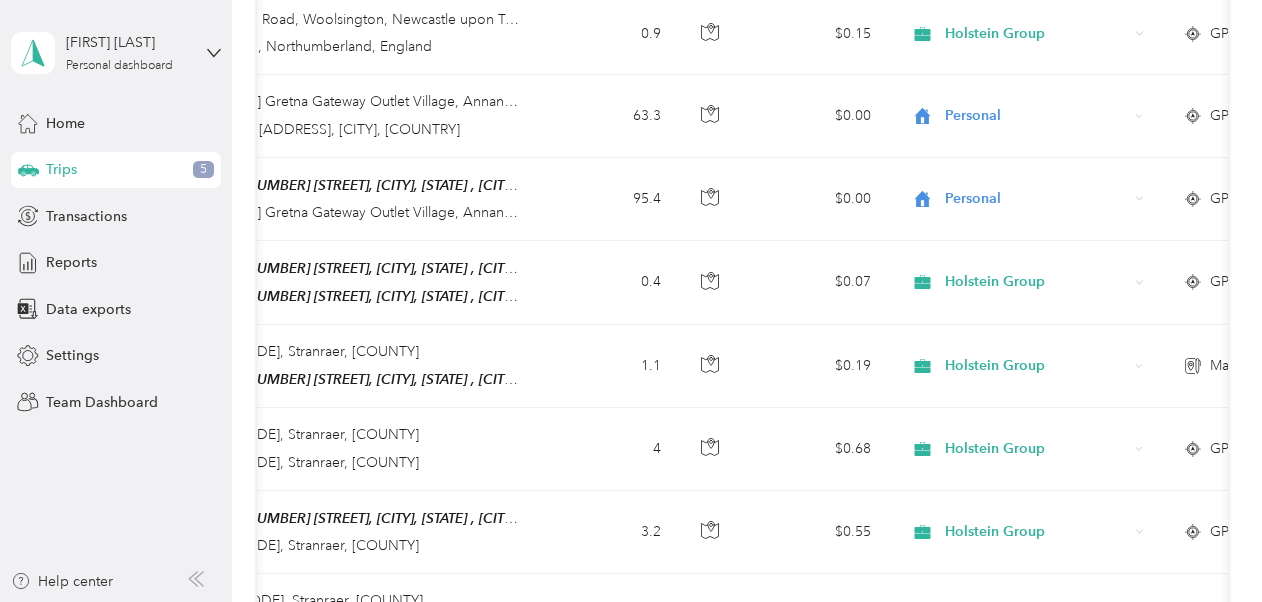scroll, scrollTop: 1354, scrollLeft: 0, axis: vertical 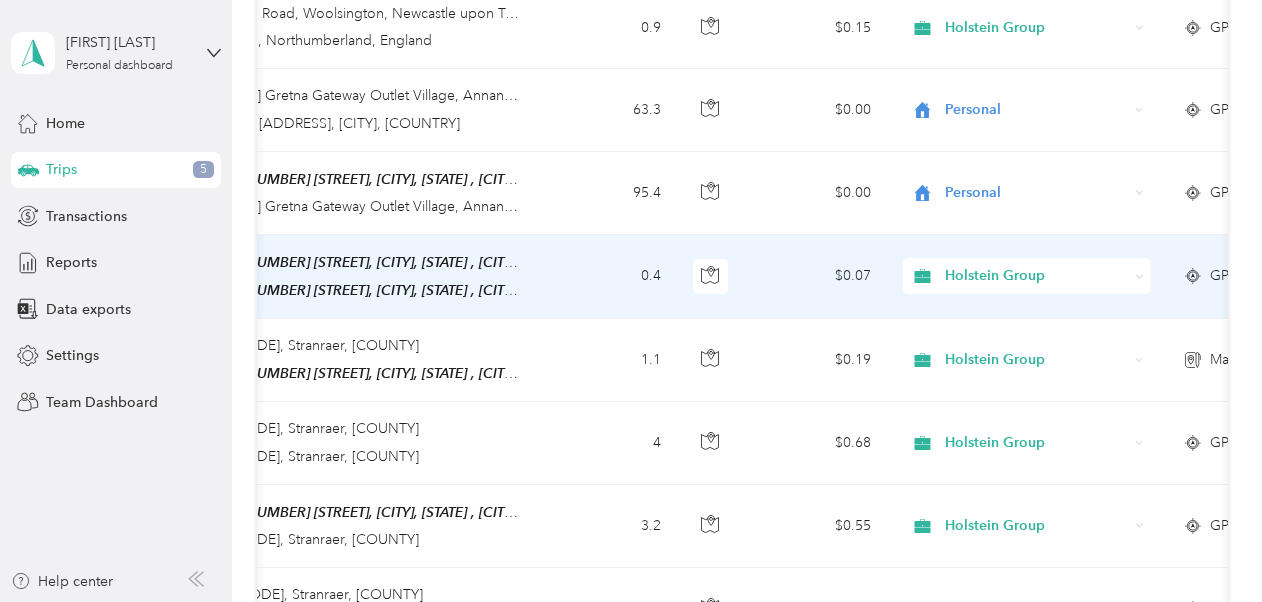 click 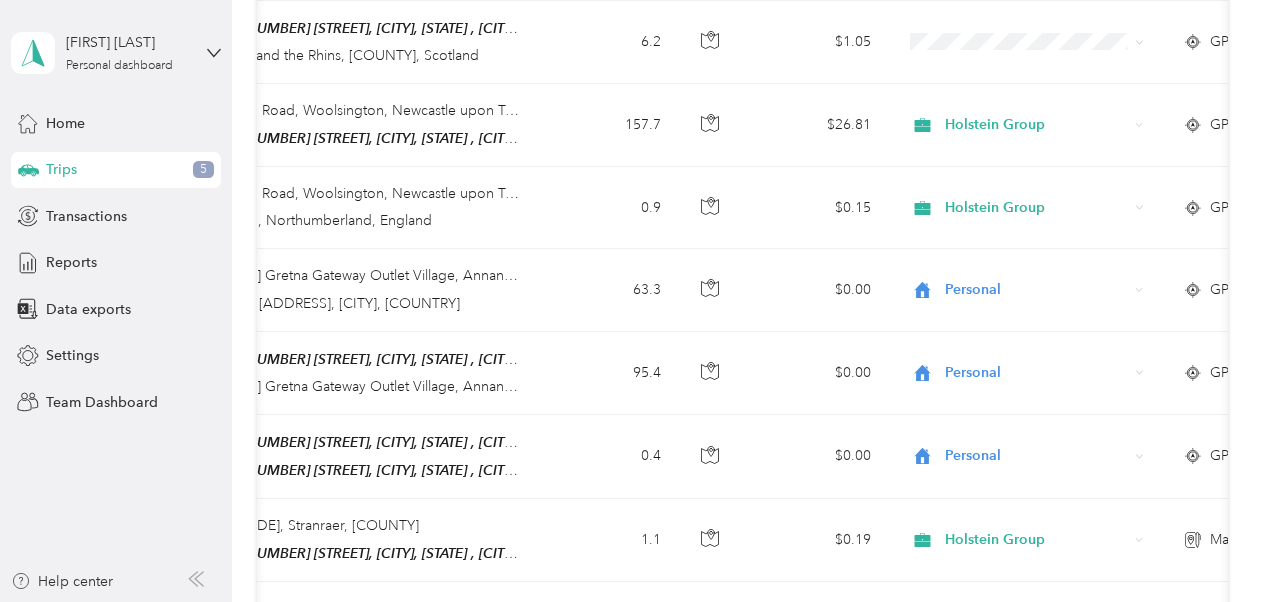scroll, scrollTop: 1171, scrollLeft: 0, axis: vertical 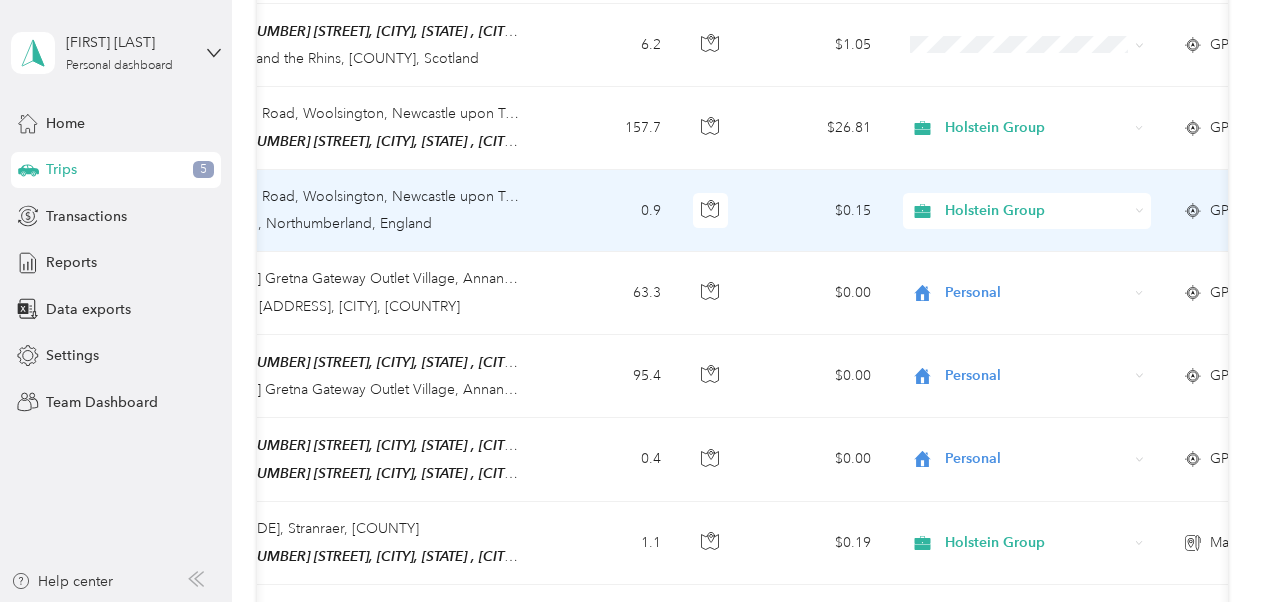 click on "Holstein Group" at bounding box center [1036, 211] 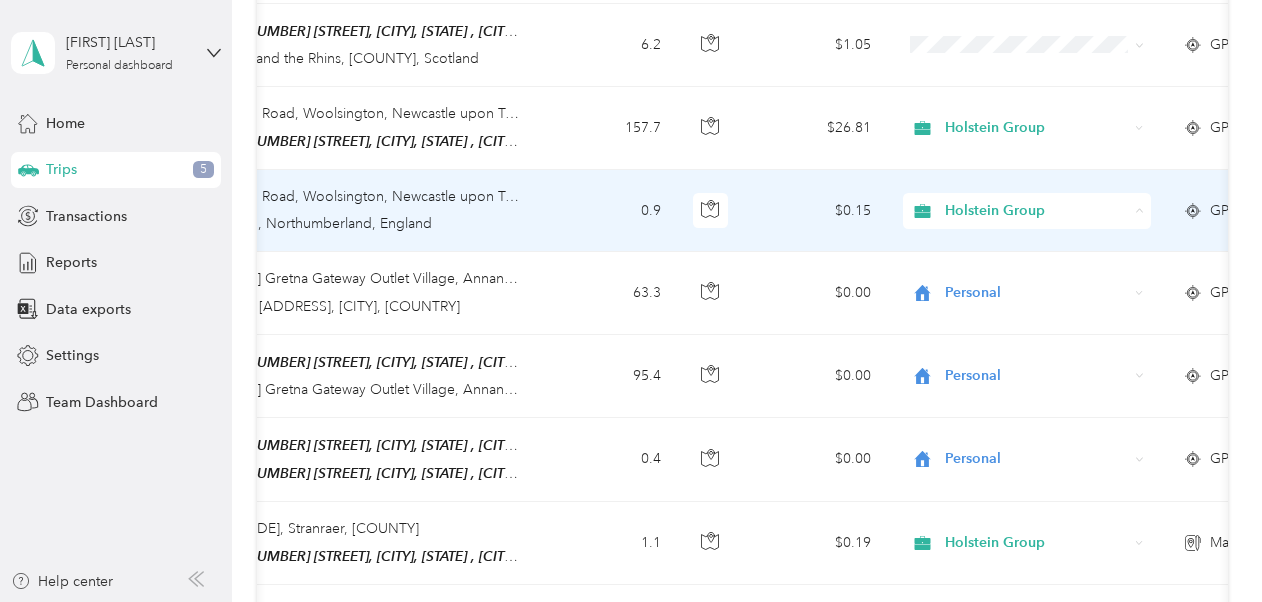 click on "Personal" at bounding box center (1044, 260) 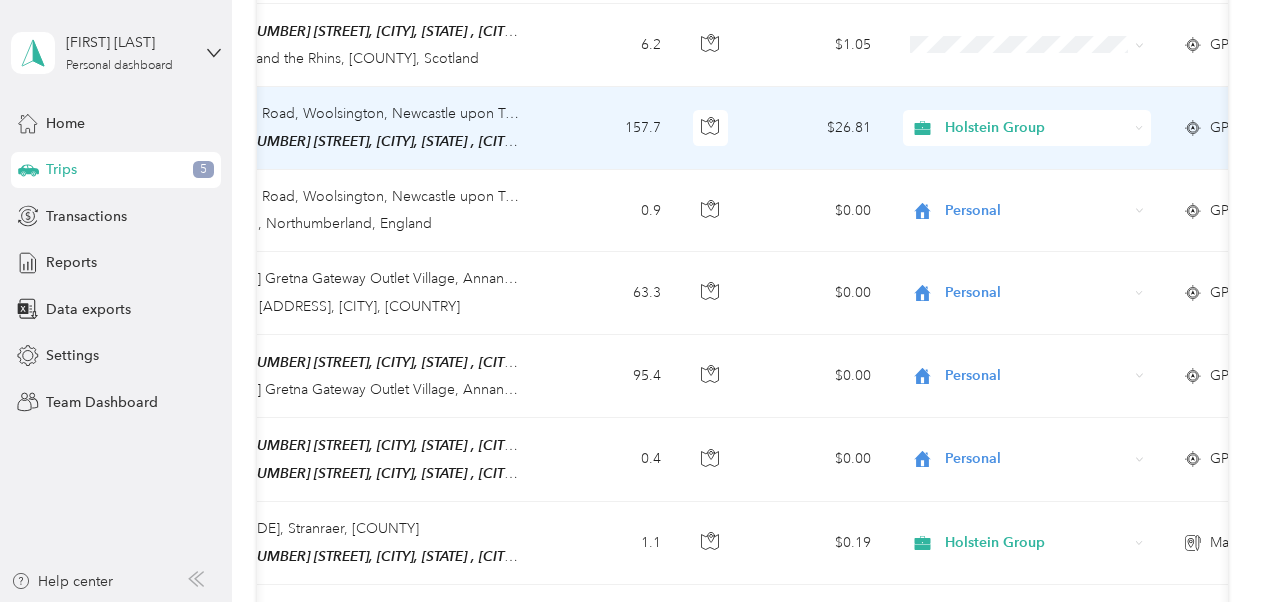 click on "Holstein Group" at bounding box center [1036, 128] 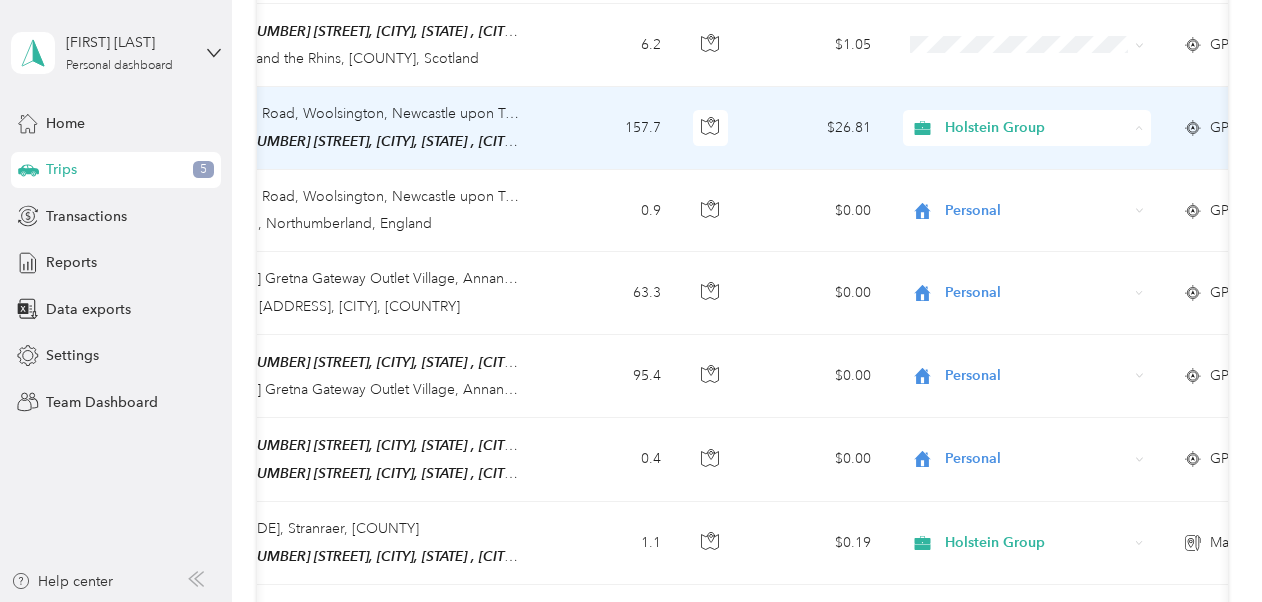 click on "Personal" at bounding box center (1044, 178) 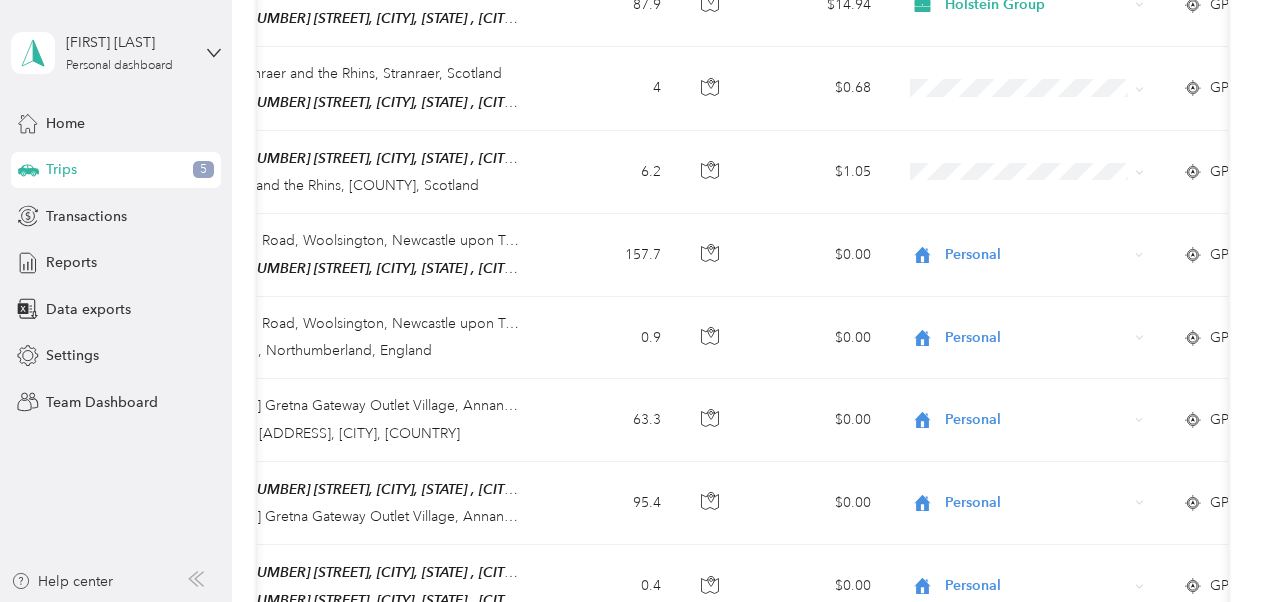 scroll, scrollTop: 1047, scrollLeft: 0, axis: vertical 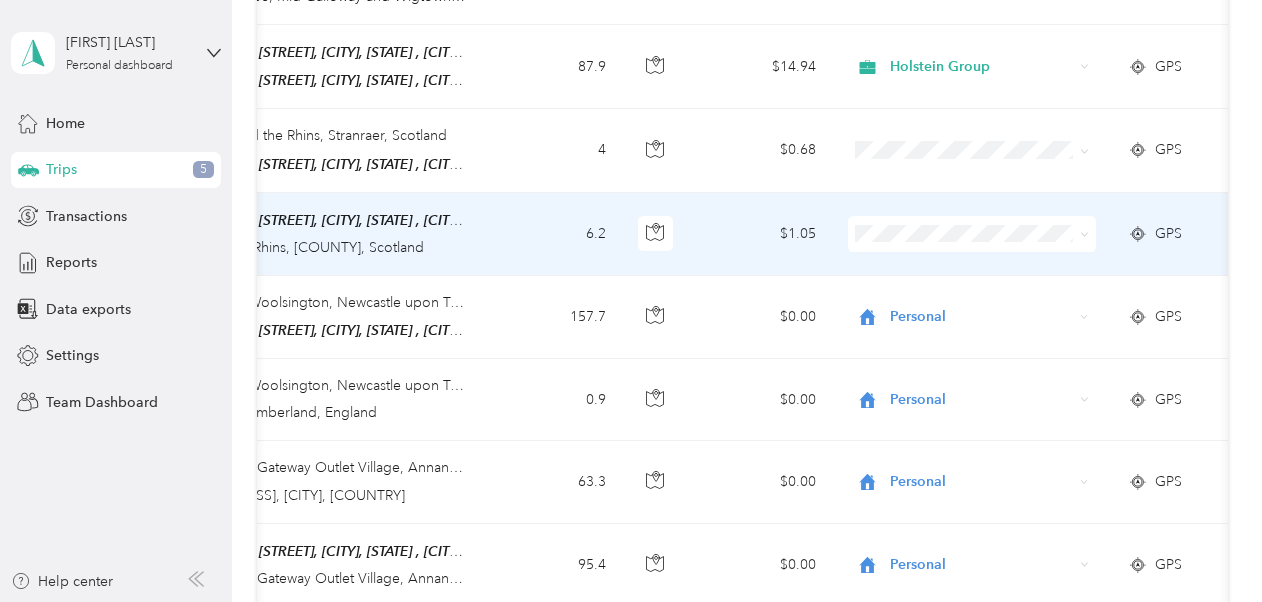 click on "Personal" at bounding box center (989, 286) 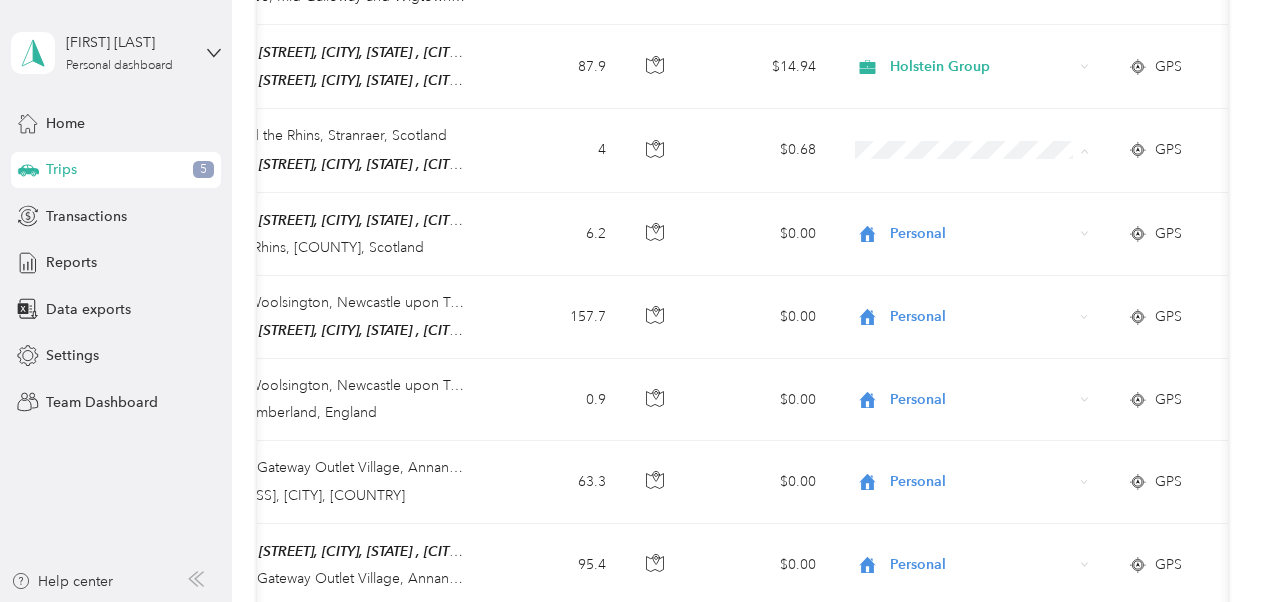scroll, scrollTop: 455, scrollLeft: 0, axis: vertical 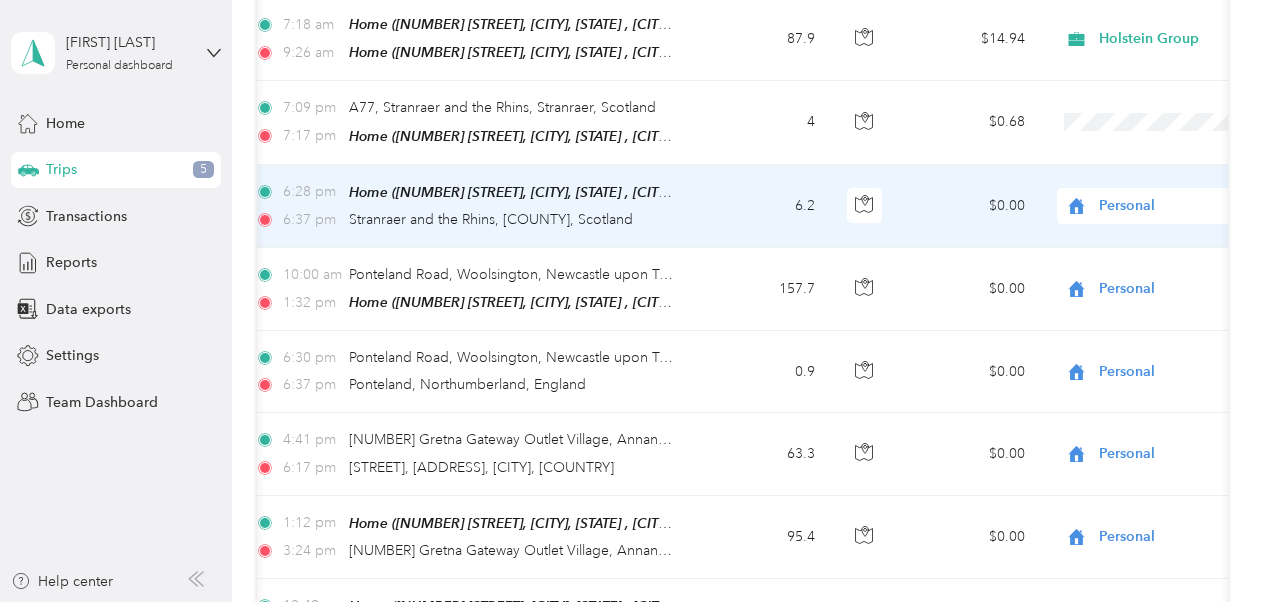 click on "Personal" at bounding box center [1190, 206] 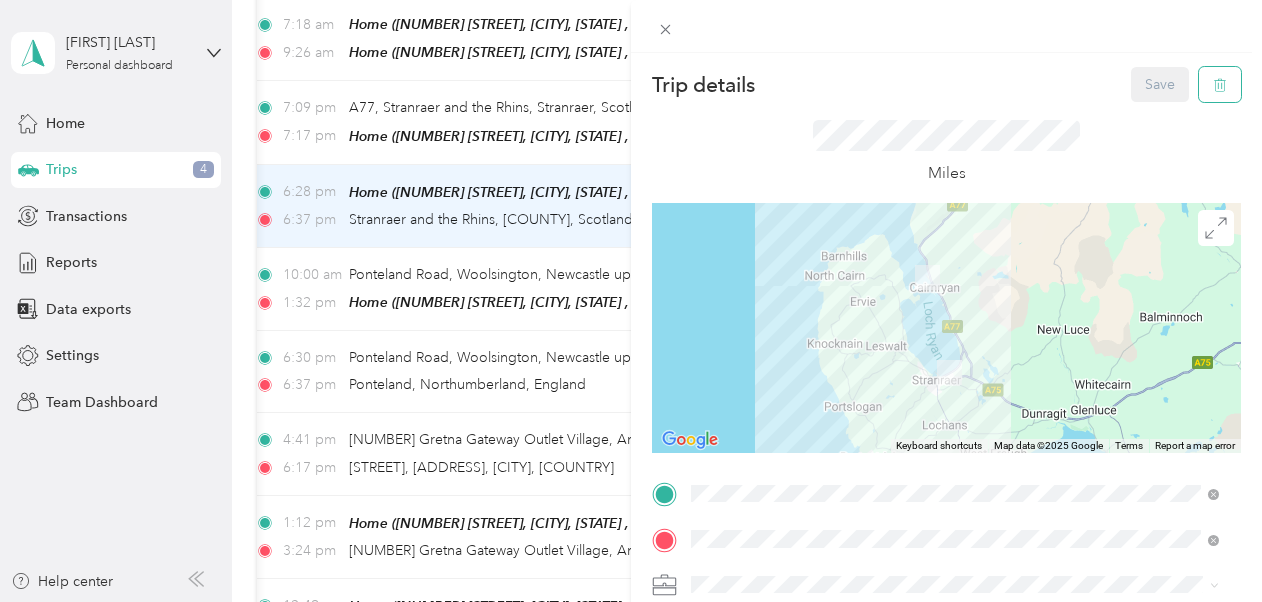 click 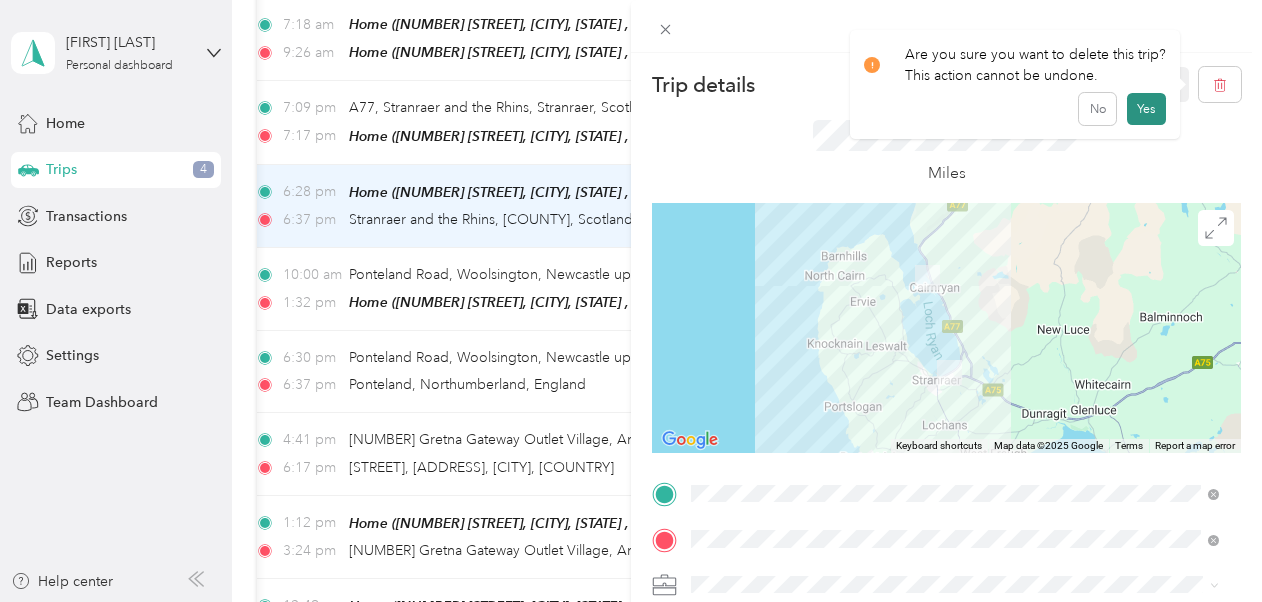 click on "Yes" at bounding box center [1146, 109] 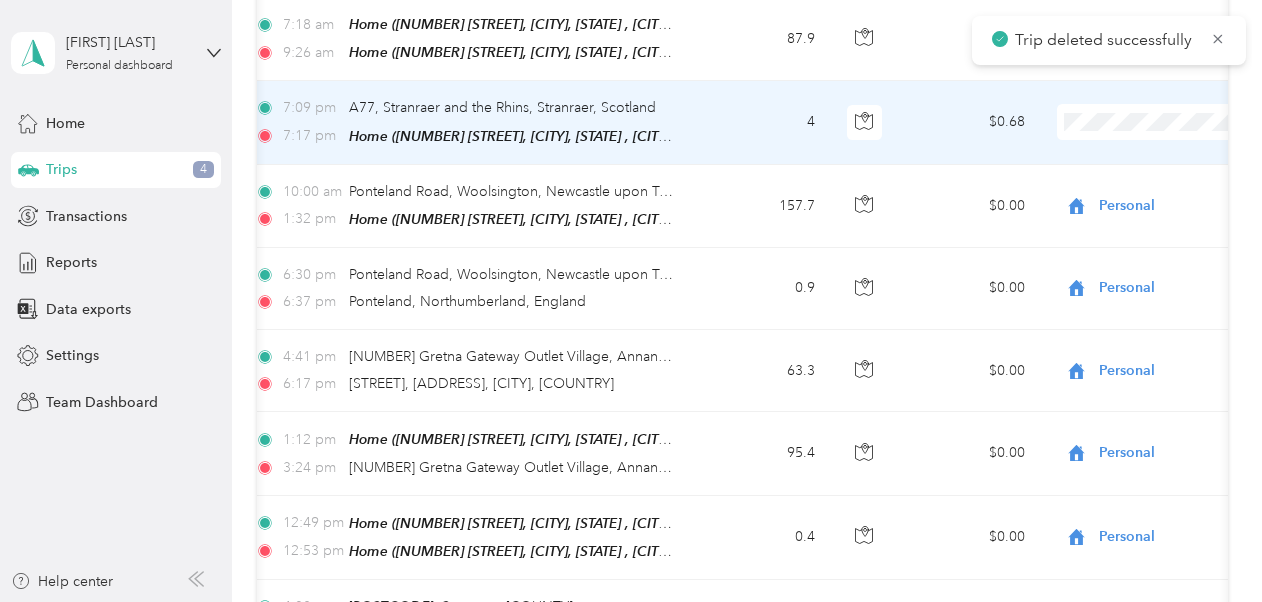 click at bounding box center (1181, 122) 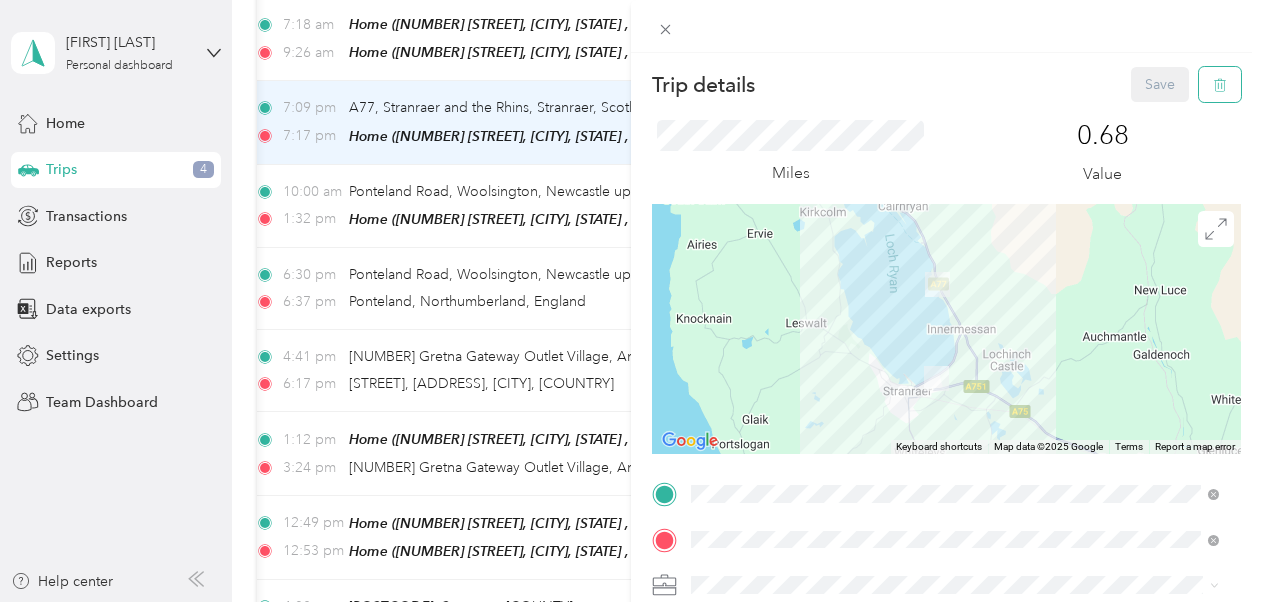 click 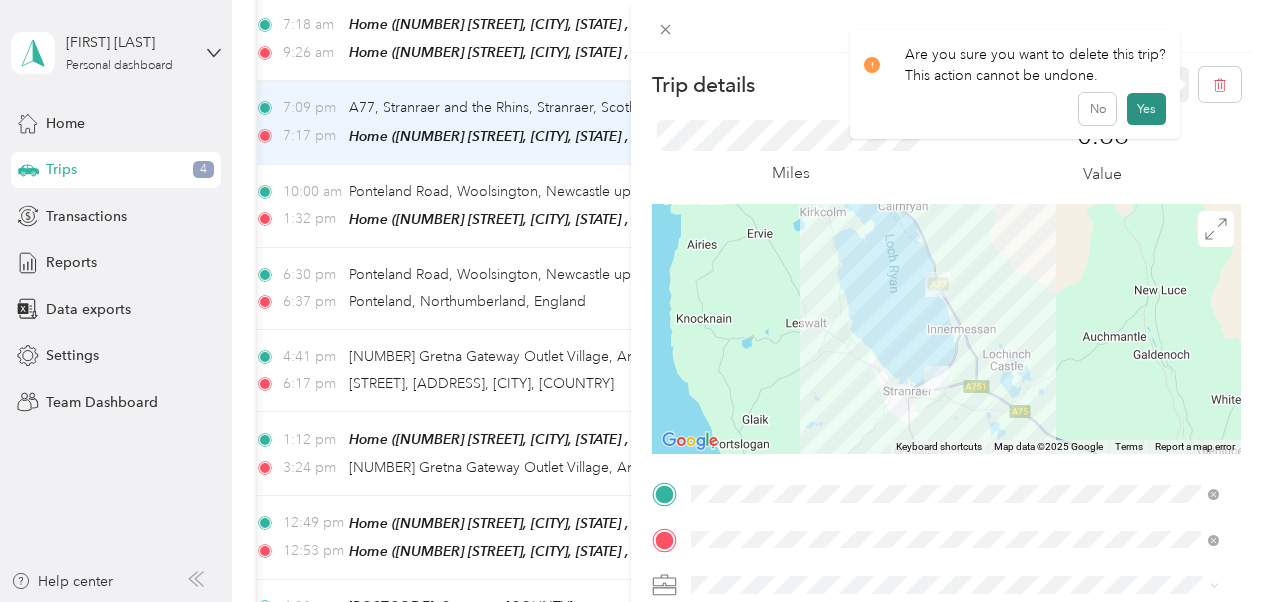 click on "Yes" at bounding box center [1146, 109] 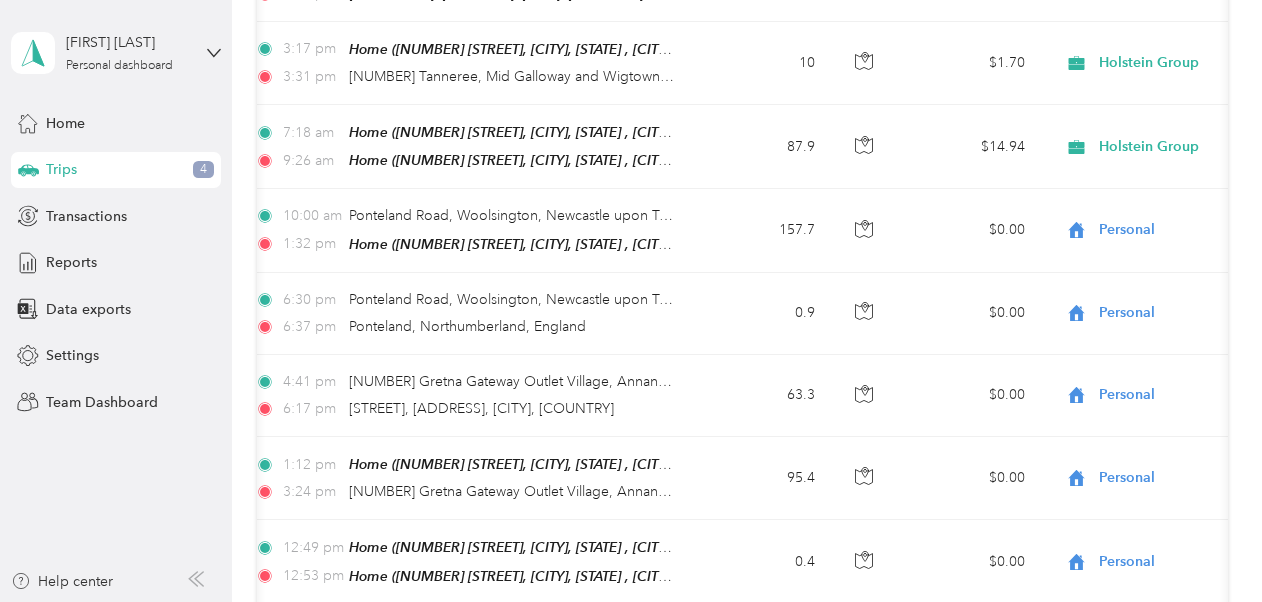 scroll, scrollTop: 882, scrollLeft: 0, axis: vertical 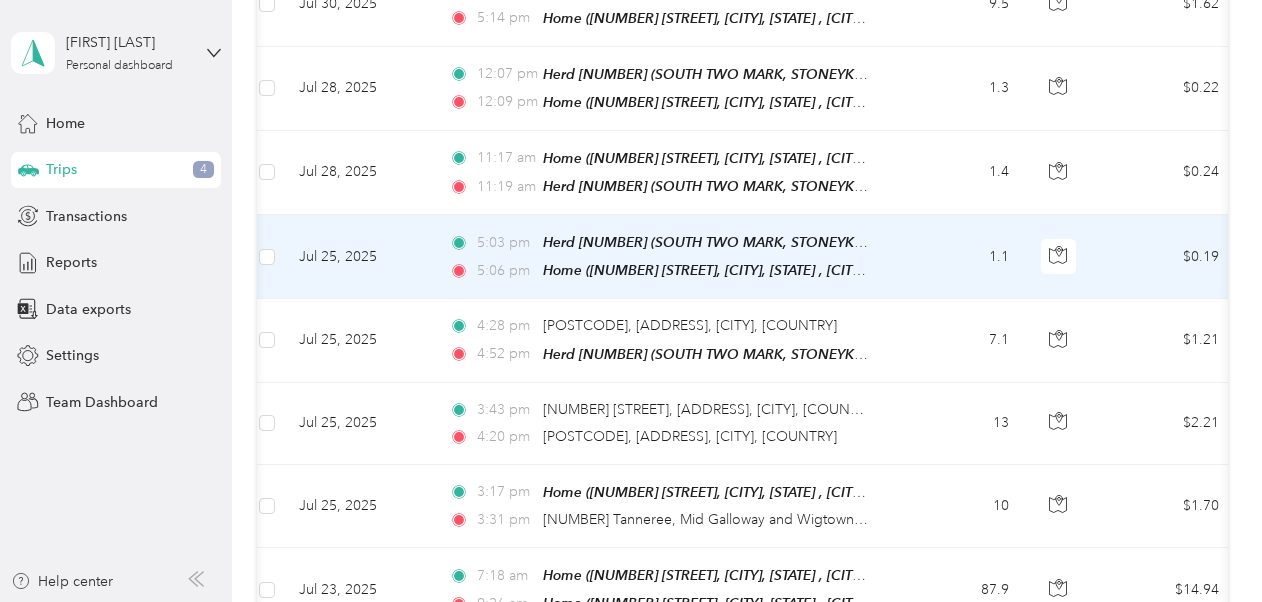 click on "1.1" at bounding box center [959, 257] 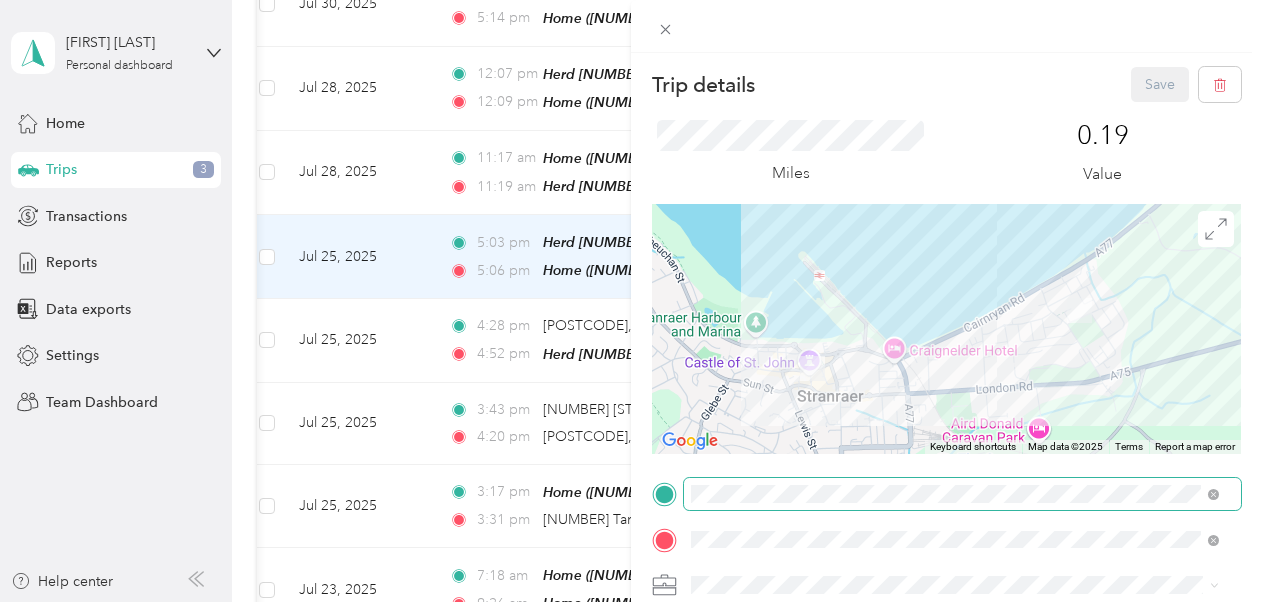 click at bounding box center [962, 494] 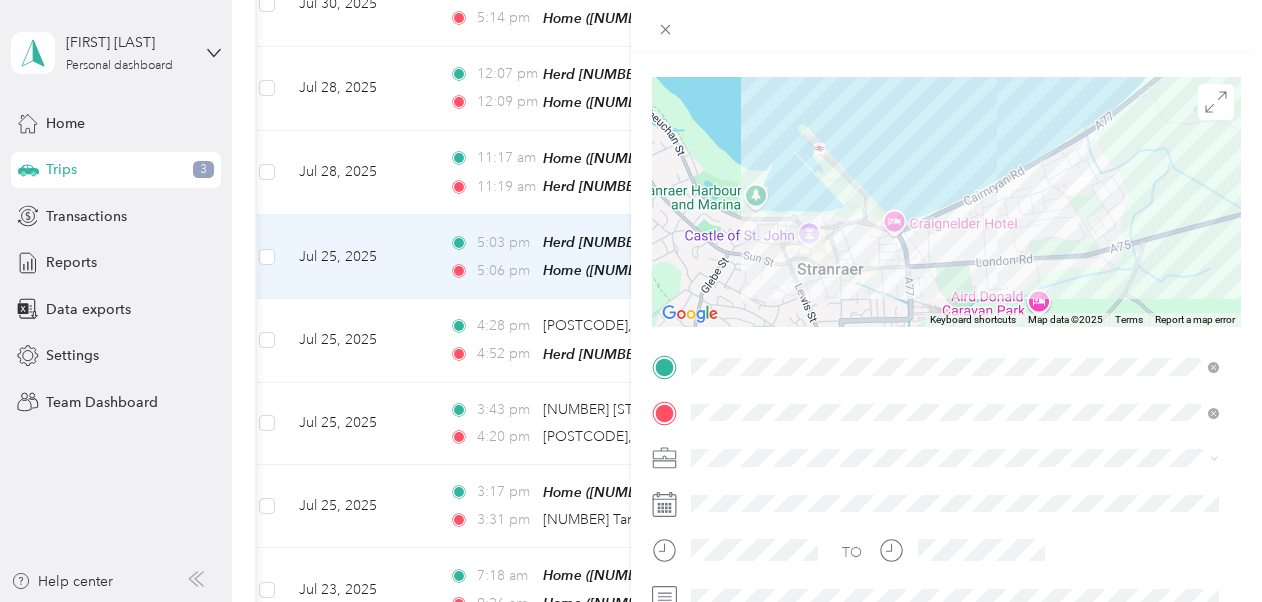 scroll, scrollTop: 133, scrollLeft: 0, axis: vertical 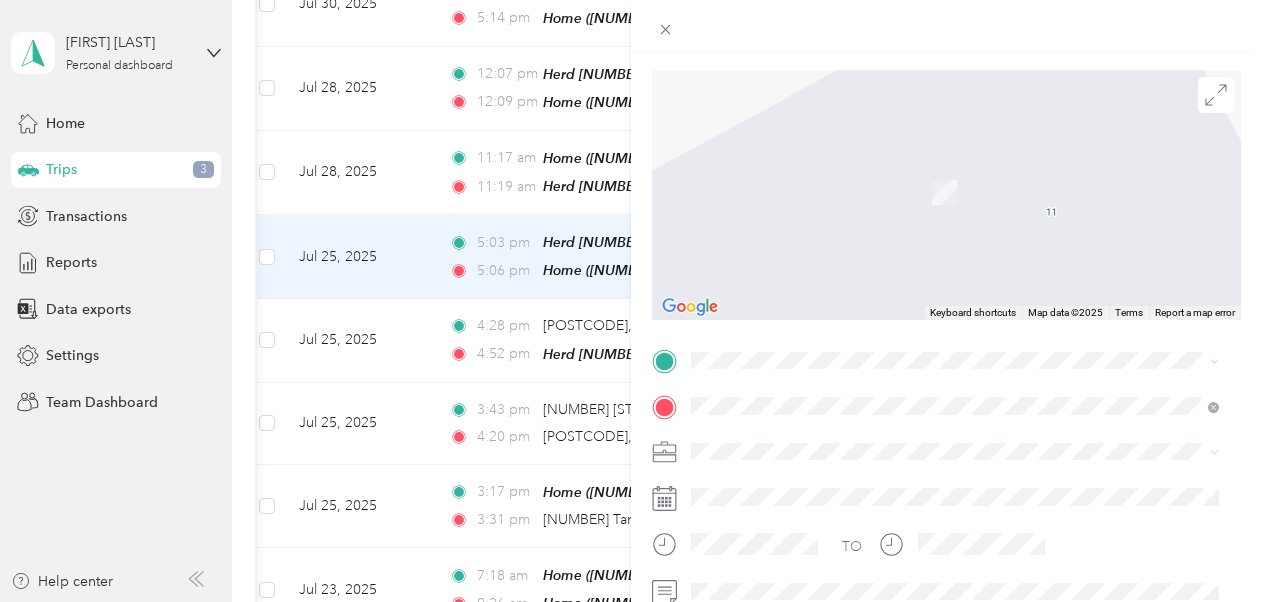 click on "[POSTCODE]
Stranraer, [COUNTY], Scotland, United Kingdom" at bounding box center (882, 121) 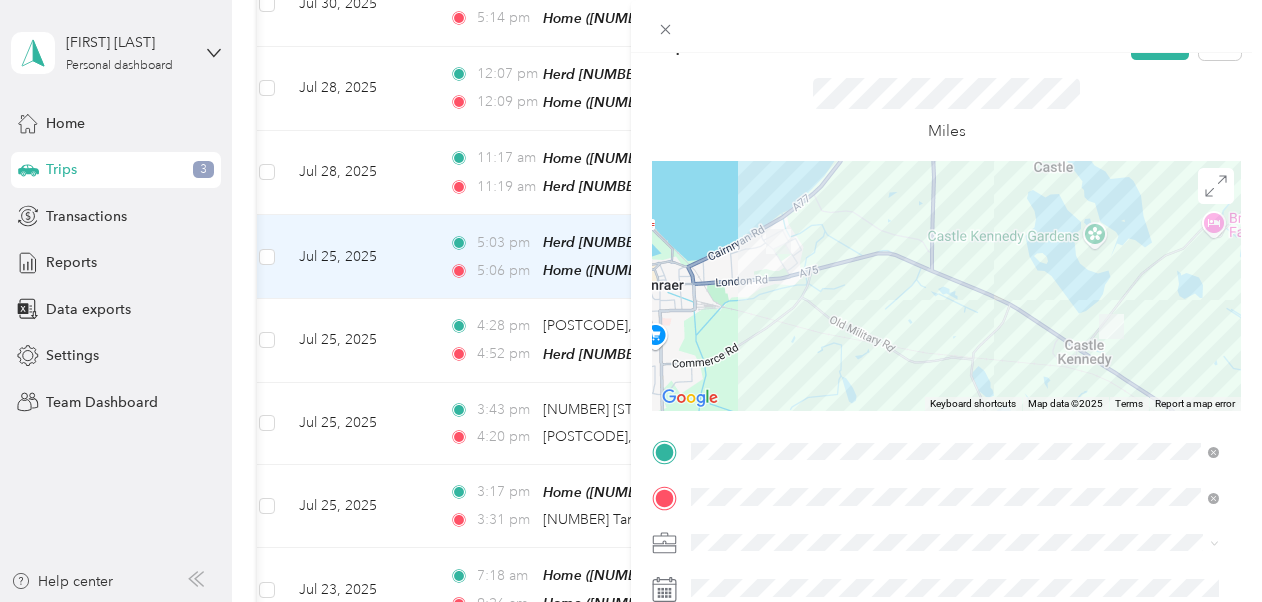 scroll, scrollTop: 0, scrollLeft: 0, axis: both 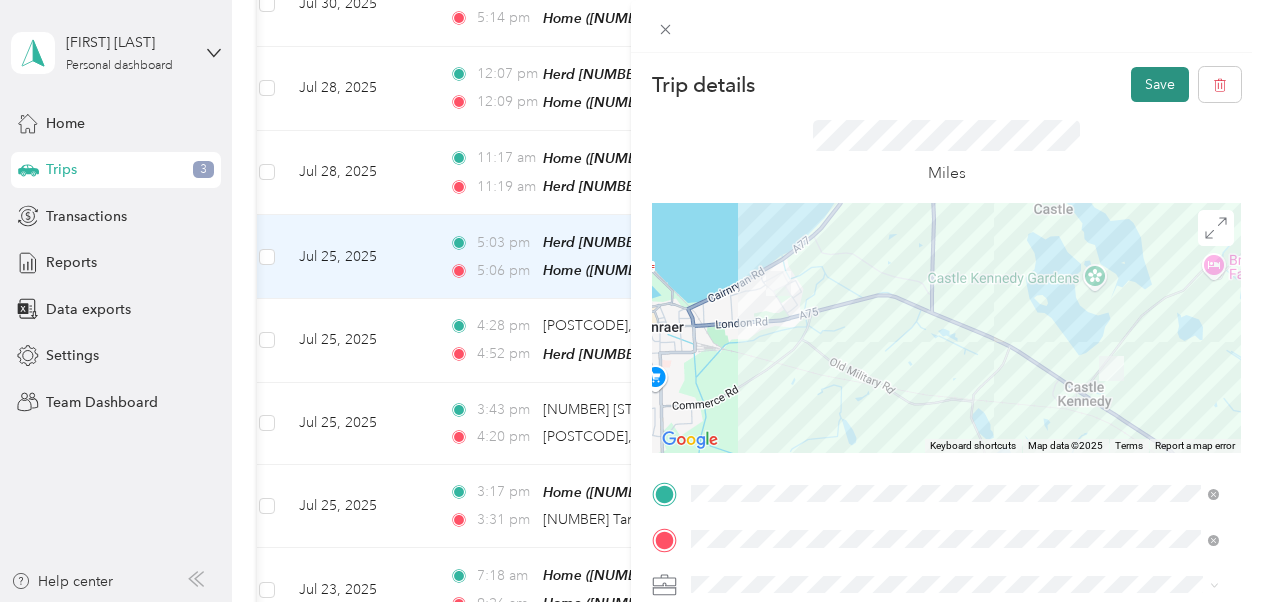 click on "Save" at bounding box center (1160, 84) 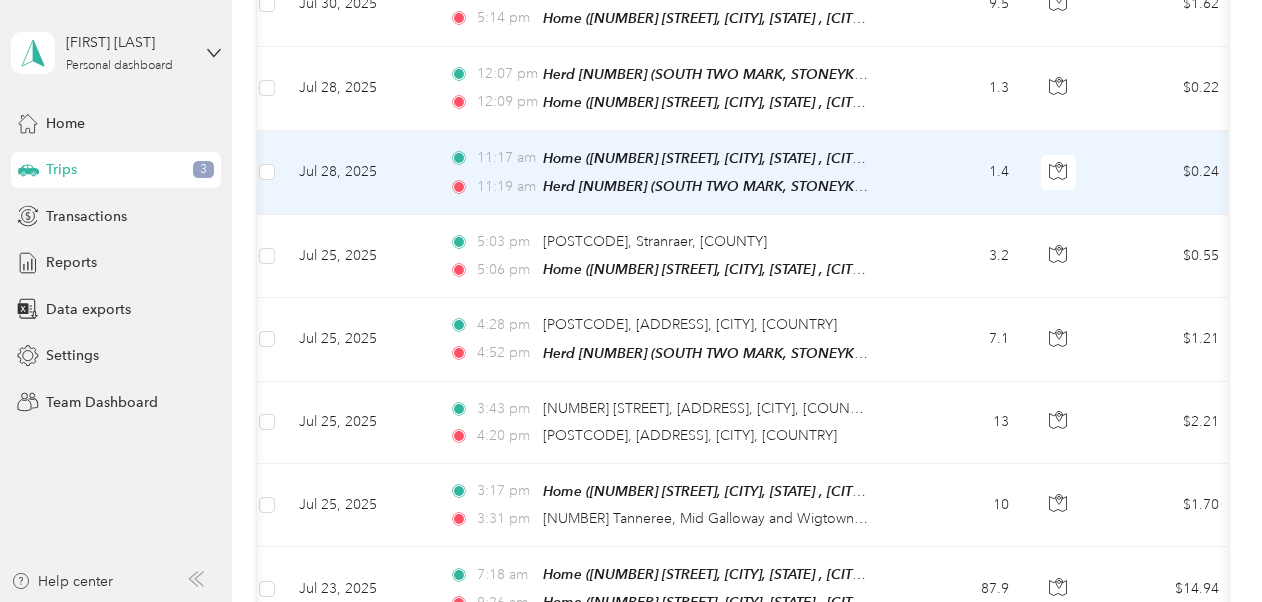 click on "1.4" at bounding box center [959, 173] 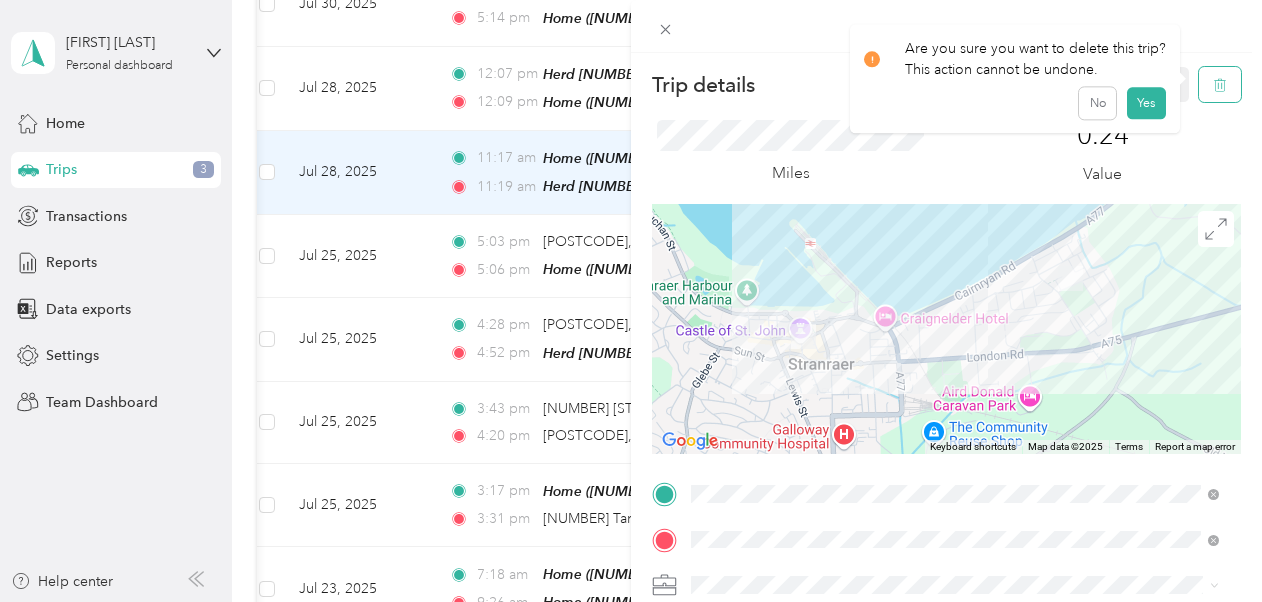 click at bounding box center [1220, 84] 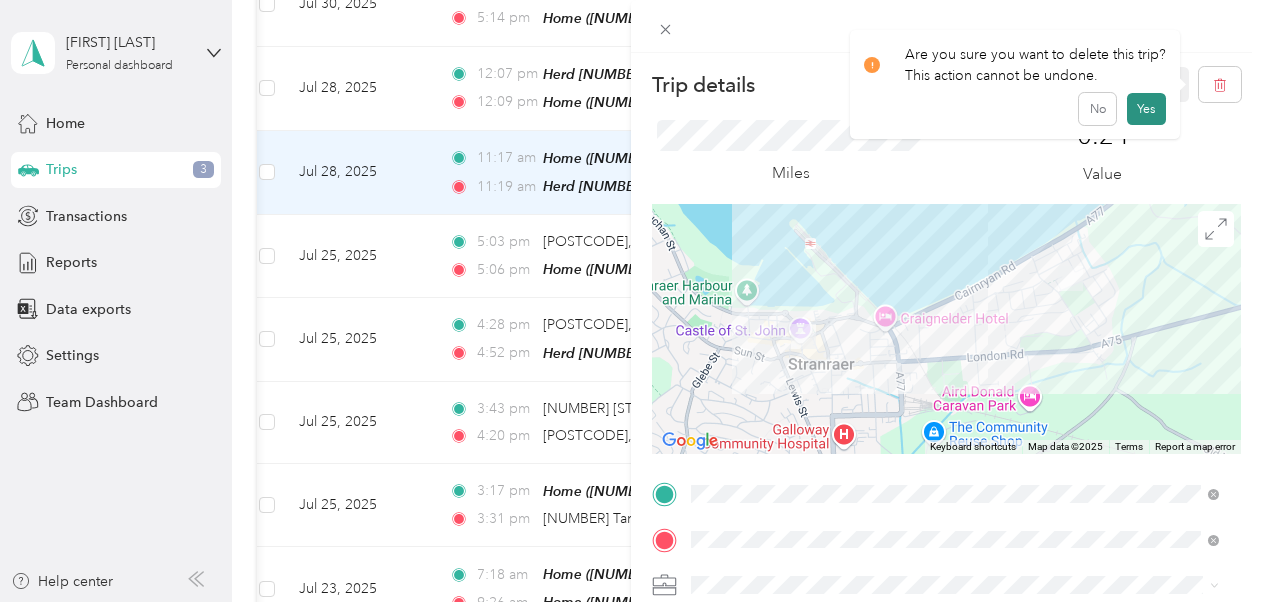 click on "Yes" at bounding box center (1146, 109) 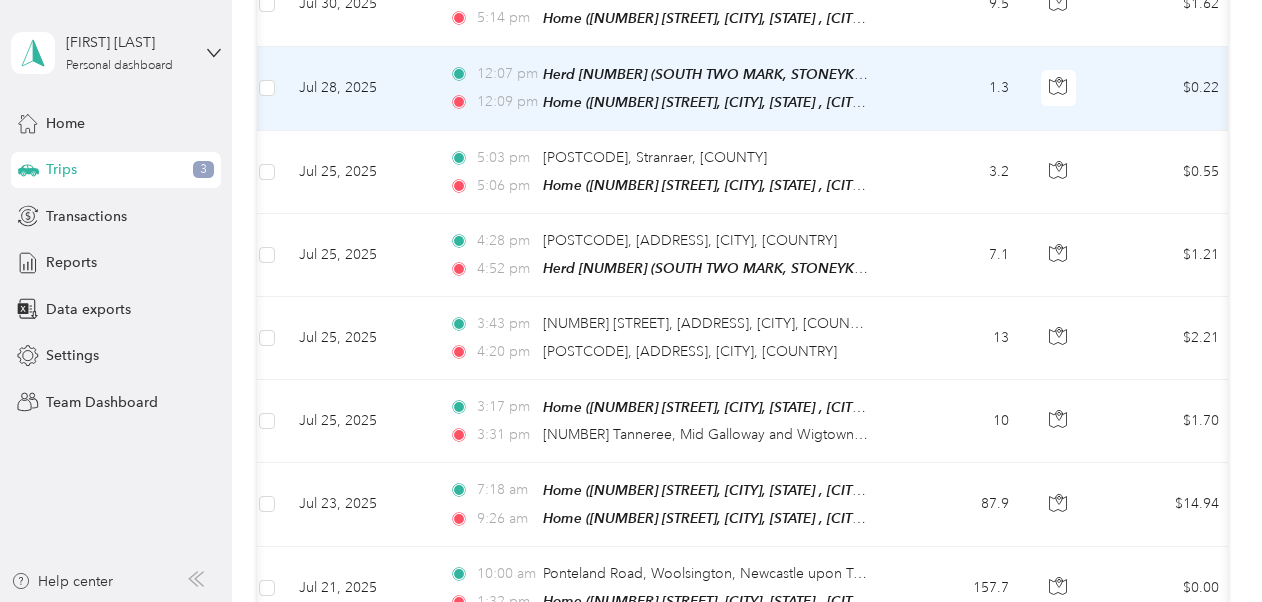 click on "1.3" at bounding box center (959, 89) 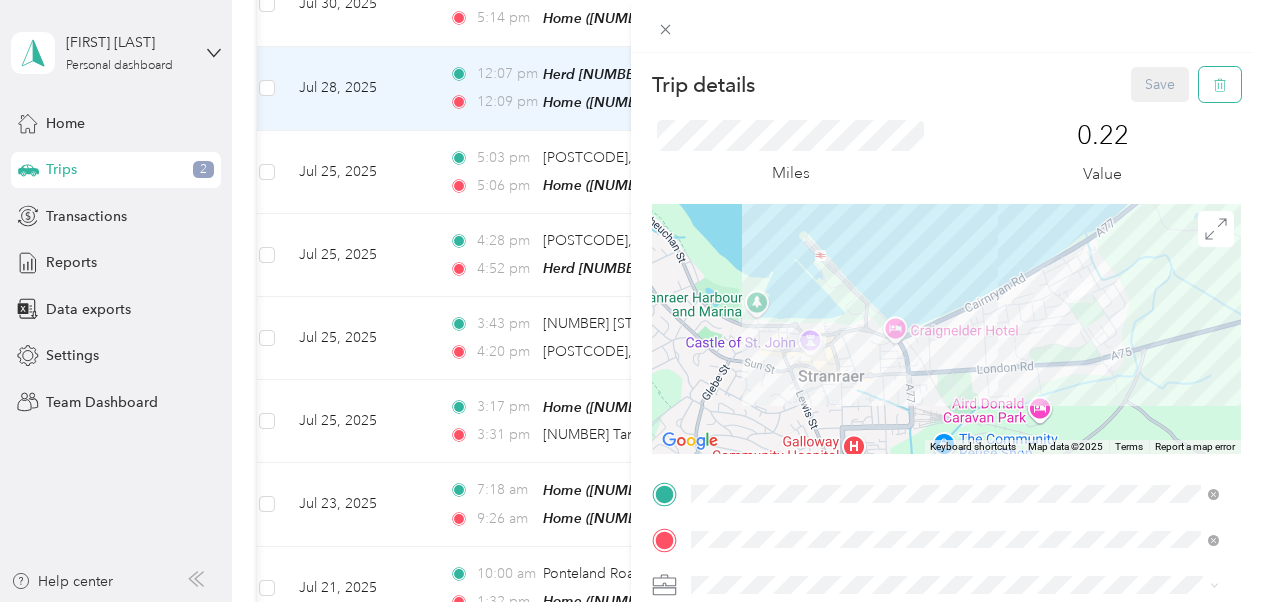 click 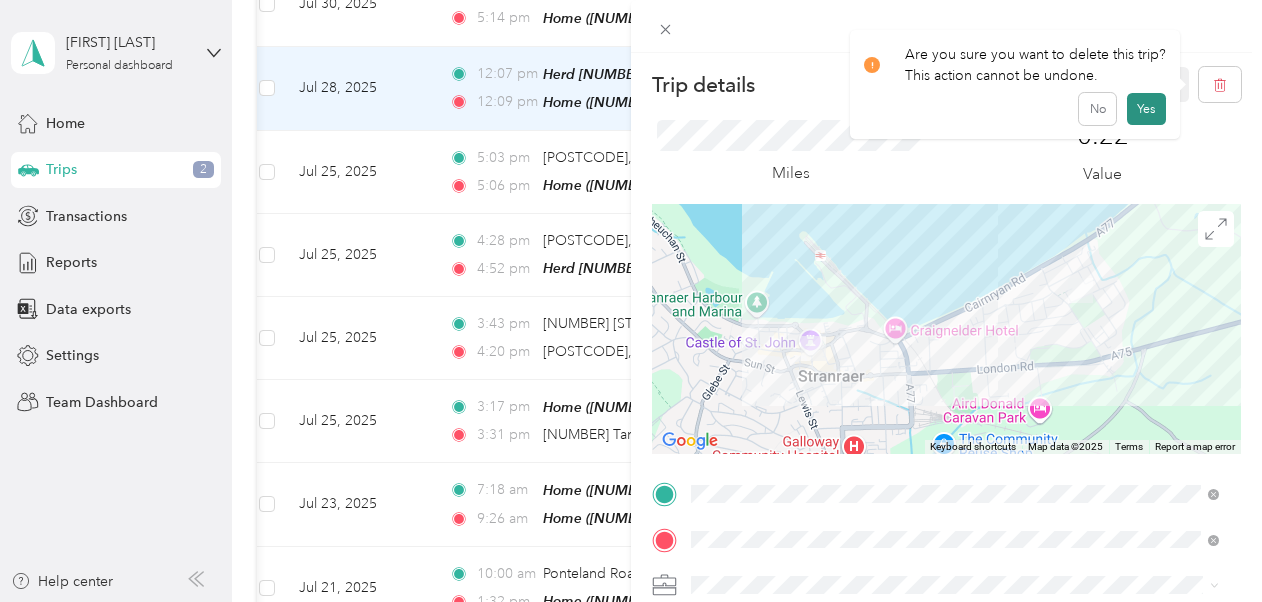 click on "Yes" at bounding box center (1146, 109) 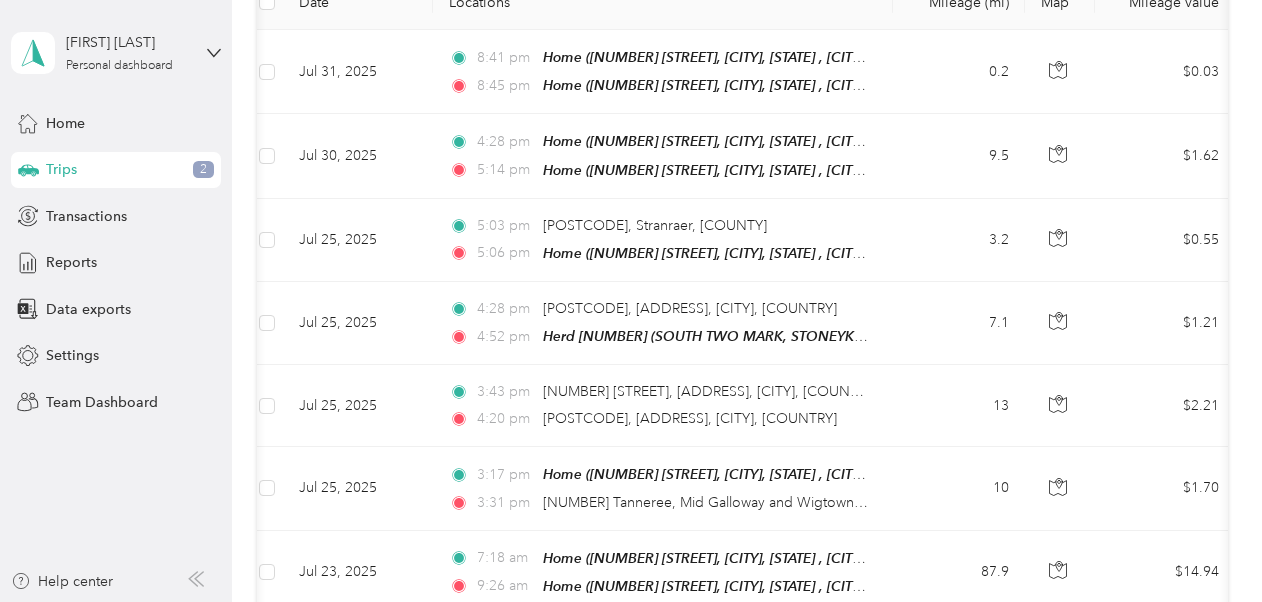 scroll, scrollTop: 304, scrollLeft: 0, axis: vertical 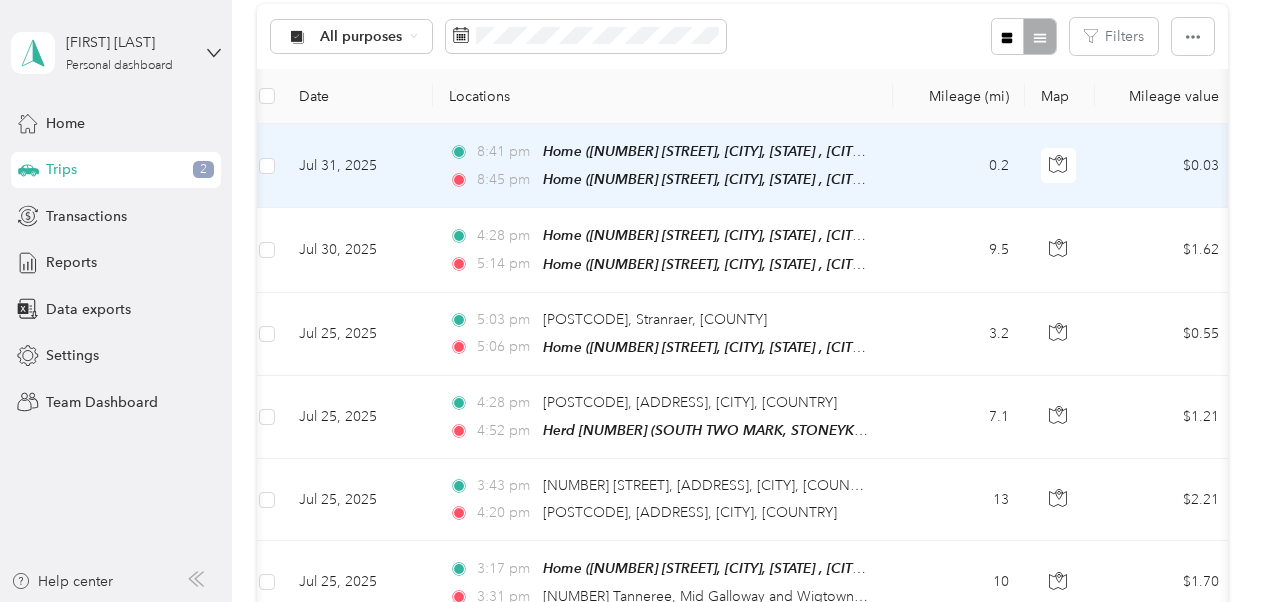 click on "$0.03" at bounding box center [1165, 166] 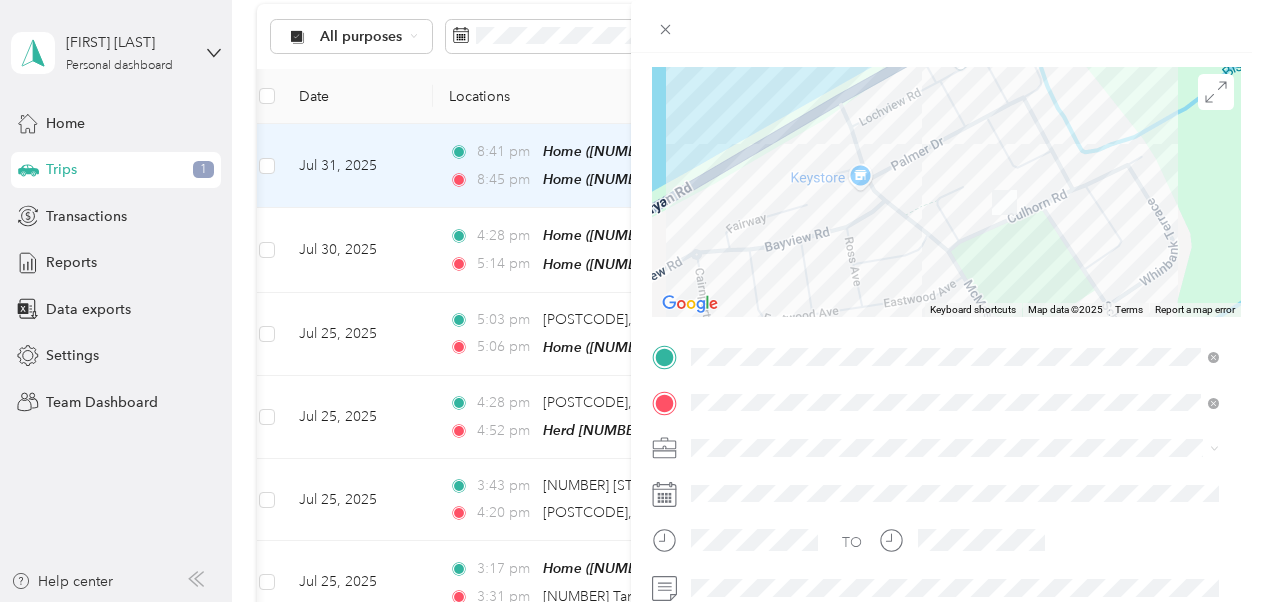 scroll, scrollTop: 134, scrollLeft: 0, axis: vertical 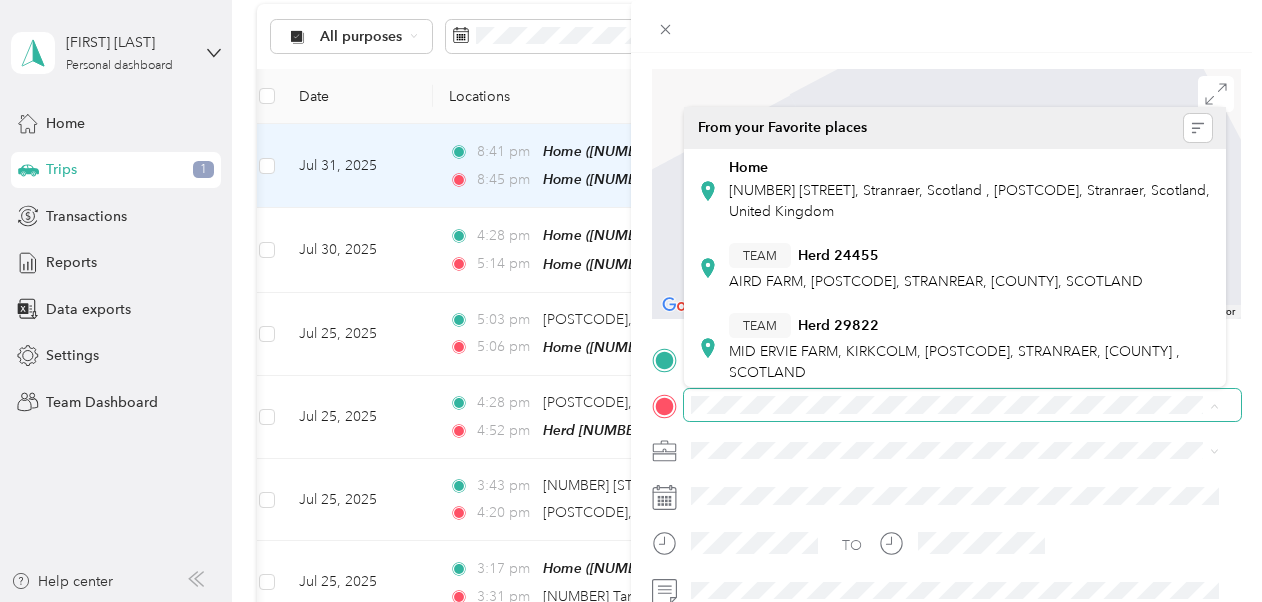 click at bounding box center (962, 405) 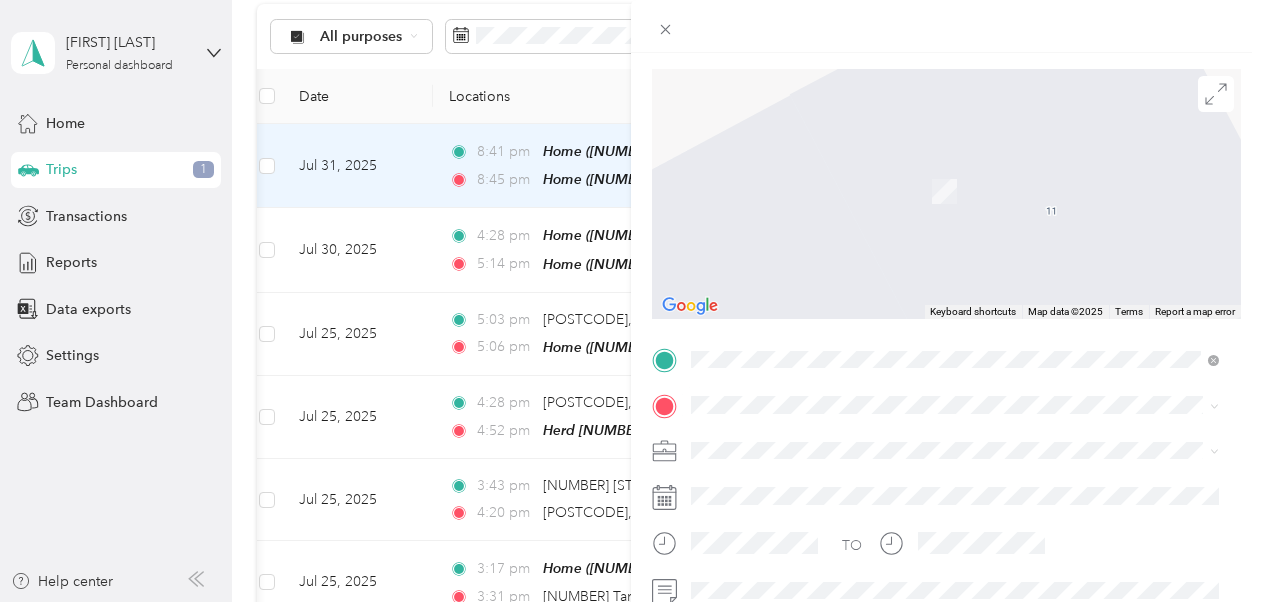 click on "[POSTCODE]
Stranraer, [COUNTY], Scotland, United Kingdom" at bounding box center [882, 162] 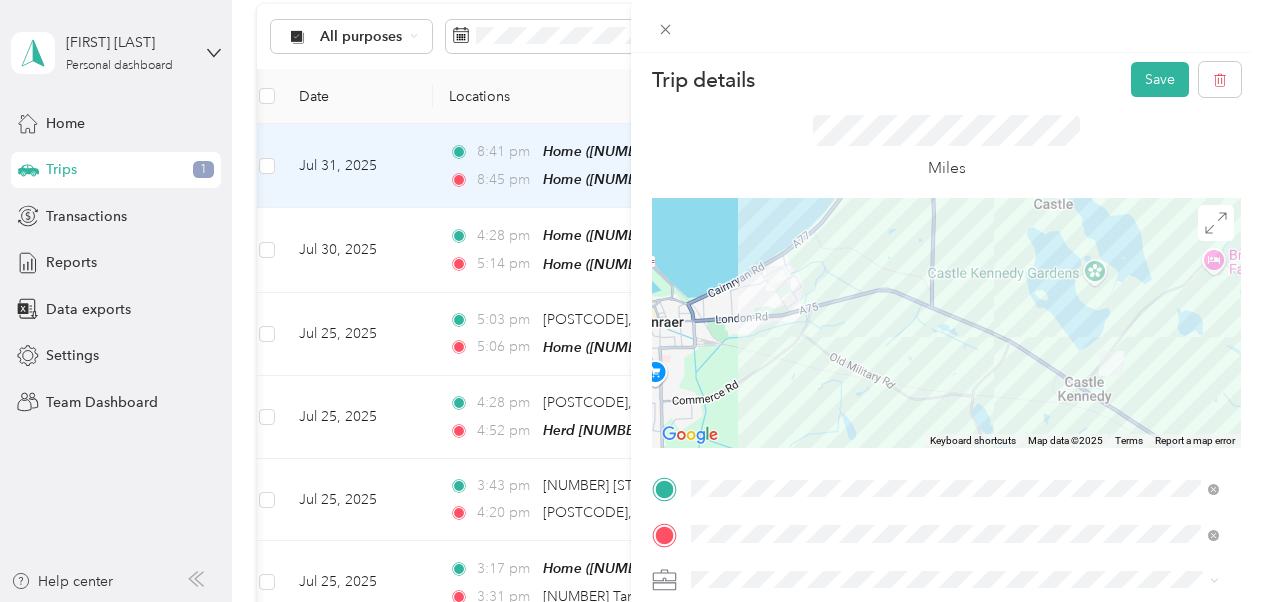 scroll, scrollTop: 2, scrollLeft: 0, axis: vertical 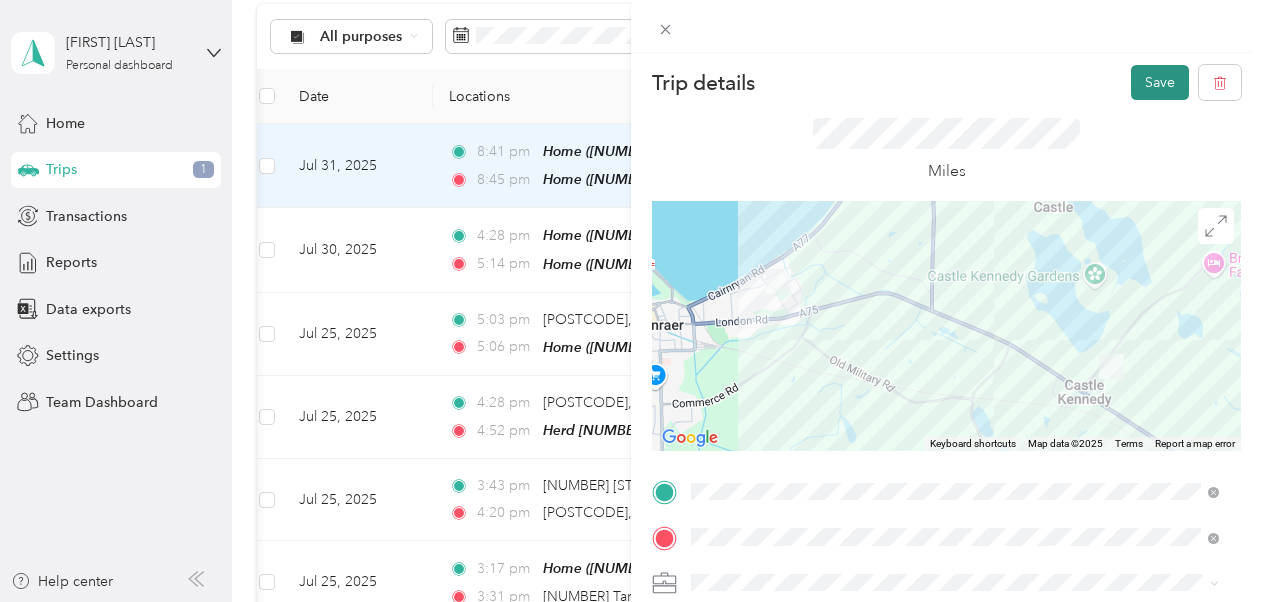 click on "Save" at bounding box center [1160, 82] 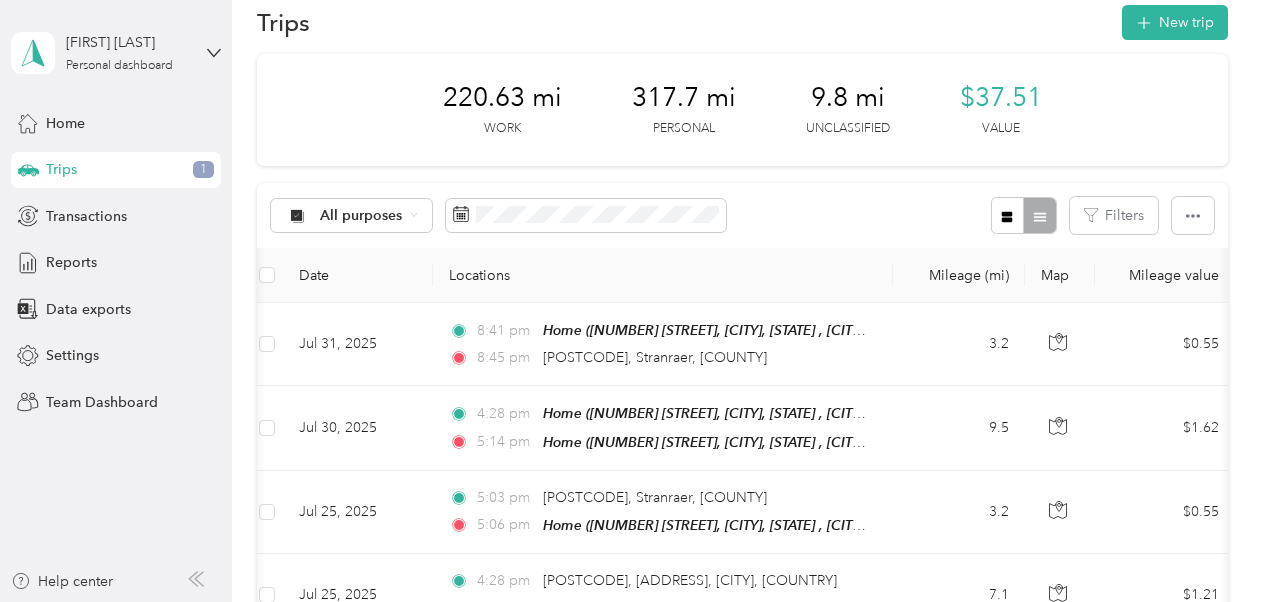 scroll, scrollTop: 0, scrollLeft: 0, axis: both 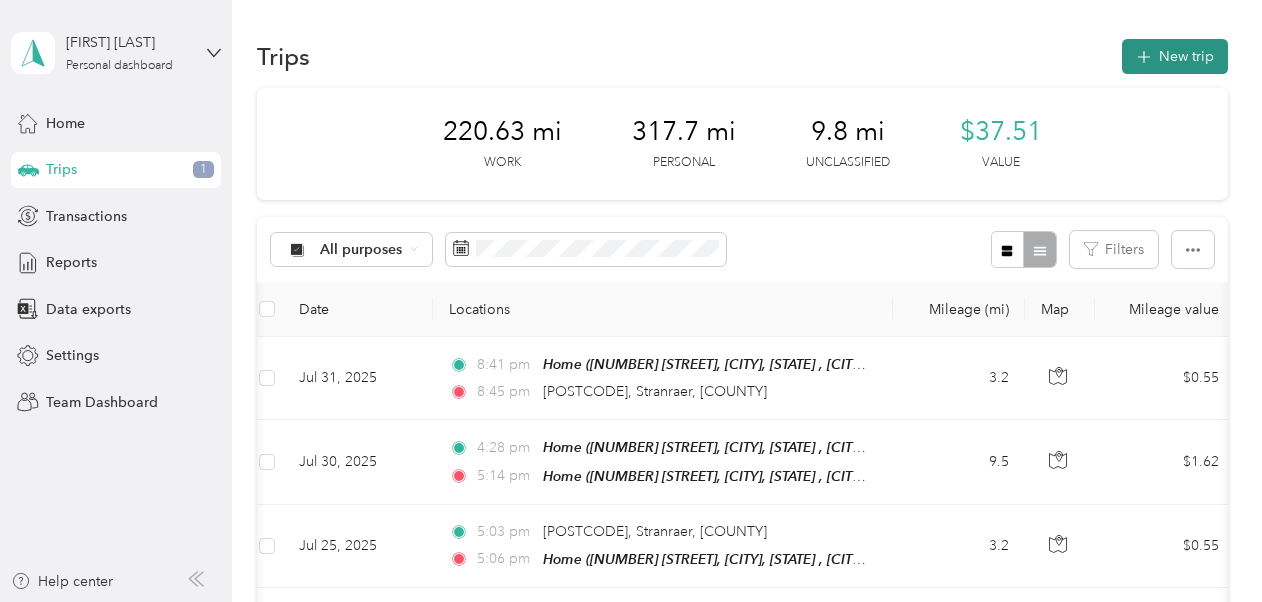 click on "New trip" at bounding box center [1175, 56] 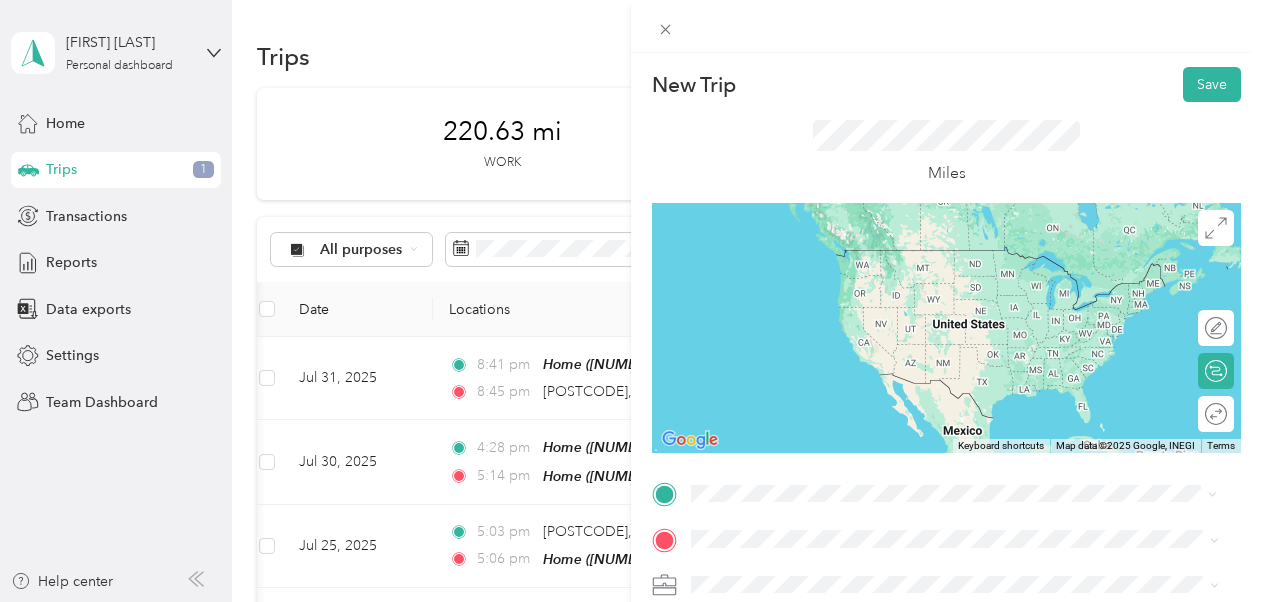 click on "[POSTCODE]
Stranraer, [COUNTY], Scotland, United Kingdom" at bounding box center [882, 258] 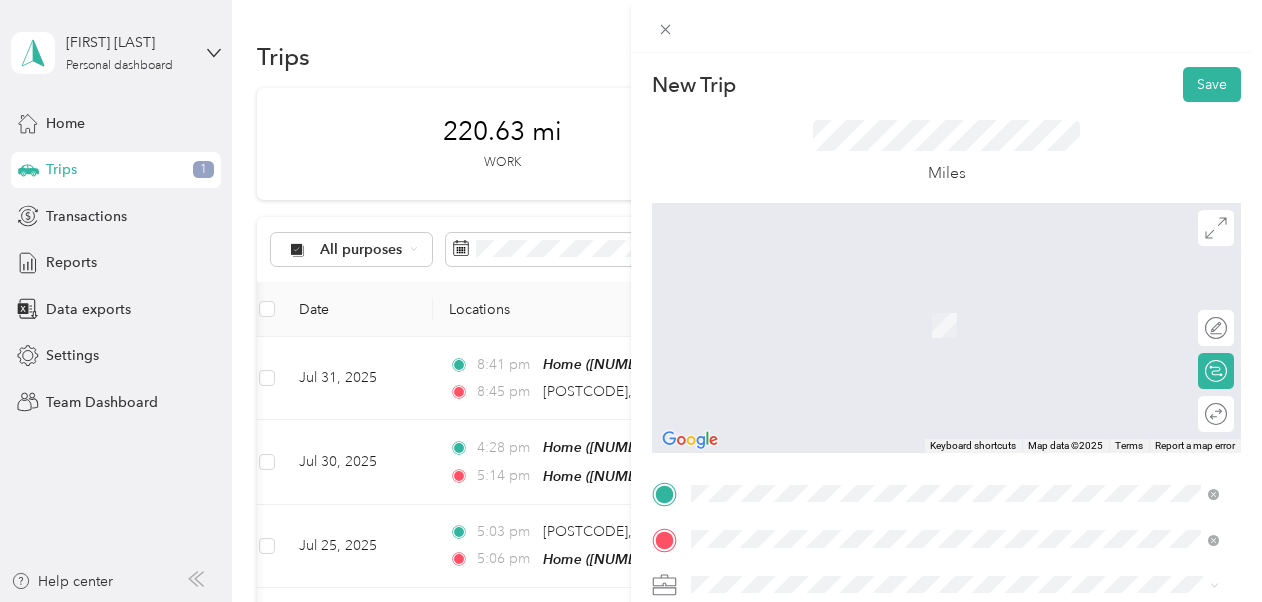 click on "Home [NUMBER] [STREET], [CITY], [STATE] , [POSTCODE], [CITY], [STATE], [COUNTRY]" at bounding box center [970, 325] 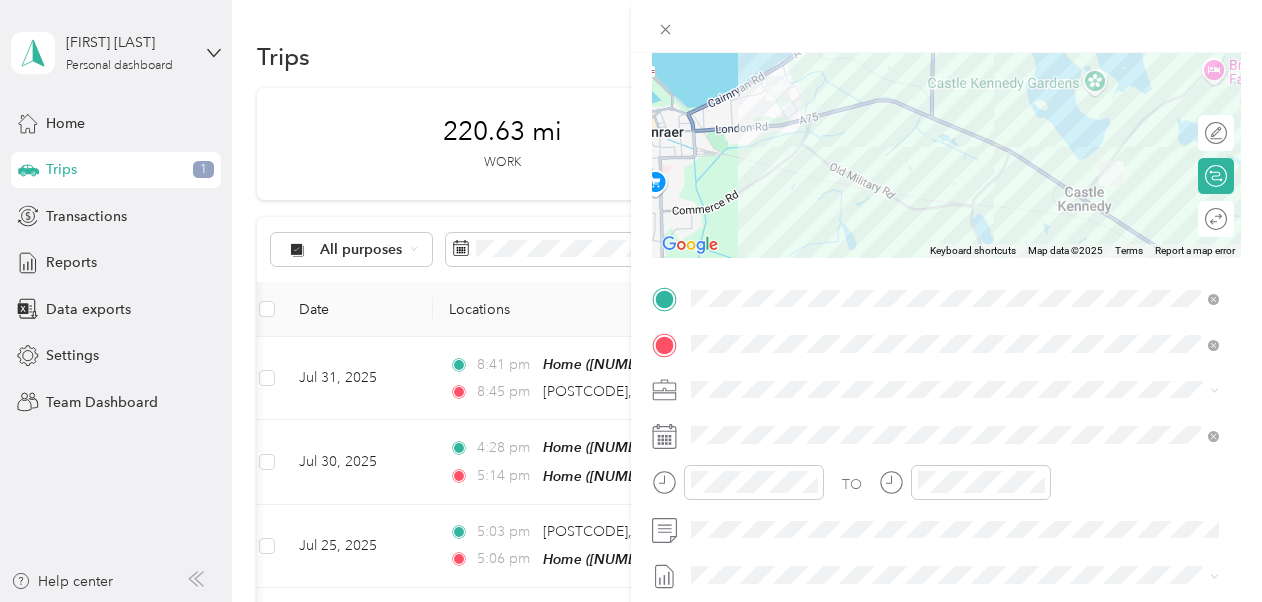 scroll, scrollTop: 237, scrollLeft: 0, axis: vertical 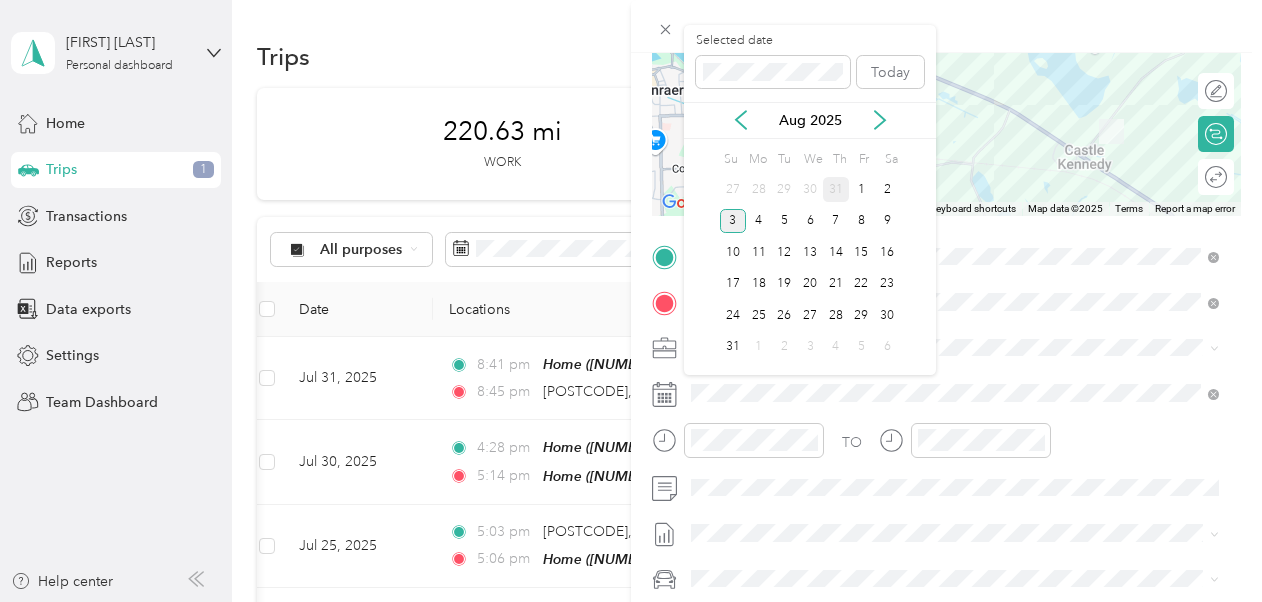 click on "31" at bounding box center [836, 189] 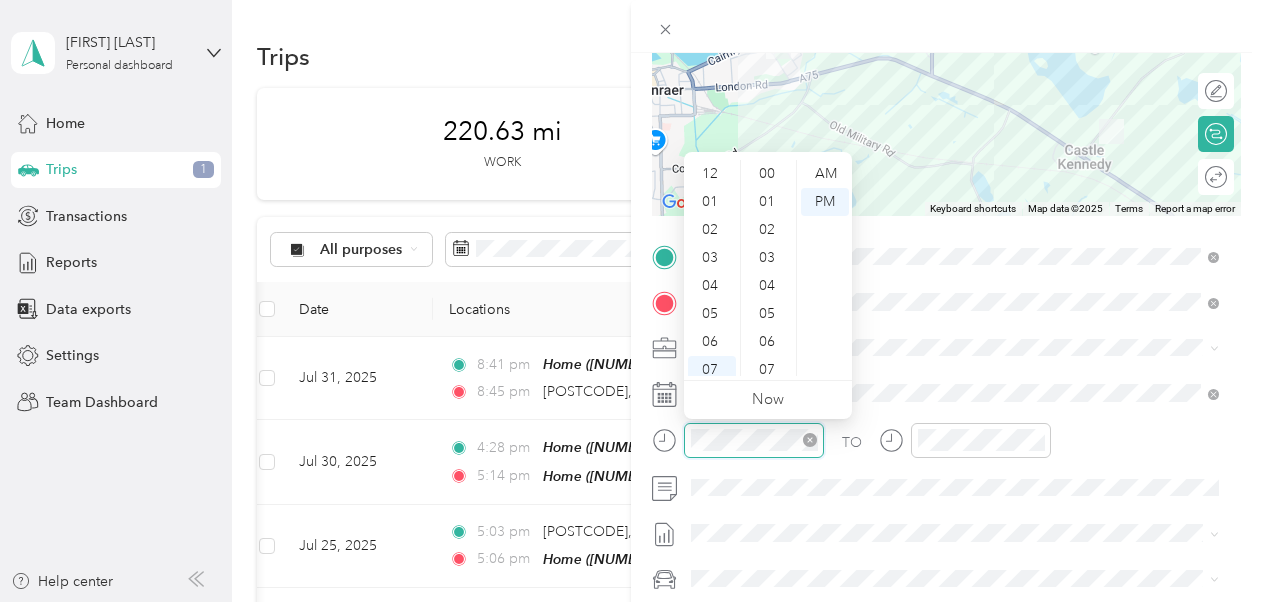 scroll, scrollTop: 1372, scrollLeft: 0, axis: vertical 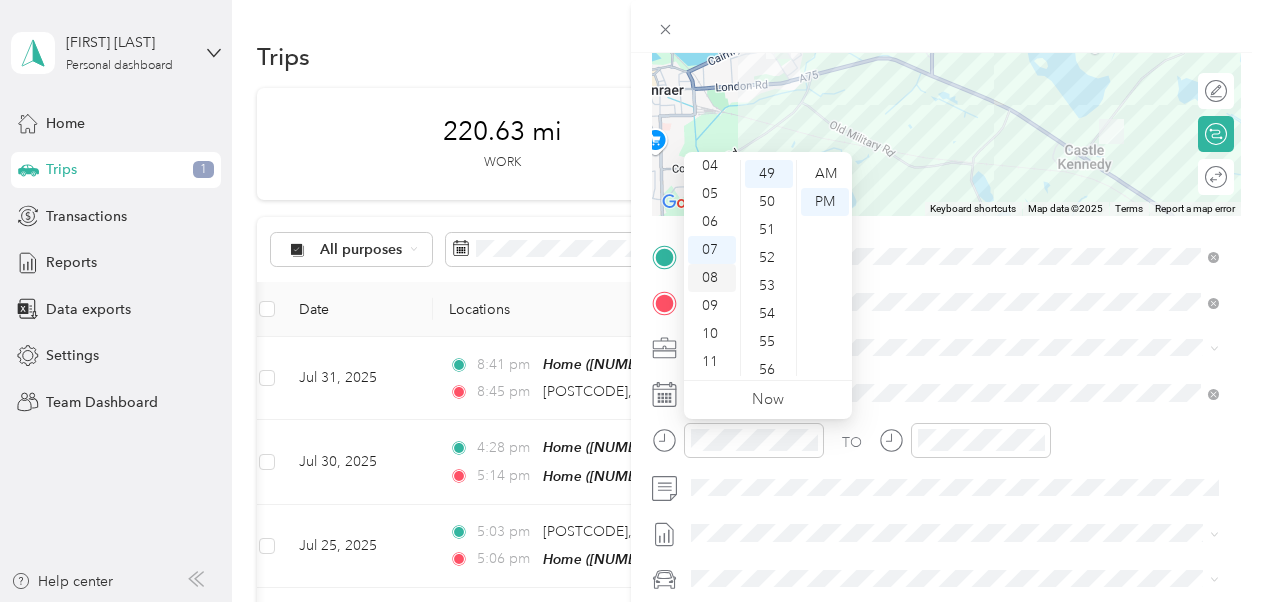 click on "08" at bounding box center (712, 278) 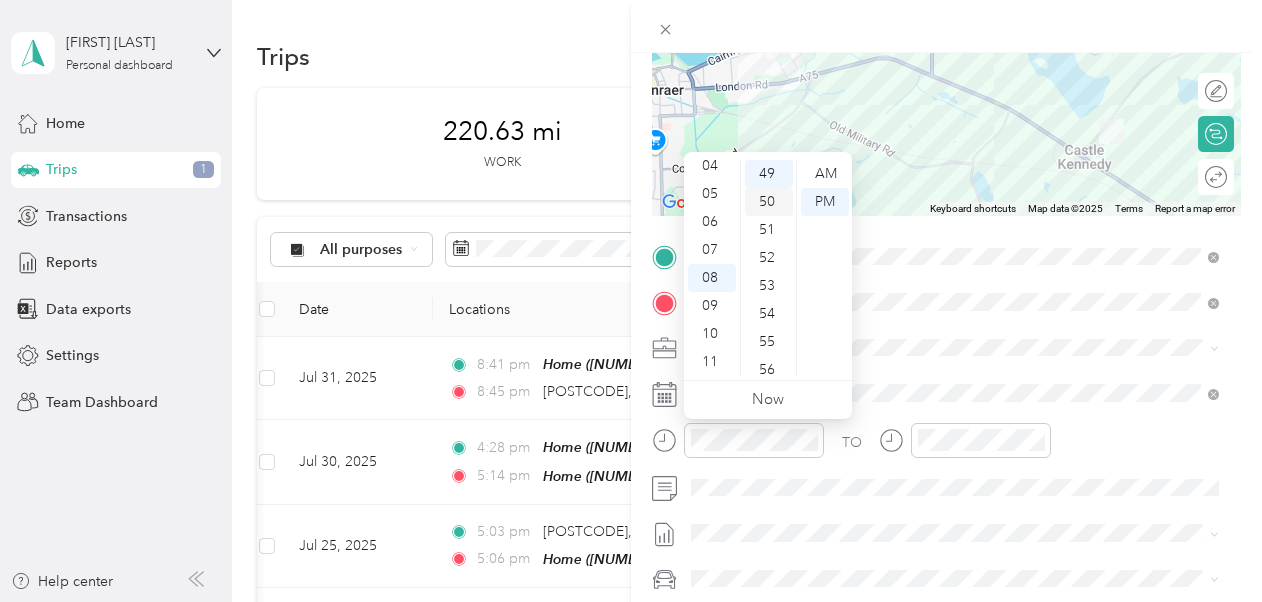 click on "50" at bounding box center [769, 202] 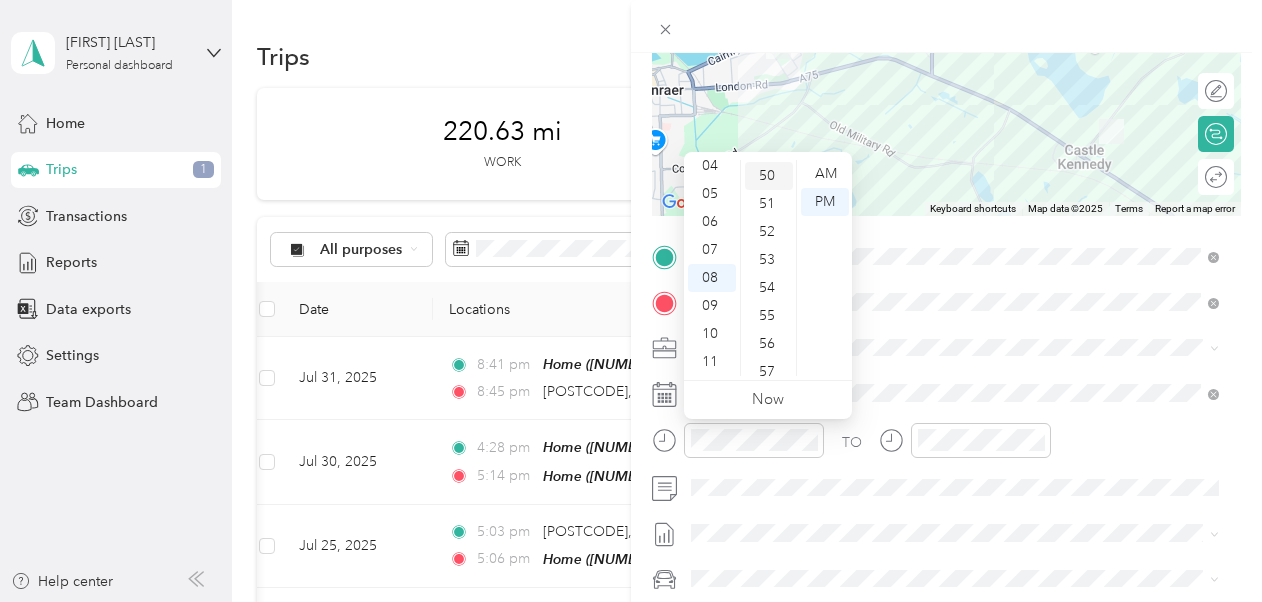 scroll, scrollTop: 1400, scrollLeft: 0, axis: vertical 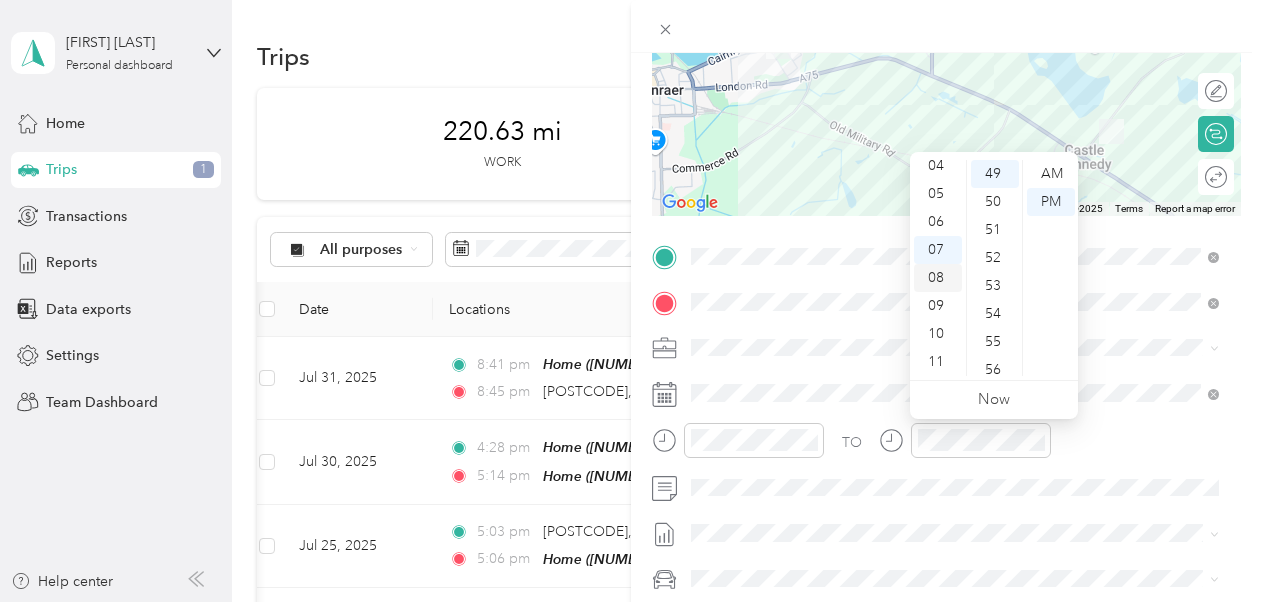 click on "08" at bounding box center (938, 278) 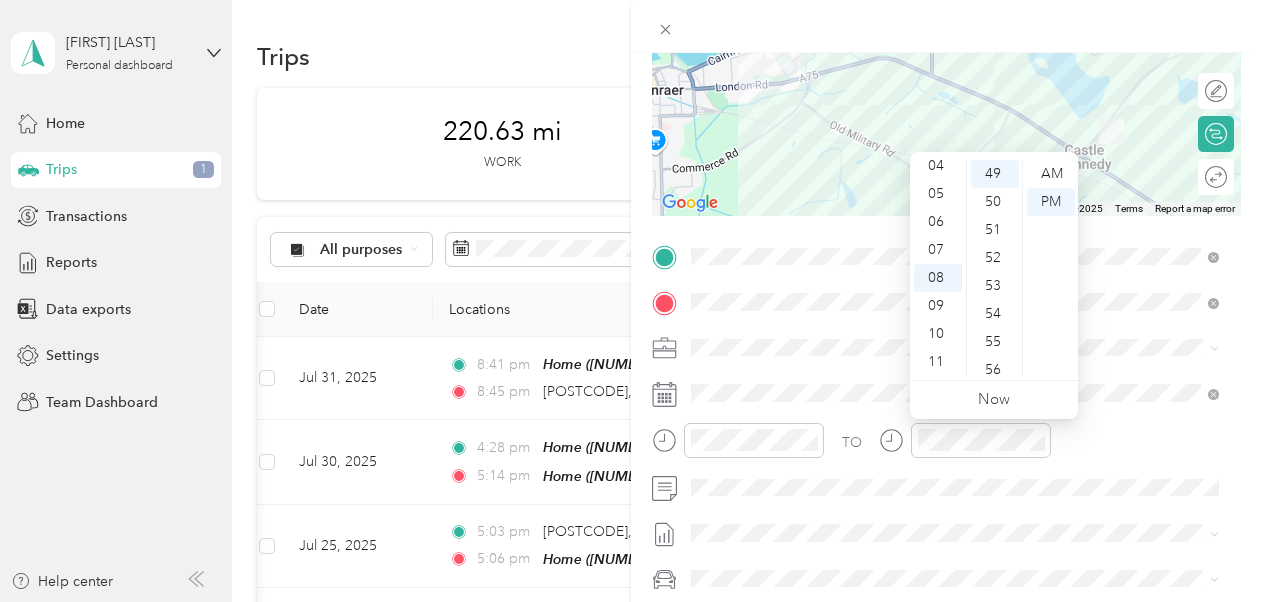 scroll, scrollTop: 1378, scrollLeft: 0, axis: vertical 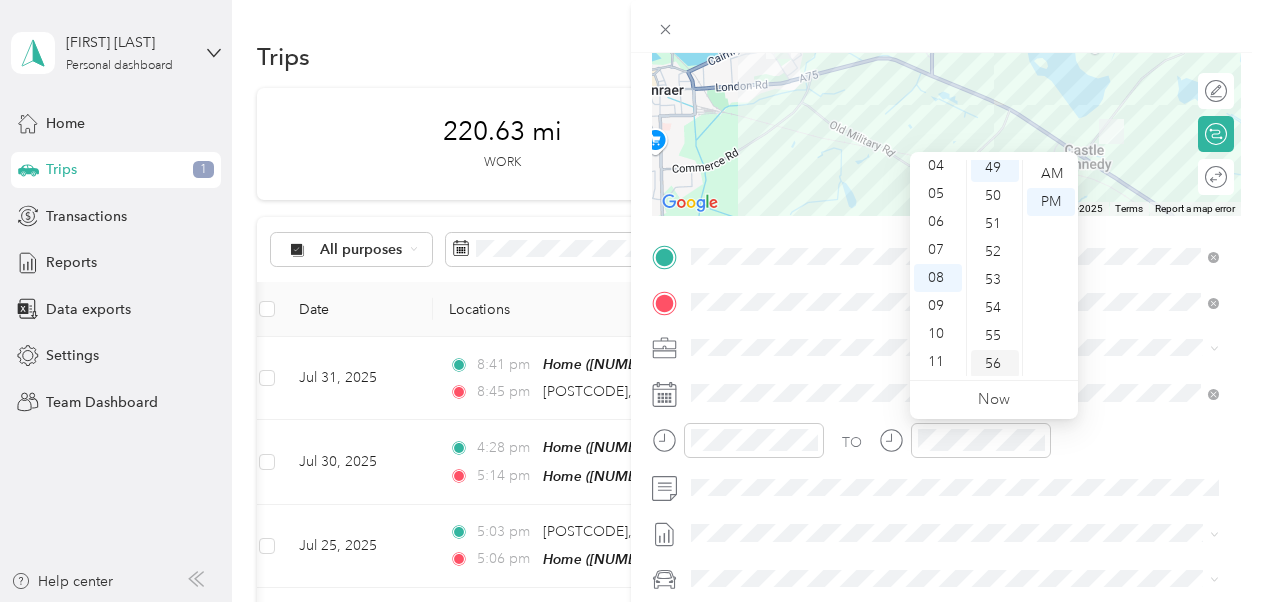 click on "56" at bounding box center [995, 364] 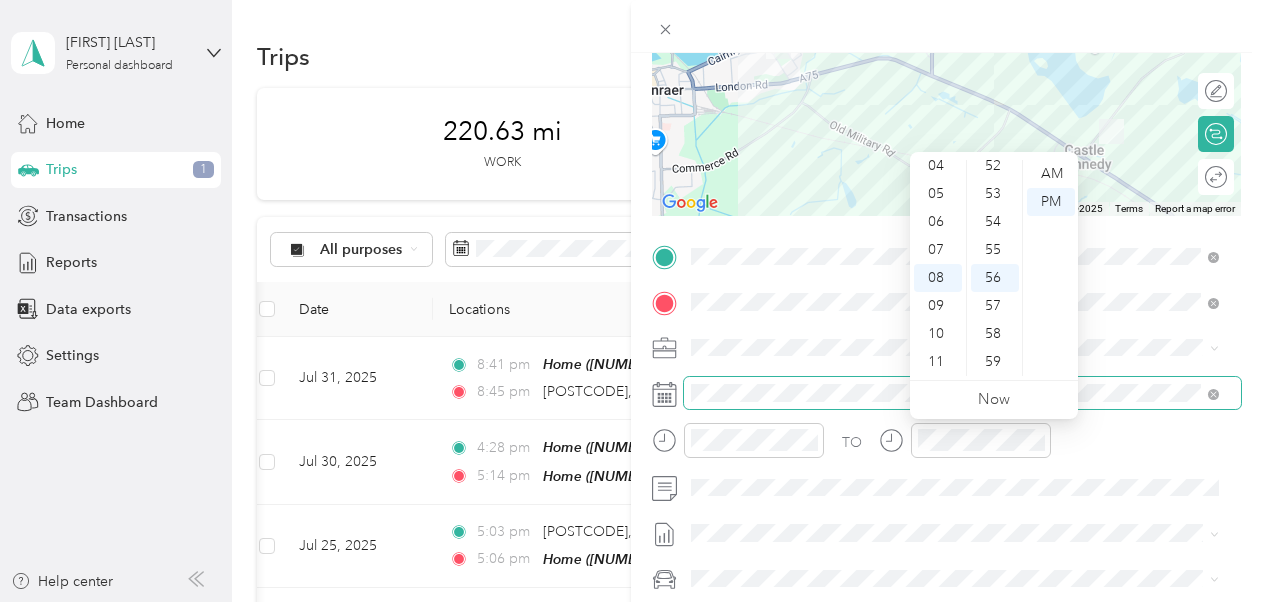 click at bounding box center [962, 393] 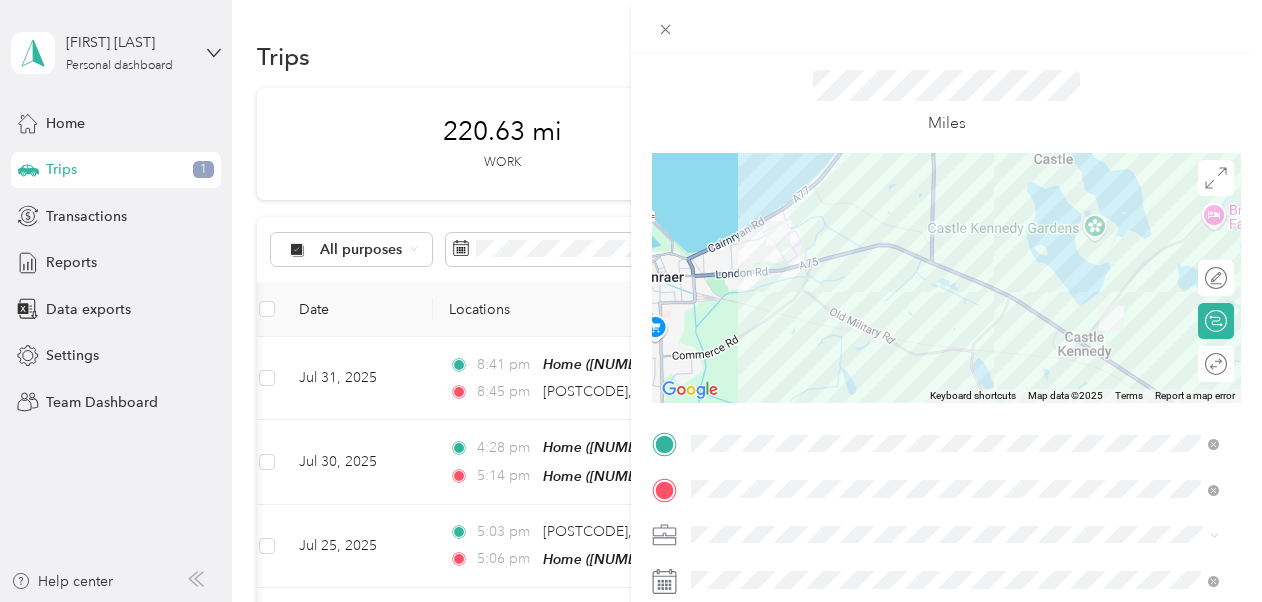 scroll, scrollTop: 0, scrollLeft: 0, axis: both 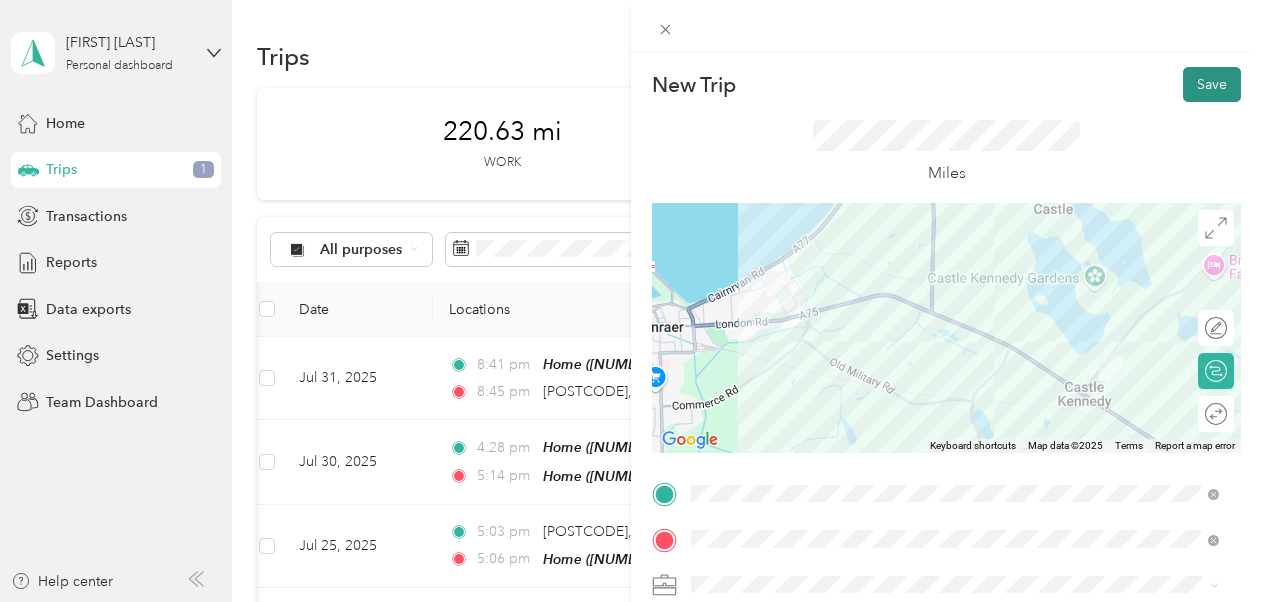 click on "Save" at bounding box center (1212, 84) 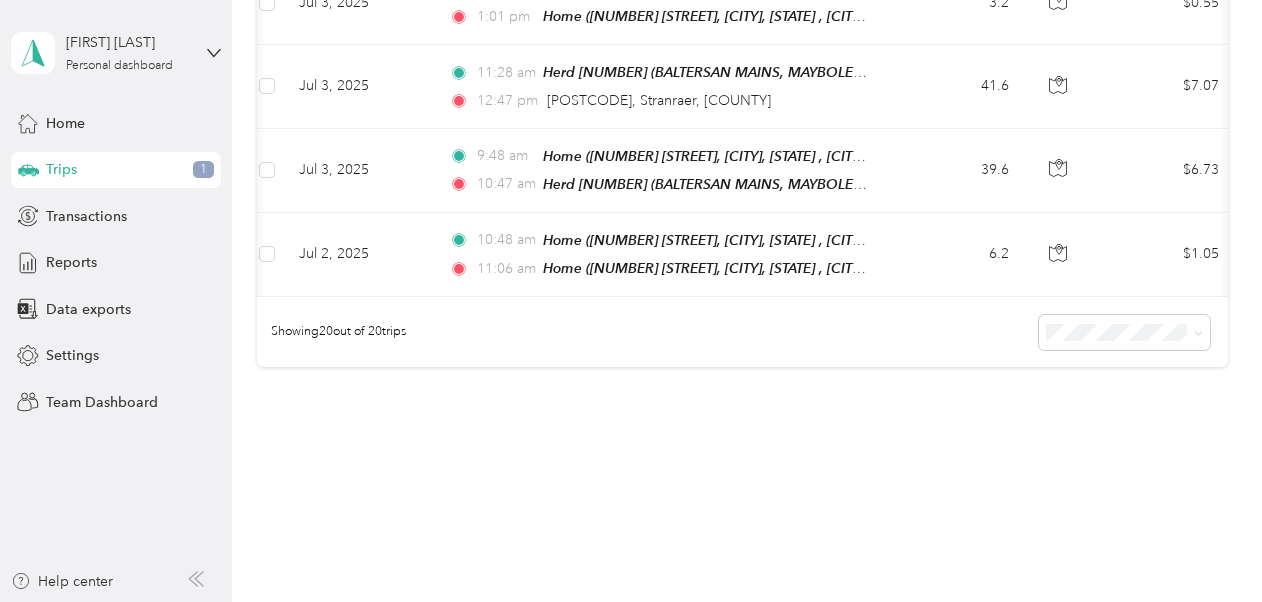 scroll, scrollTop: 1734, scrollLeft: 0, axis: vertical 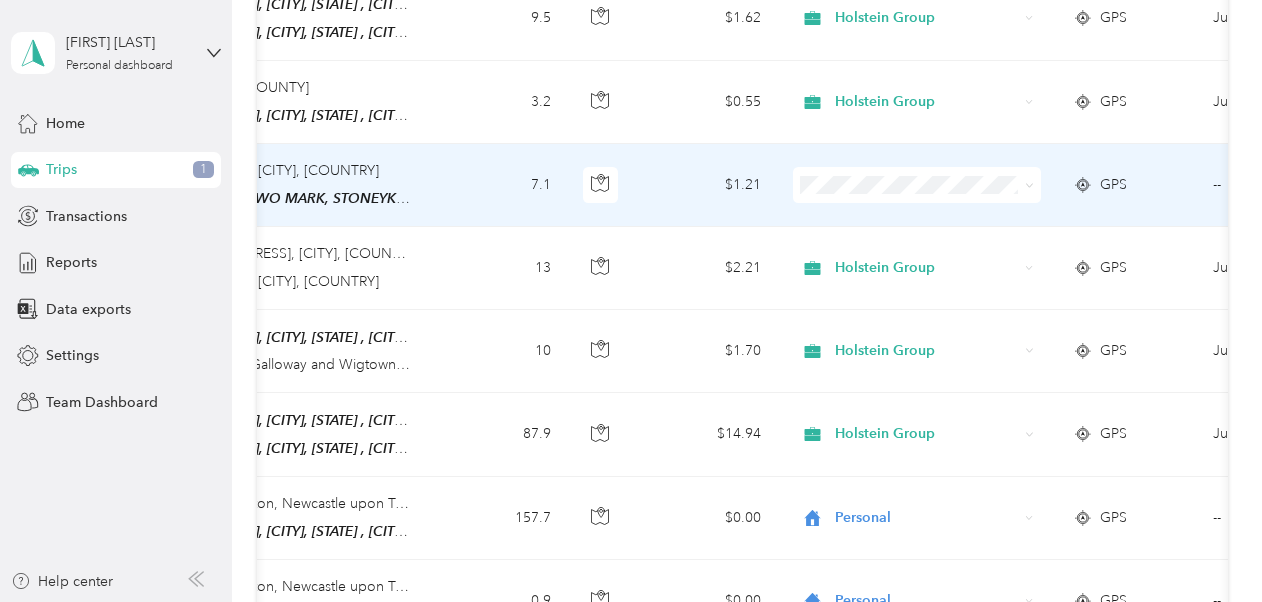 click on "Holstein Group" at bounding box center [916, 213] 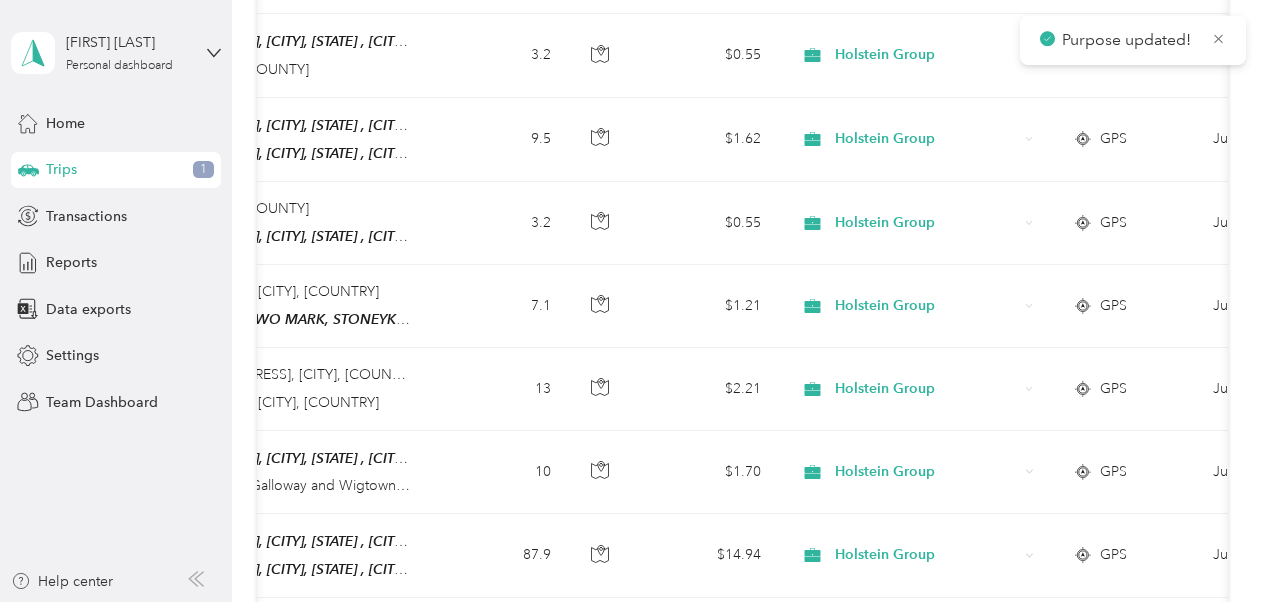 scroll, scrollTop: 370, scrollLeft: 0, axis: vertical 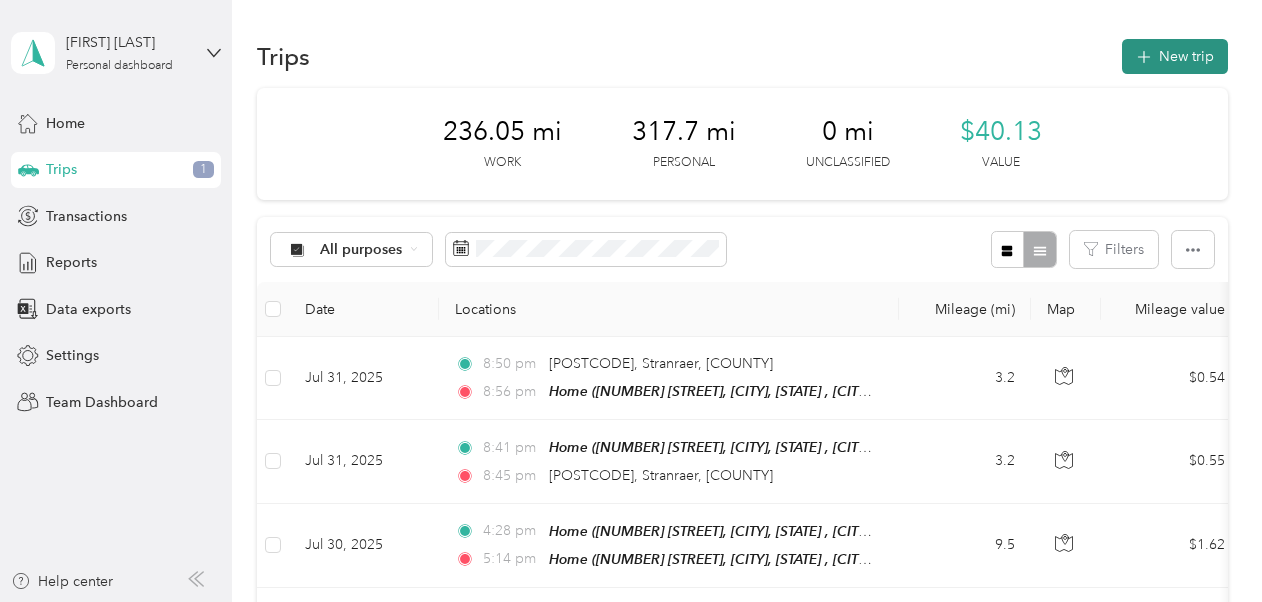 click on "New trip" at bounding box center (1175, 56) 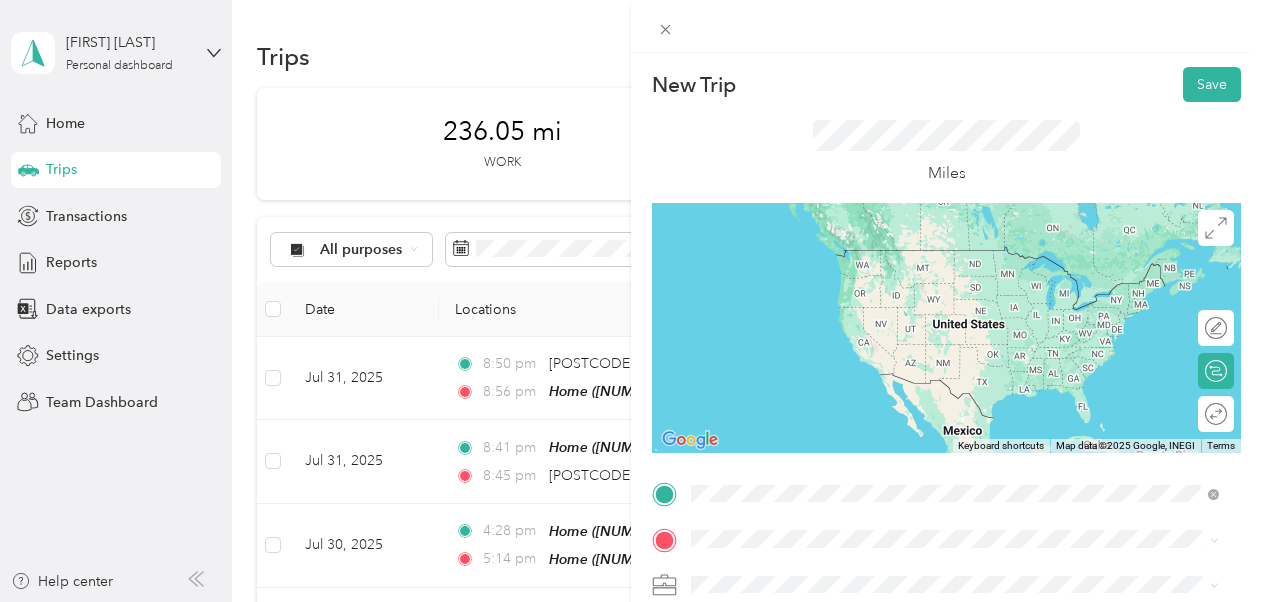 click on "Home [NUMBER] [STREET], [CITY], [STATE] , [POSTCODE], [CITY], [STATE], [COUNTRY]" at bounding box center (970, 279) 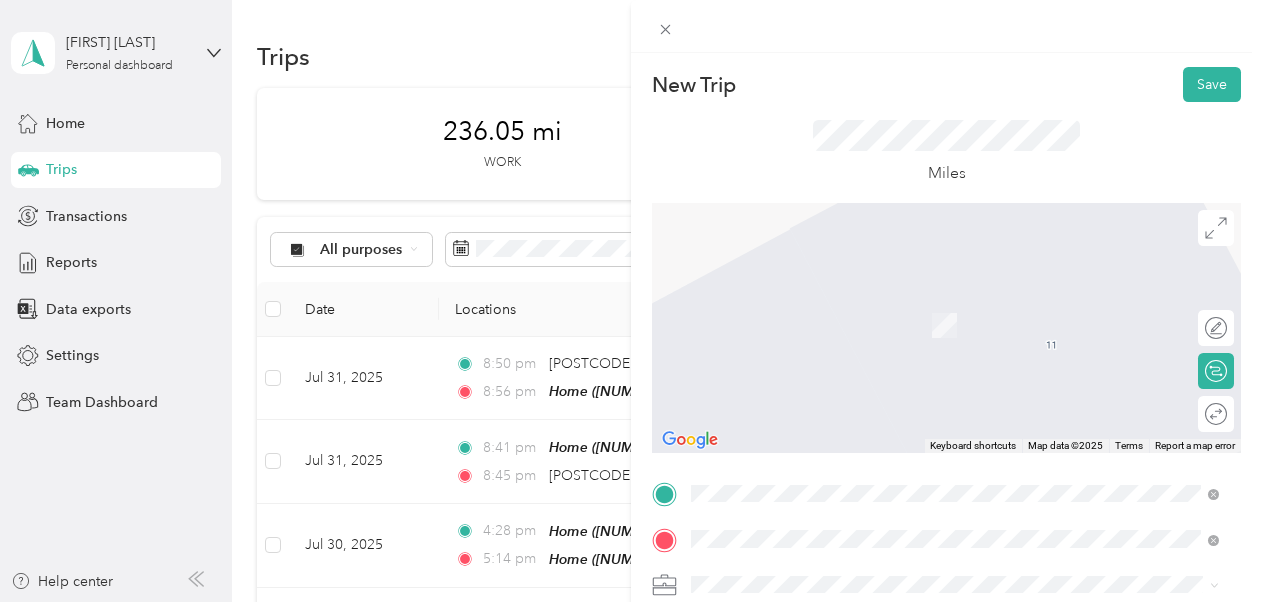 click on "[POSTCODE]
Stranraer, [COUNTY], Scotland, United Kingdom" at bounding box center (882, 304) 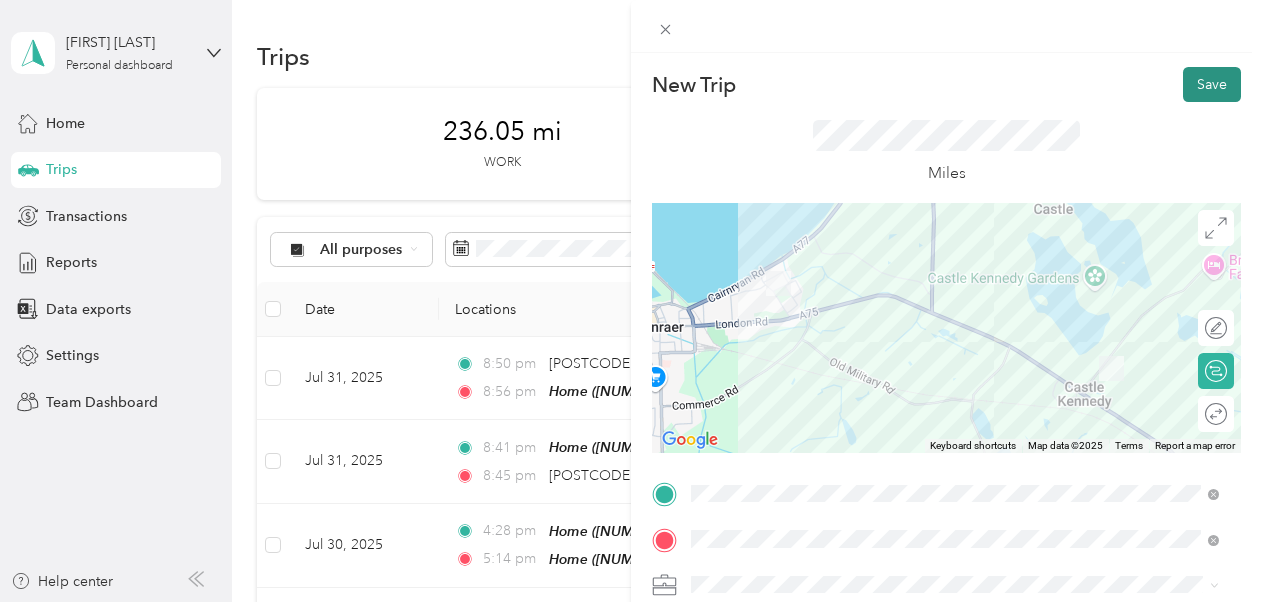 click on "Save" at bounding box center [1212, 84] 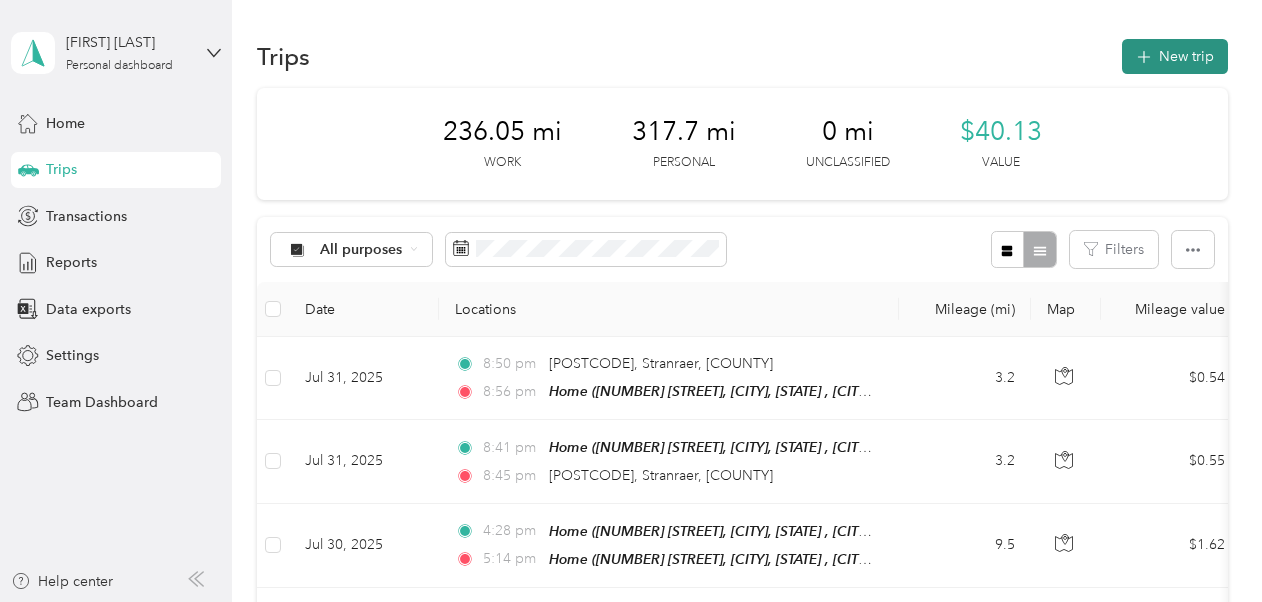 click on "New trip" at bounding box center (1175, 56) 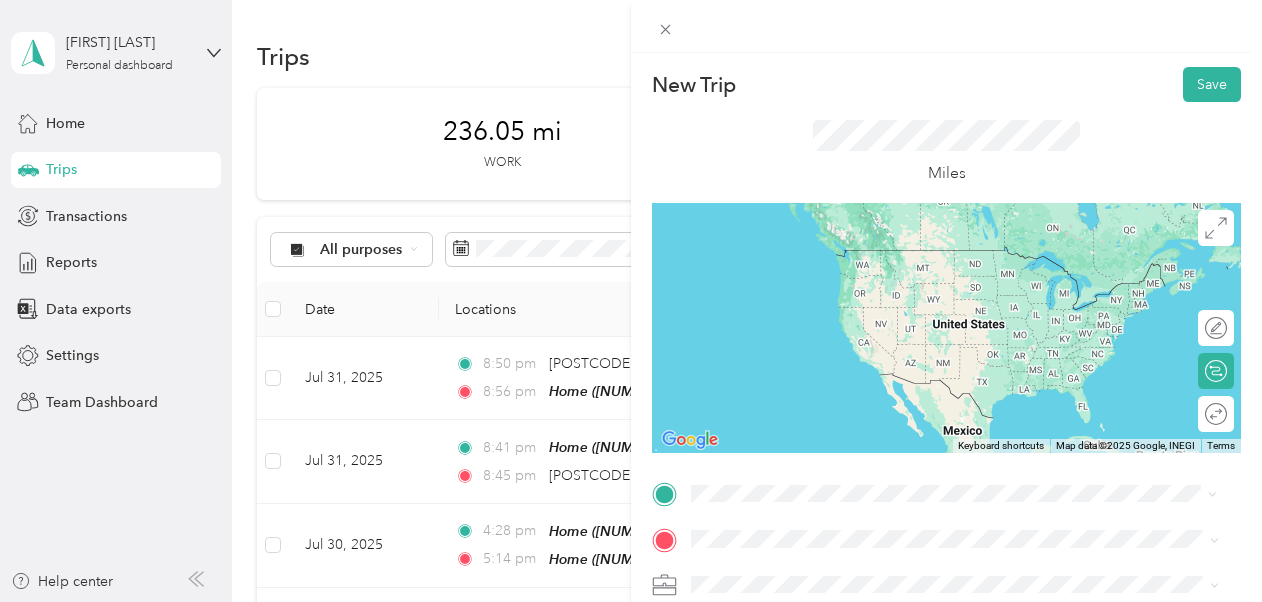 click on "[NUMBER] [STREET], Stranraer, Scotland , [POSTCODE], Stranraer, Scotland, United Kingdom" at bounding box center (969, 290) 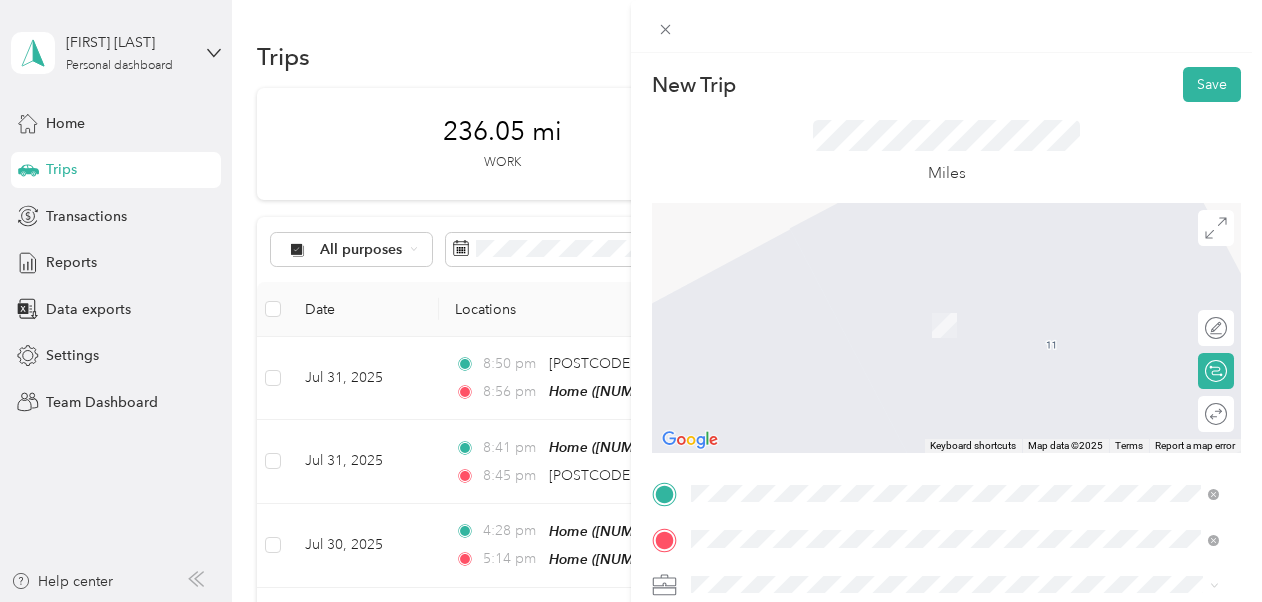 click on "[POSTCODE]
Stranraer, [COUNTY], Scotland, United Kingdom" at bounding box center (882, 304) 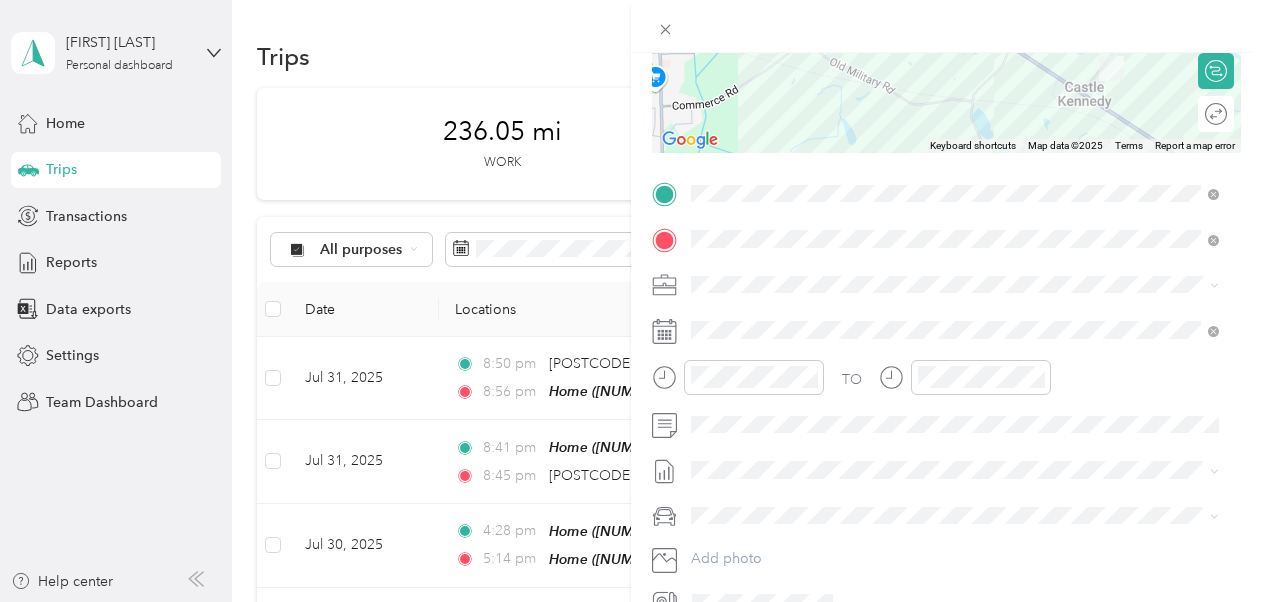 scroll, scrollTop: 308, scrollLeft: 0, axis: vertical 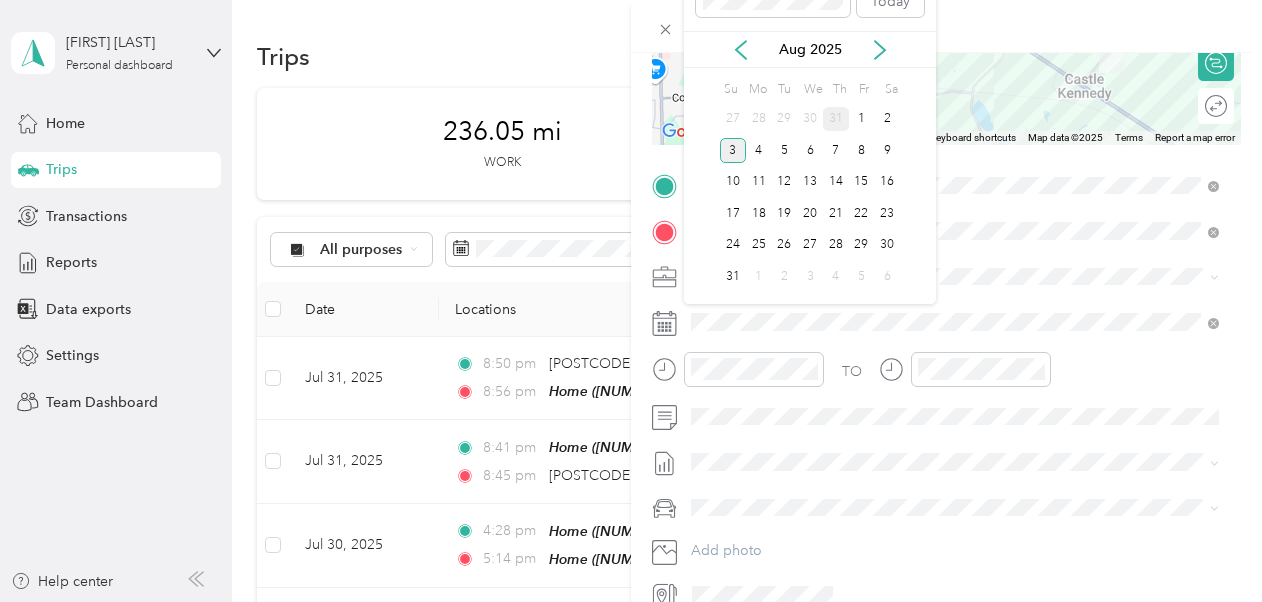 click on "31" at bounding box center (836, 119) 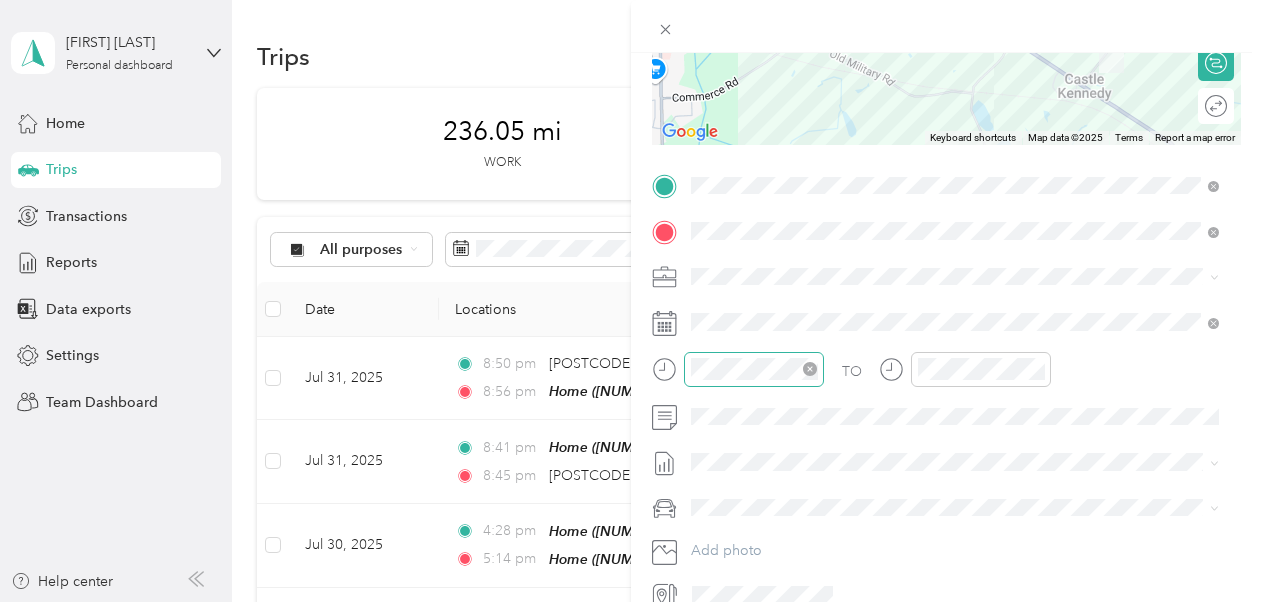 click at bounding box center (754, 369) 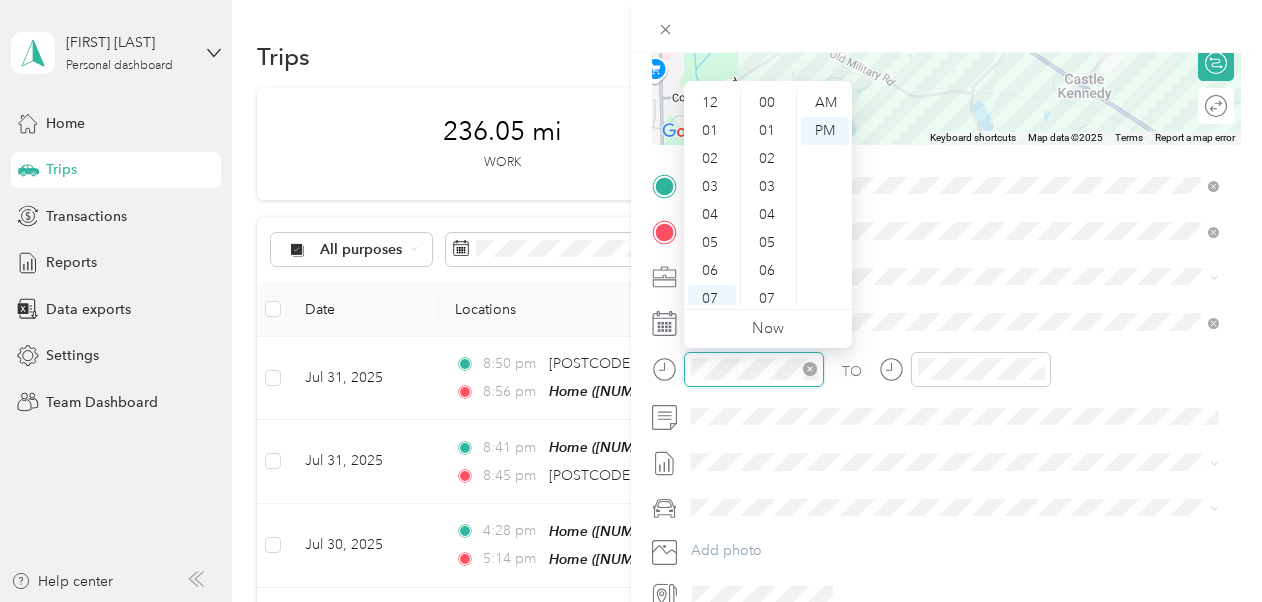 scroll, scrollTop: 1456, scrollLeft: 0, axis: vertical 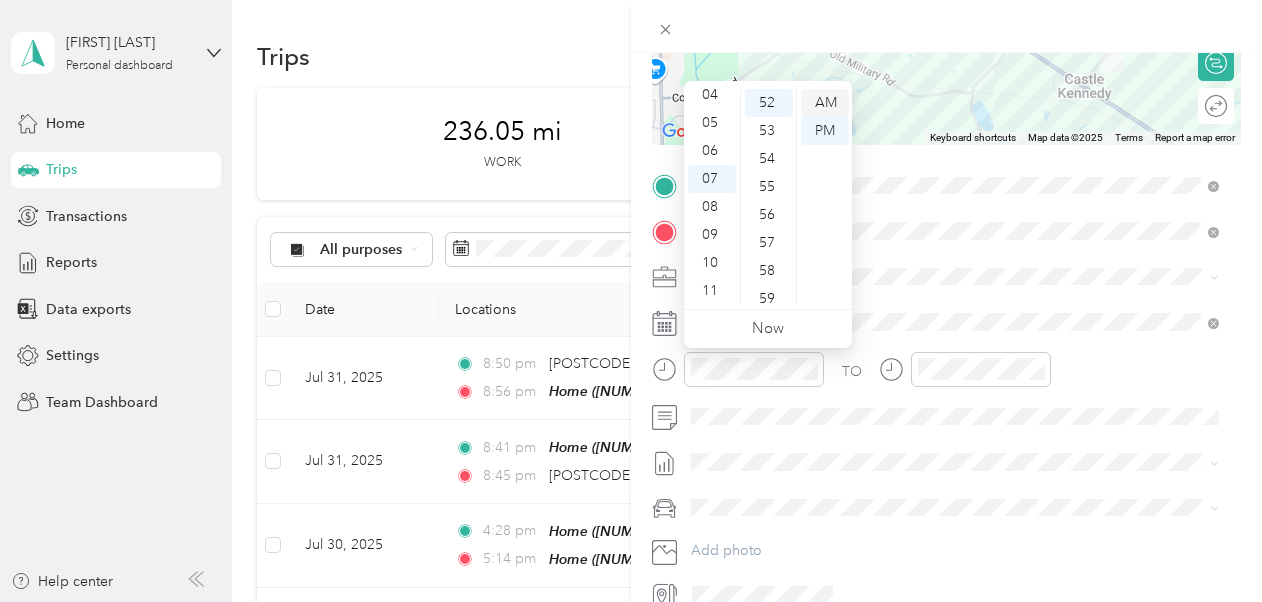 click on "AM" at bounding box center [825, 103] 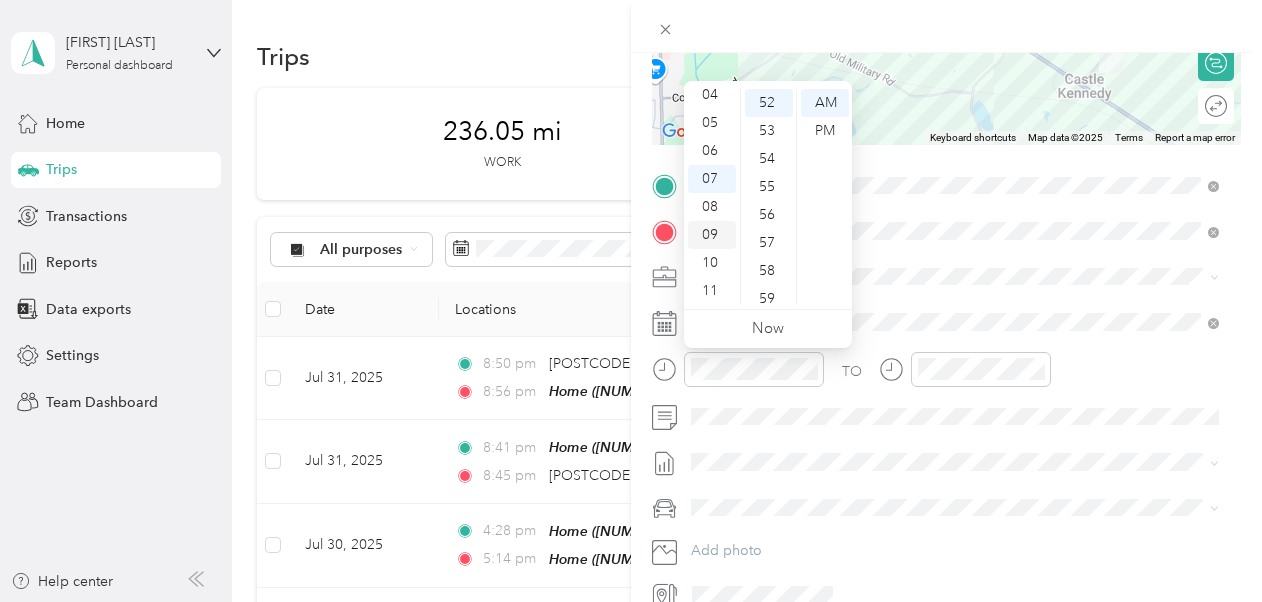 click on "09" at bounding box center (712, 235) 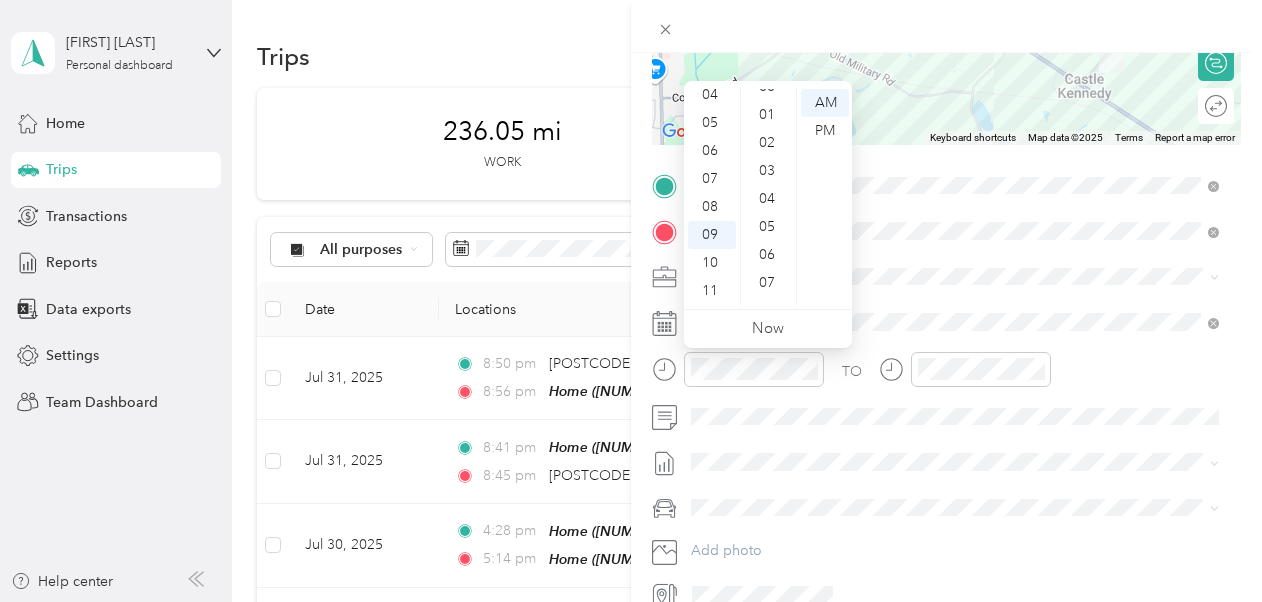 scroll, scrollTop: 0, scrollLeft: 0, axis: both 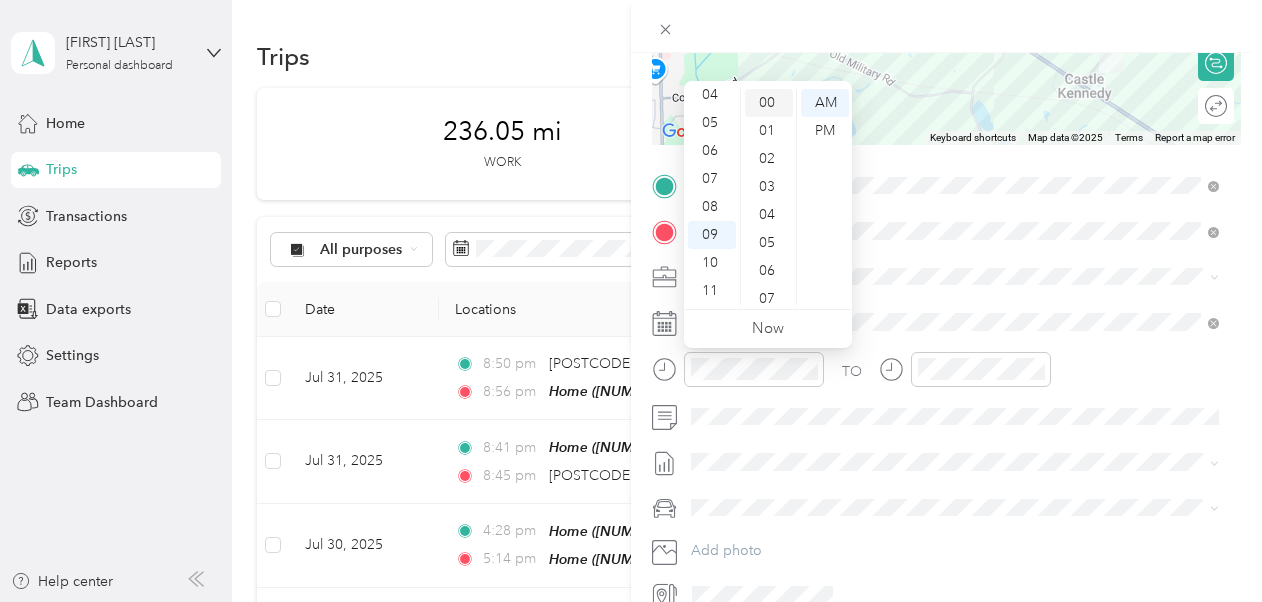 click on "00" at bounding box center (769, 103) 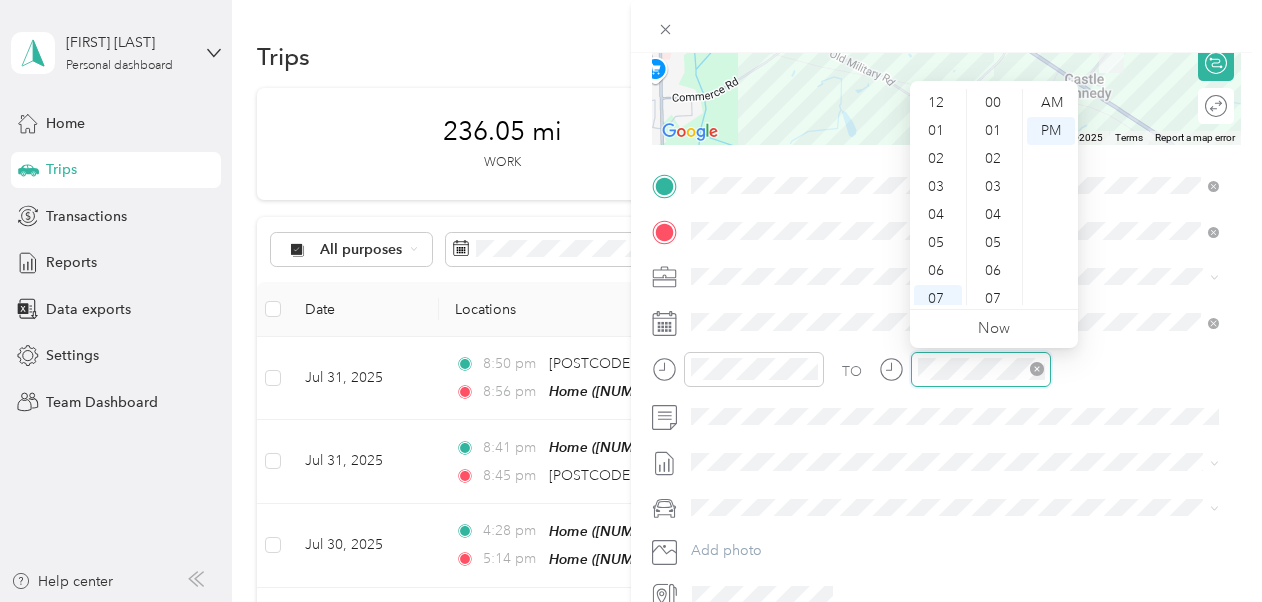 scroll, scrollTop: 1456, scrollLeft: 0, axis: vertical 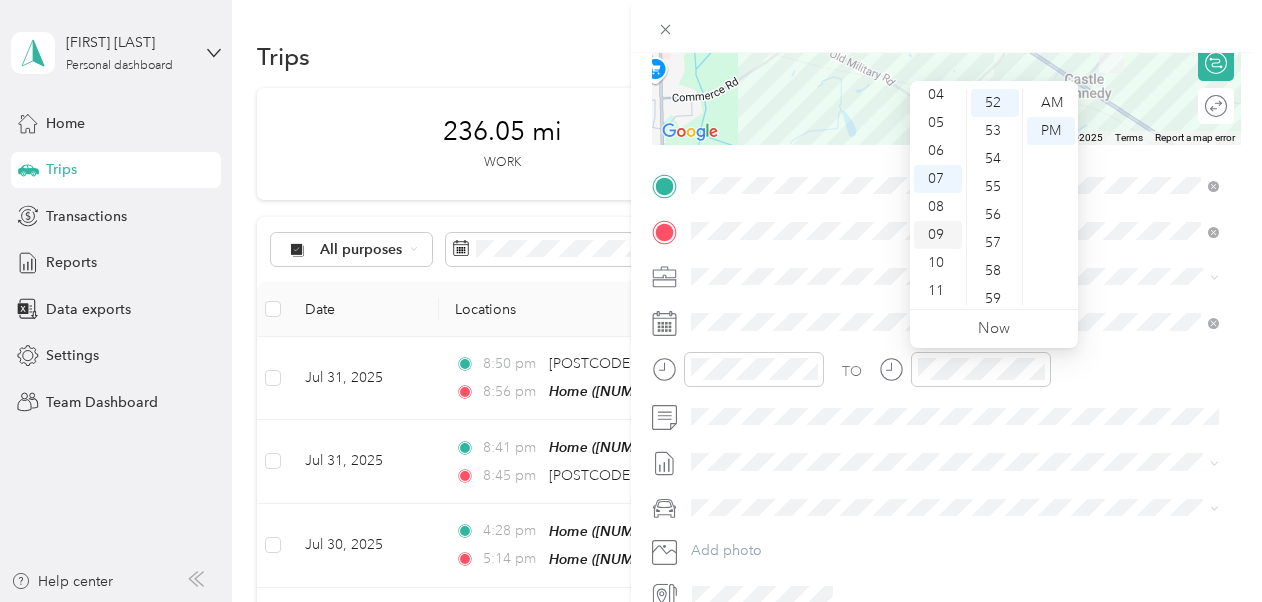 click on "09" at bounding box center (938, 235) 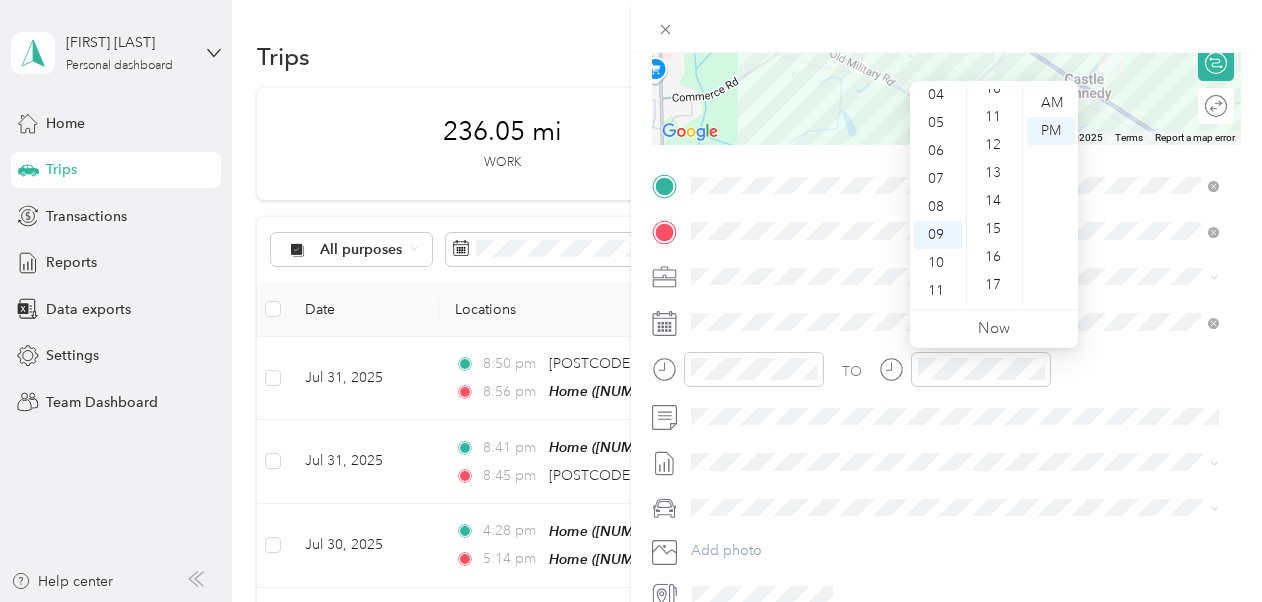 scroll, scrollTop: 216, scrollLeft: 0, axis: vertical 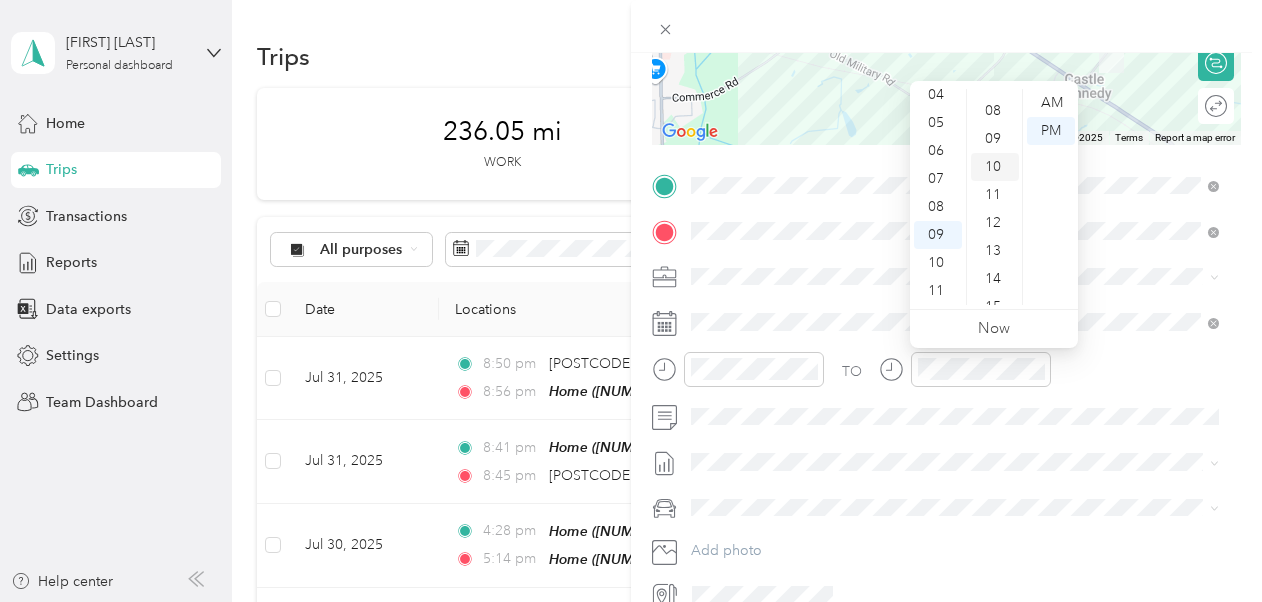 click on "10" at bounding box center (995, 167) 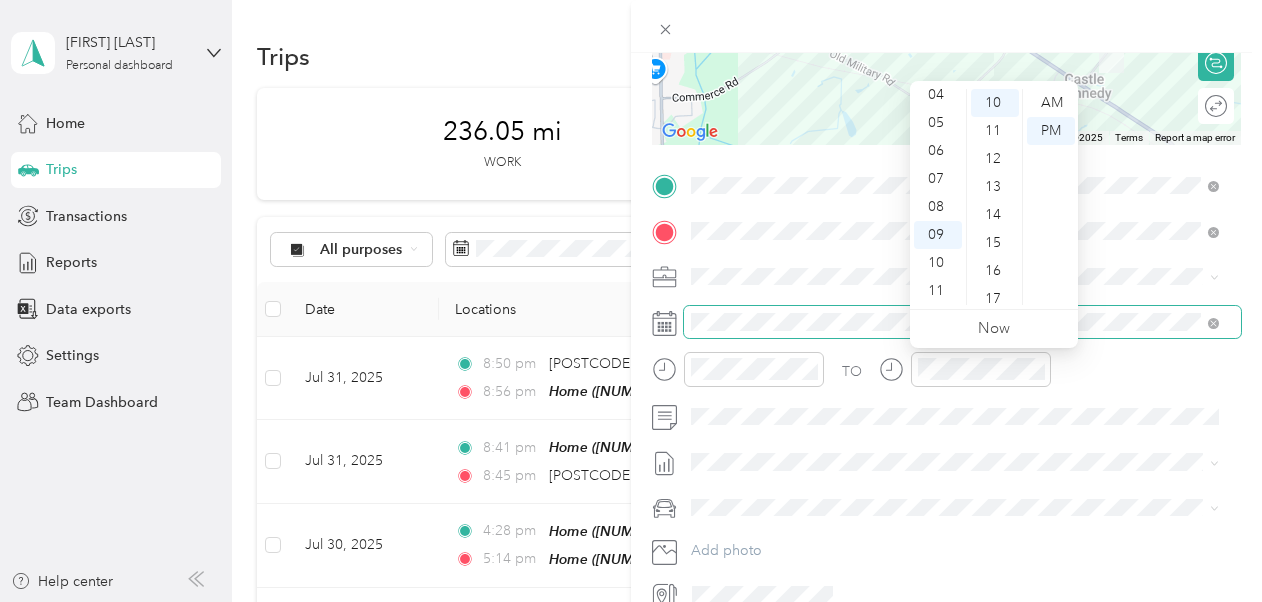 click at bounding box center (962, 322) 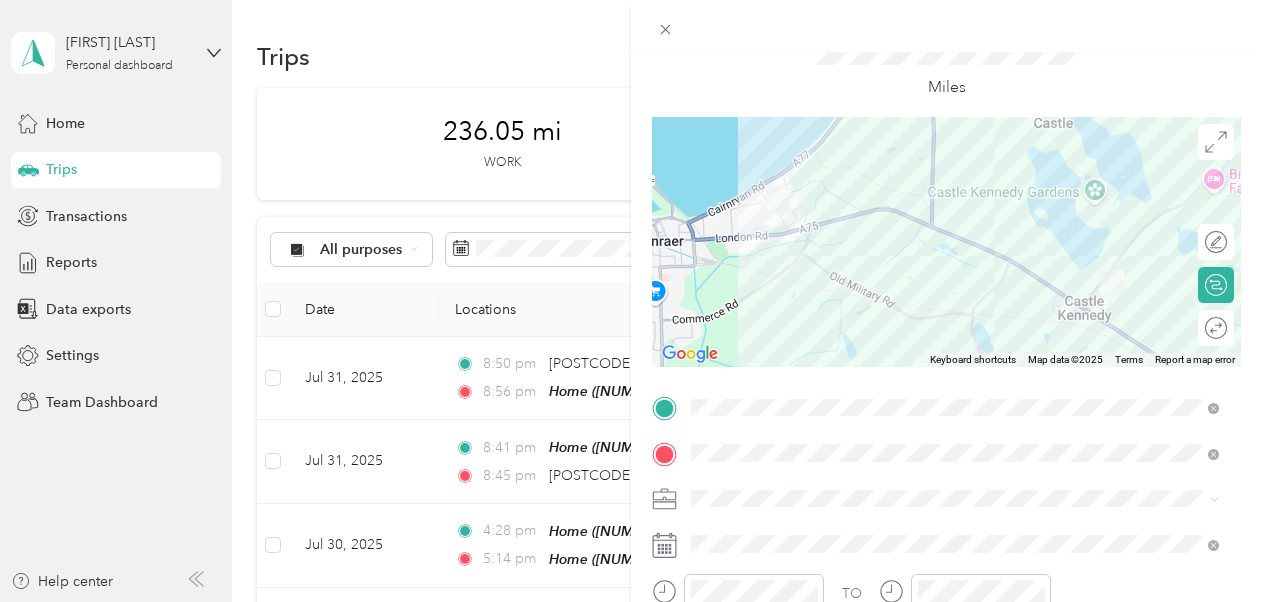 scroll, scrollTop: 0, scrollLeft: 0, axis: both 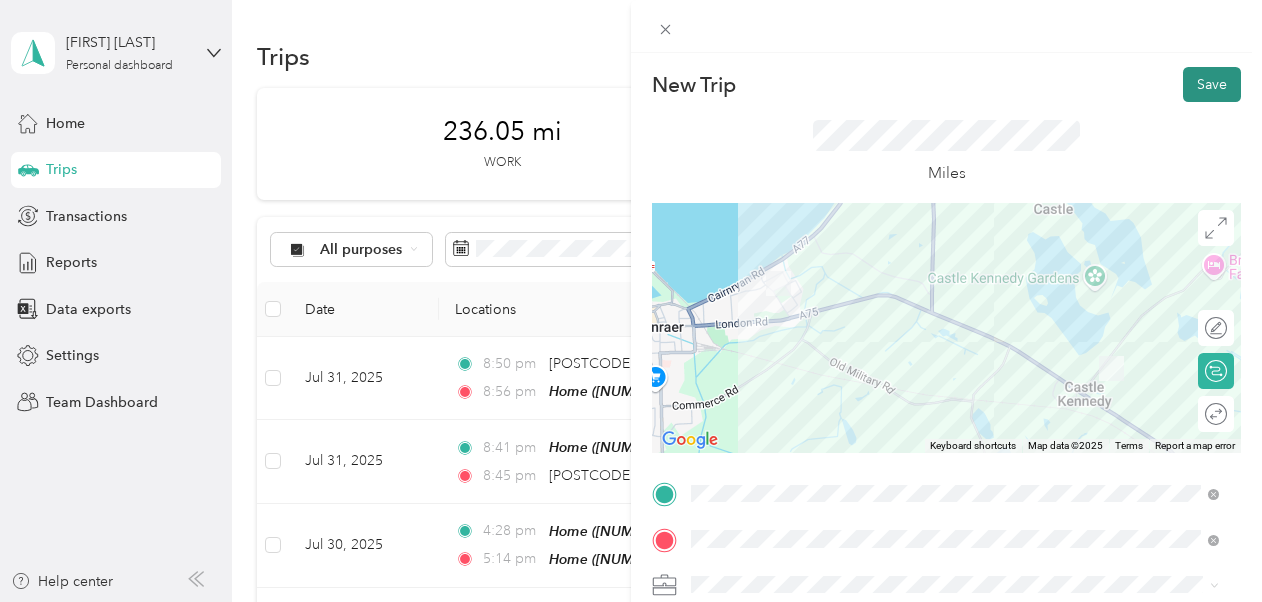 click on "Save" at bounding box center (1212, 84) 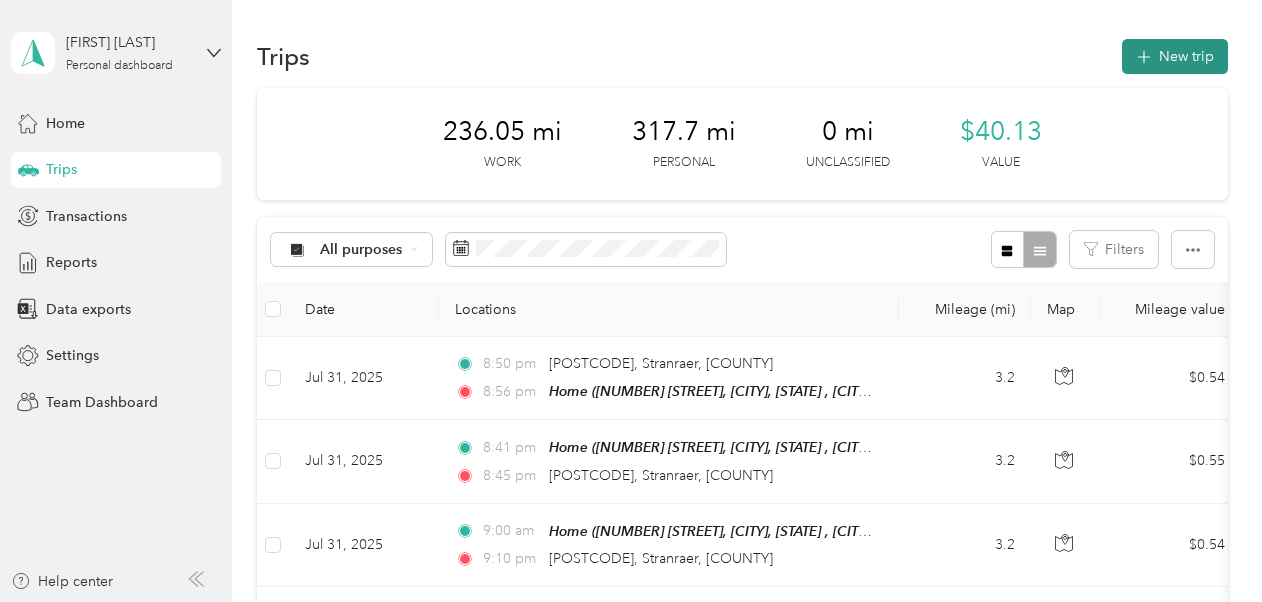 click on "New trip" at bounding box center [1175, 56] 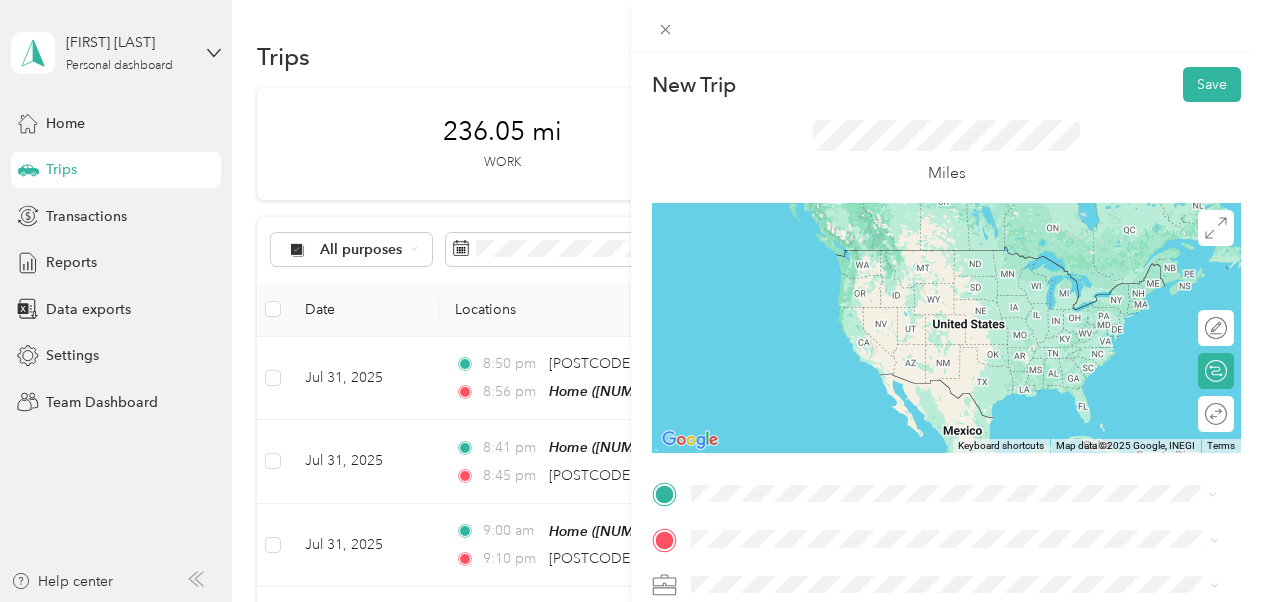 click on "[POSTCODE]
Stranraer, [COUNTY], Scotland, United Kingdom" at bounding box center [882, 258] 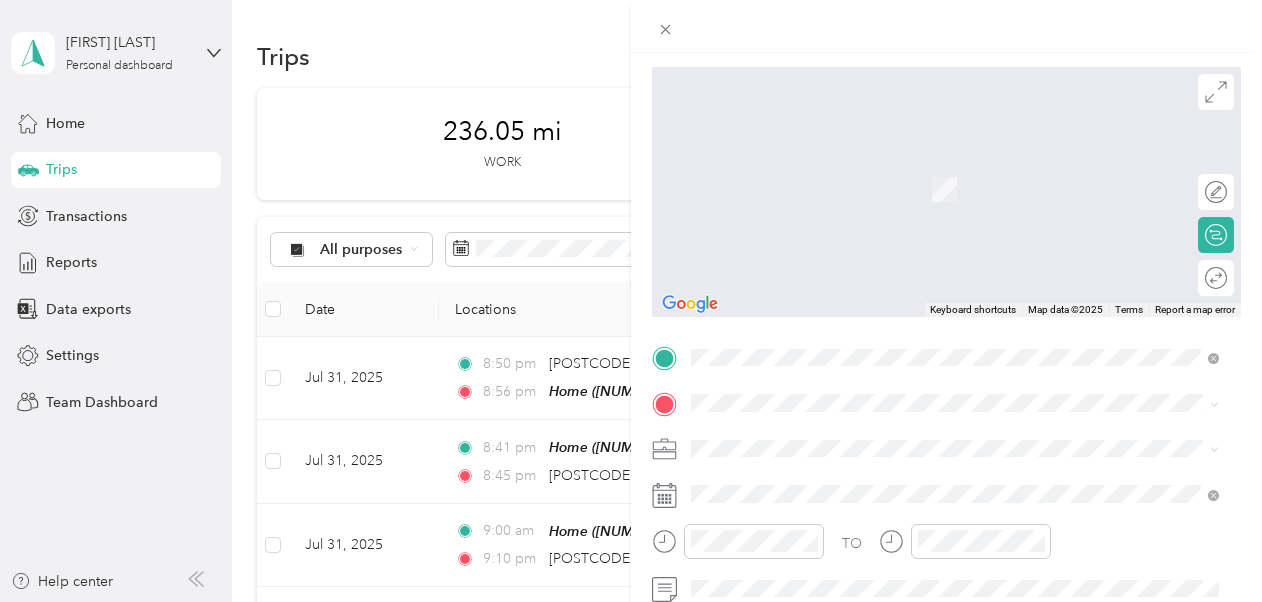 scroll, scrollTop: 134, scrollLeft: 0, axis: vertical 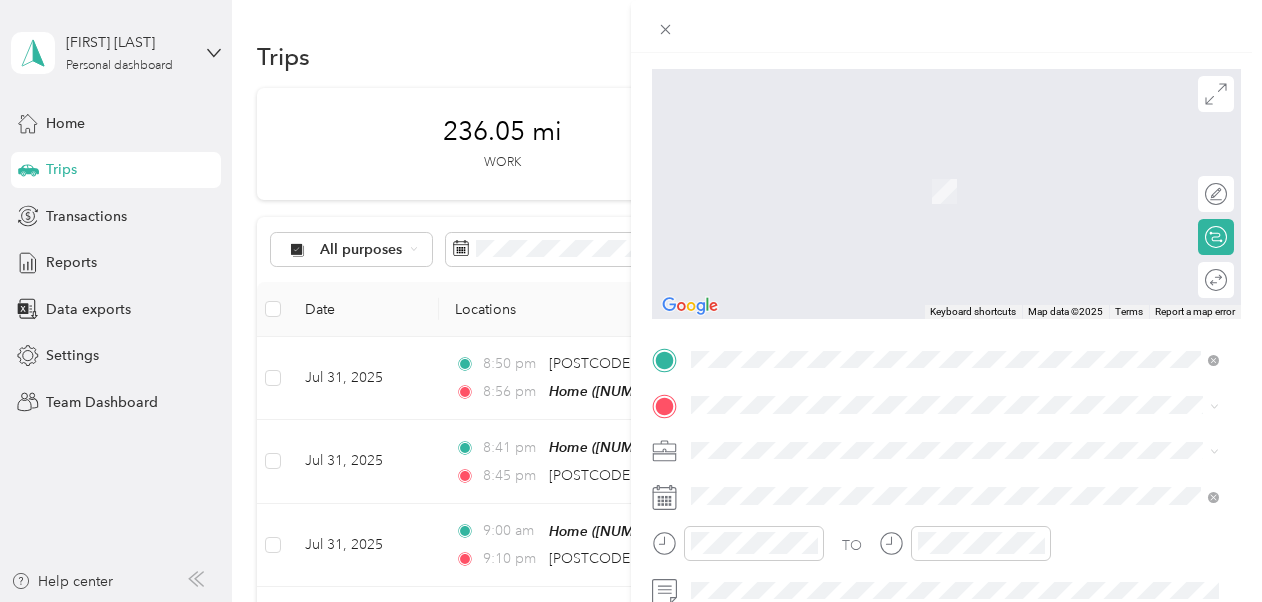 click on "[NUMBER] [STREET], Stranraer, Scotland , [POSTCODE], Stranraer, Scotland, United Kingdom" at bounding box center (969, 201) 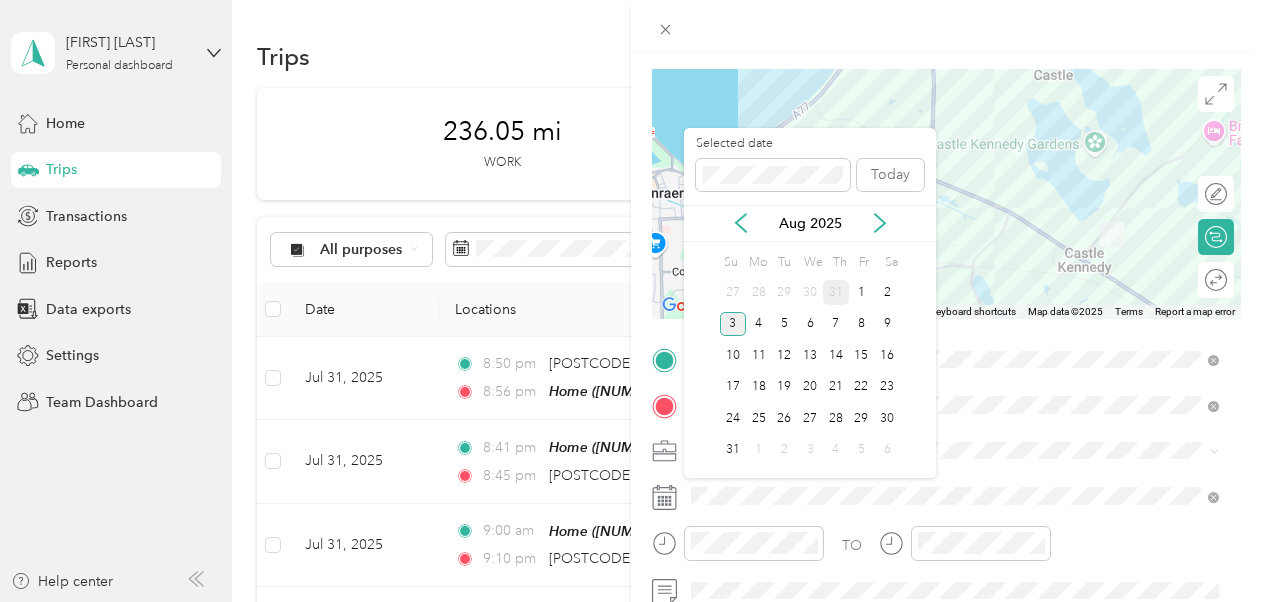 click on "31" at bounding box center (836, 292) 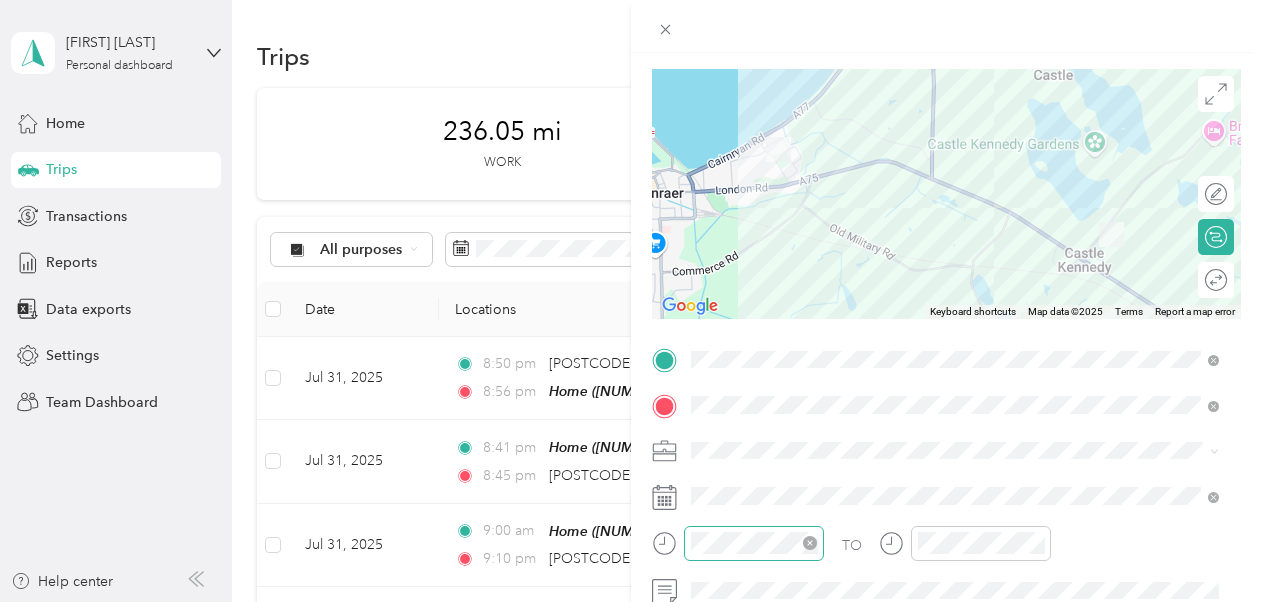 click 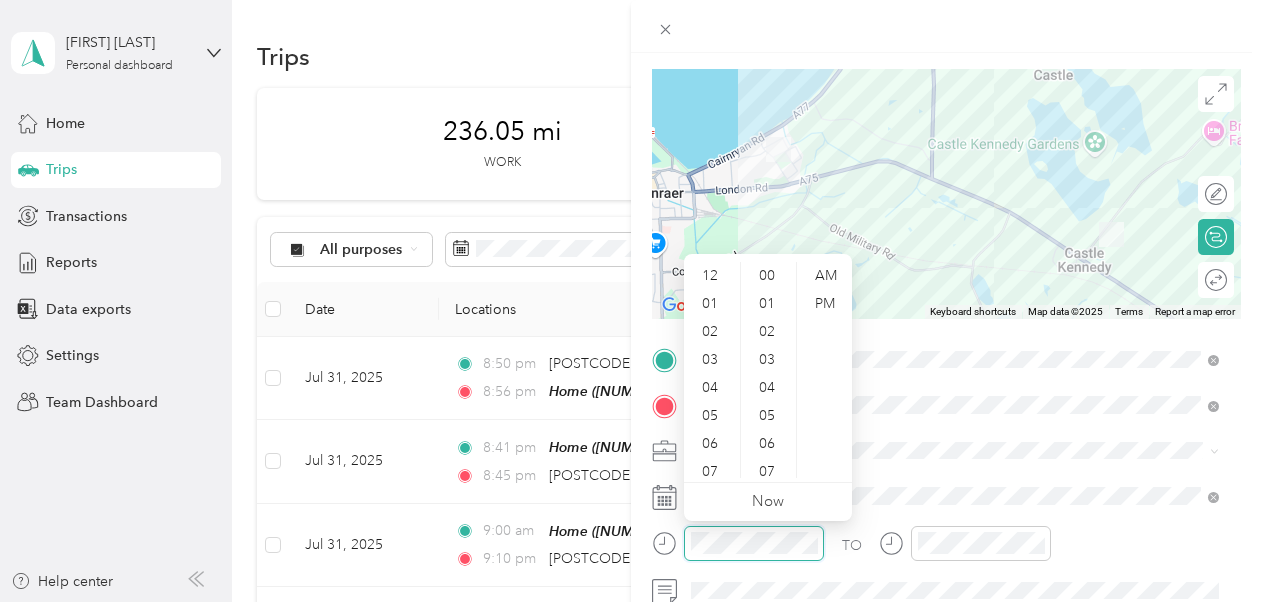 scroll, scrollTop: 1464, scrollLeft: 0, axis: vertical 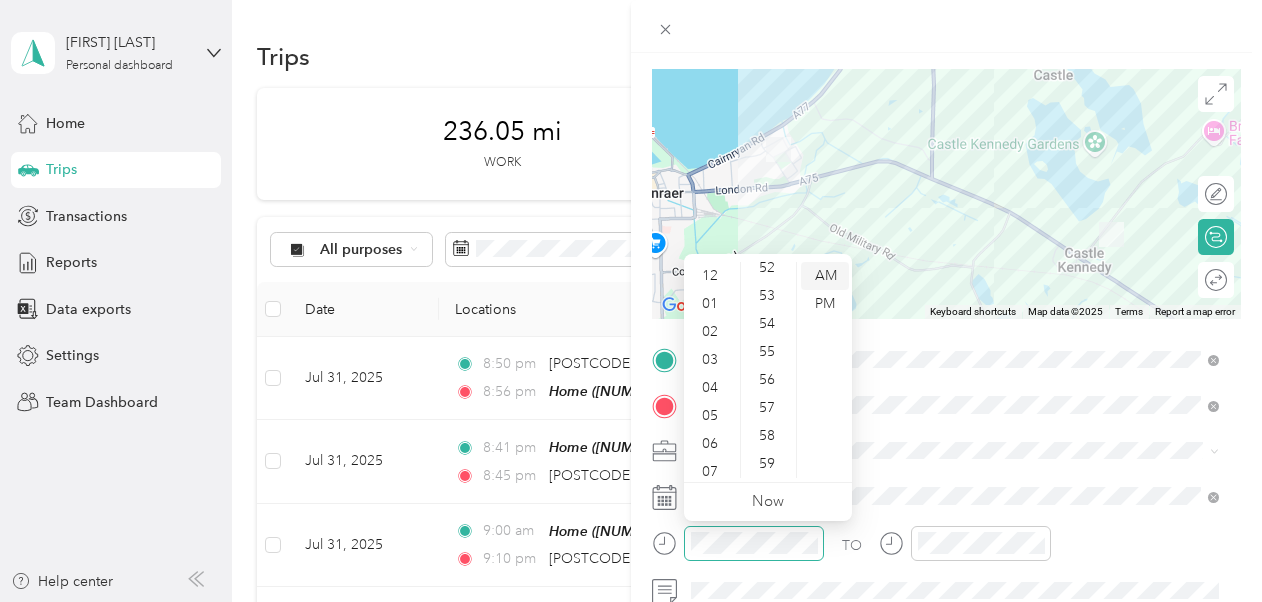 click on "AM" at bounding box center [825, 276] 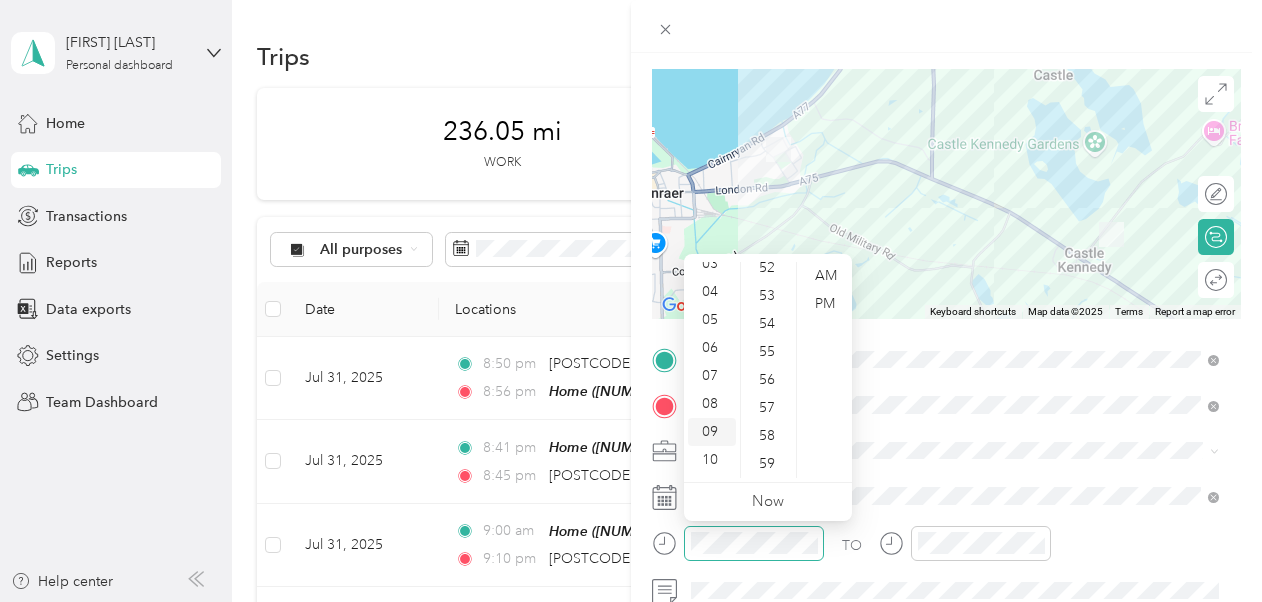 click on "09" at bounding box center [712, 432] 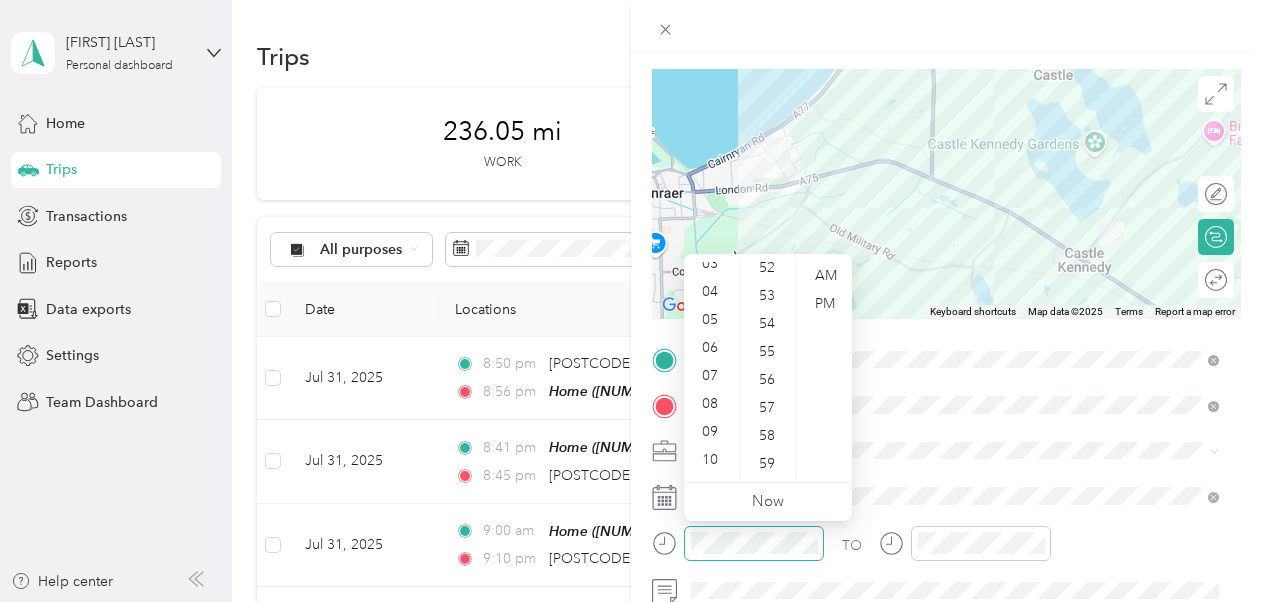 scroll, scrollTop: 120, scrollLeft: 0, axis: vertical 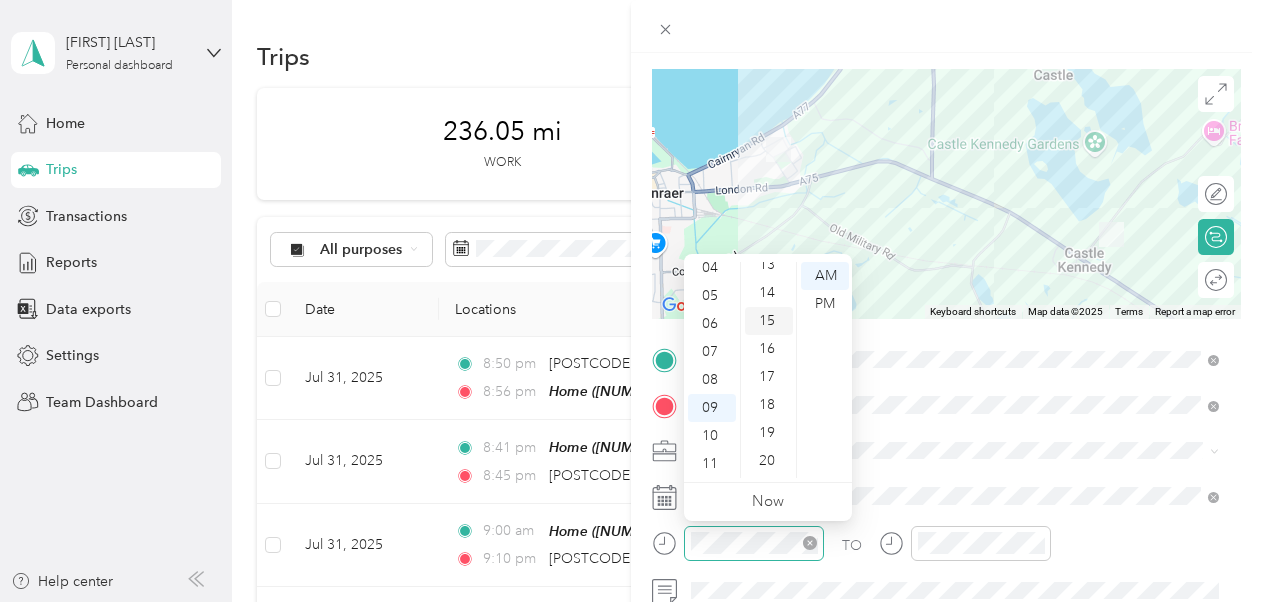 click on "15" at bounding box center [769, 321] 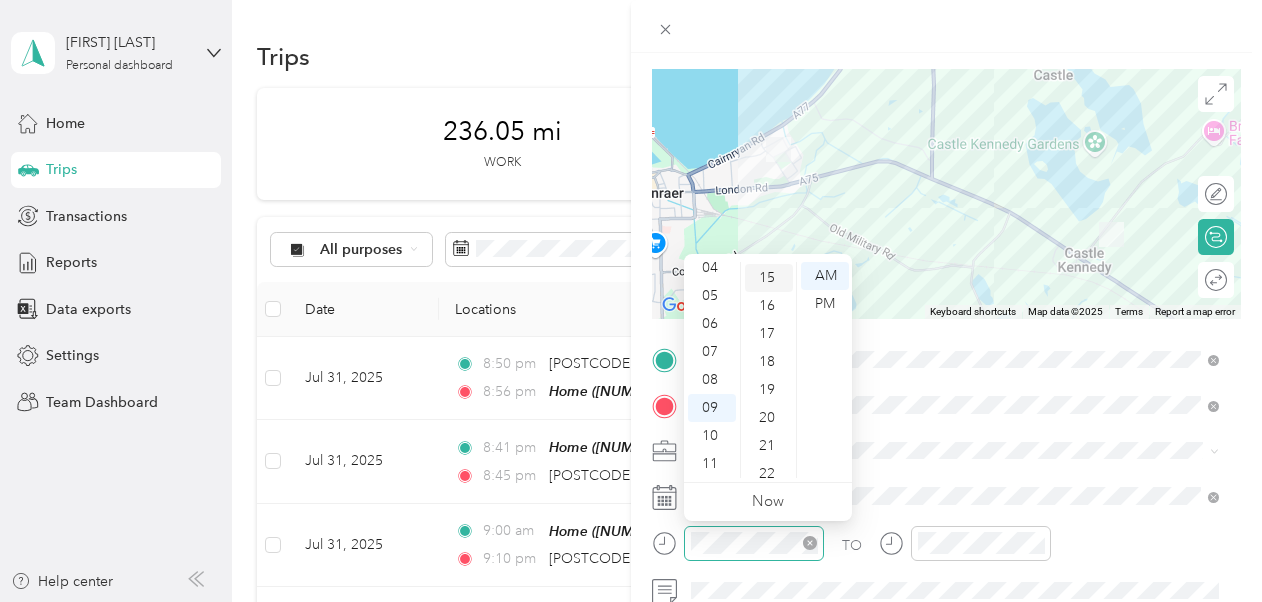 scroll, scrollTop: 420, scrollLeft: 0, axis: vertical 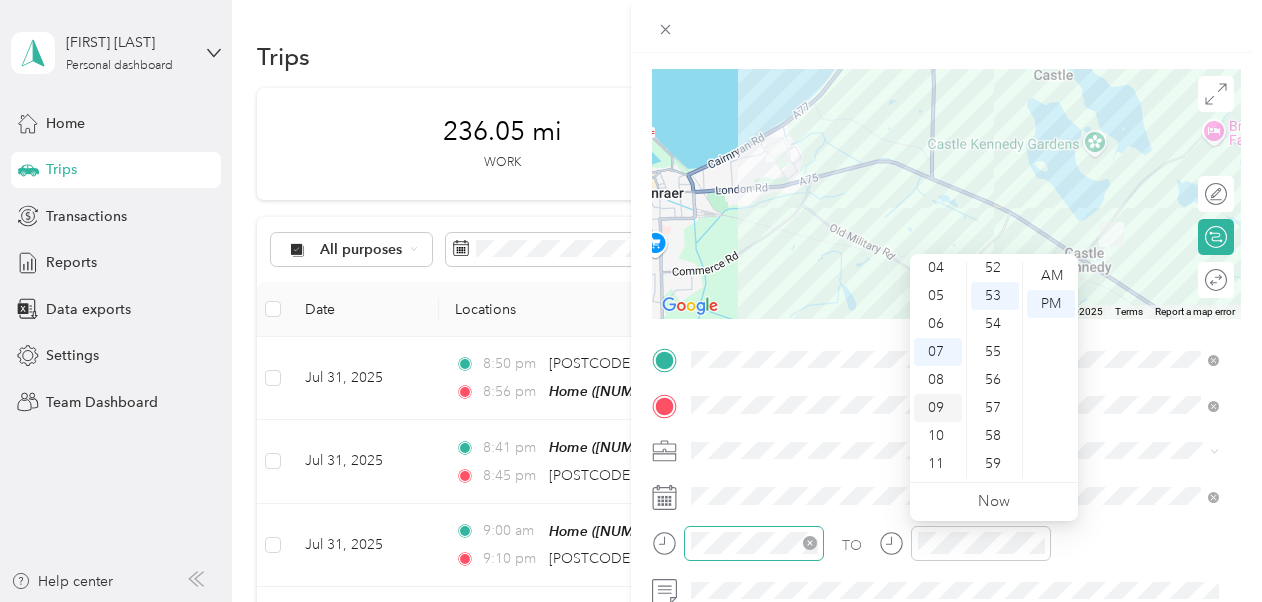 click on "09" at bounding box center [938, 408] 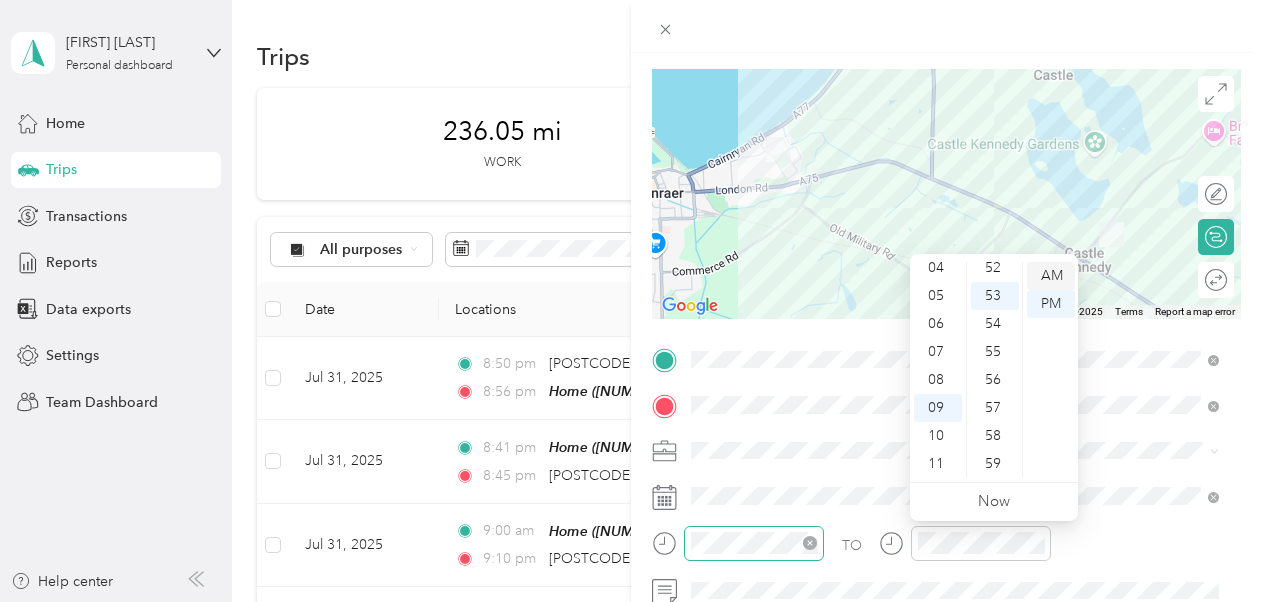 click on "AM" at bounding box center [1051, 276] 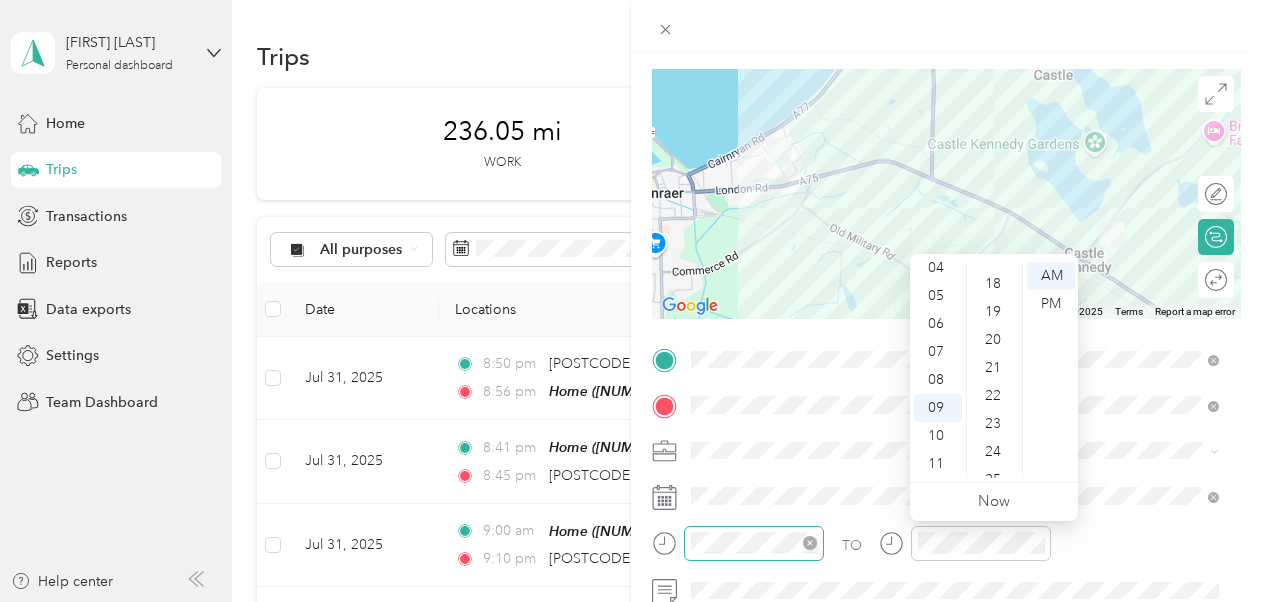 scroll, scrollTop: 466, scrollLeft: 0, axis: vertical 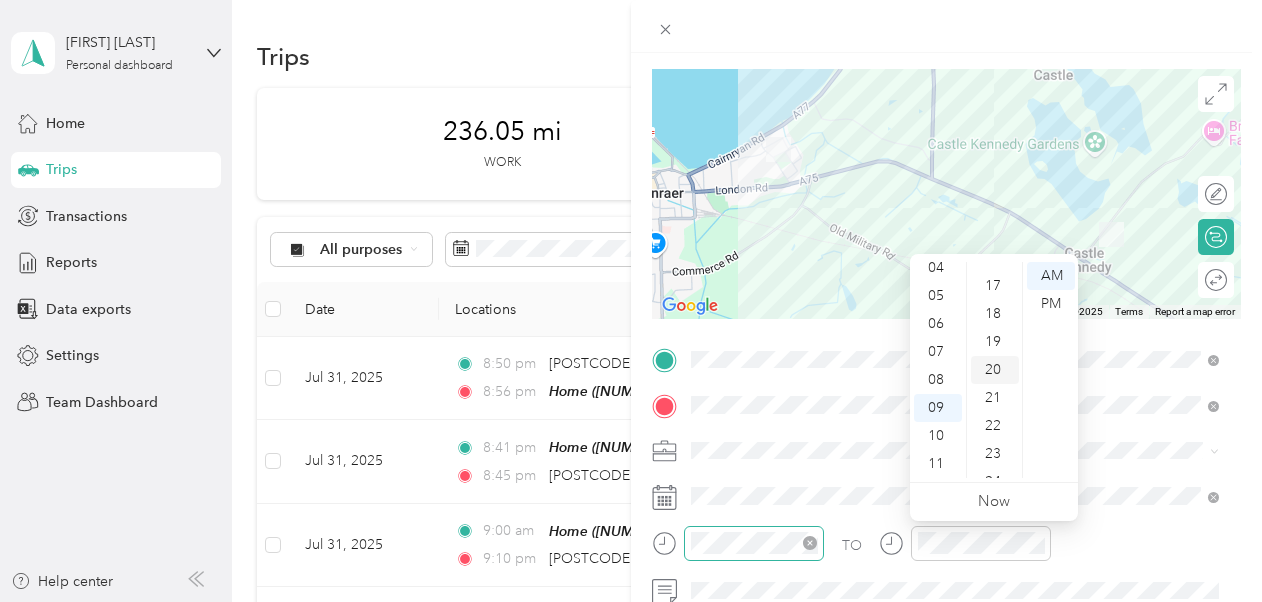 click on "20" at bounding box center (995, 370) 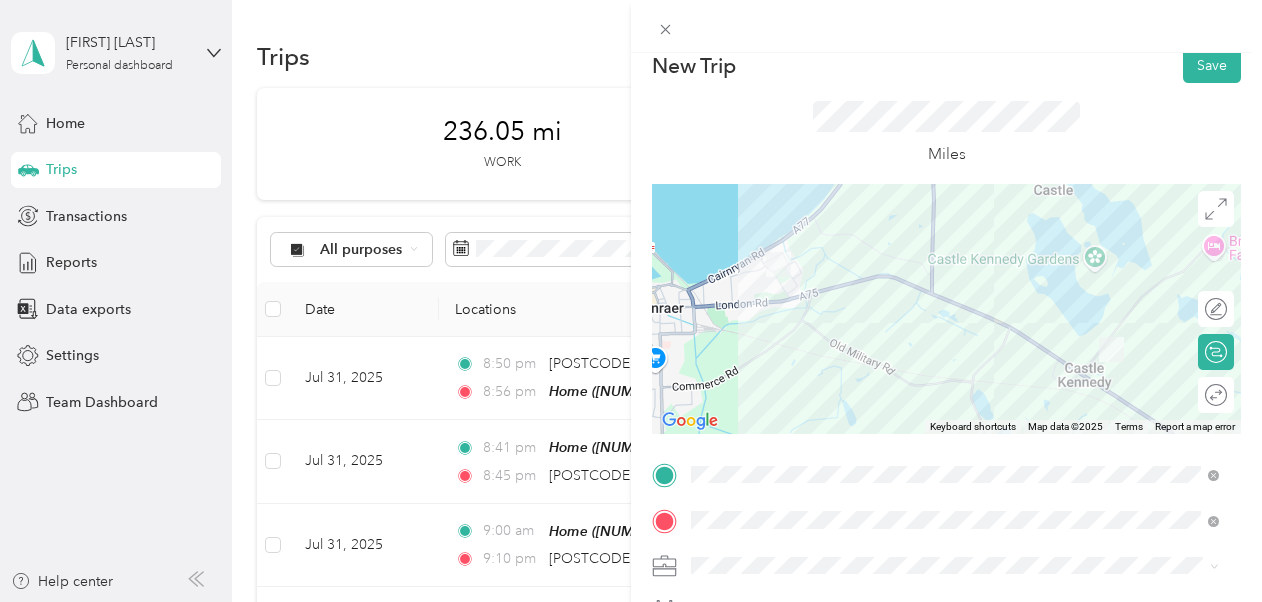scroll, scrollTop: 0, scrollLeft: 0, axis: both 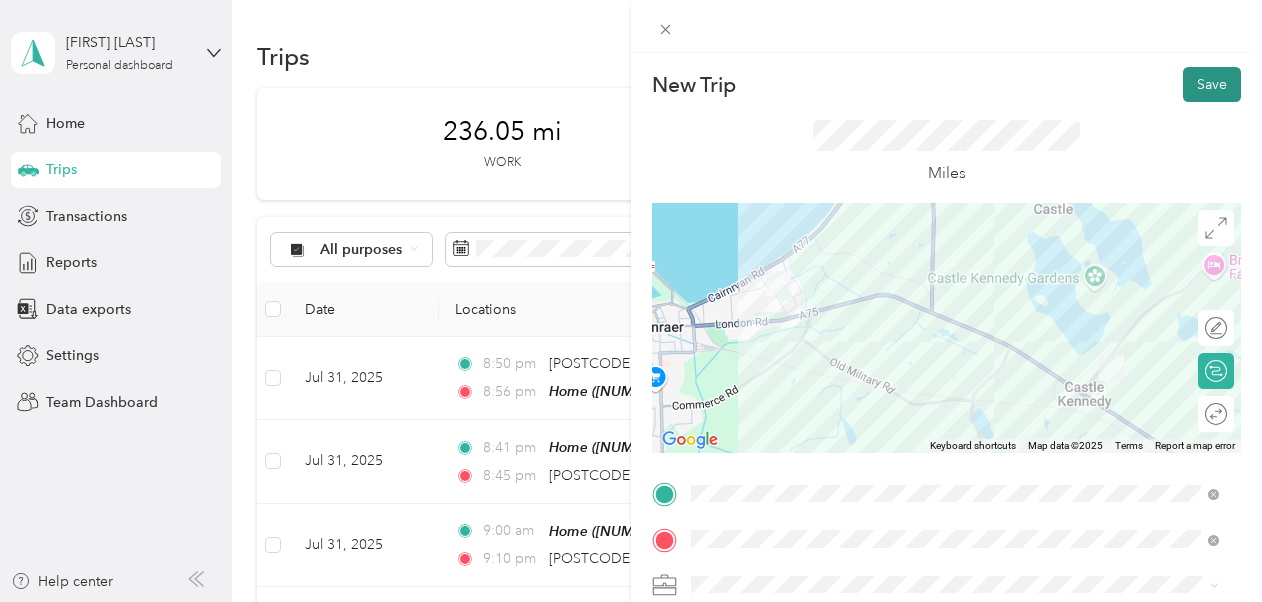 click on "Save" at bounding box center [1212, 84] 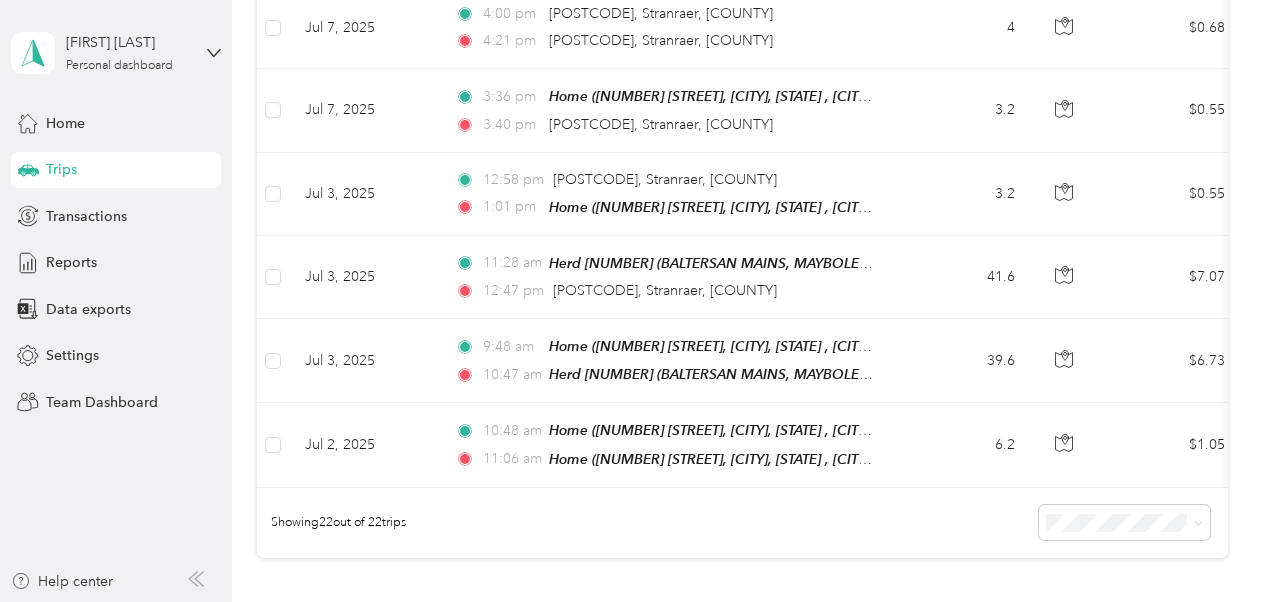 scroll, scrollTop: 1666, scrollLeft: 0, axis: vertical 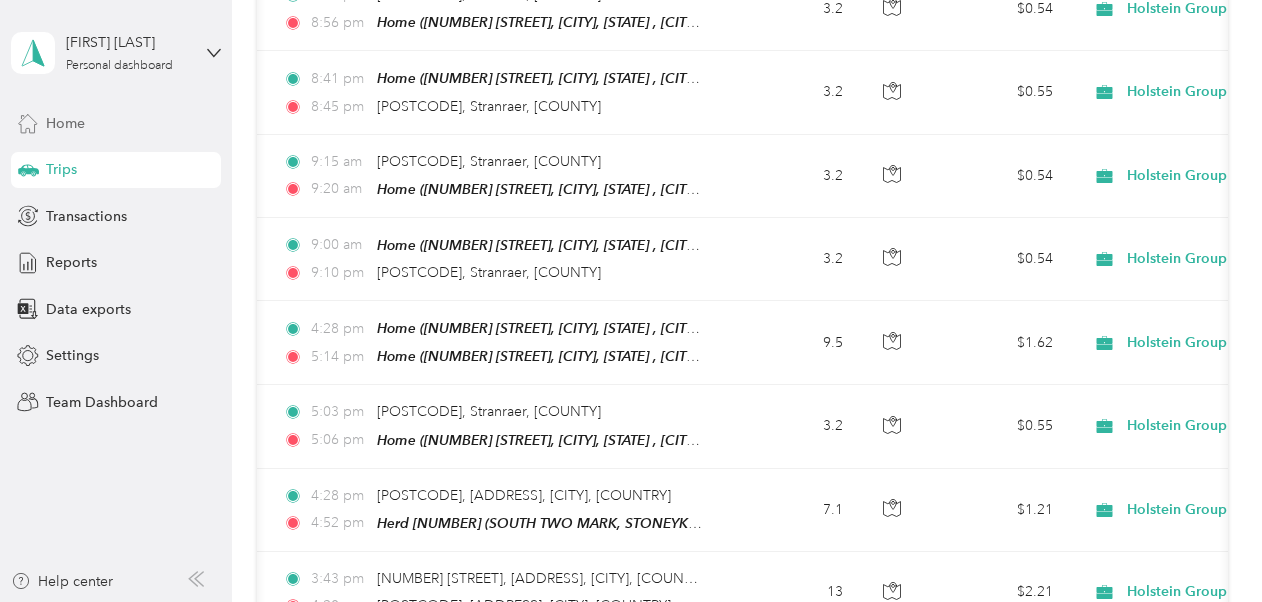 click on "Home" at bounding box center (116, 123) 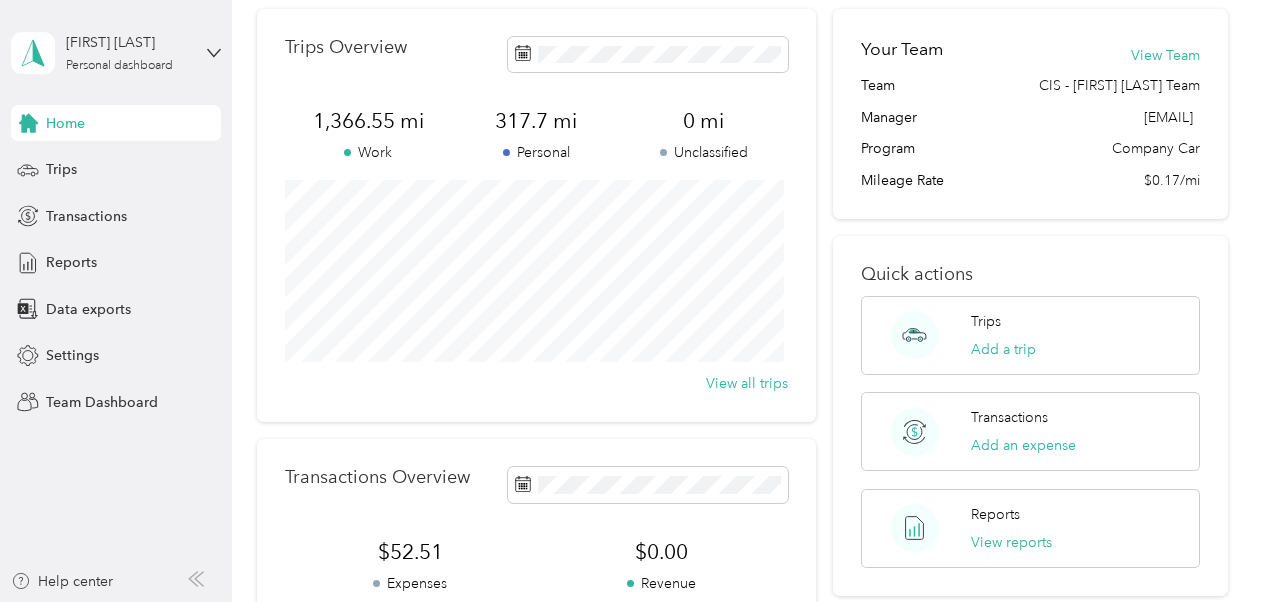 scroll, scrollTop: 62, scrollLeft: 0, axis: vertical 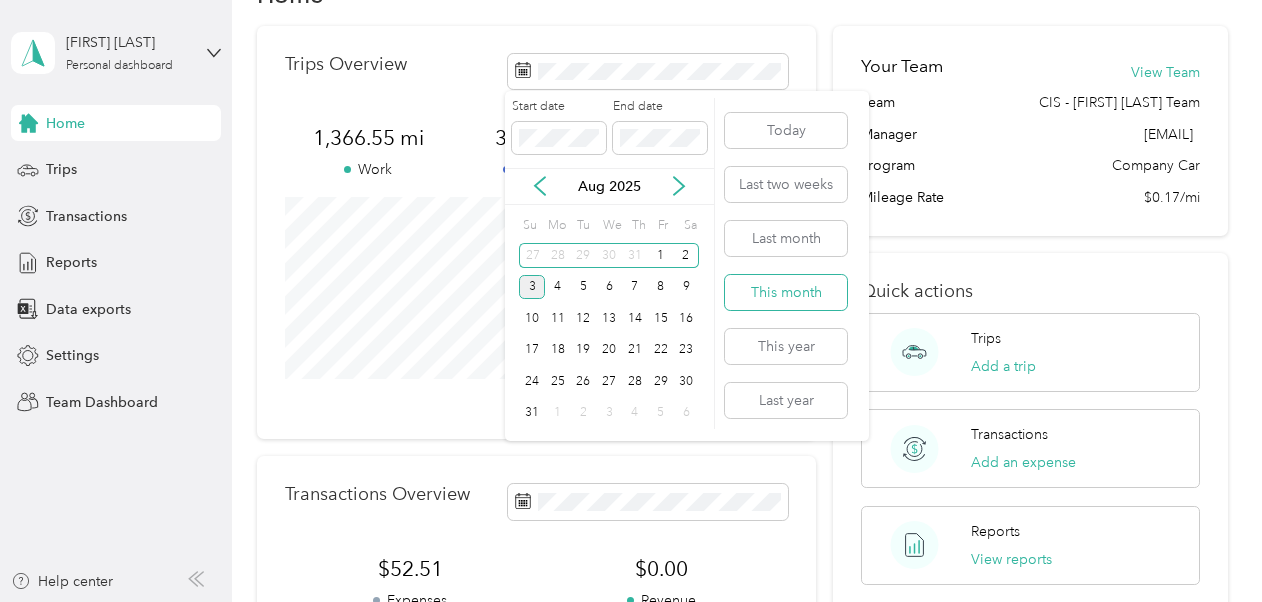 click on "This month" at bounding box center (786, 292) 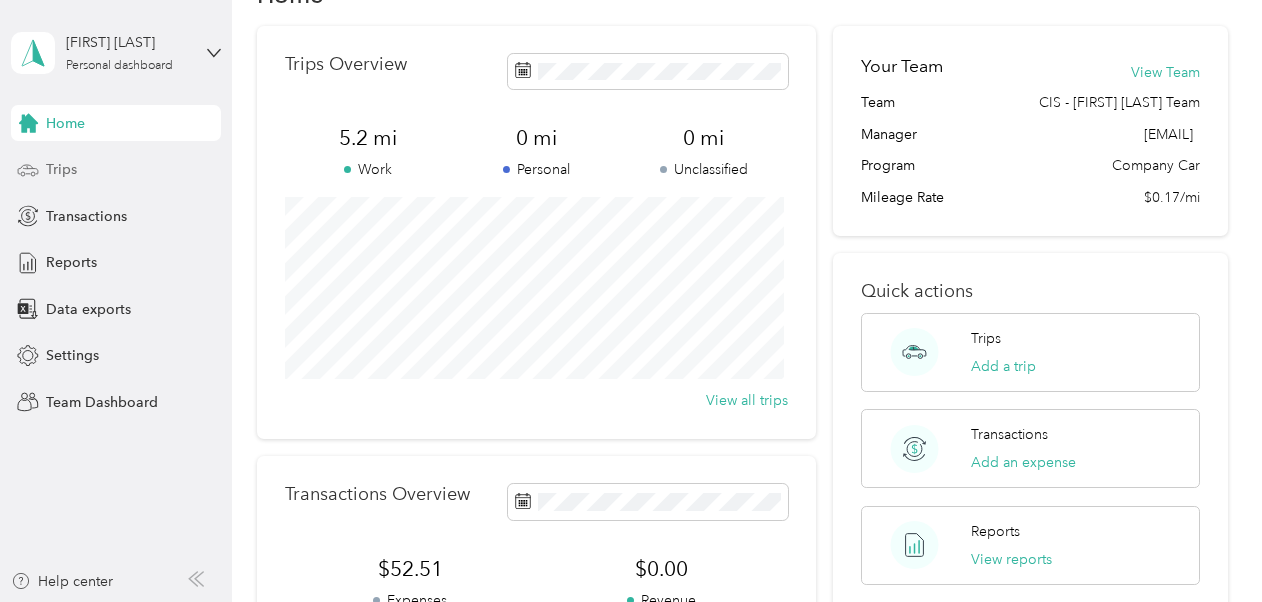 click on "Trips" at bounding box center [116, 170] 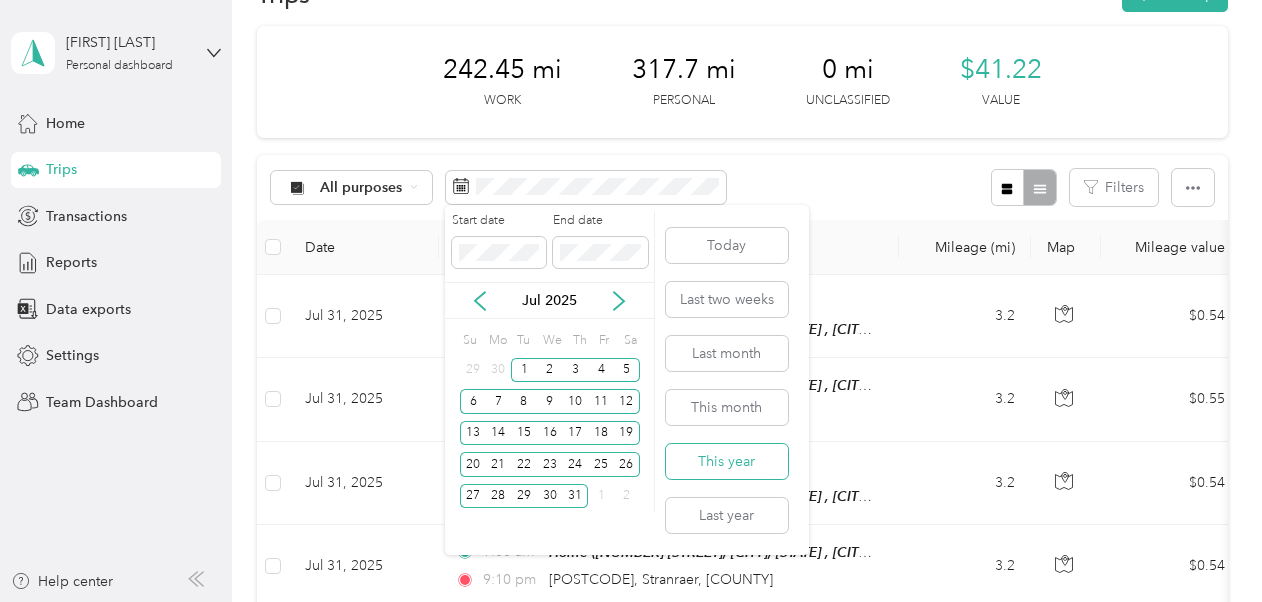 click on "This year" at bounding box center (727, 461) 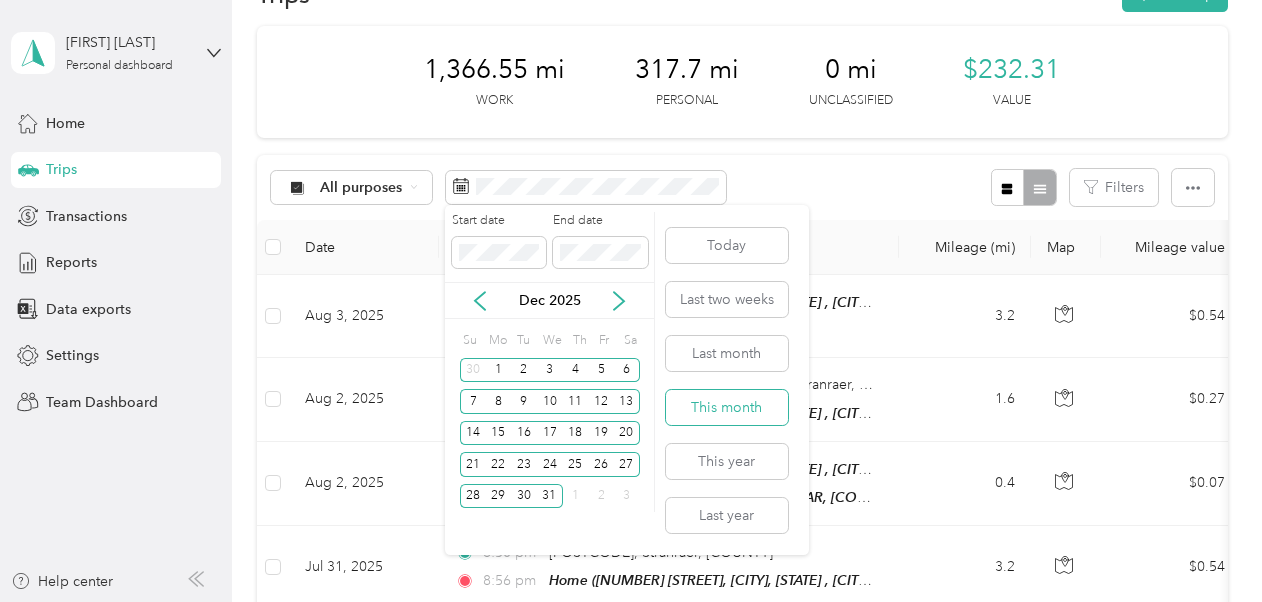 click on "This month" at bounding box center [727, 407] 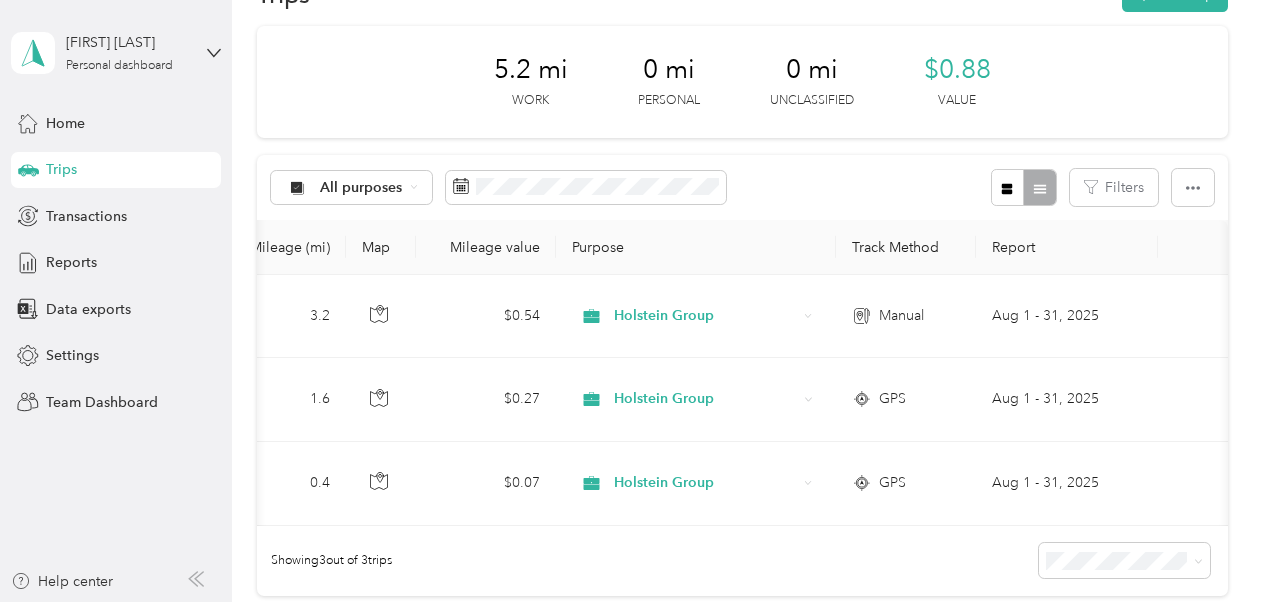 scroll, scrollTop: 0, scrollLeft: 690, axis: horizontal 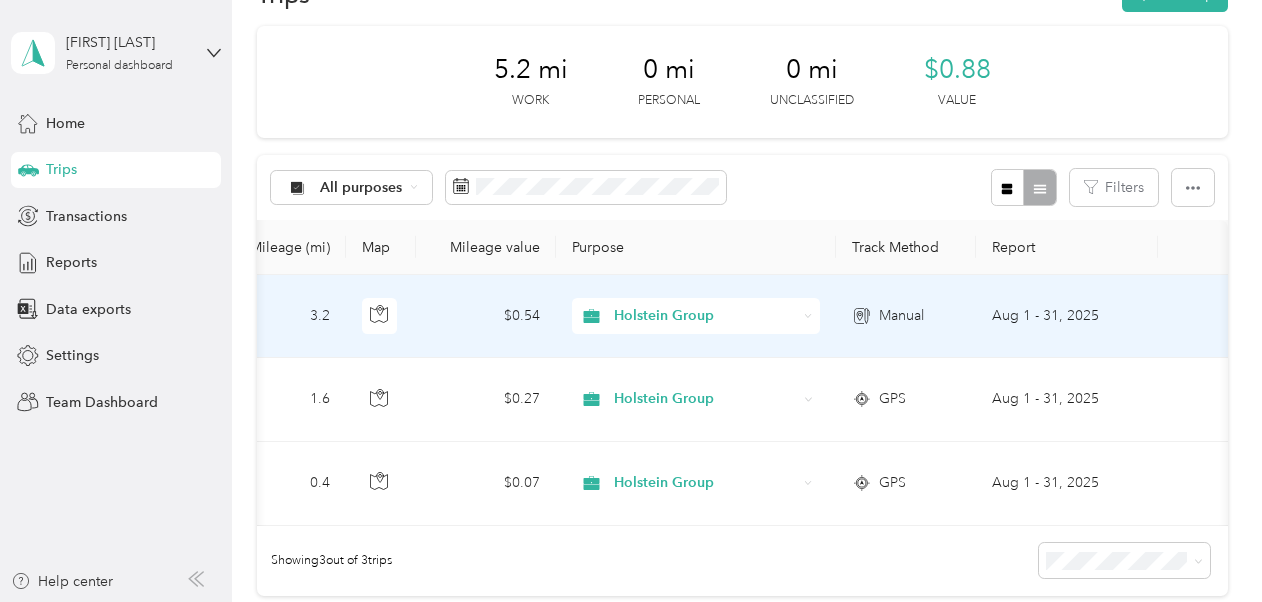 click at bounding box center [1193, 316] 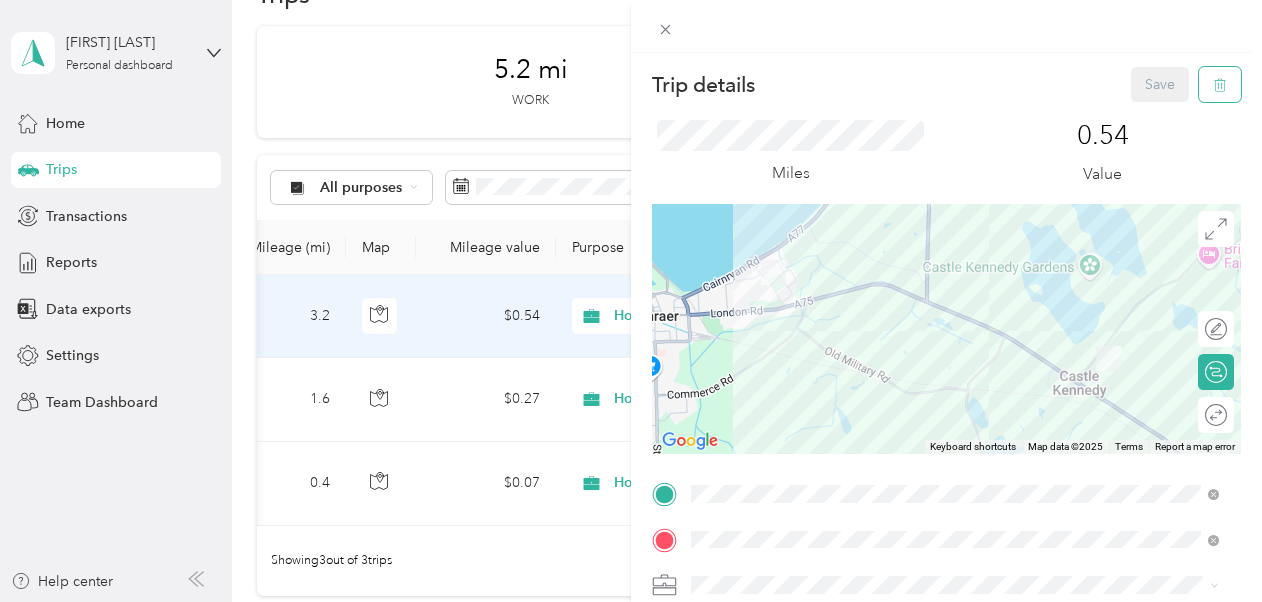 click 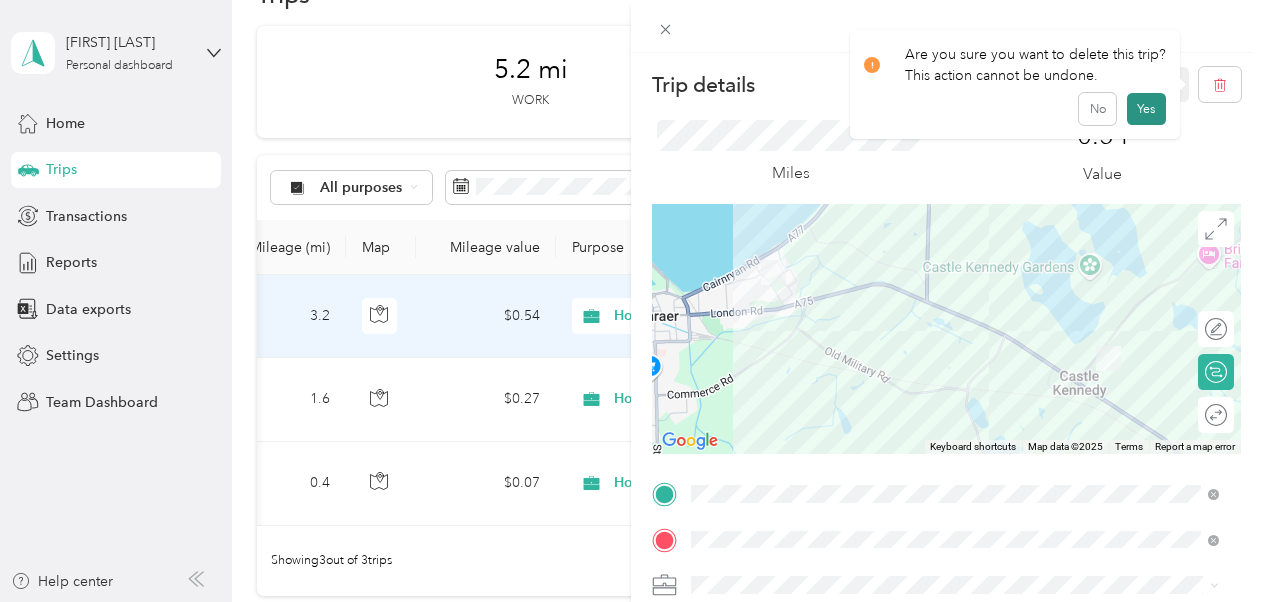 click on "Yes" at bounding box center [1146, 109] 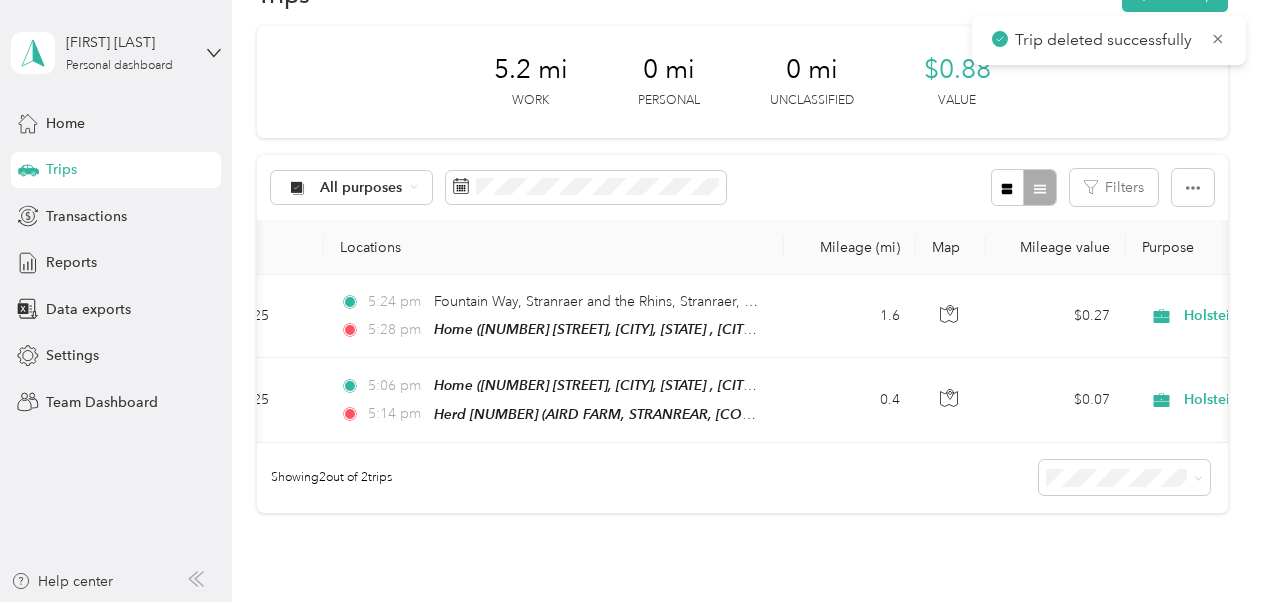 scroll, scrollTop: 0, scrollLeft: 79, axis: horizontal 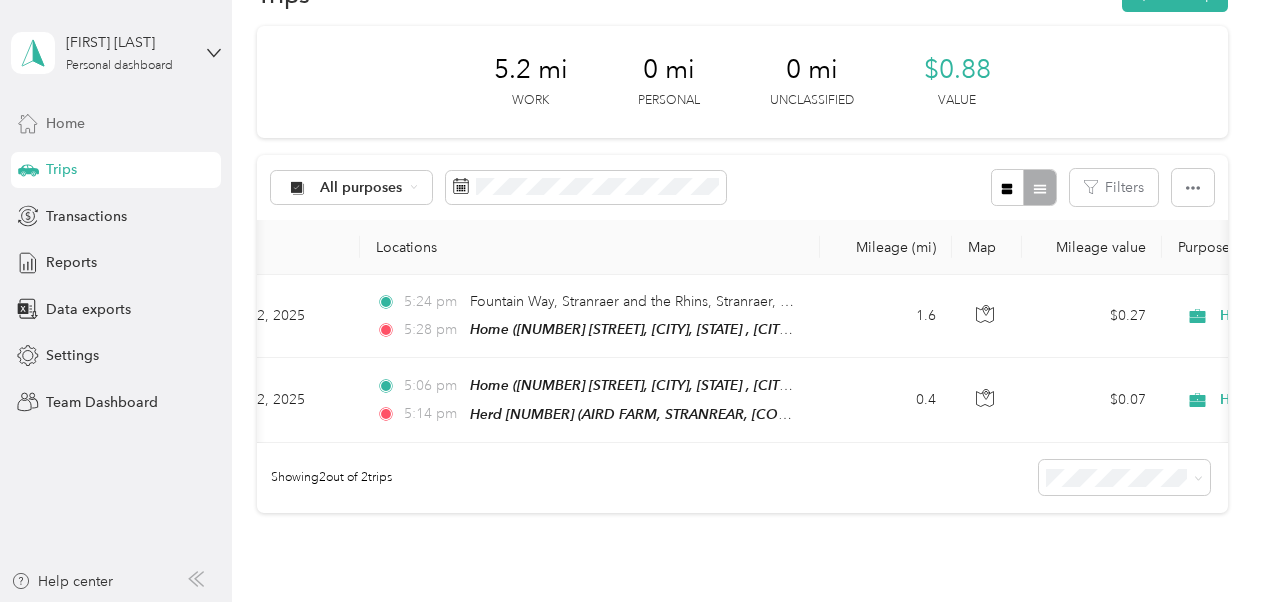 click on "Home" at bounding box center (116, 123) 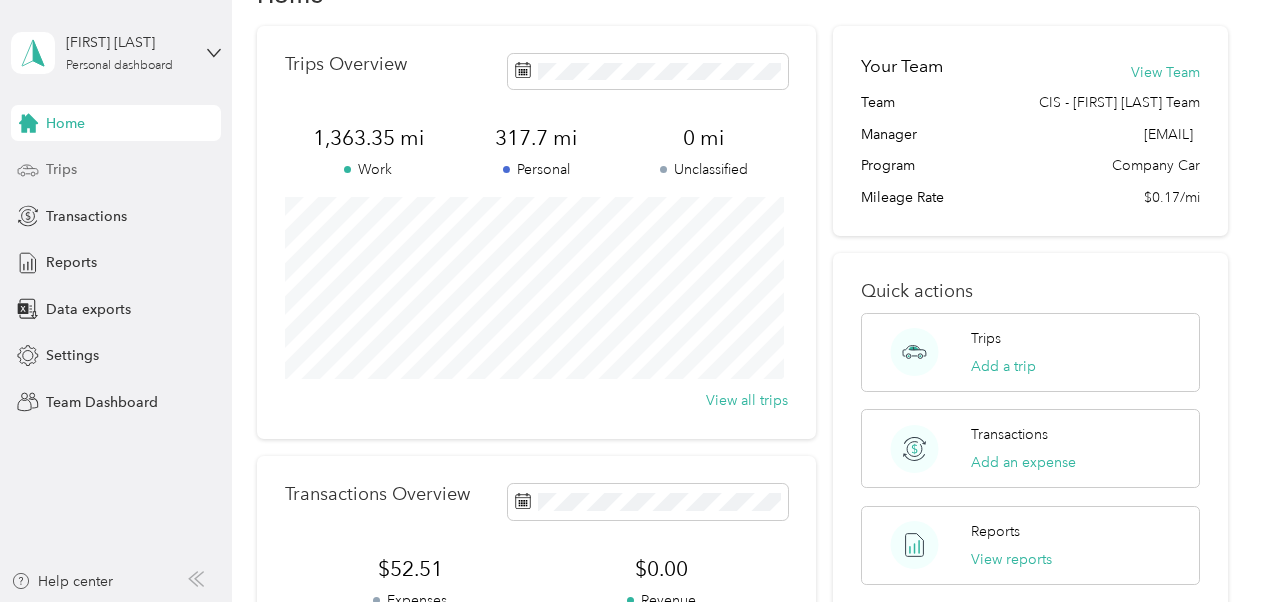 click on "Trips" at bounding box center [116, 170] 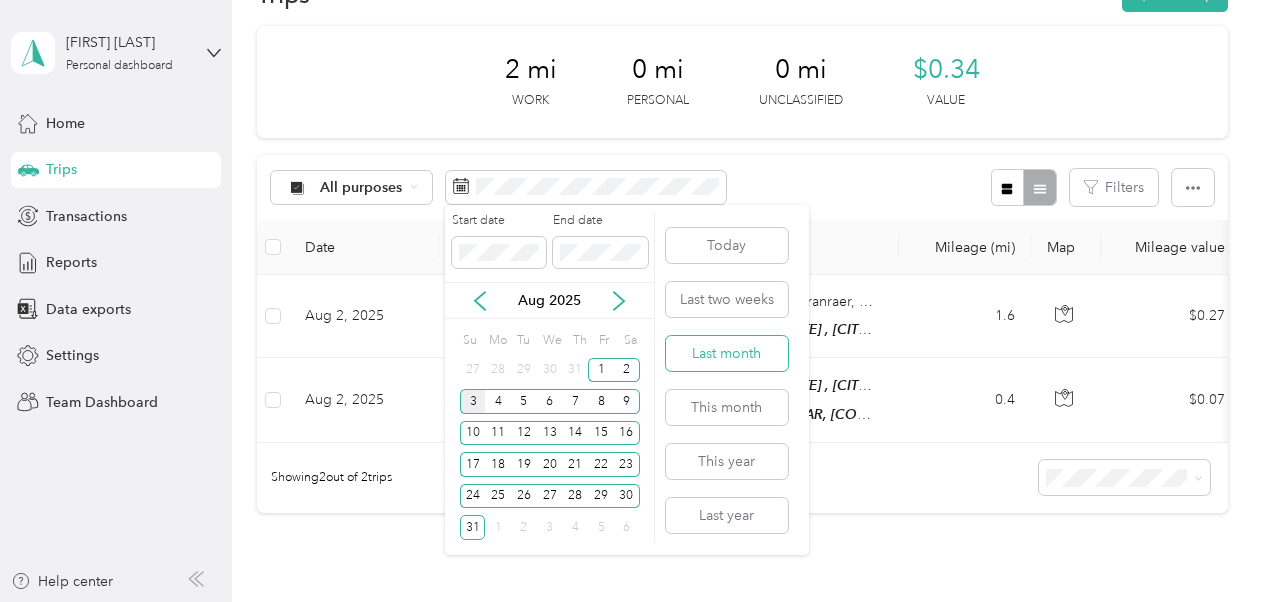 click on "Last month" at bounding box center (727, 353) 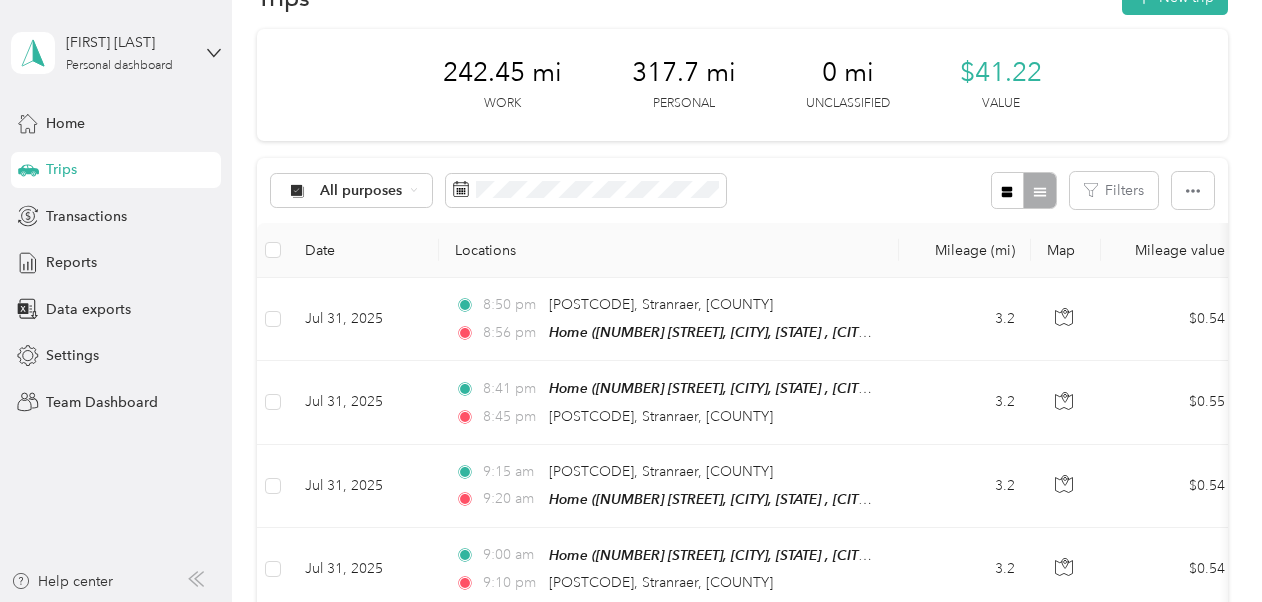 scroll, scrollTop: 32, scrollLeft: 0, axis: vertical 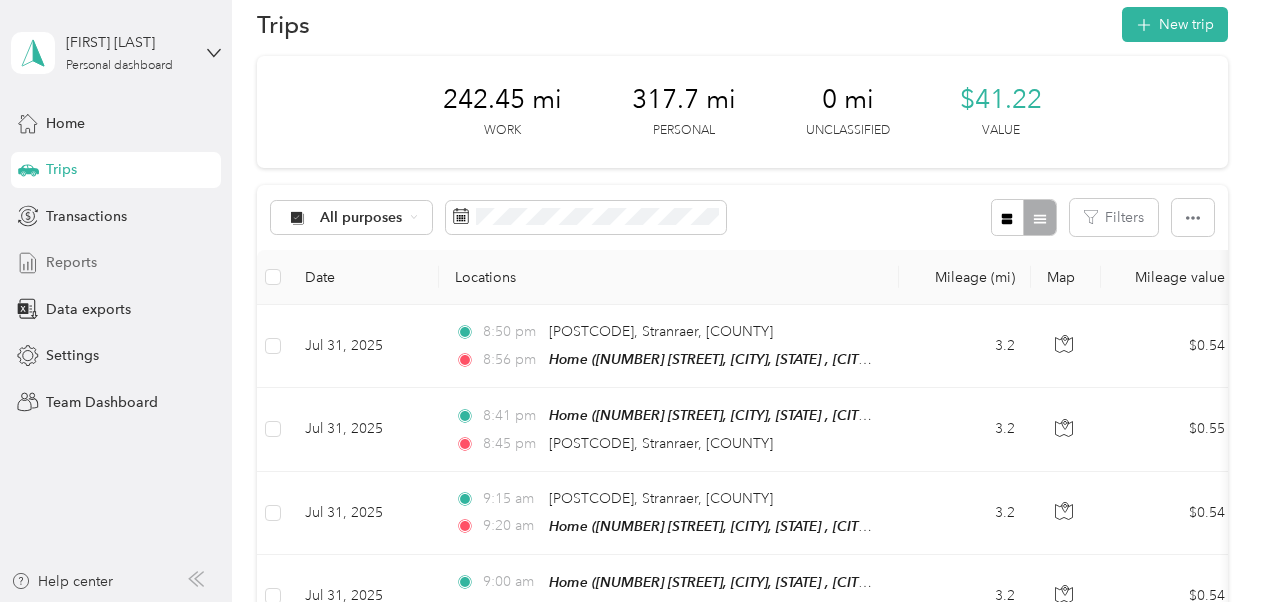 click on "Reports" at bounding box center (71, 262) 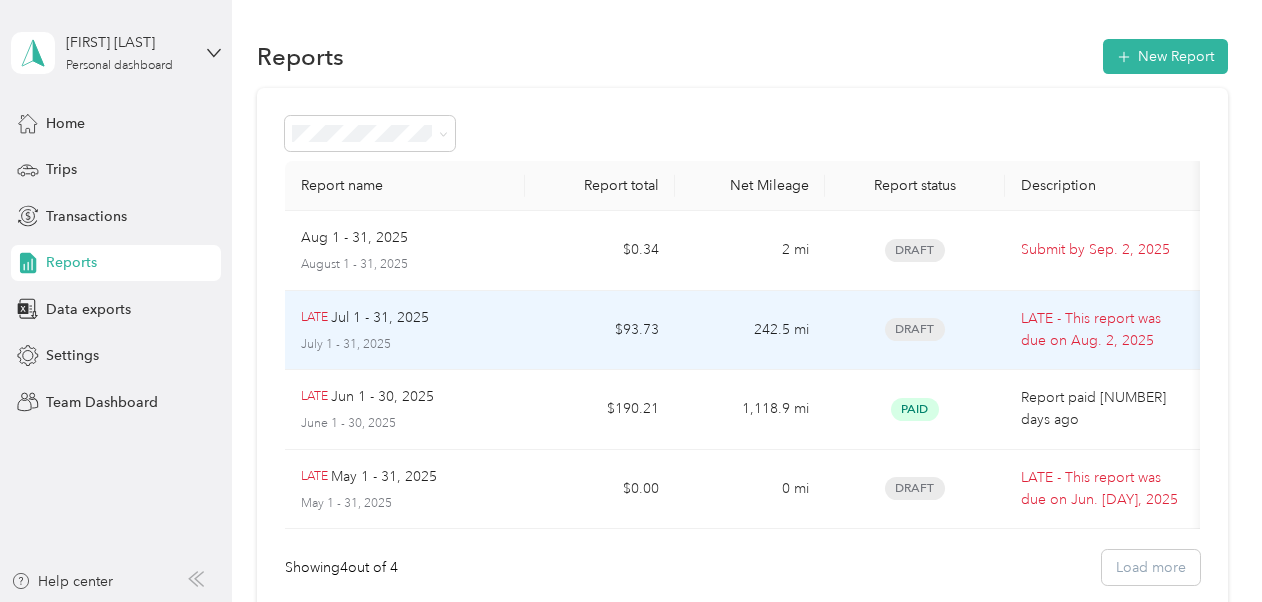 click on "242.5 mi" at bounding box center [750, 331] 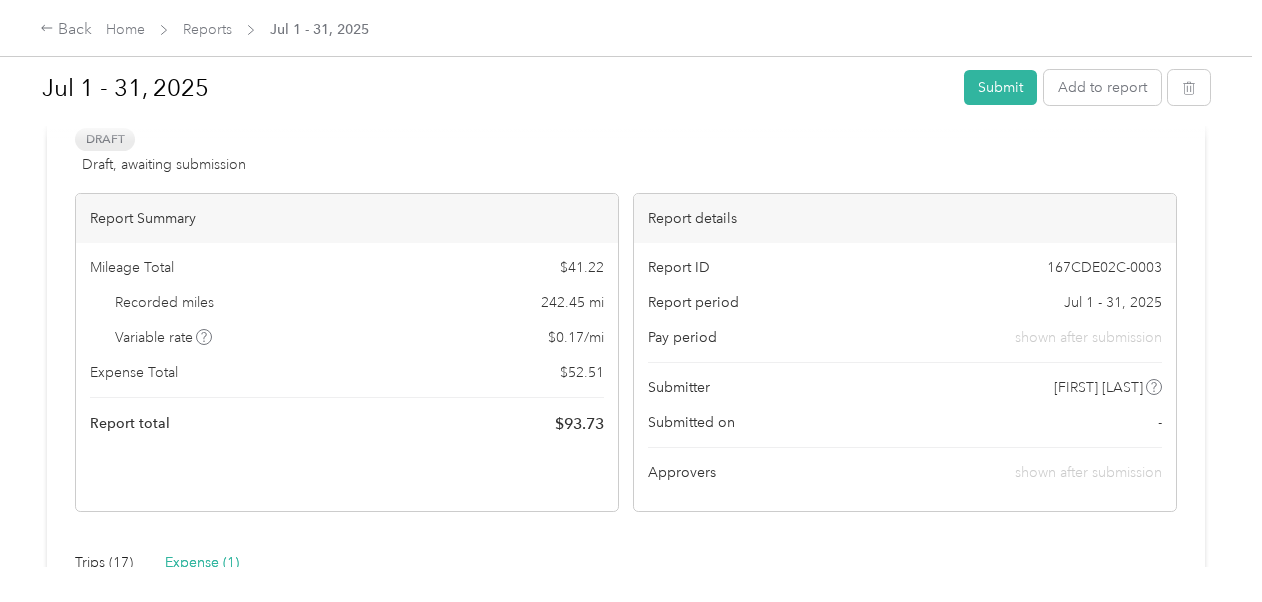 scroll, scrollTop: 99, scrollLeft: 0, axis: vertical 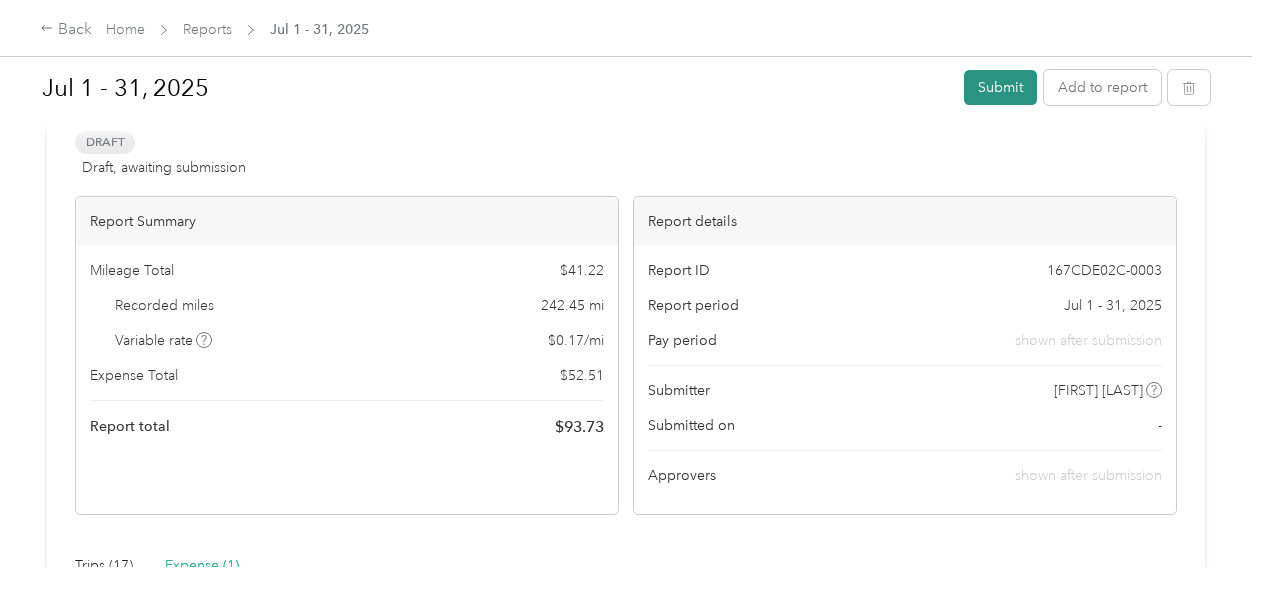 click on "Submit" at bounding box center [1000, 87] 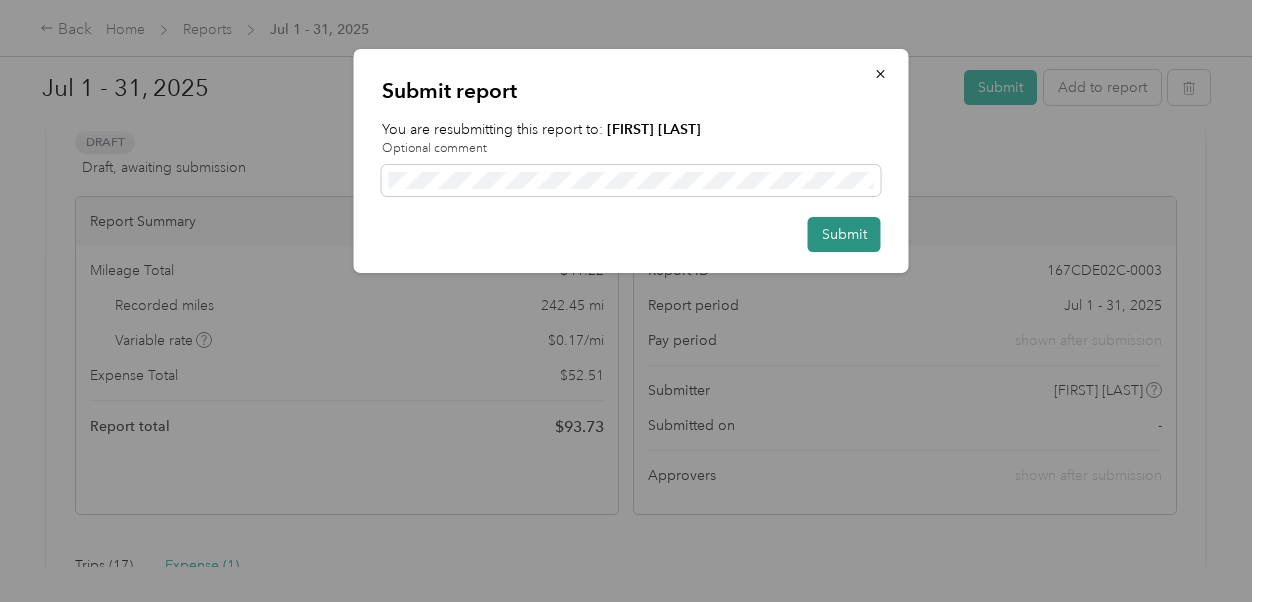 click on "Submit" at bounding box center [844, 234] 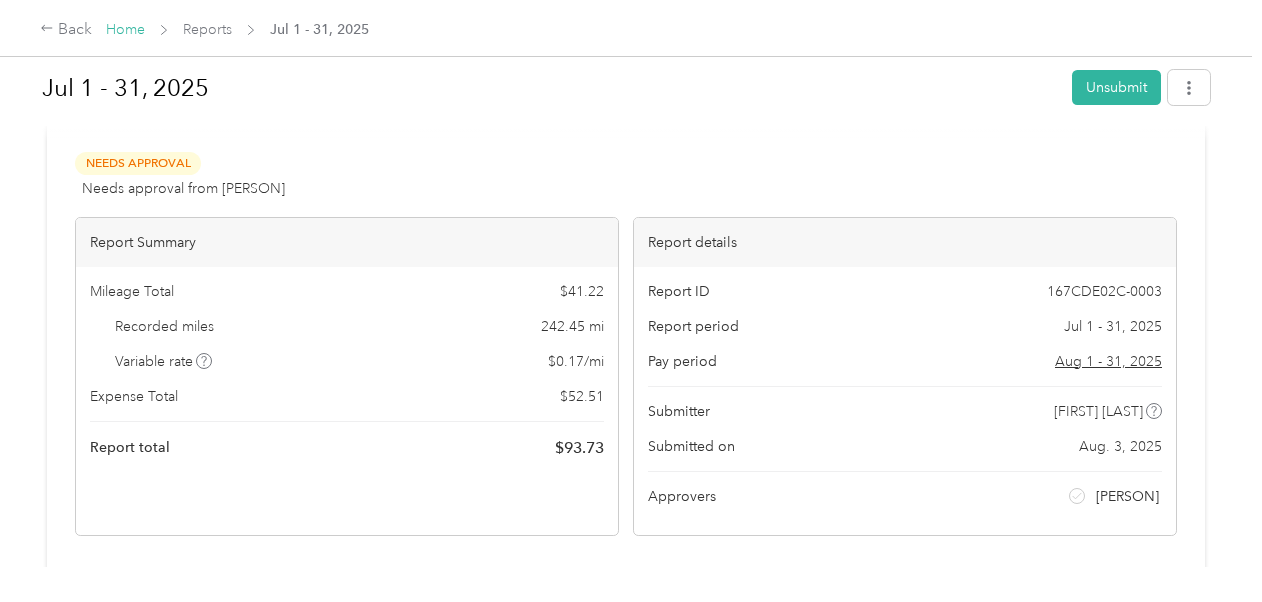 click on "Home" at bounding box center (125, 29) 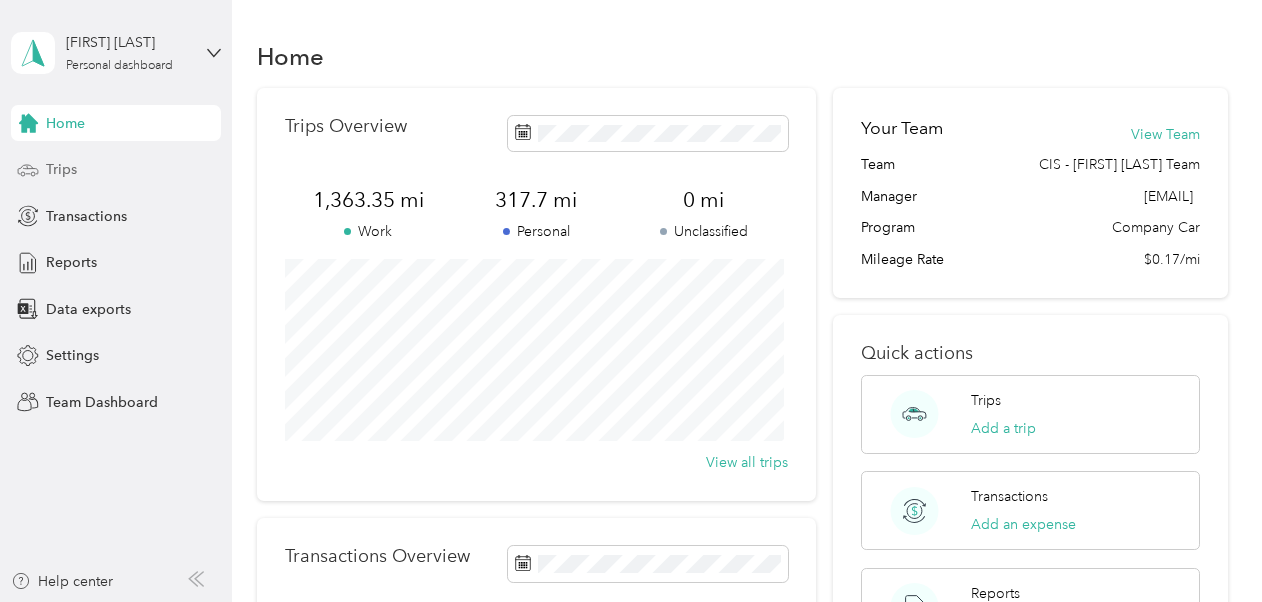 click on "Trips" at bounding box center [61, 169] 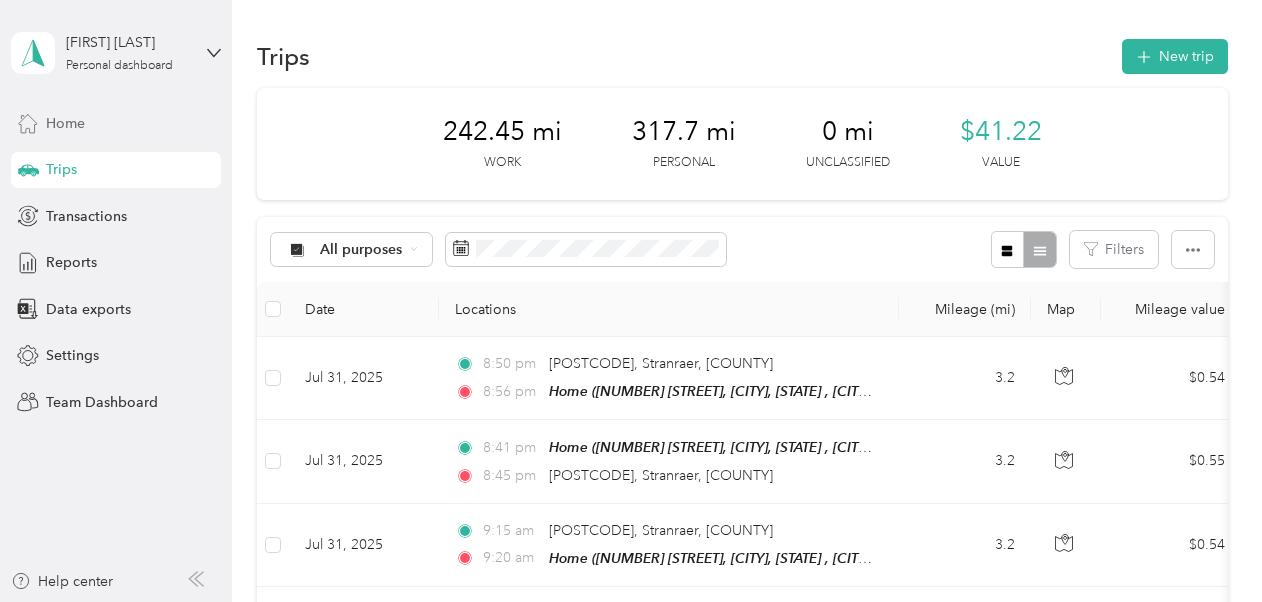 click on "Home" at bounding box center (116, 123) 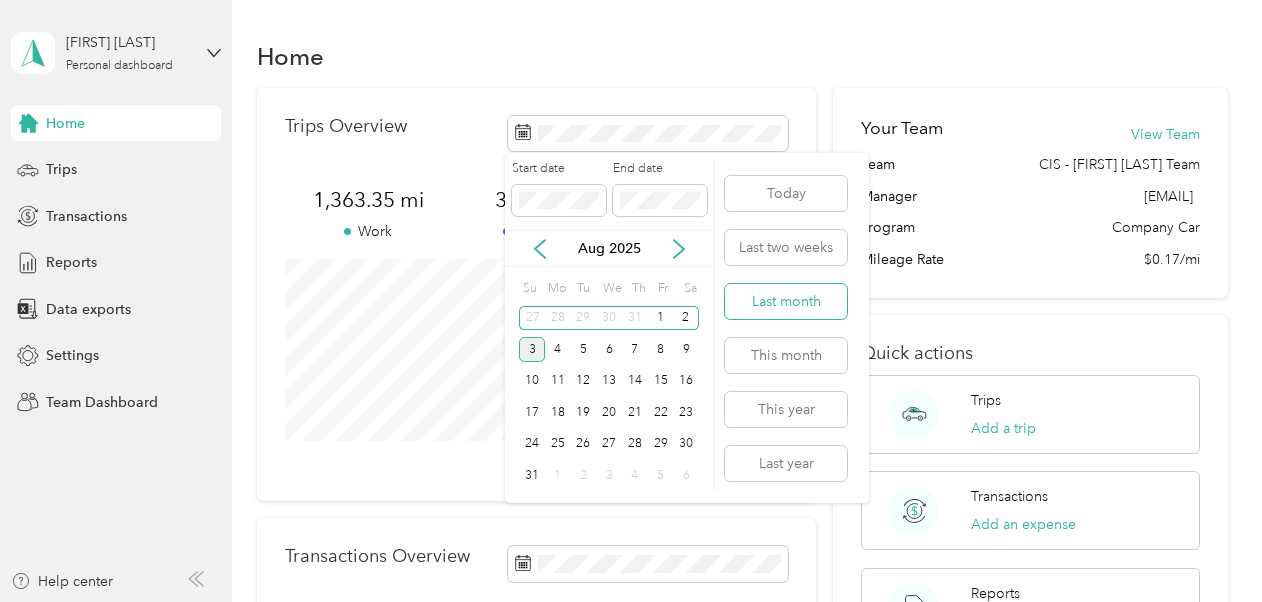 click on "Last month" at bounding box center (786, 301) 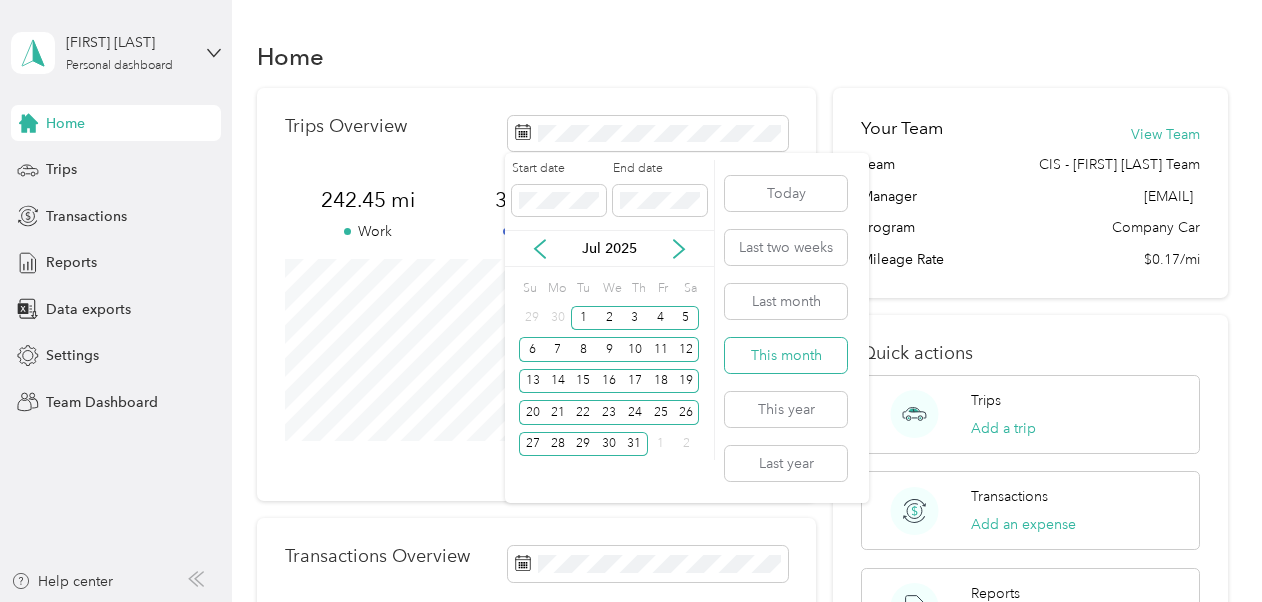 click on "This month" at bounding box center (786, 355) 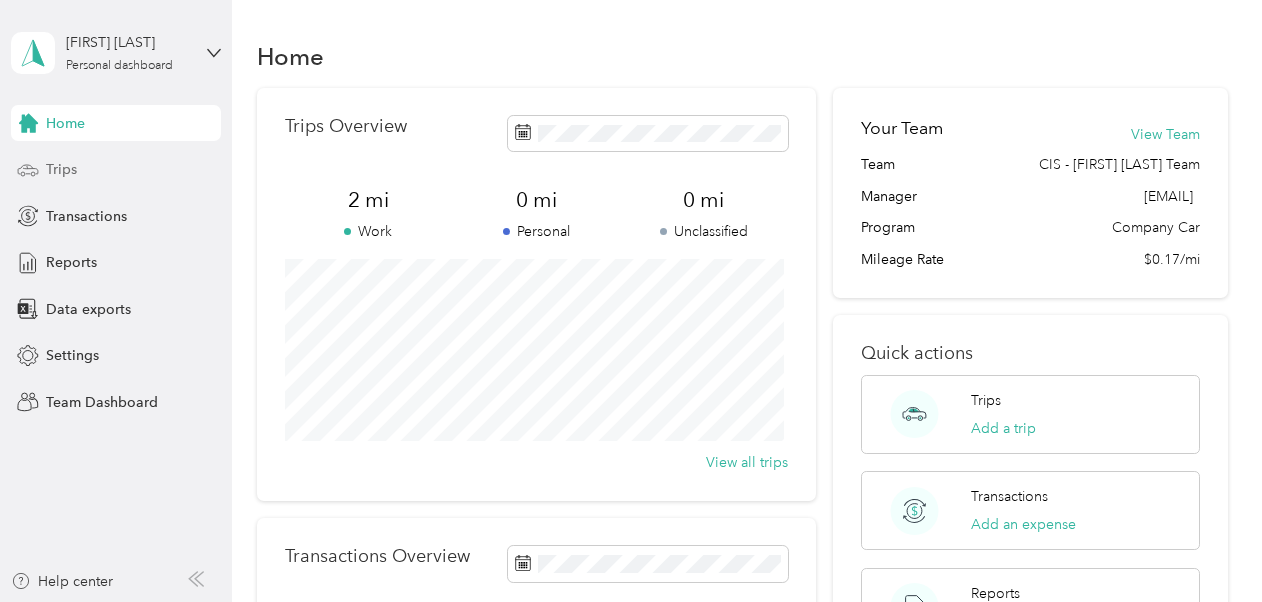 click on "Trips" at bounding box center [61, 169] 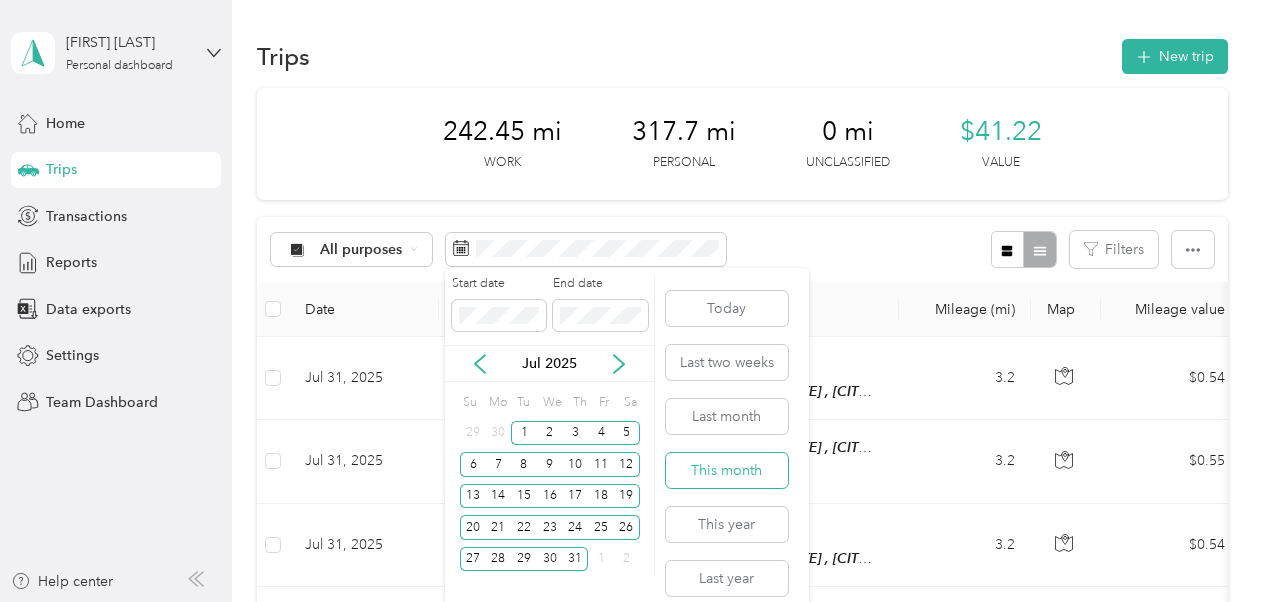 click on "This month" at bounding box center (727, 470) 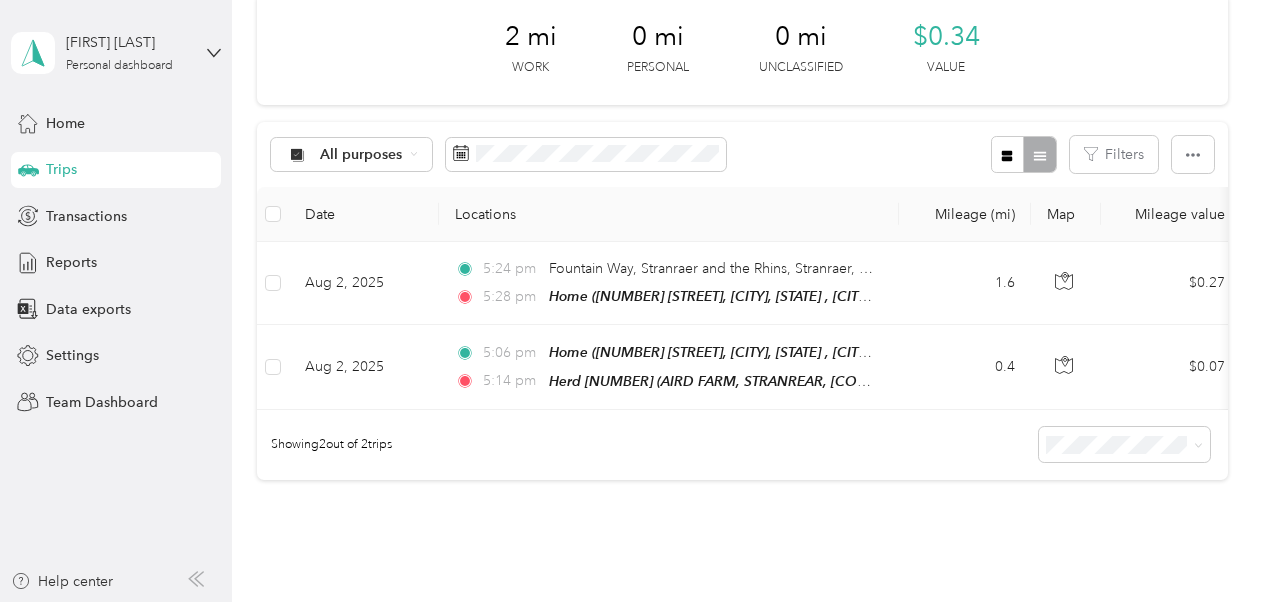 scroll, scrollTop: 131, scrollLeft: 0, axis: vertical 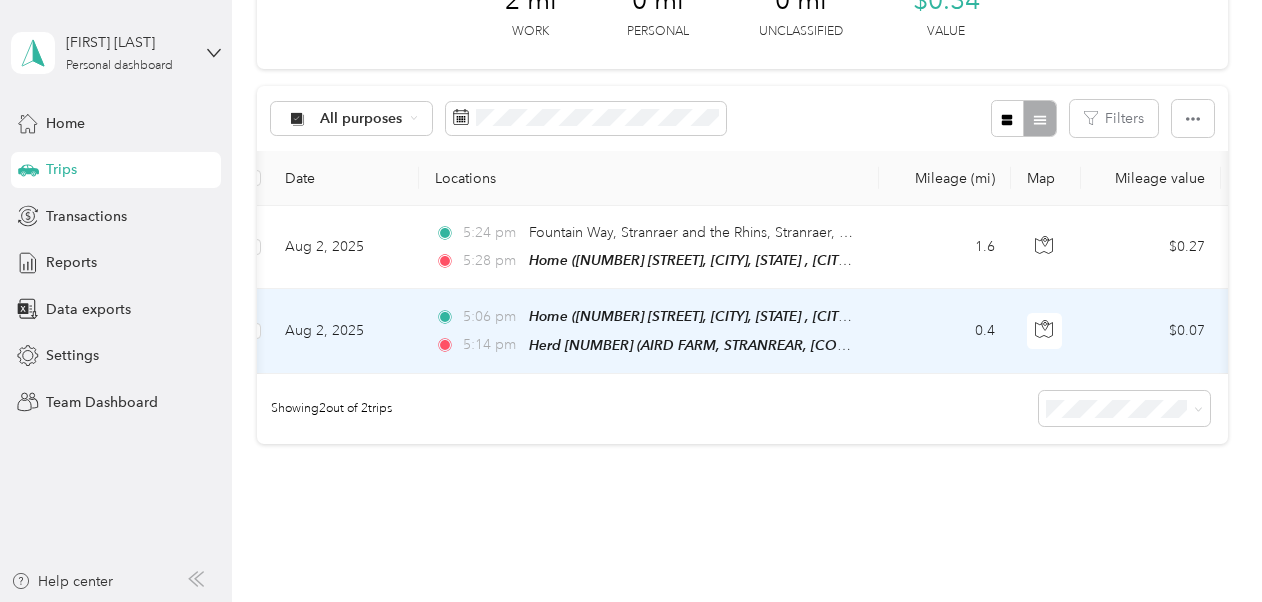 click on "0.4" at bounding box center (945, 331) 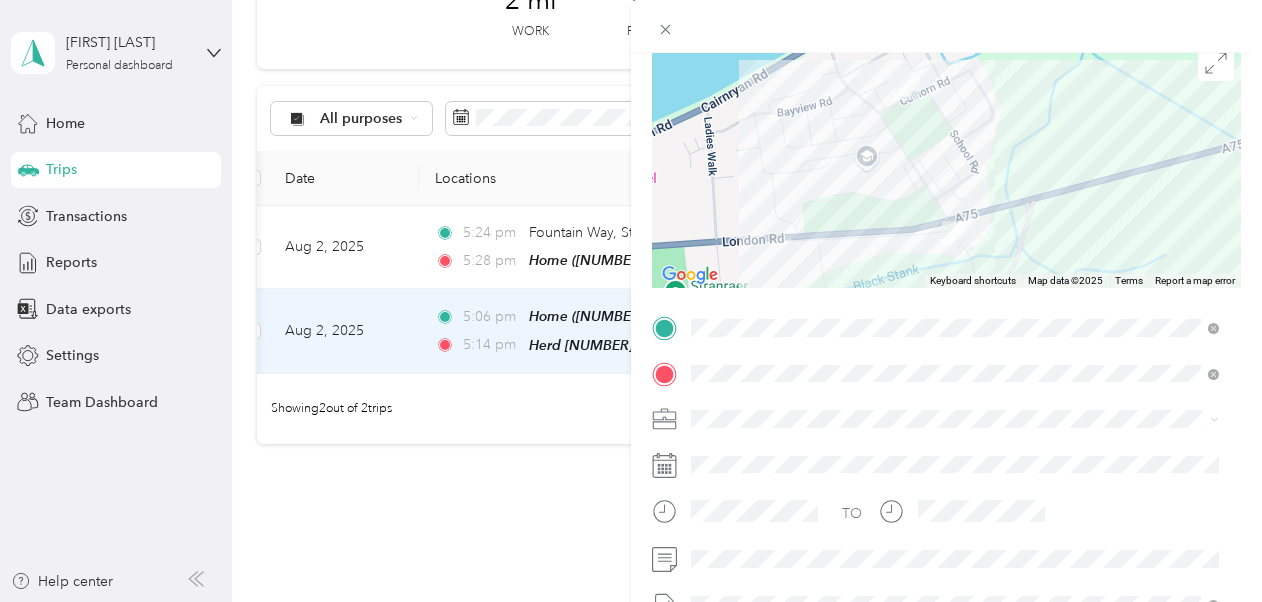 scroll, scrollTop: 171, scrollLeft: 0, axis: vertical 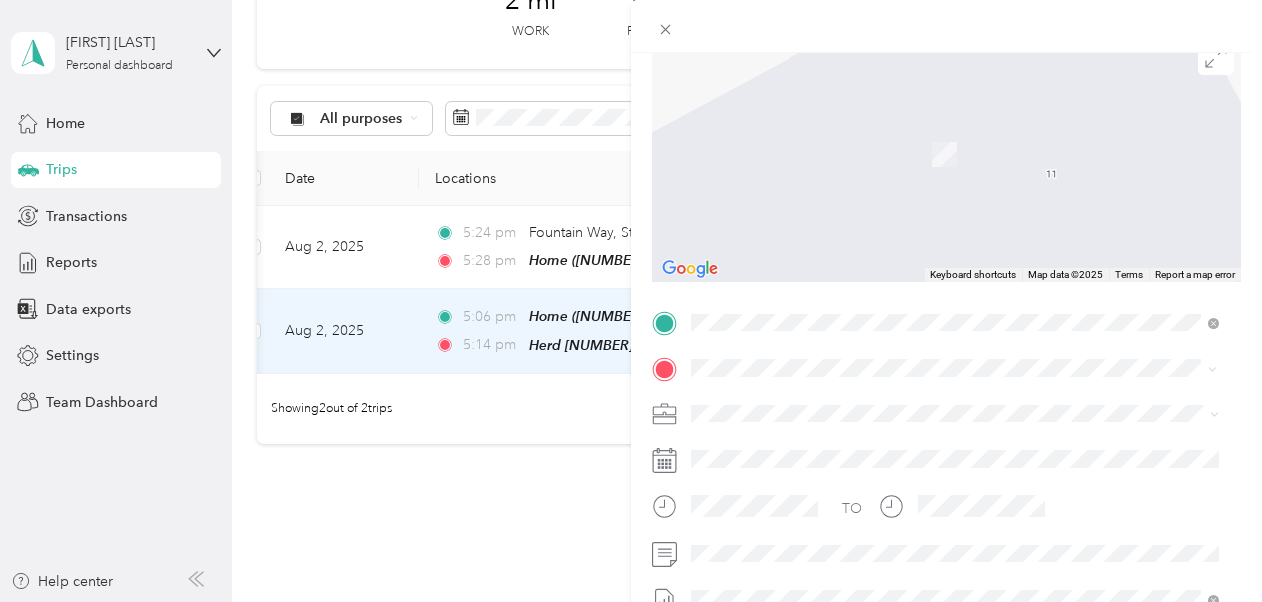 click on "[POSTCODE]
Stranraer, [COUNTY], Scotland, United Kingdom" at bounding box center [955, 133] 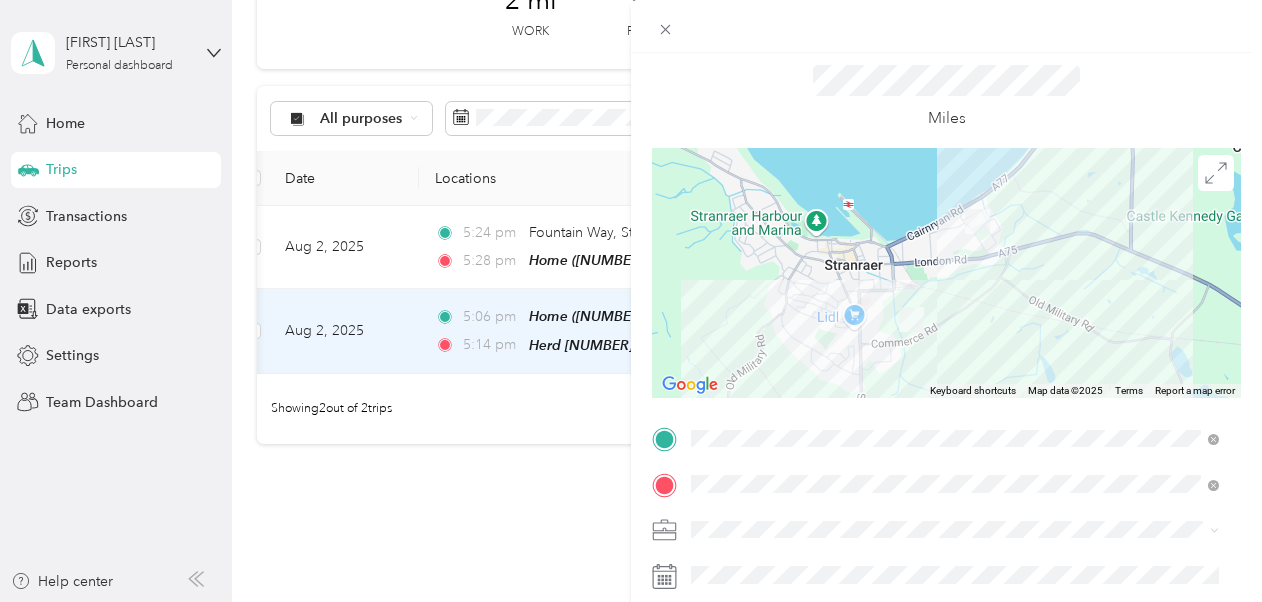 scroll, scrollTop: 0, scrollLeft: 0, axis: both 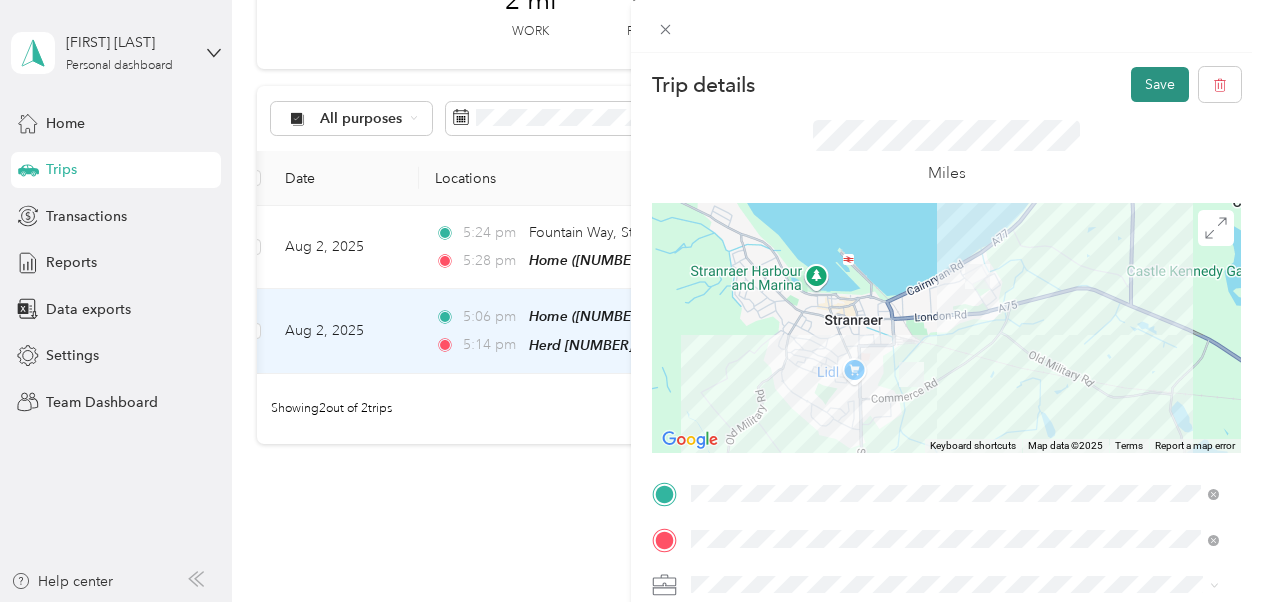 click on "Save" at bounding box center [1160, 84] 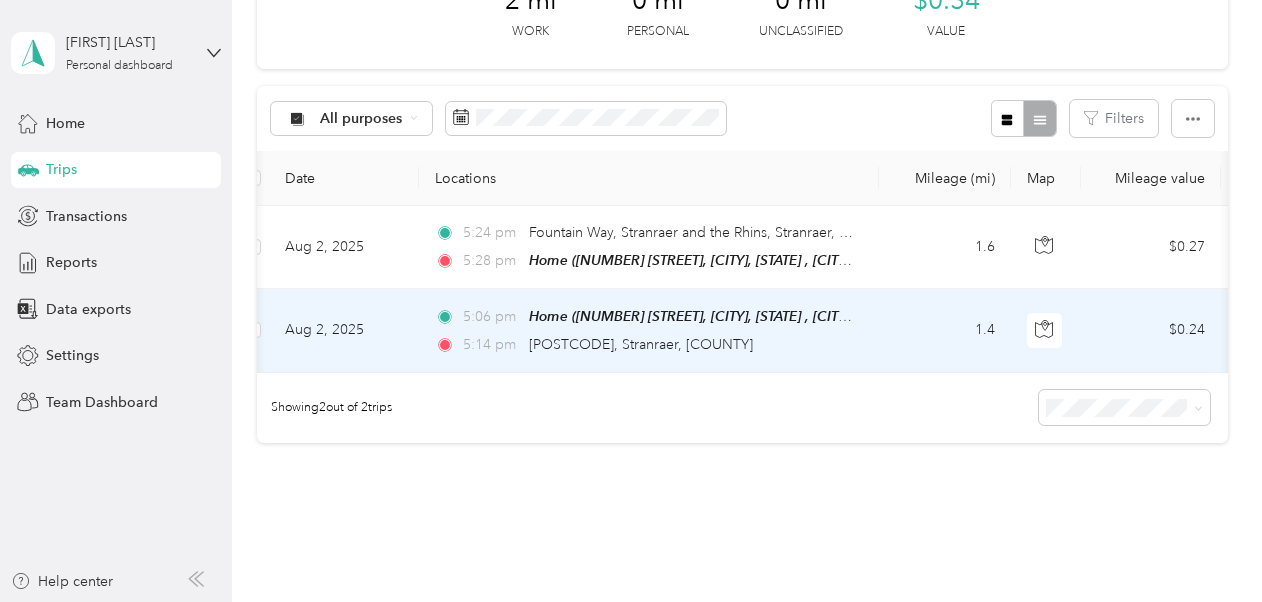 click on "1.4" at bounding box center [945, 330] 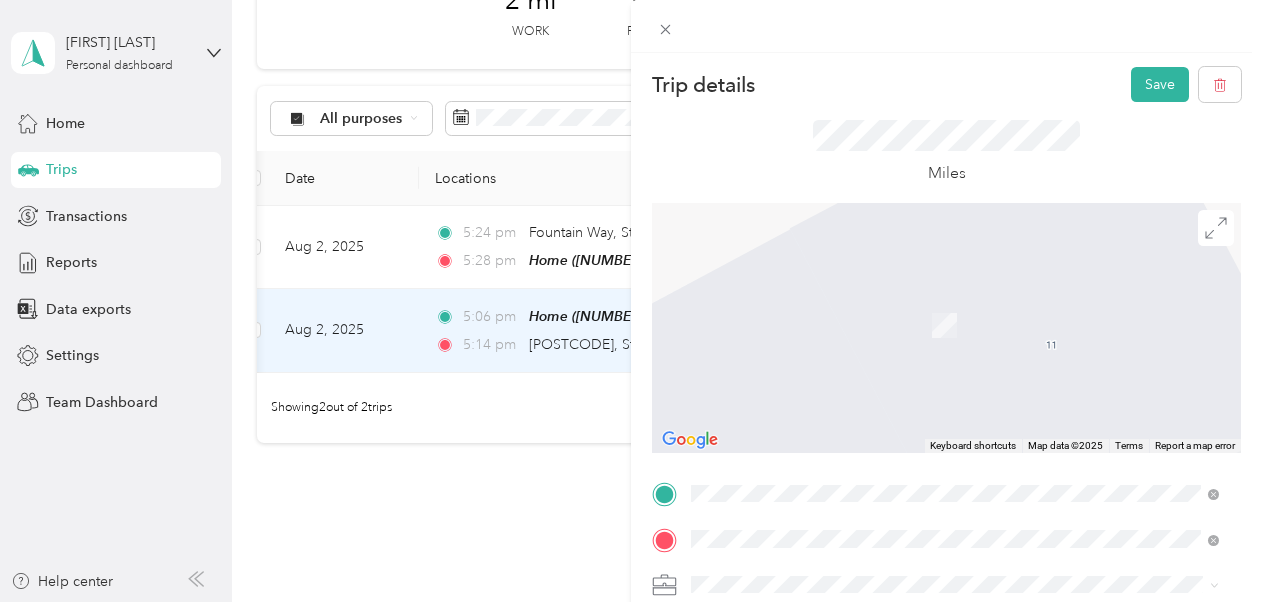 click on "Fountain Way
Stranraer, [POSTCODE], United Kingdom" at bounding box center [955, 304] 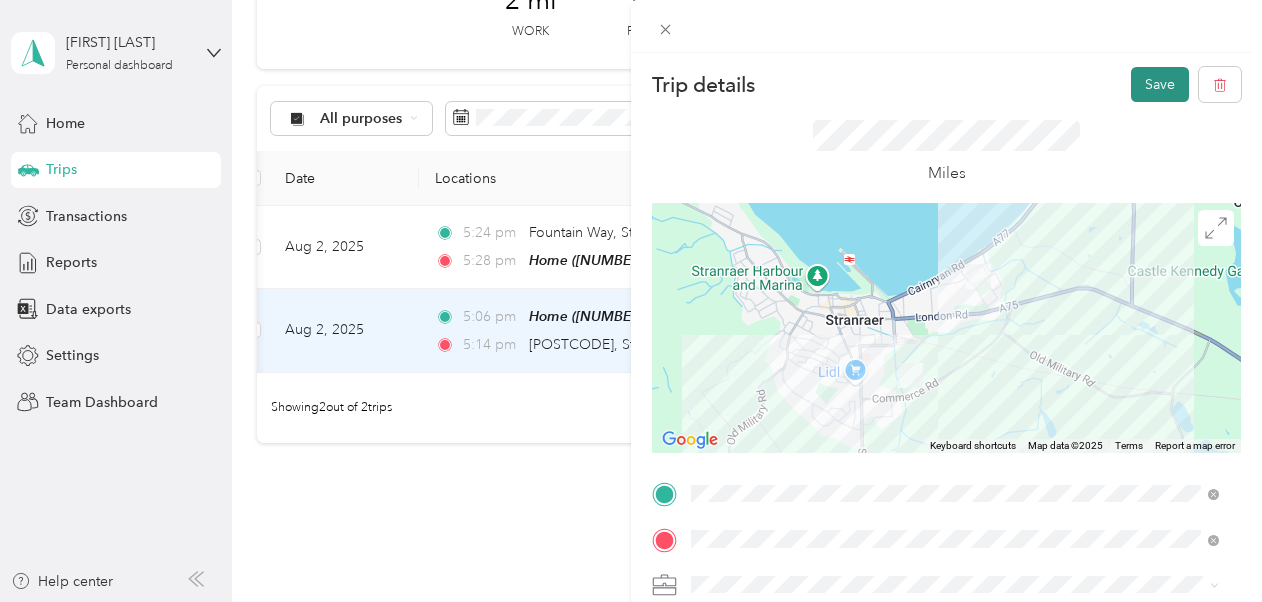 click on "Save" at bounding box center (1160, 84) 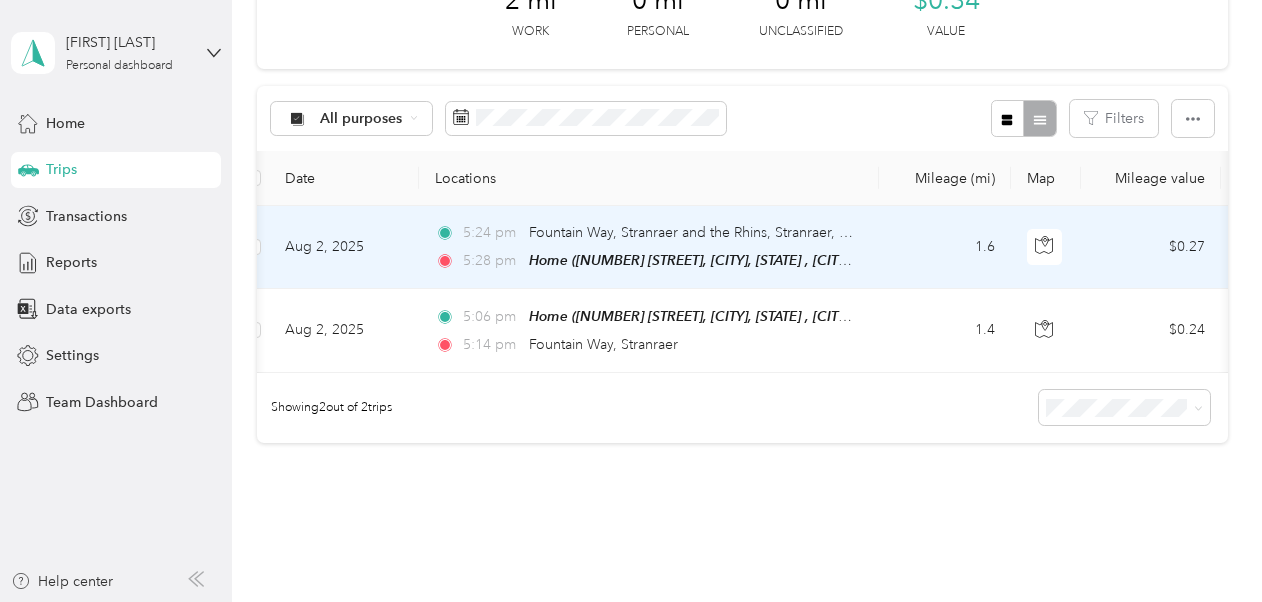 click on "1.6" at bounding box center (945, 247) 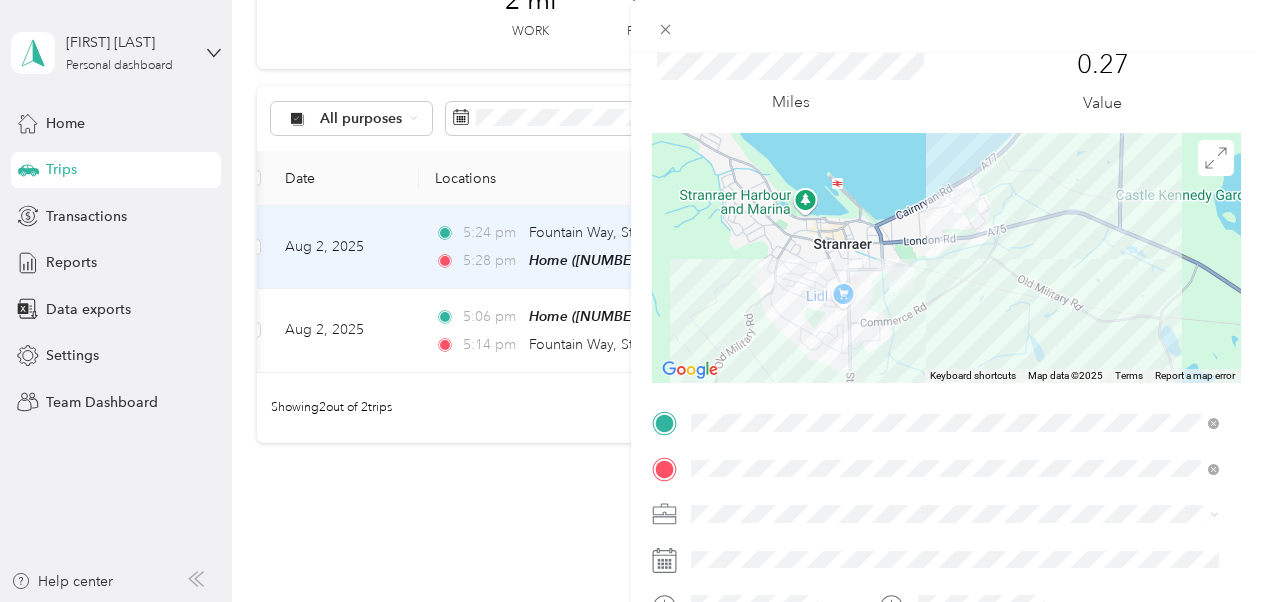 scroll, scrollTop: 60, scrollLeft: 0, axis: vertical 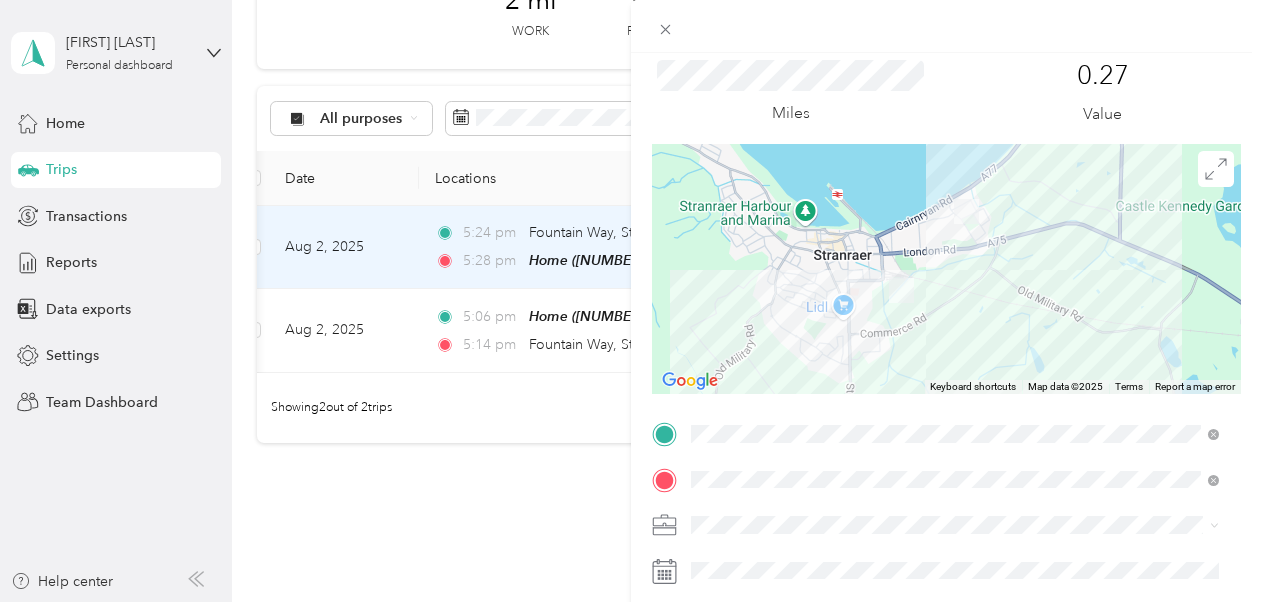 click on "Trip details Save This trip cannot be edited because it is either under review, approved, or paid. Contact your Team Manager to edit it. Miles 0.27 Value  ← Move left → Move right ↑ Move up ↓ Move down + Zoom in - Zoom out Home Jump left by 75% End Jump right by 75% Page Up Jump up by 75% Page Down Jump down by 75% Keyboard shortcuts Map Data Map data ©2025 Map data ©2025 500 m  Click to toggle between metric and imperial units Terms Report a map error TO Add photo" at bounding box center (631, 301) 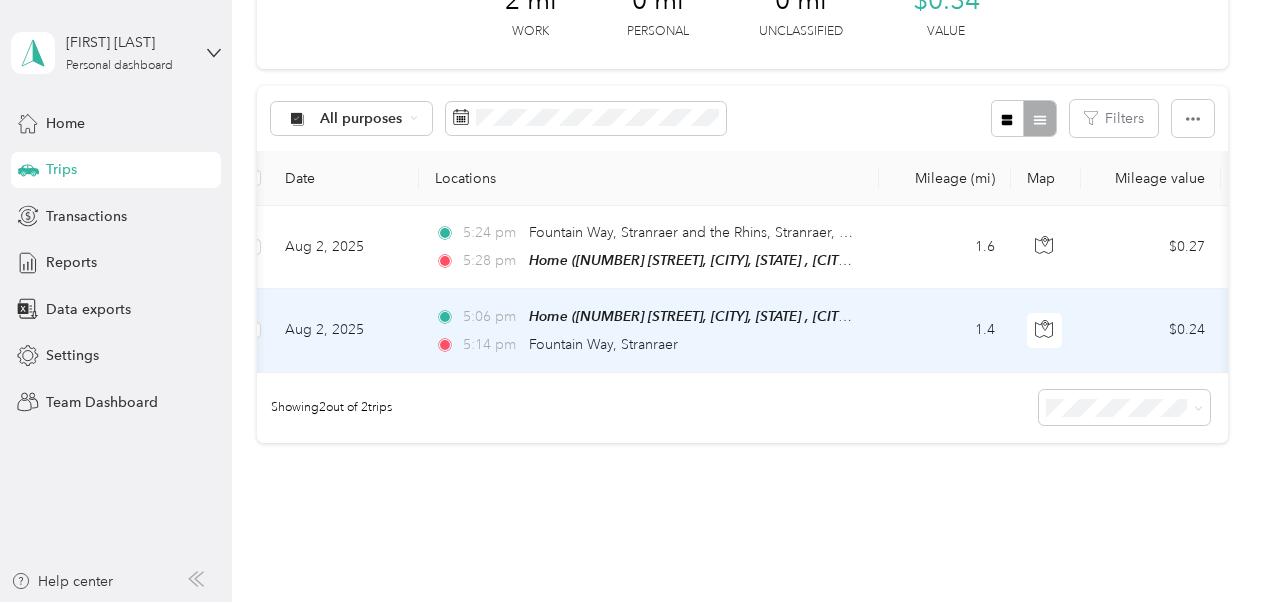 click on "5:14 pm Fountain Way, Stranraer" at bounding box center [645, 345] 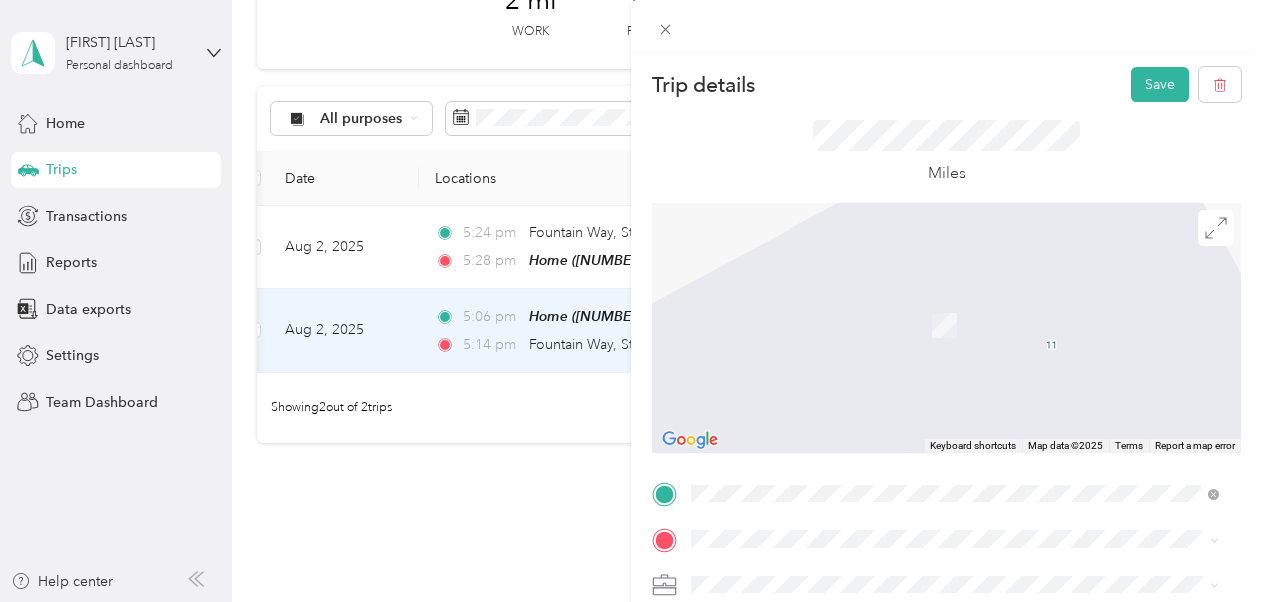 click on "Fountain Way
Stranraer, [POSTCODE], United Kingdom" at bounding box center (955, 493) 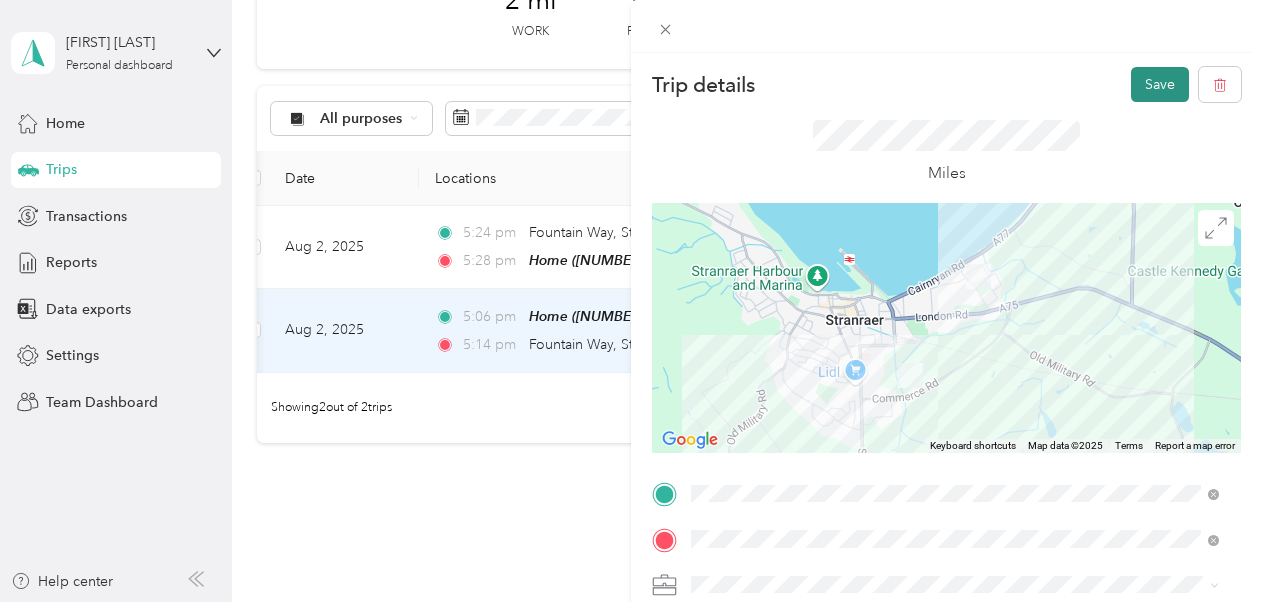 click on "Save" at bounding box center [1160, 84] 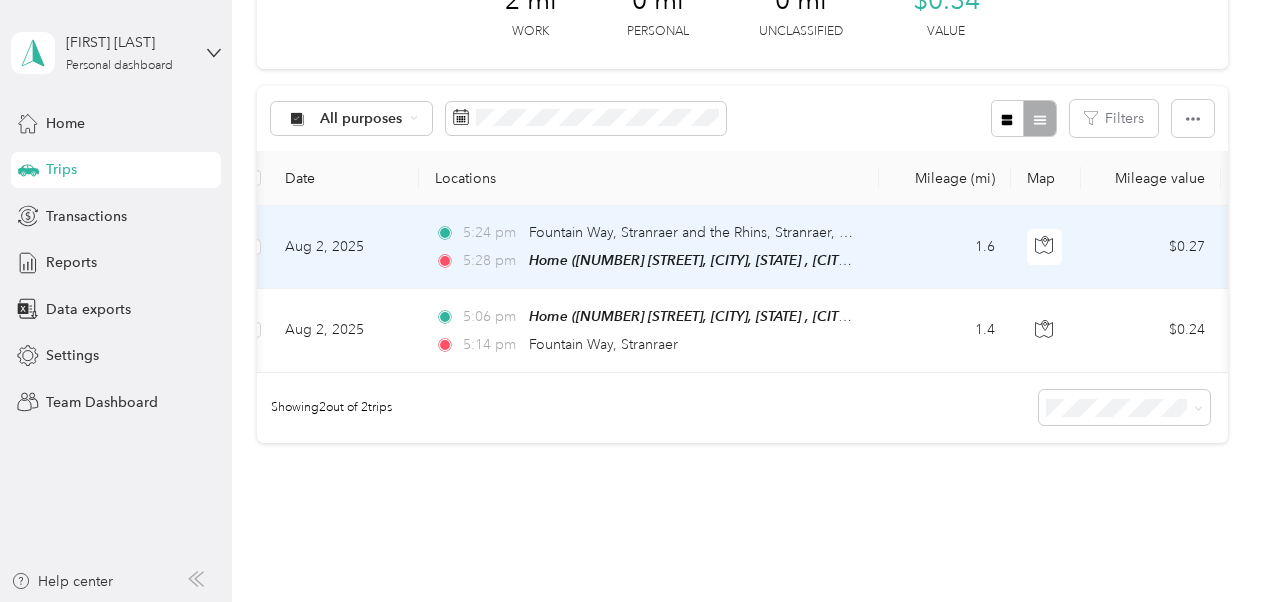 click on "1.6" at bounding box center [945, 247] 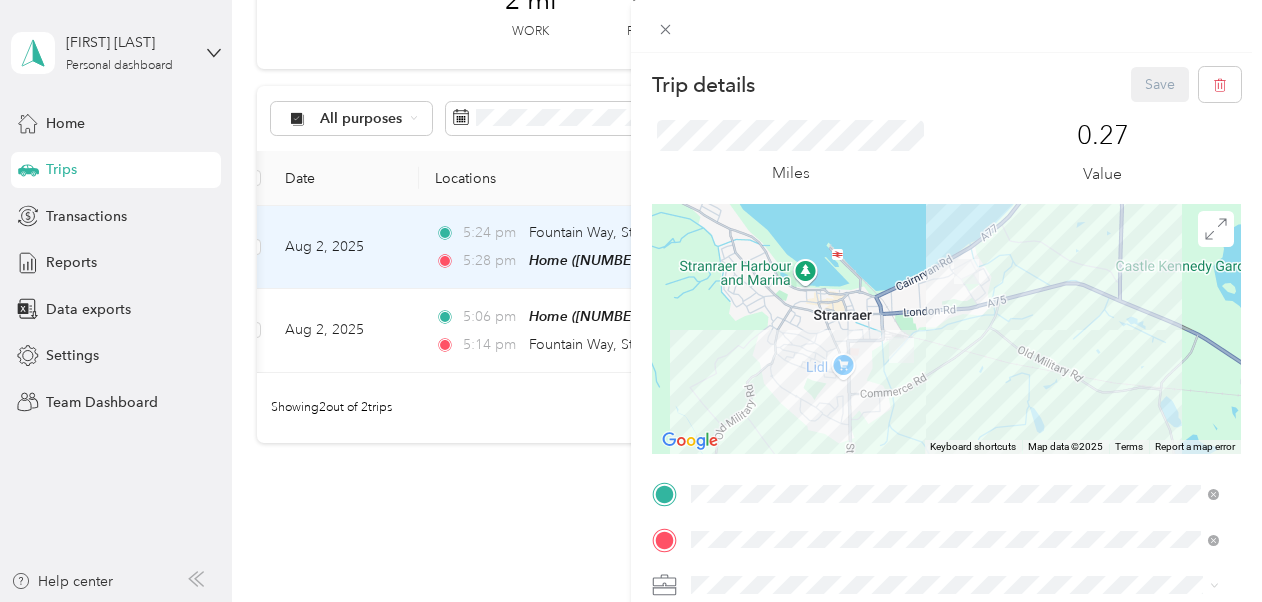 click on "Trip details Save This trip cannot be edited because it is either under review, approved, or paid. Contact your Team Manager to edit it. Miles 0.27 Value  ← Move left → Move right ↑ Move up ↓ Move down + Zoom in - Zoom out Home Jump left by 75% End Jump right by 75% Page Up Jump up by 75% Page Down Jump down by 75% Keyboard shortcuts Map Data Map data ©2025 Map data ©2025 500 m  Click to toggle between metric and imperial units Terms Report a map error TO Add photo" at bounding box center (631, 301) 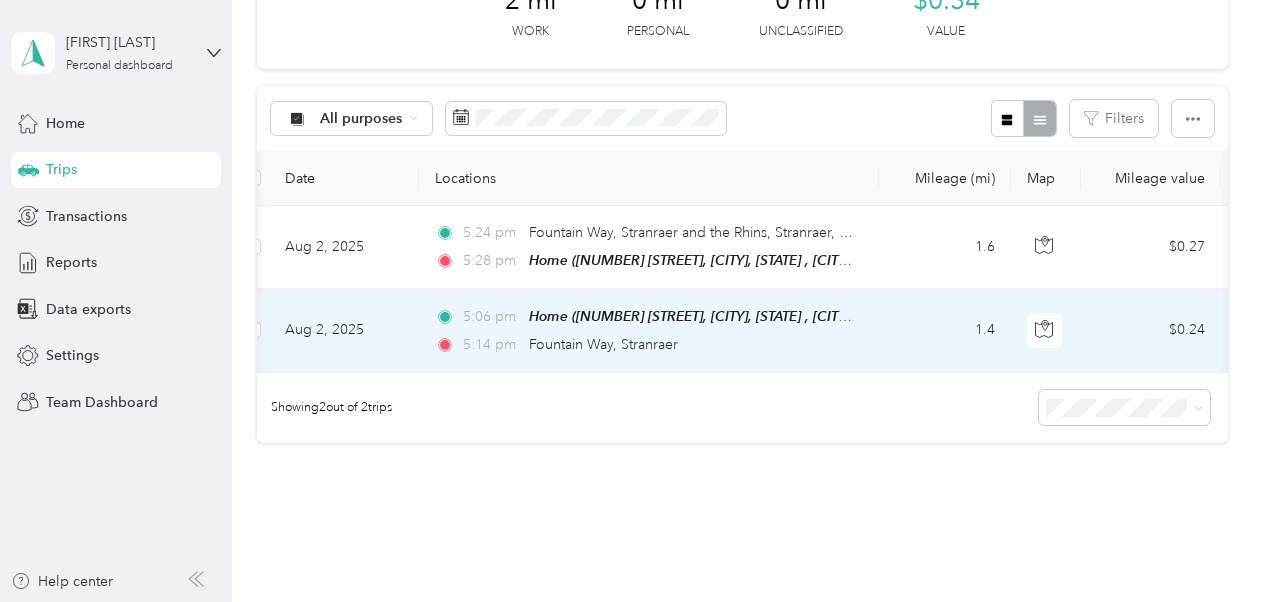 click on "[TIME] Home ([NUMBER] [STREET], [CITY], [STATE] , [CITY], [STATE]) [TIME] [STREET], [CITY]" at bounding box center (645, 330) 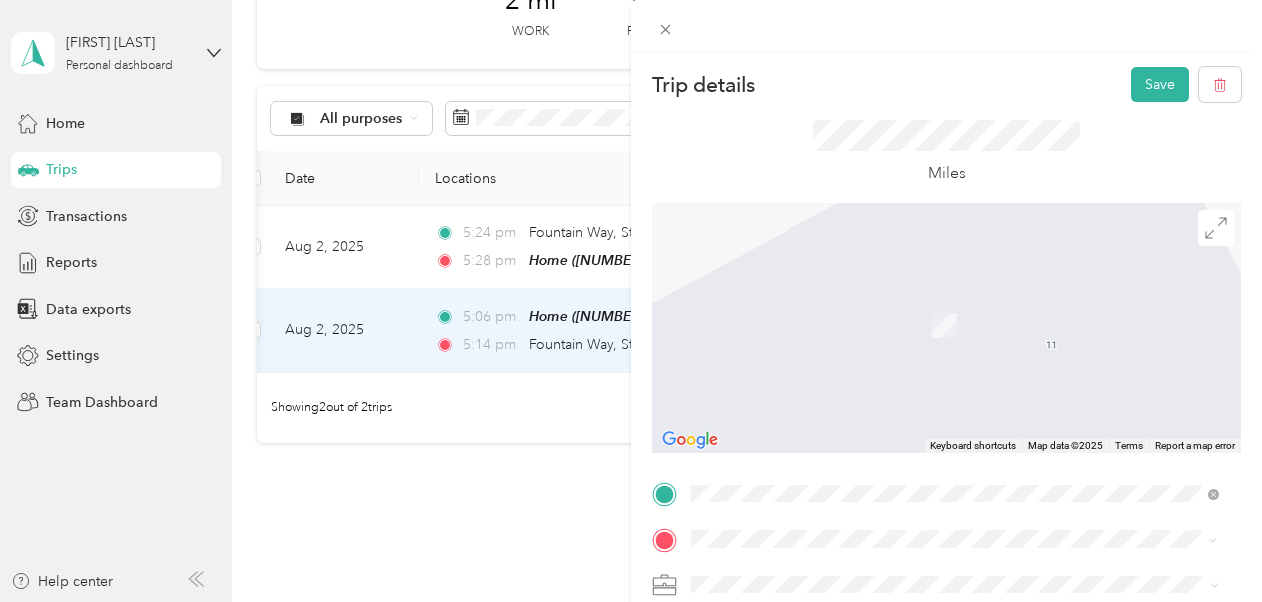 click on "Fountain Way
Stranraer, [POSTCODE], United Kingdom" at bounding box center (860, 493) 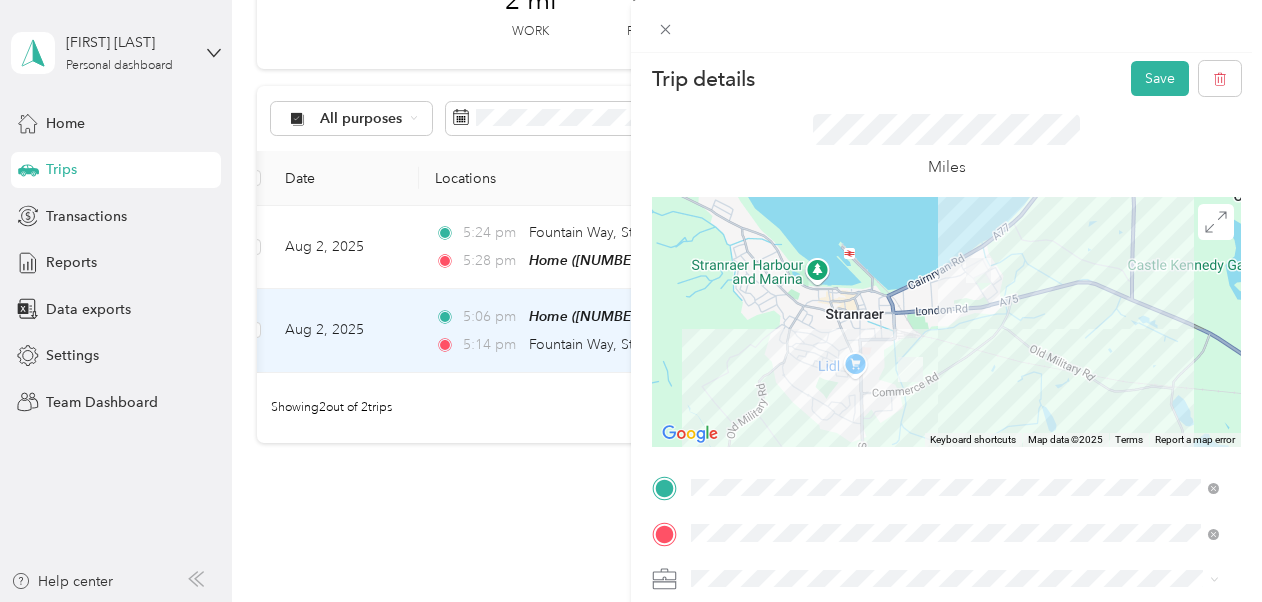 scroll, scrollTop: 0, scrollLeft: 0, axis: both 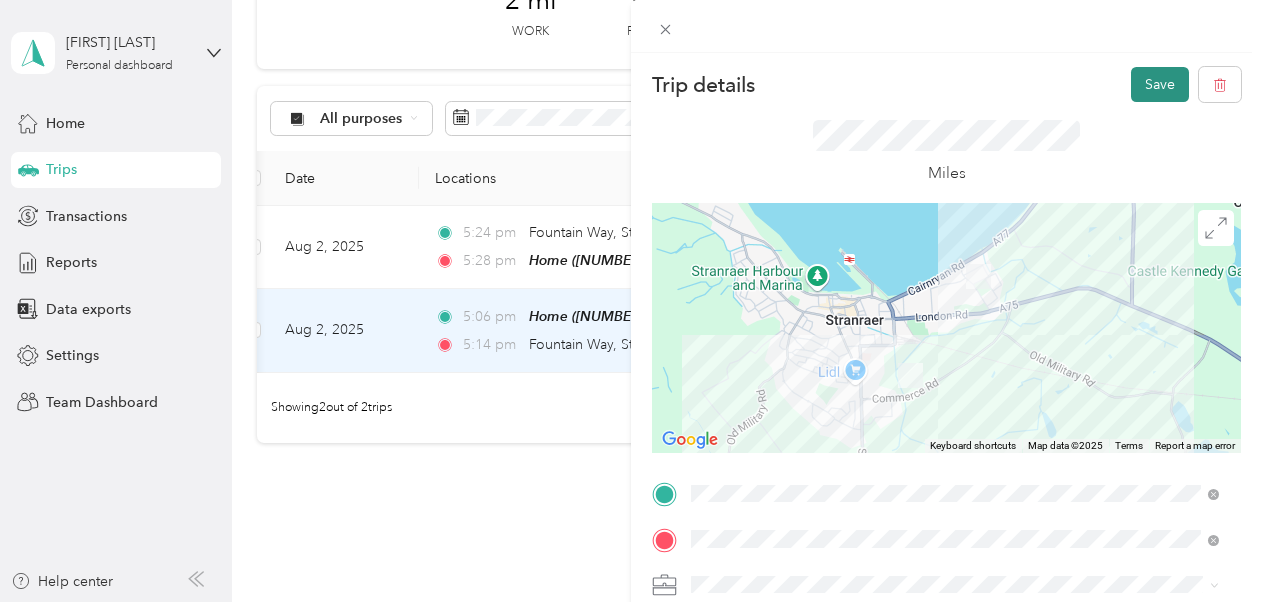 click on "Save" at bounding box center (1160, 84) 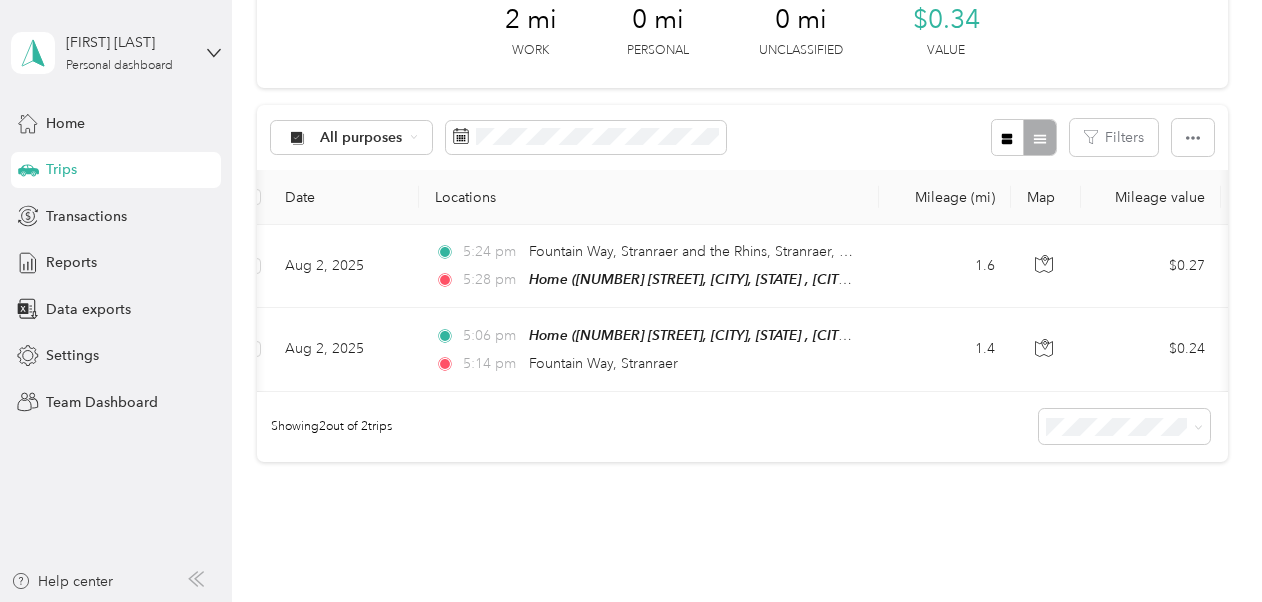 scroll, scrollTop: 112, scrollLeft: 0, axis: vertical 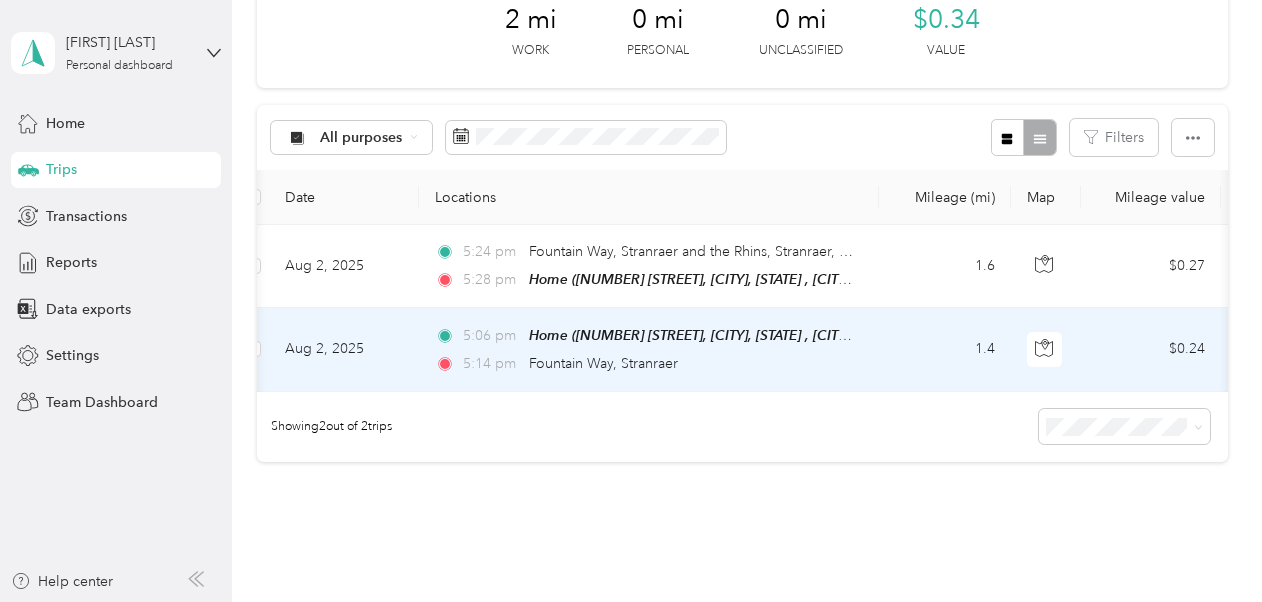 click on "1.4" at bounding box center (945, 349) 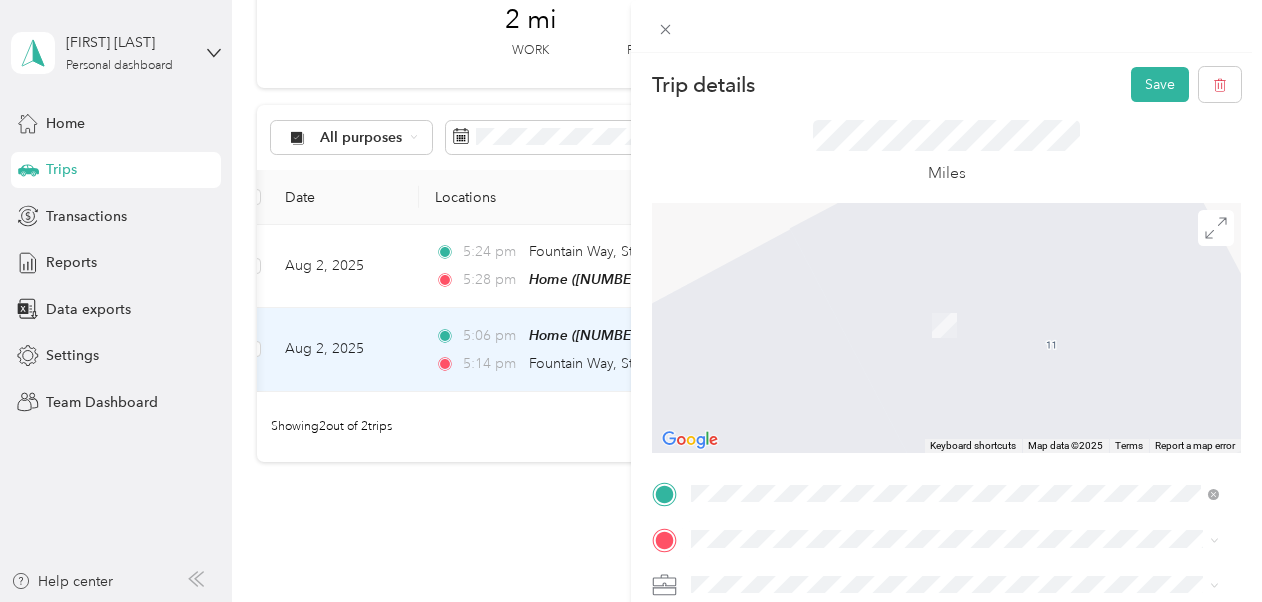 click on "From search results [POSTCODE]
Stranraer, [COUNTY], Scotland, United Kingdom [POSTCODE]
Stranraer, [COUNTY], Scotland, United Kingdom [POSTCODE]
Carrickfergus, Mid and East Antrim, Northern Ireland, United Kingdom BT36 7UD
Newtownabbey, Antrim and Newtownabbey, Northern Ireland, United Kingdom BT12 7UD
Belfast, Belfast, Northern Ireland, United Kingdom" at bounding box center (955, 374) 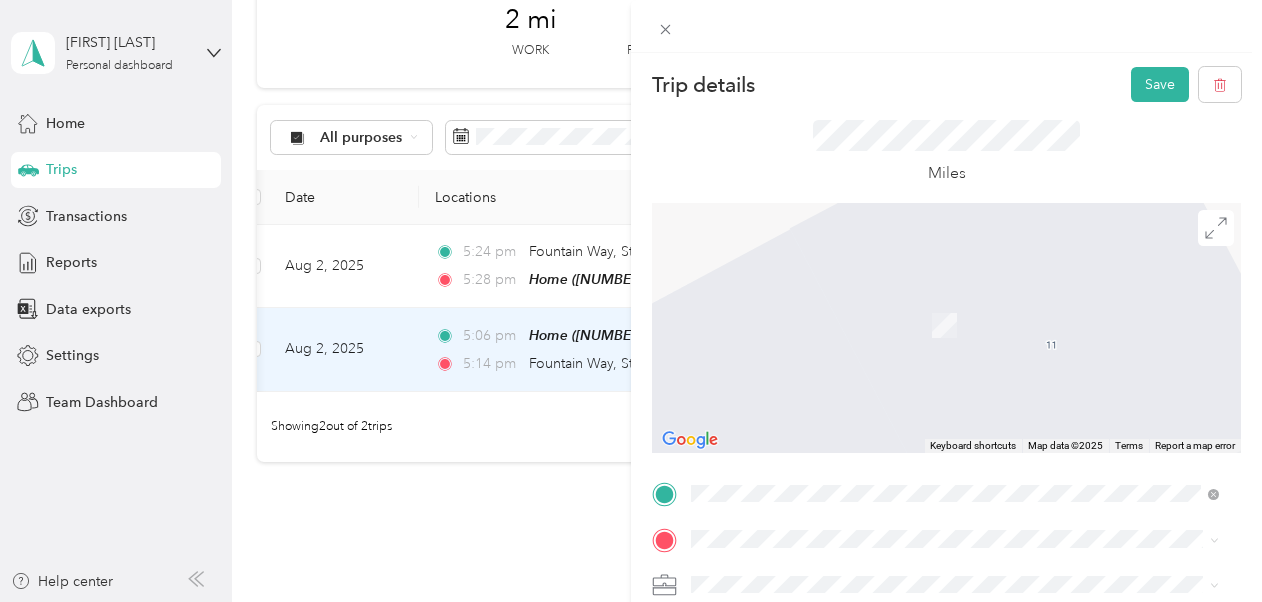 click on "[POSTCODE]
Stranraer, [COUNTY], Scotland, United Kingdom" at bounding box center [882, 293] 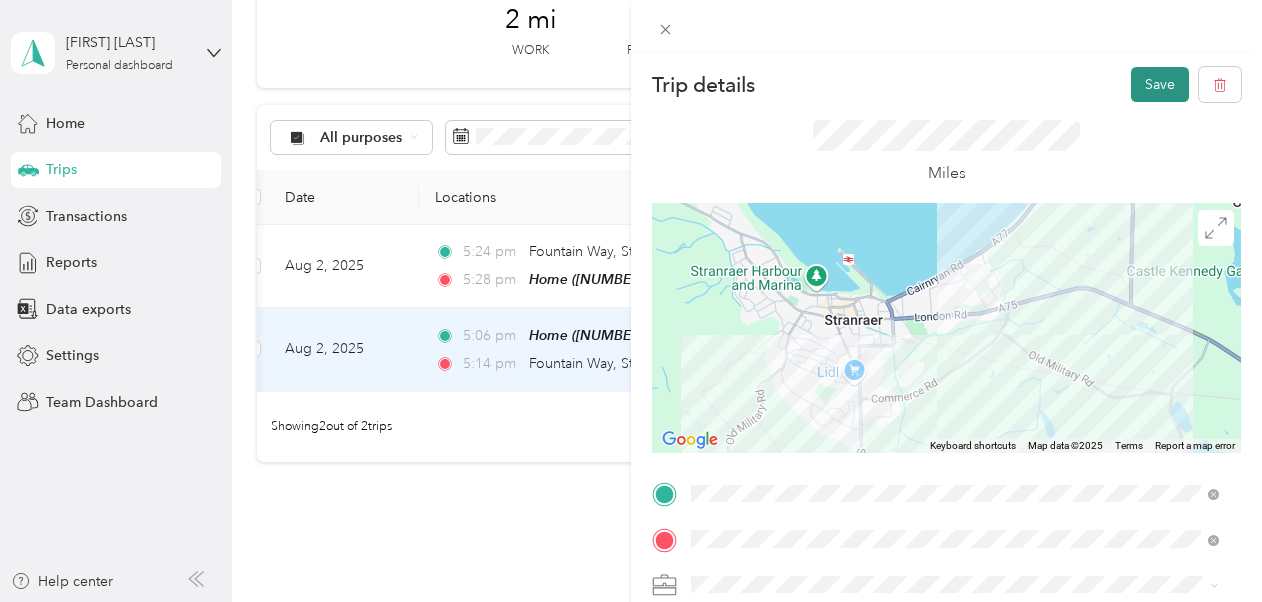 click on "Save" at bounding box center [1160, 84] 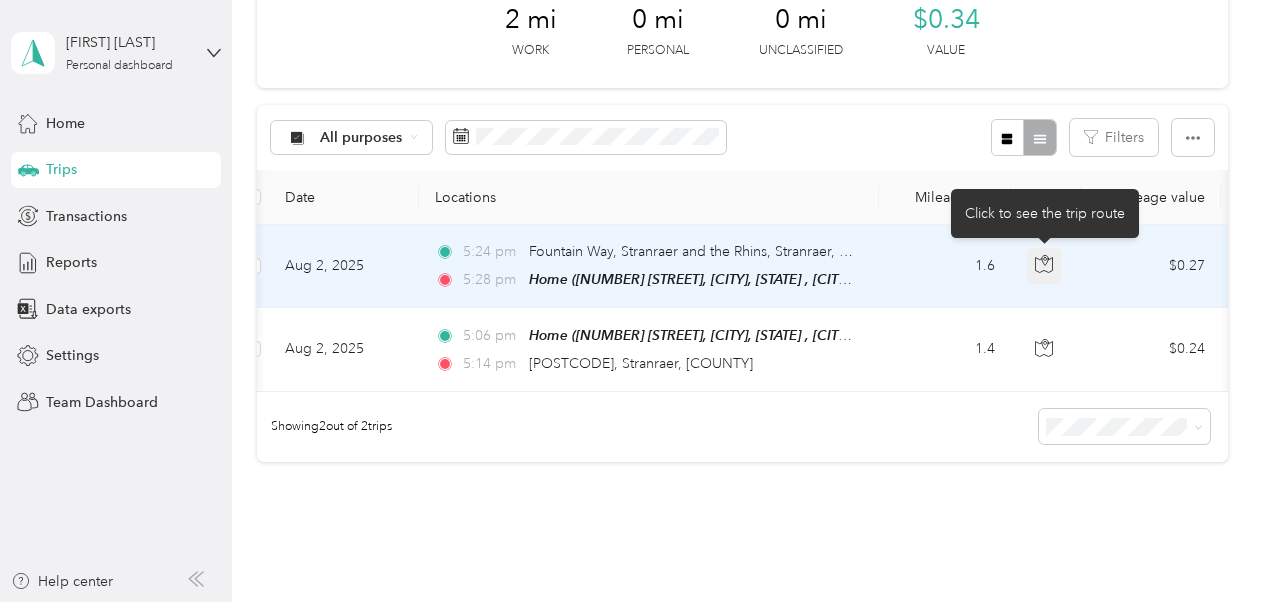 click 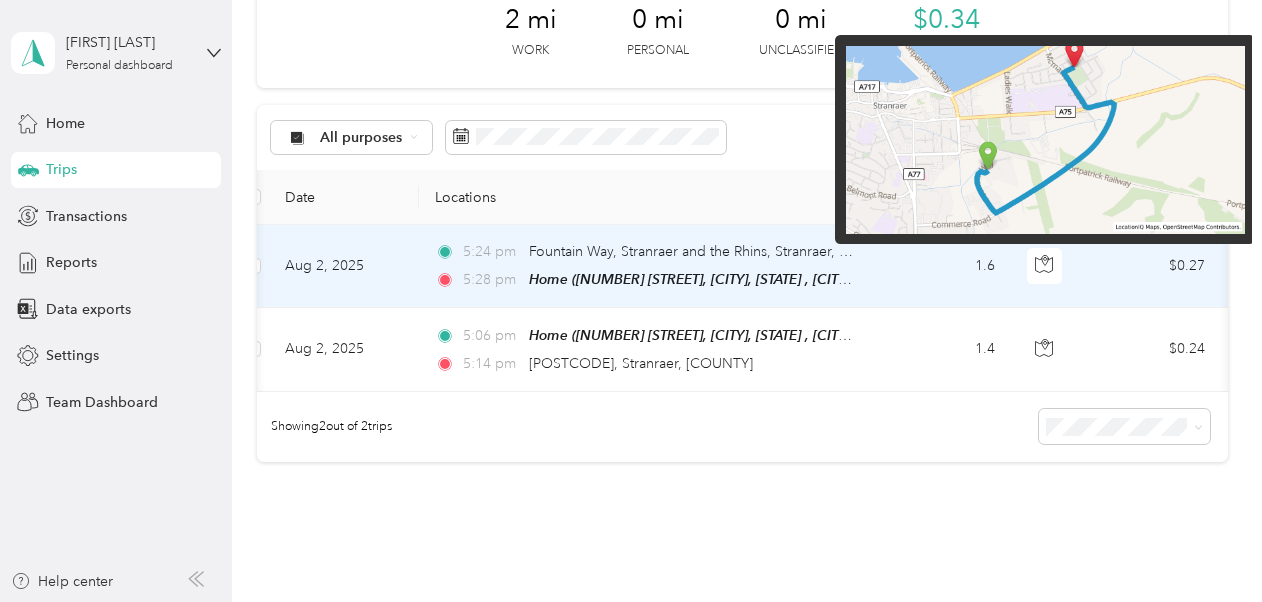 click at bounding box center (1045, 140) 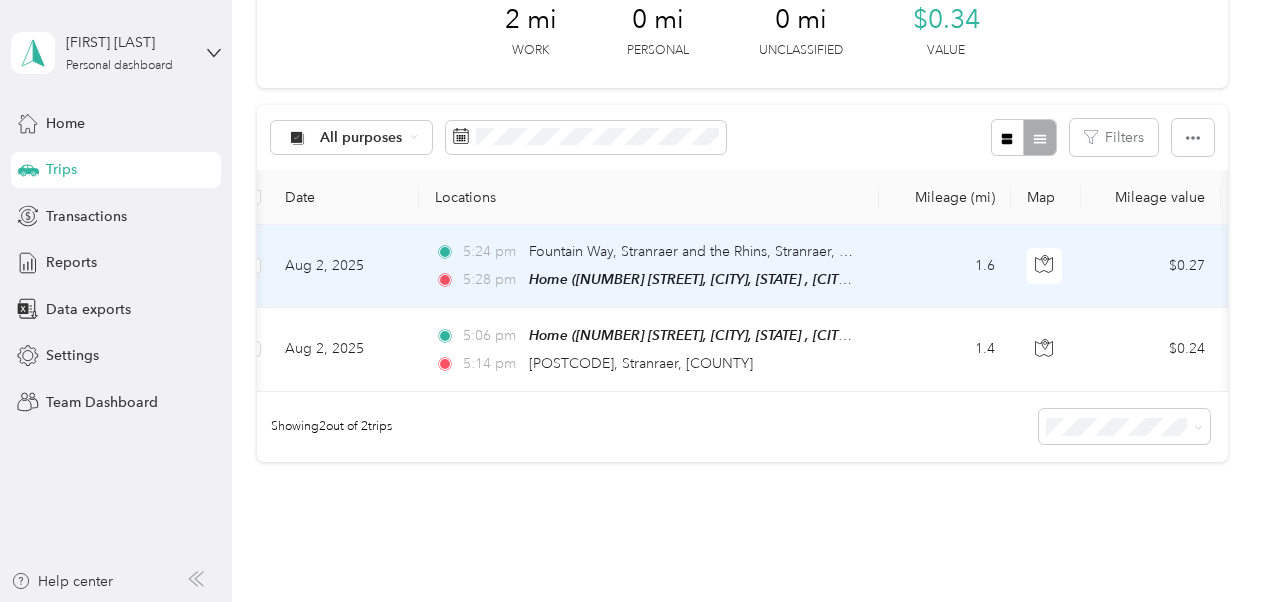 click on "5:24 pm Fountain Way, Stranraer and the Rhins, Stranraer, Scotland 5:28 pm Home ([NUMBER] [STREET], Stranraer, Scotland , Stranraer, Scotland)" at bounding box center (649, 266) 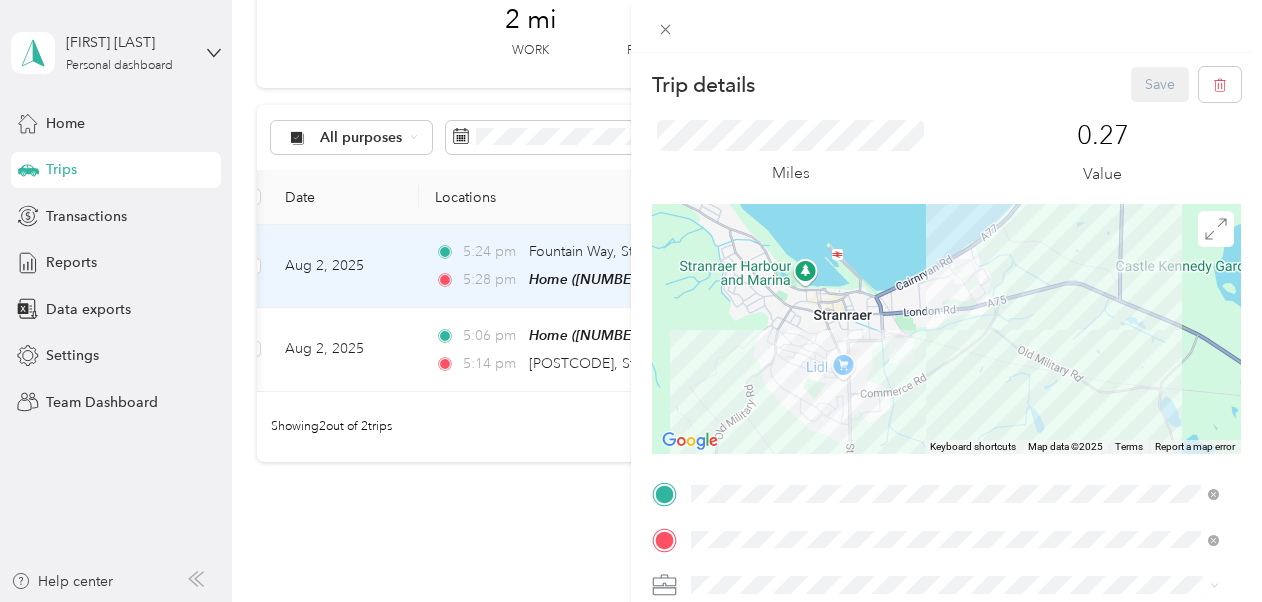click on "Trip details Save This trip cannot be edited because it is either under review, approved, or paid. Contact your Team Manager to edit it. Miles 0.27 Value  ← Move left → Move right ↑ Move up ↓ Move down + Zoom in - Zoom out Home Jump left by 75% End Jump right by 75% Page Up Jump up by 75% Page Down Jump down by 75% Keyboard shortcuts Map Data Map data ©2025 Map data ©2025 500 m  Click to toggle between metric and imperial units Terms Report a map error TO Add photo" at bounding box center (631, 301) 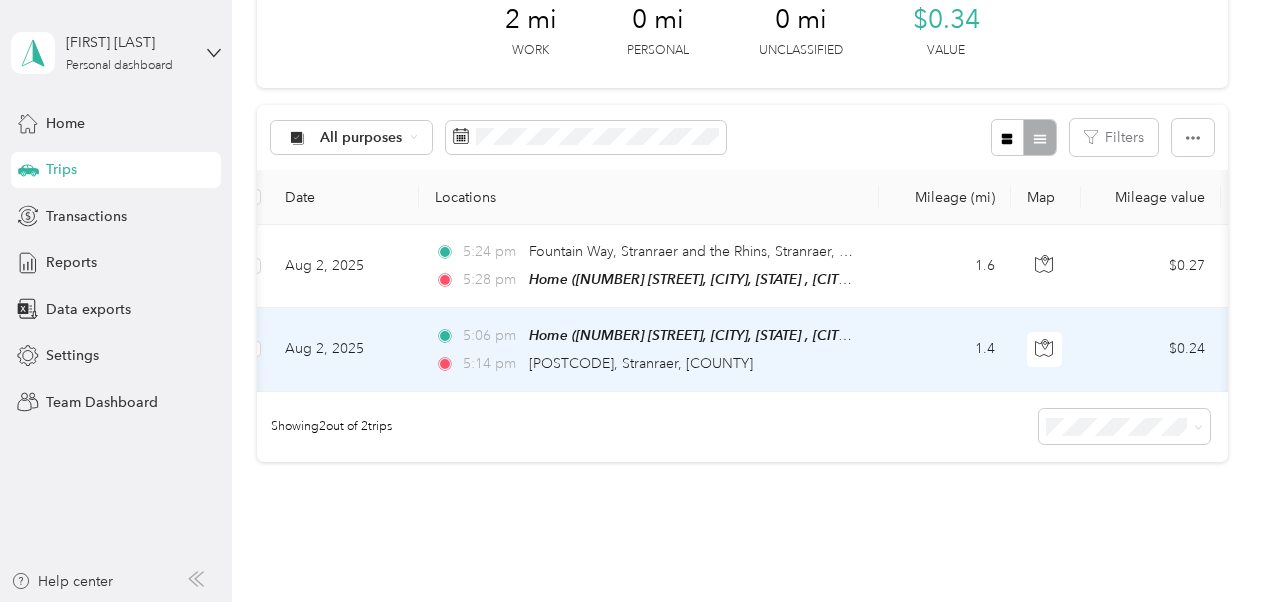 click on "1.4" at bounding box center (945, 349) 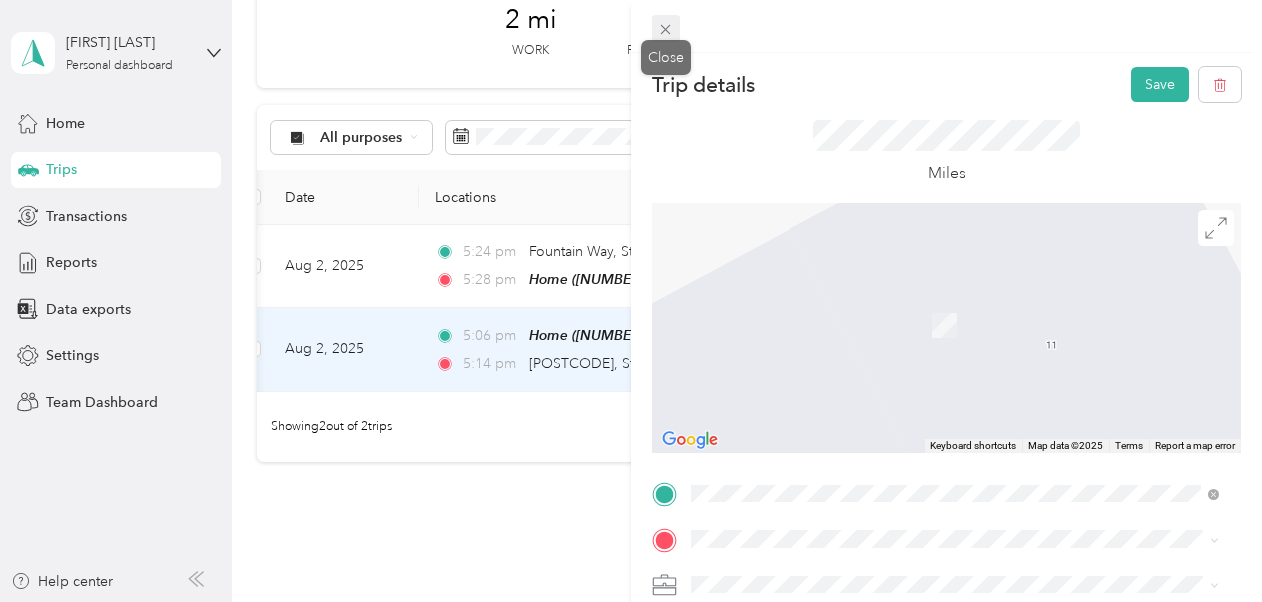 click 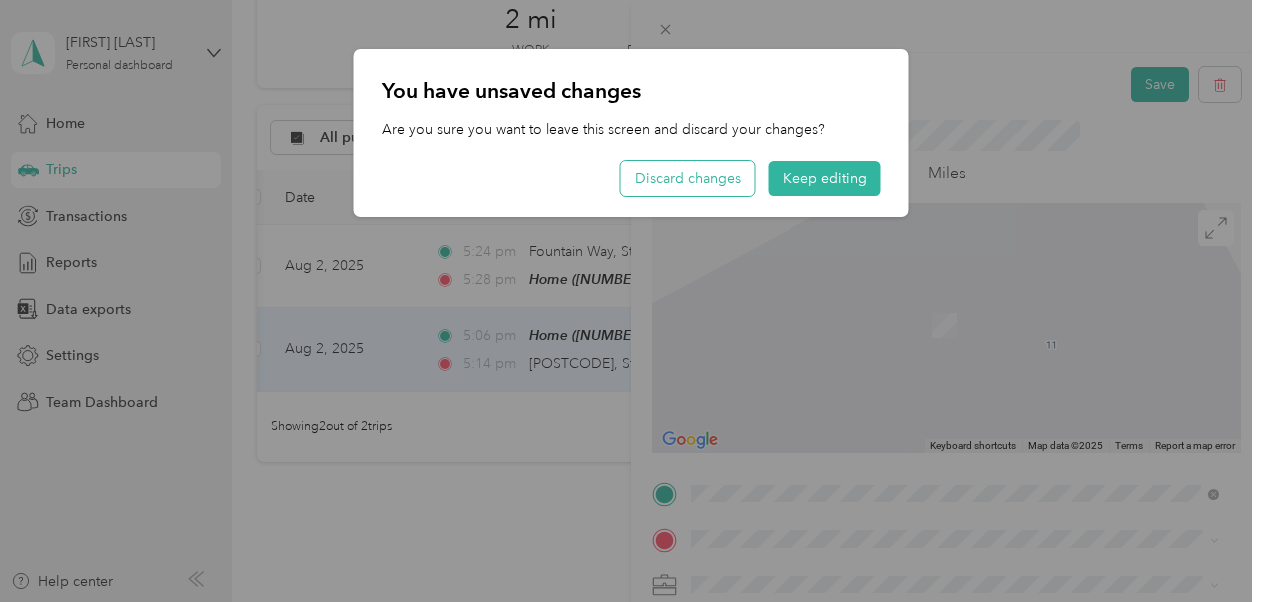 click on "Discard changes" at bounding box center (688, 178) 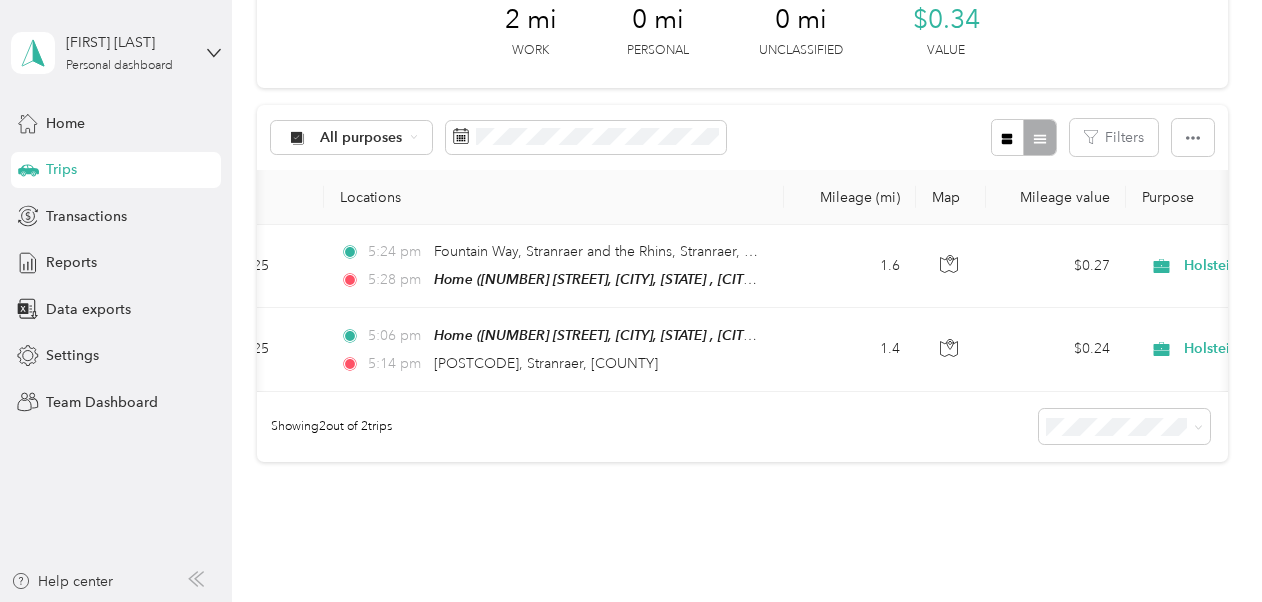 scroll, scrollTop: 0, scrollLeft: 0, axis: both 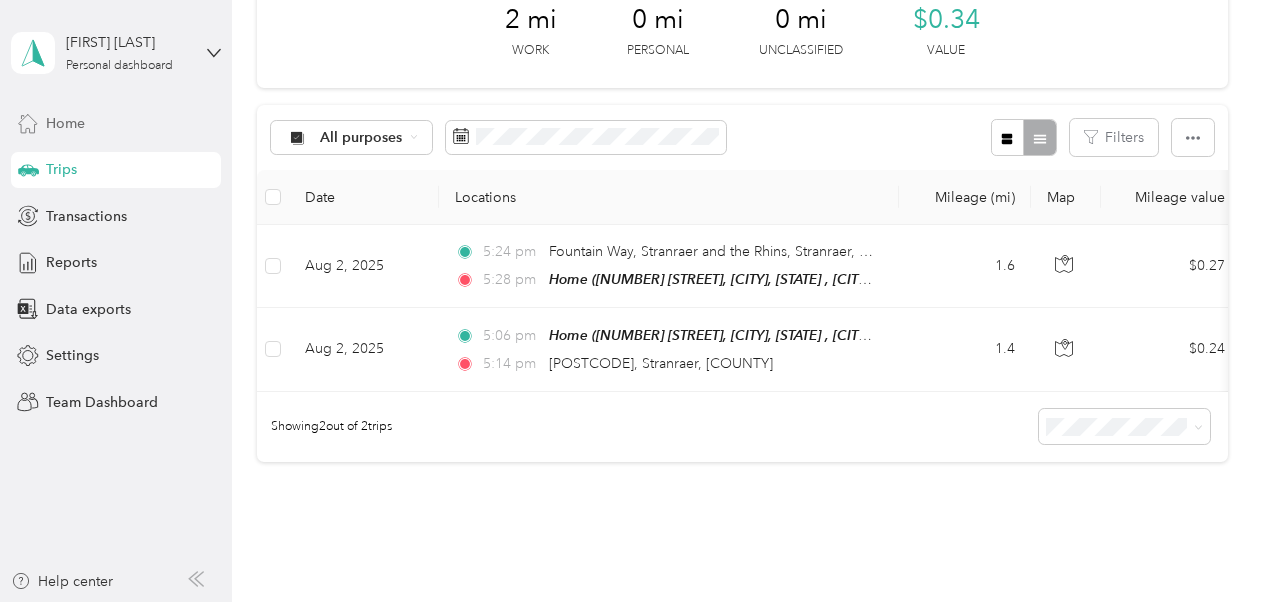 click on "Home" at bounding box center (116, 123) 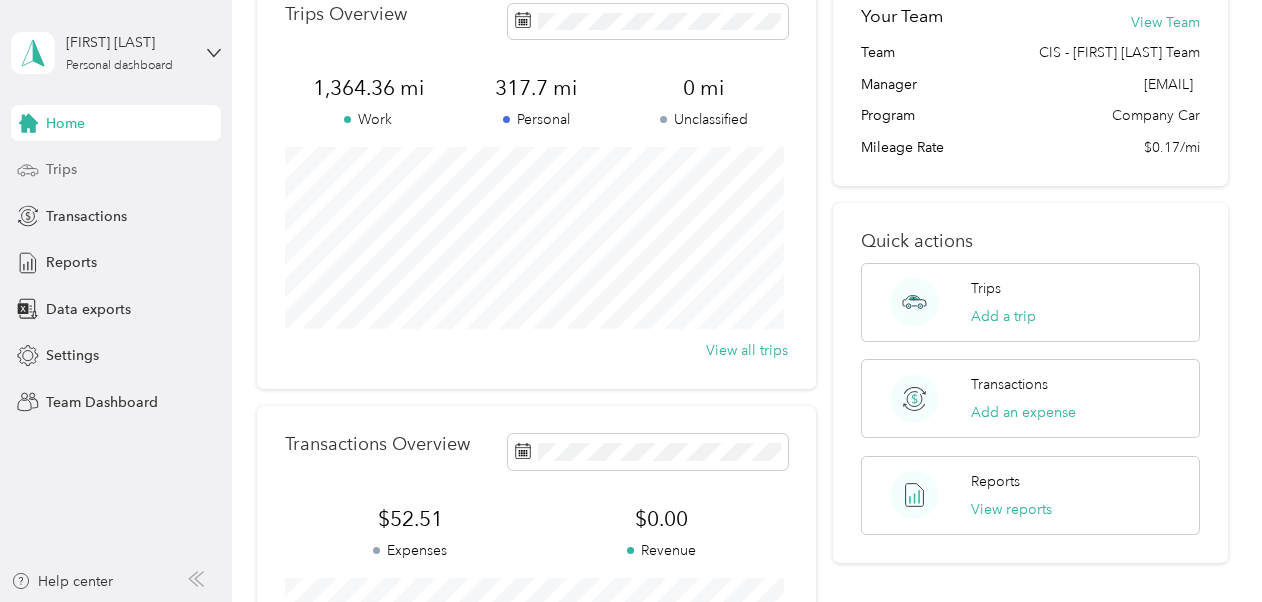 click on "Trips" at bounding box center (116, 170) 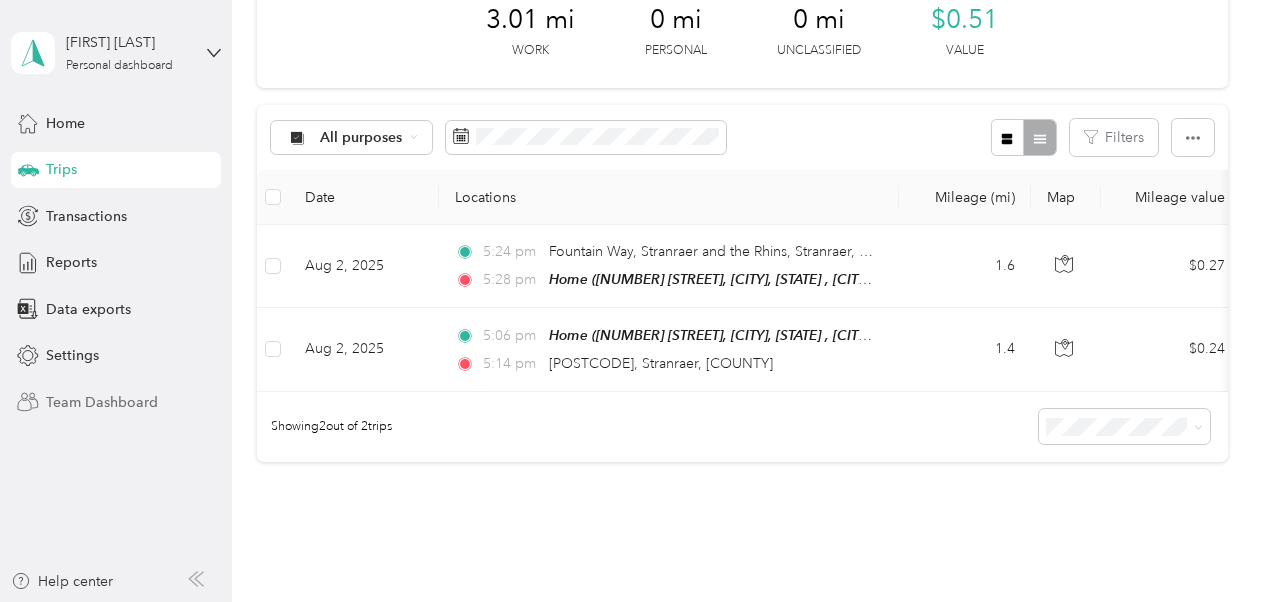 click on "Team Dashboard" at bounding box center (116, 402) 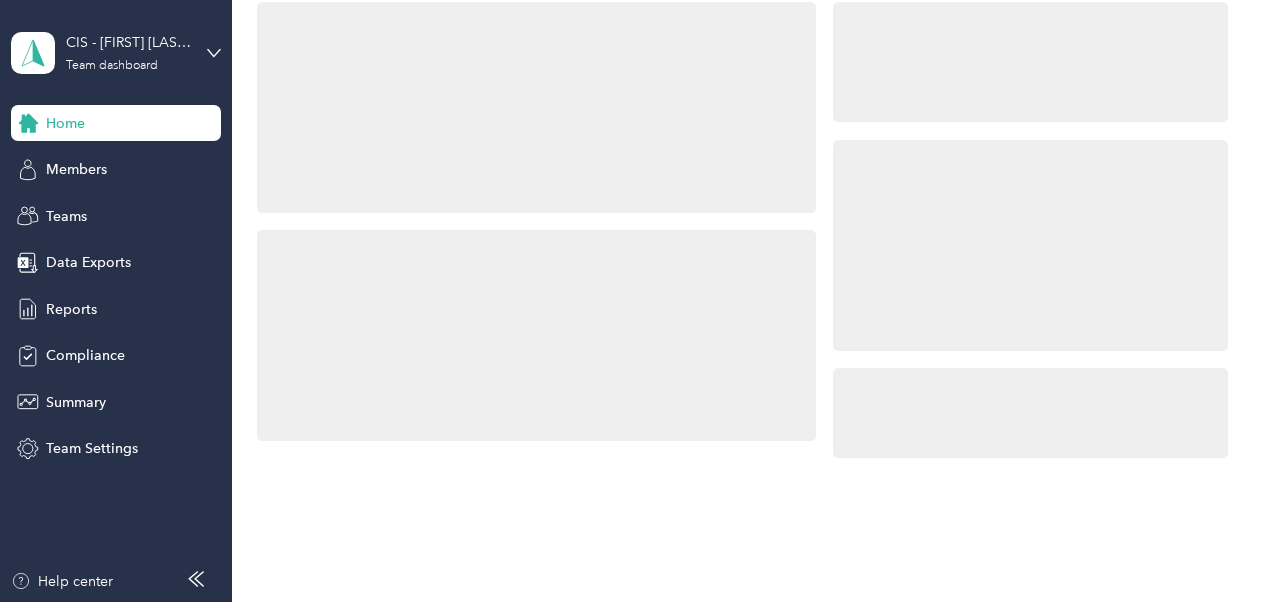 scroll, scrollTop: 112, scrollLeft: 0, axis: vertical 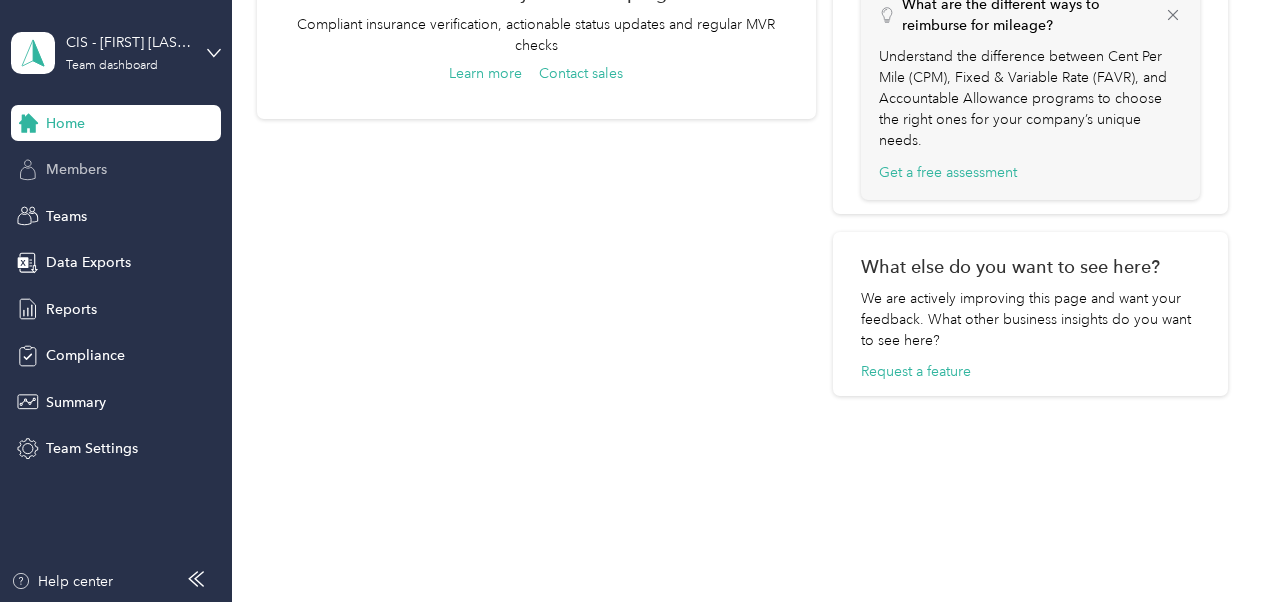 click on "Members" at bounding box center [116, 170] 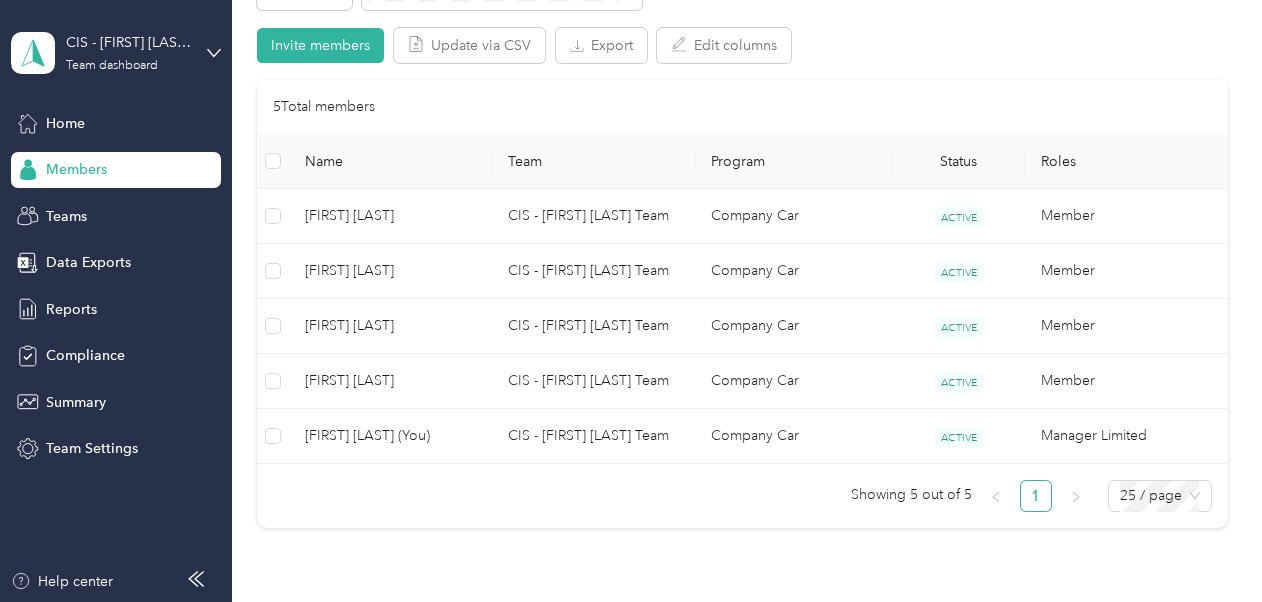 scroll, scrollTop: 401, scrollLeft: 0, axis: vertical 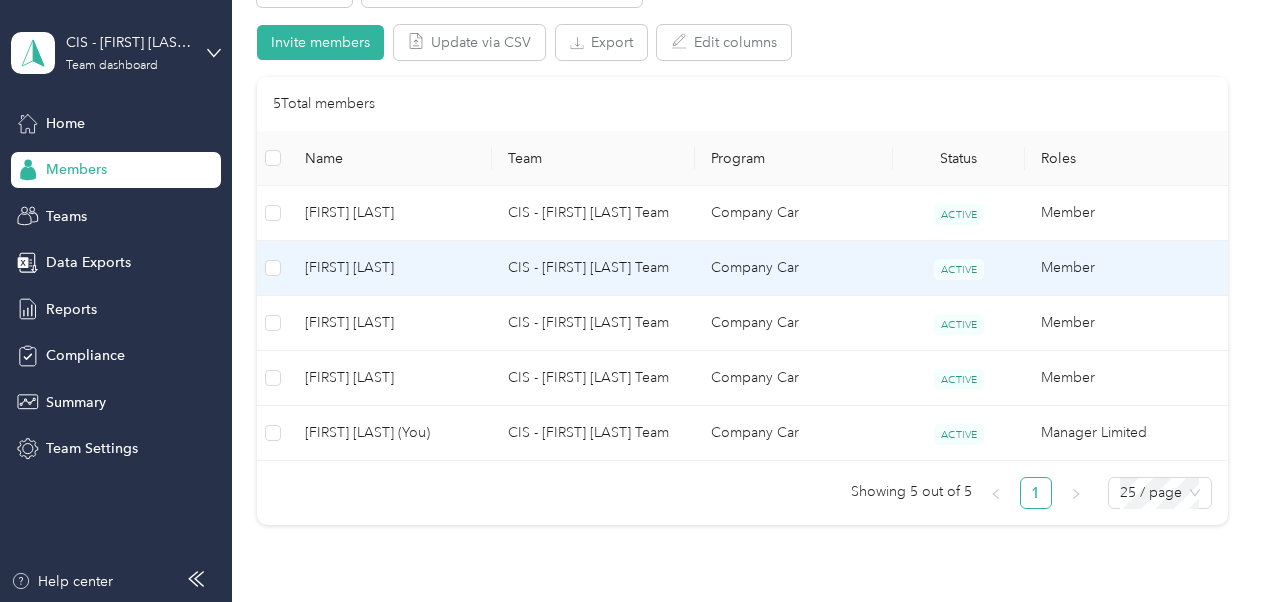 click on "[FIRST] [LAST]" at bounding box center [390, 268] 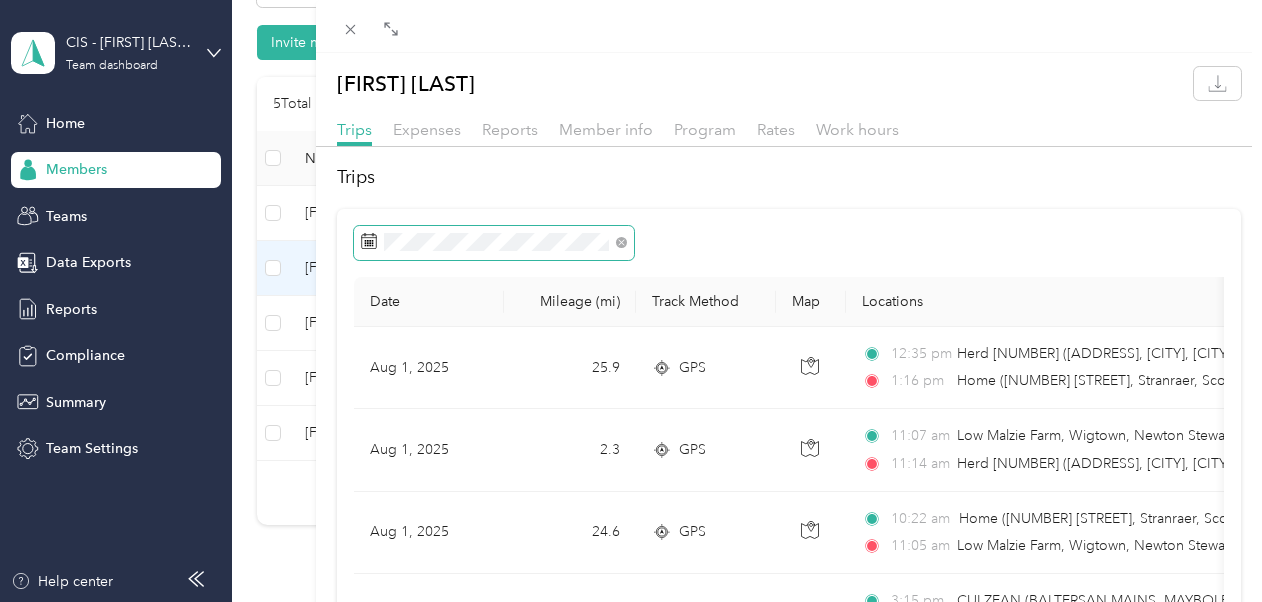 click at bounding box center (494, 243) 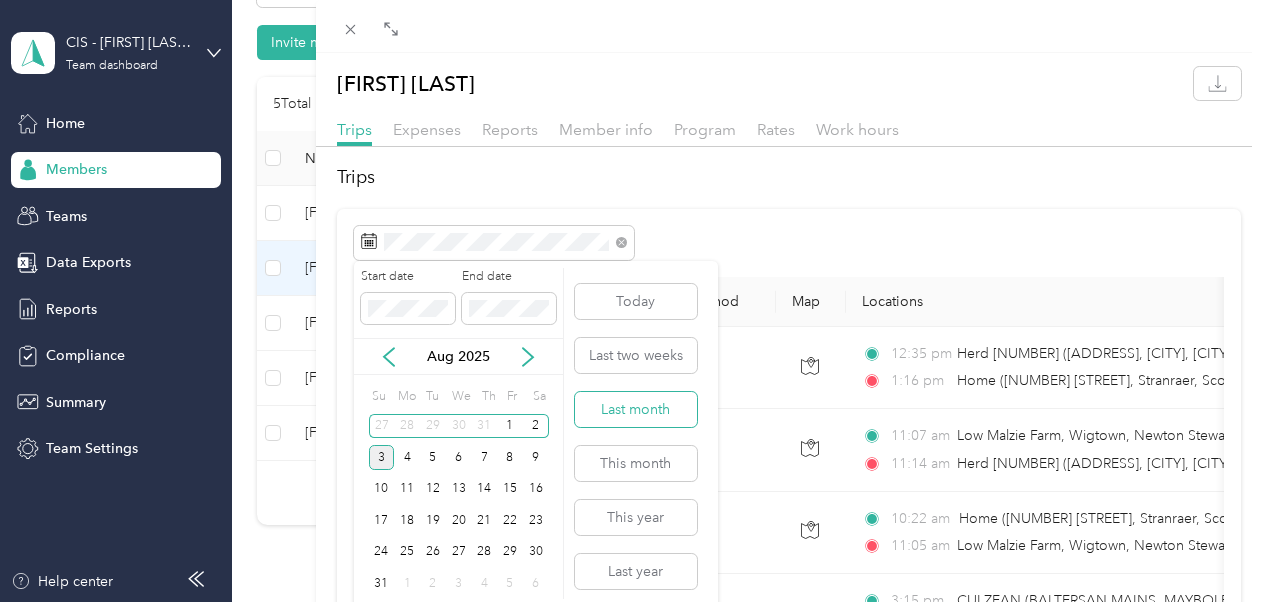 click on "Last month" at bounding box center [636, 409] 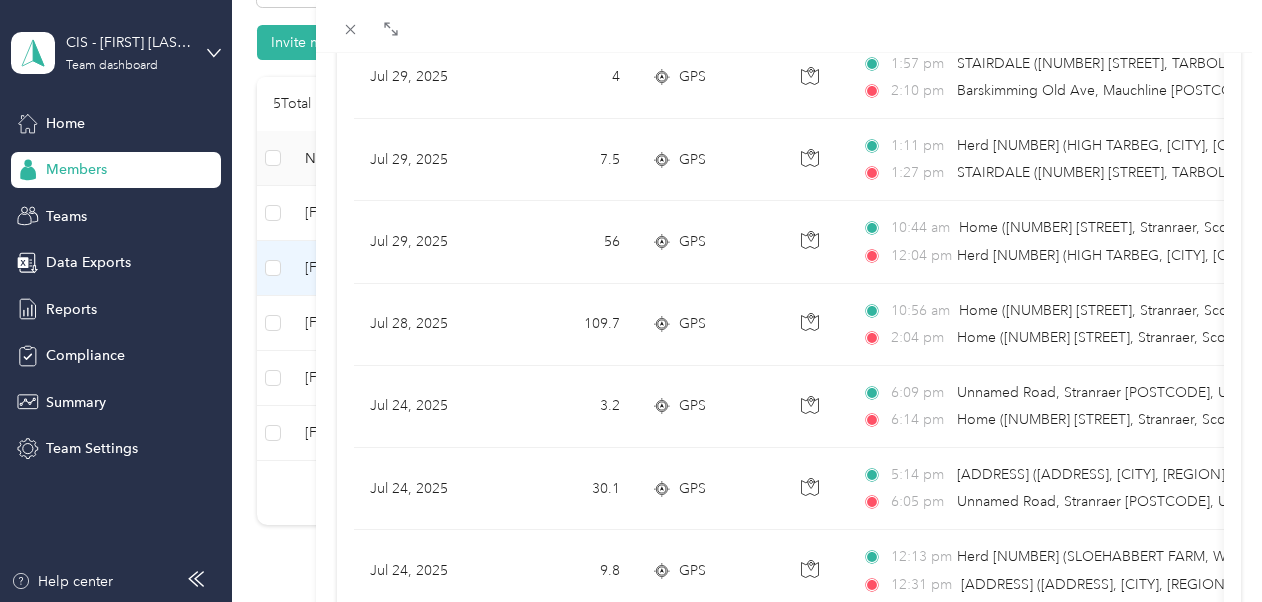 scroll, scrollTop: 552, scrollLeft: 0, axis: vertical 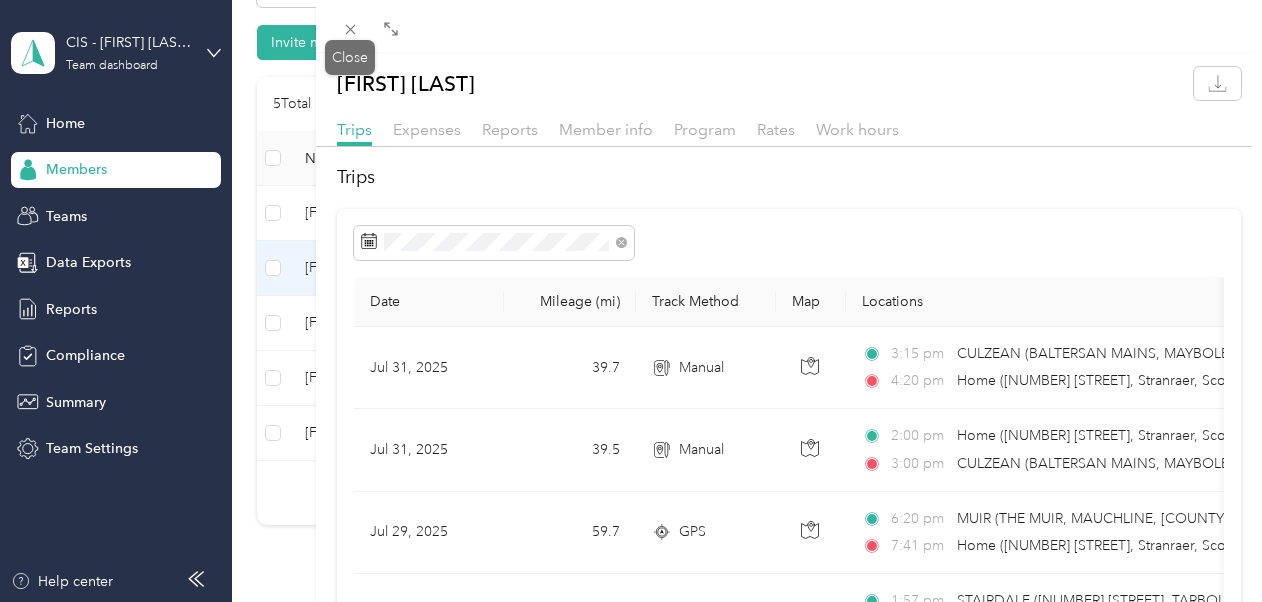 click on "Close" at bounding box center (350, 57) 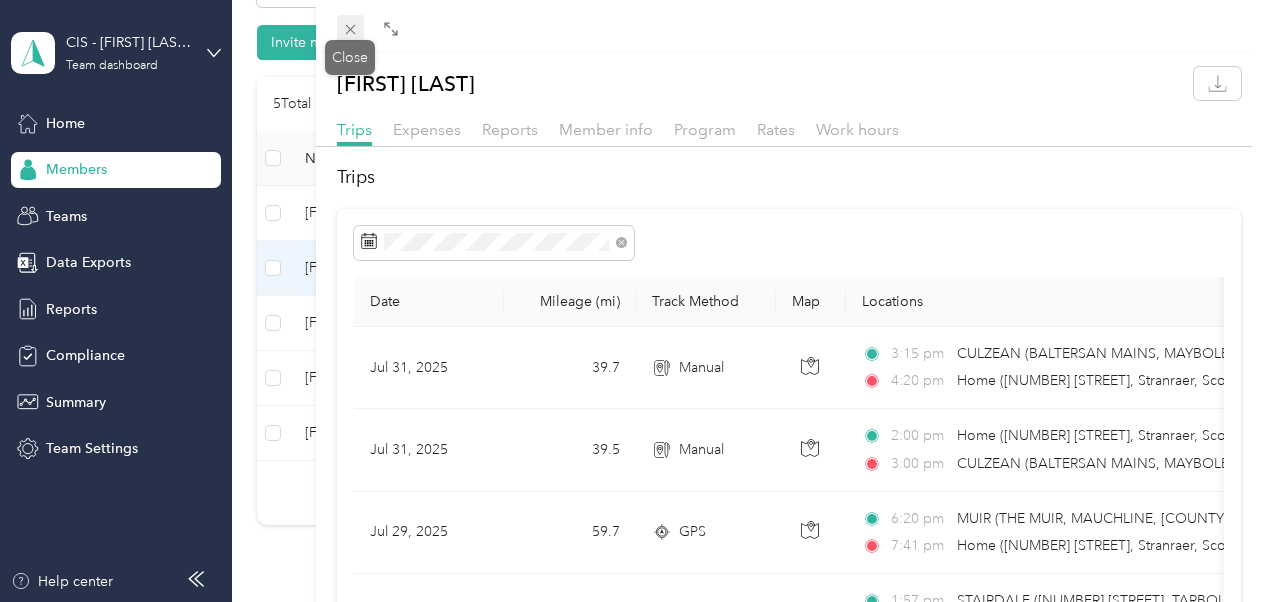 click 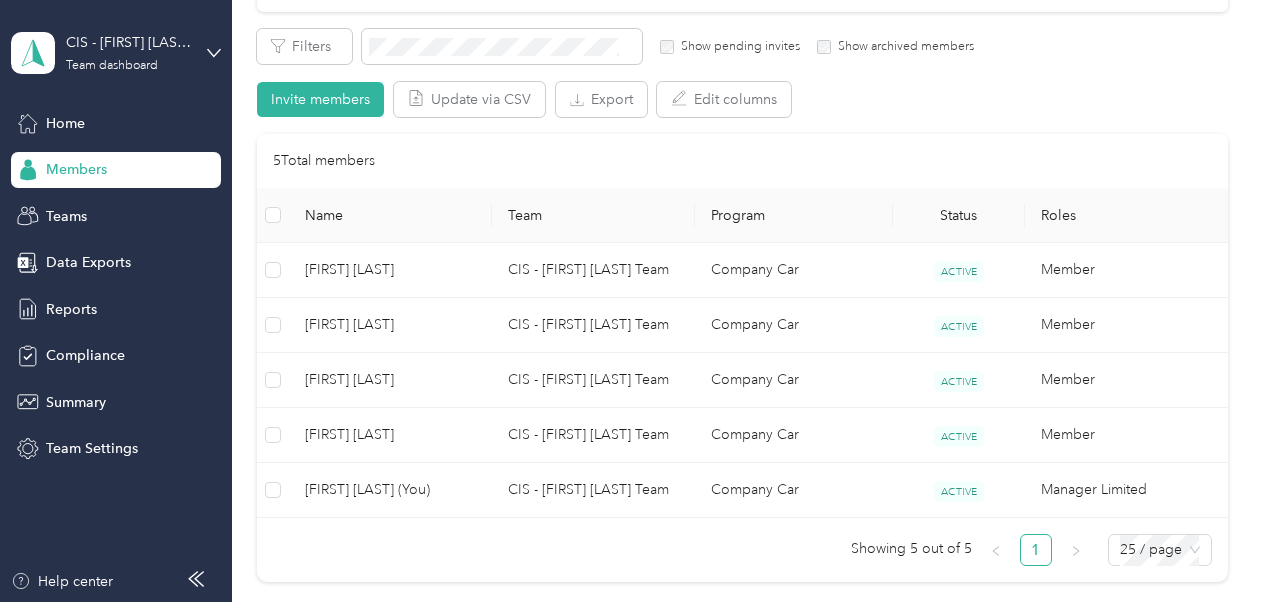 scroll, scrollTop: 336, scrollLeft: 0, axis: vertical 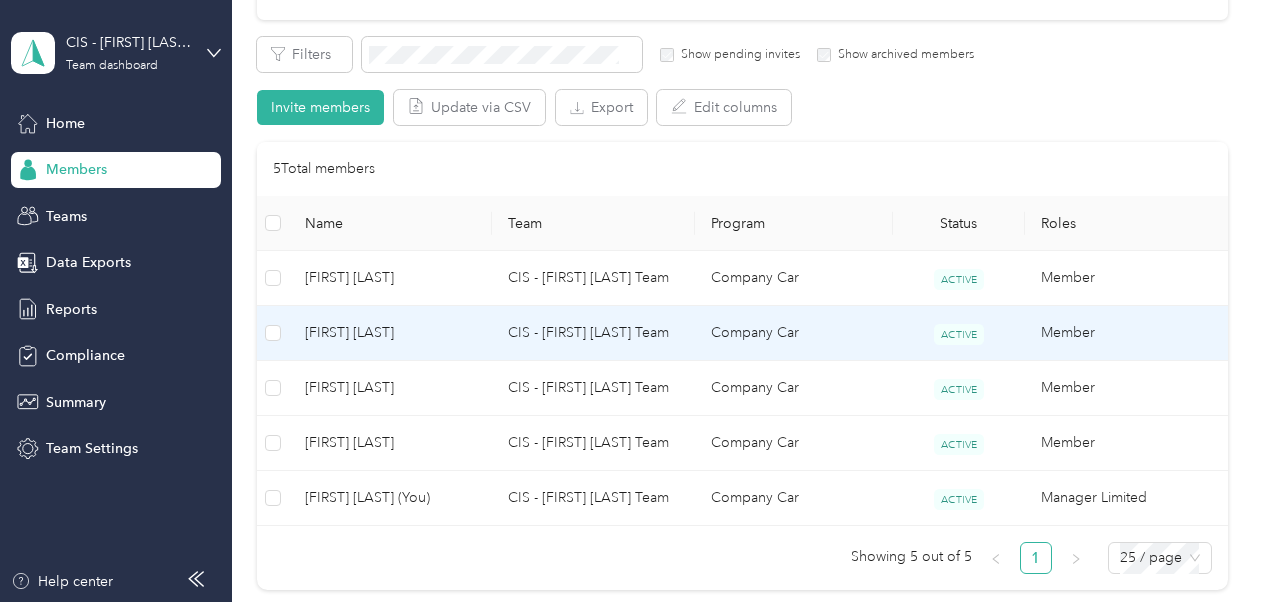 click on "[FIRST] [LAST]" at bounding box center (390, 333) 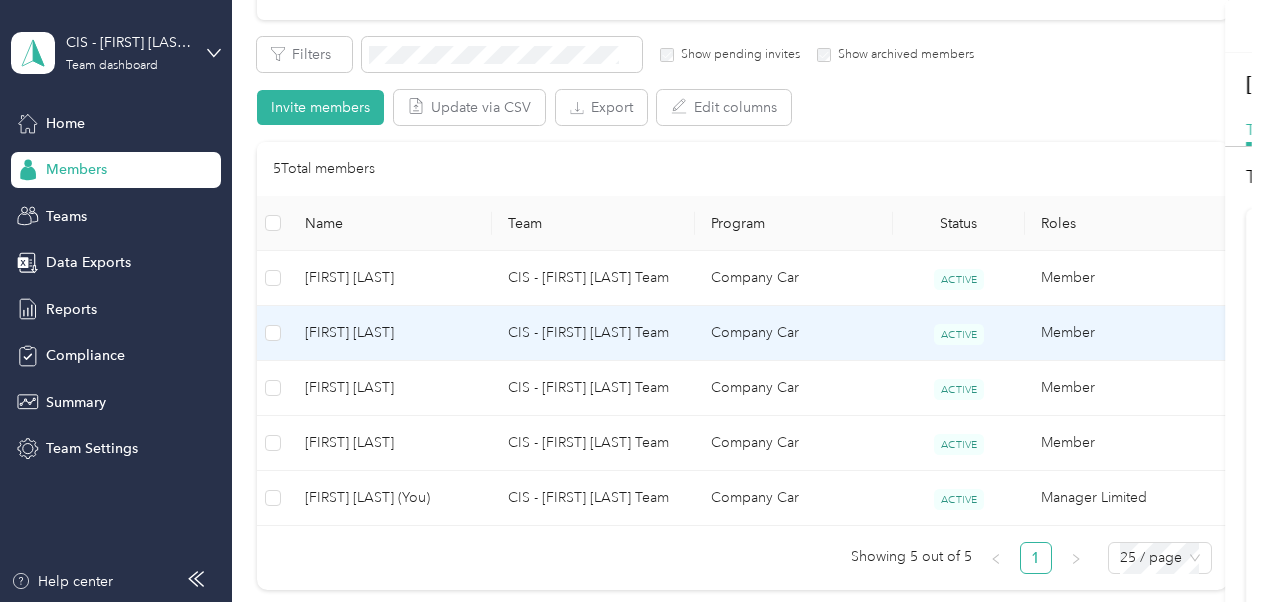 click on "Drag to resize Click to close [PERSON] Trips Expenses Reports Member info Program Rates Work hours Trips Date Mileage (mi) Track Method Map Locations Mileage value Purpose" at bounding box center [626, 602] 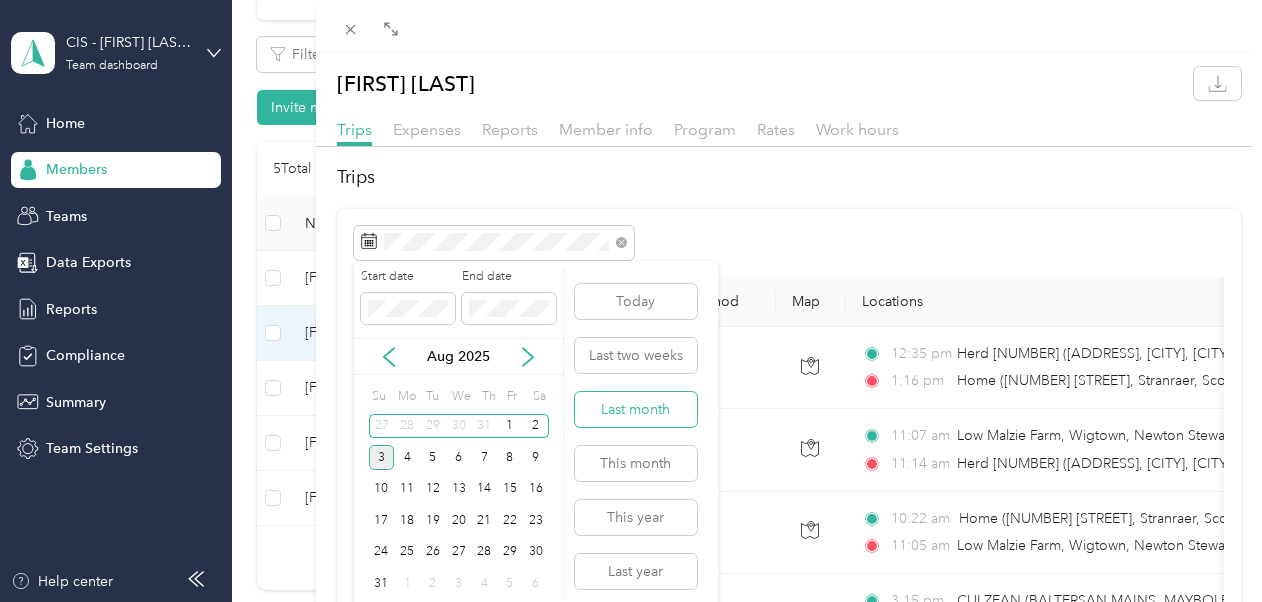 click on "Last month" at bounding box center [636, 409] 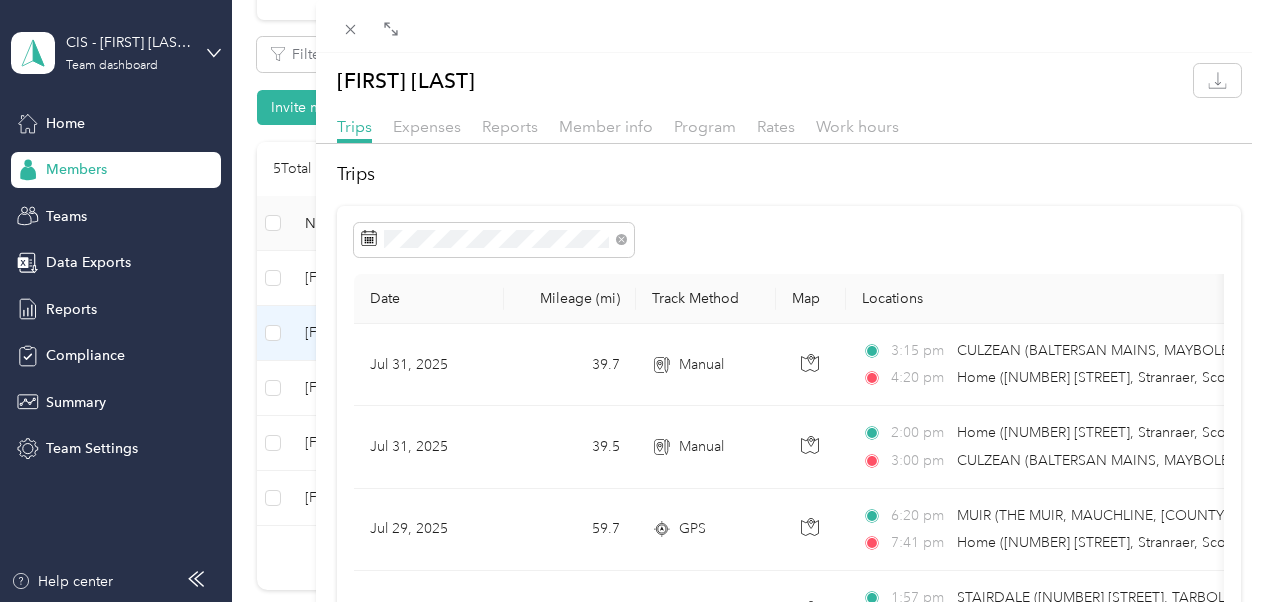 scroll, scrollTop: 0, scrollLeft: 0, axis: both 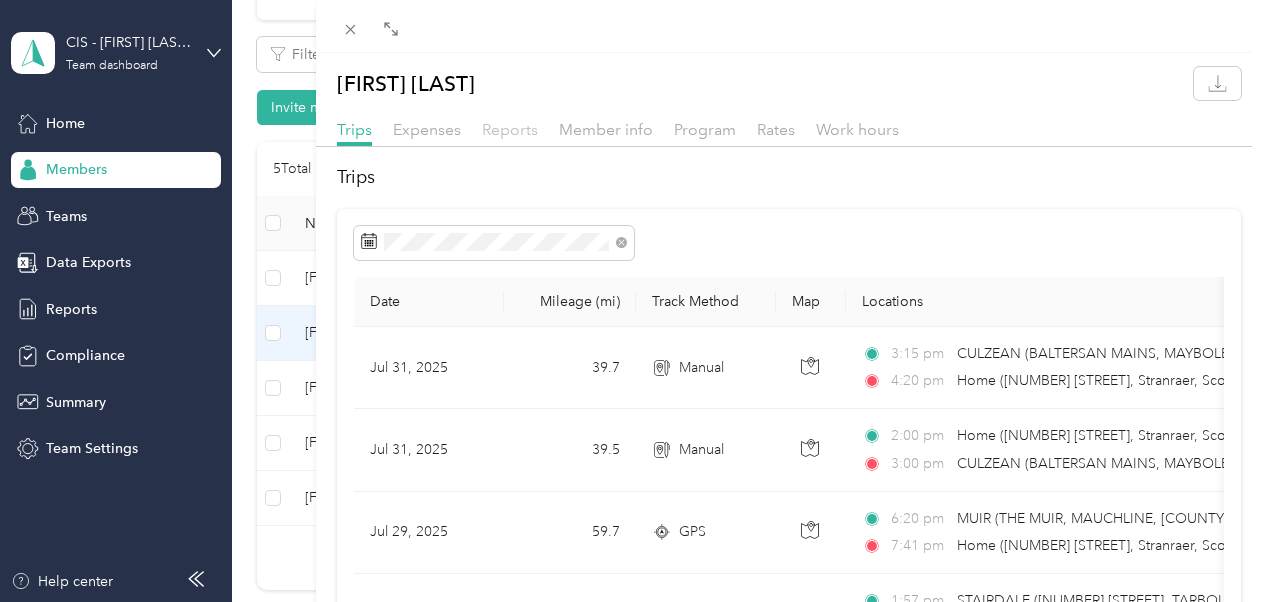 click on "Reports" at bounding box center [510, 129] 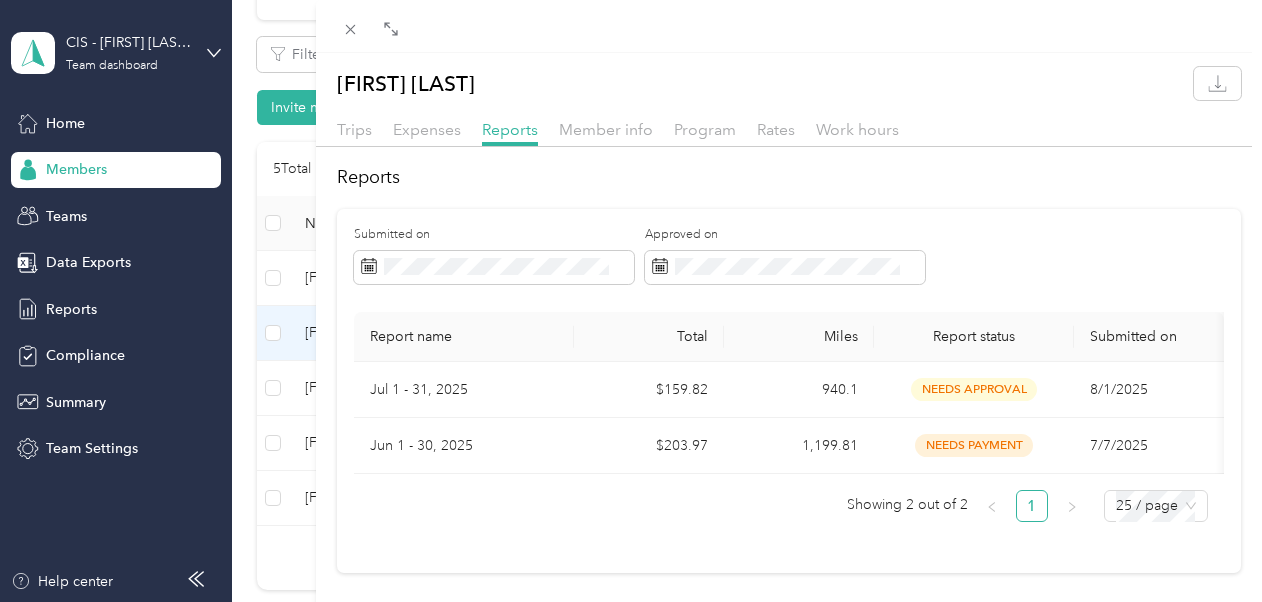 drag, startPoint x: 817, startPoint y: 509, endPoint x: 746, endPoint y: 536, distance: 75.96052 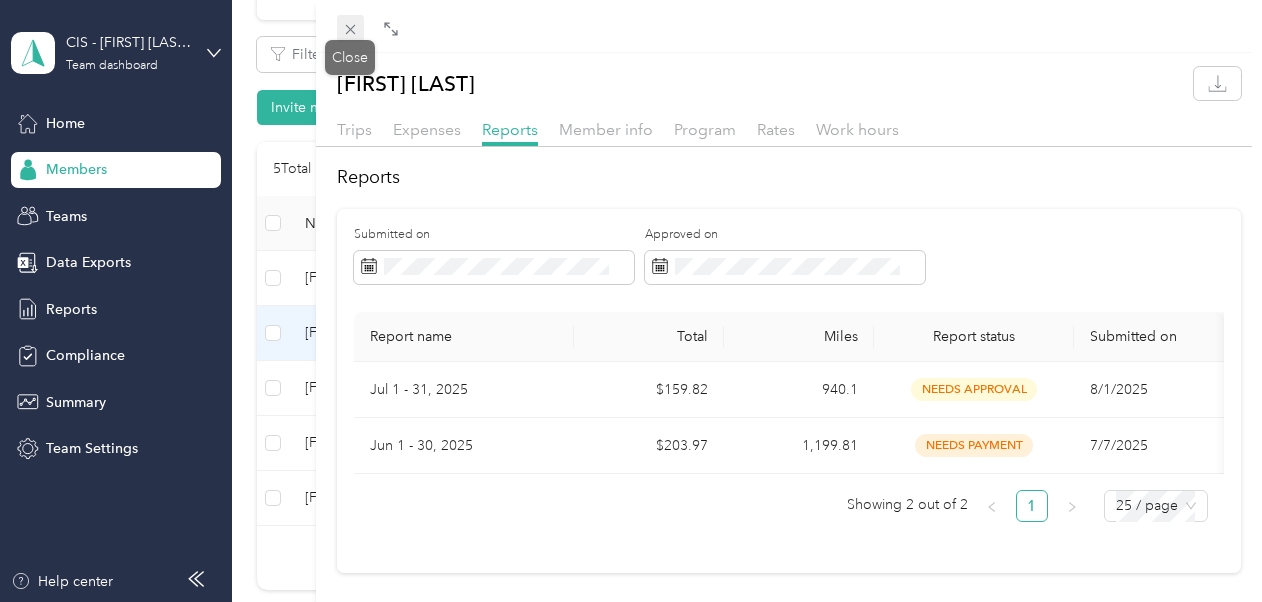 click 